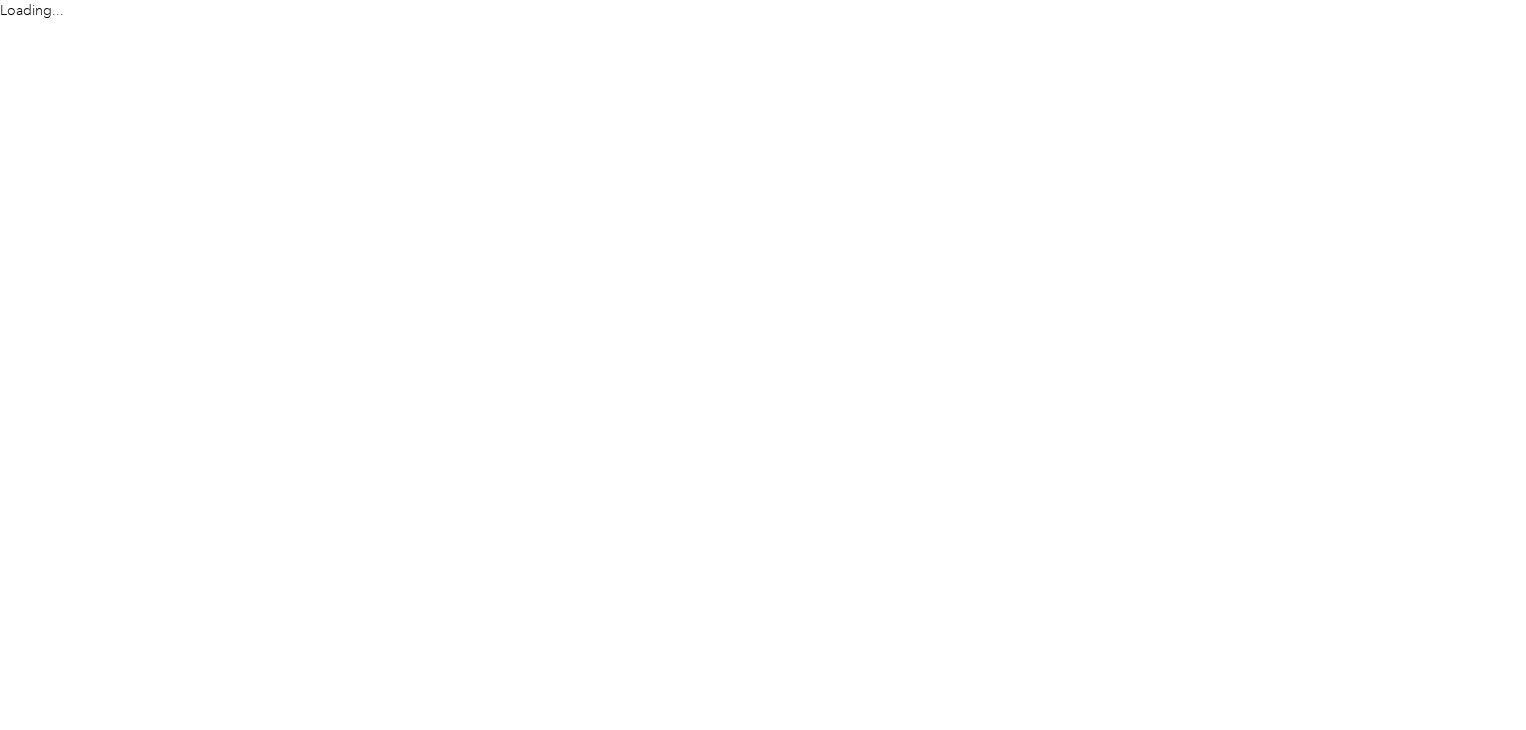 scroll, scrollTop: 0, scrollLeft: 0, axis: both 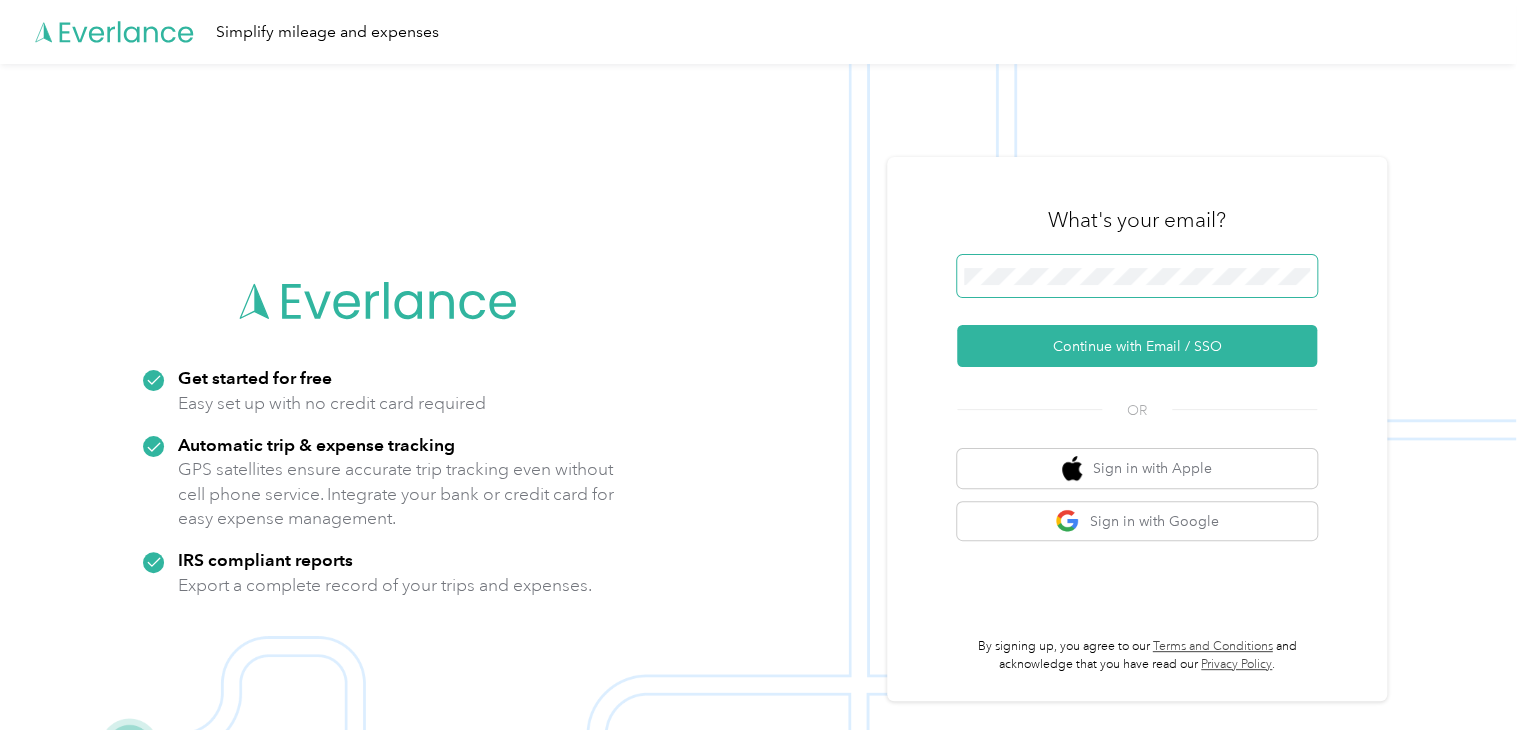 click at bounding box center (1137, 276) 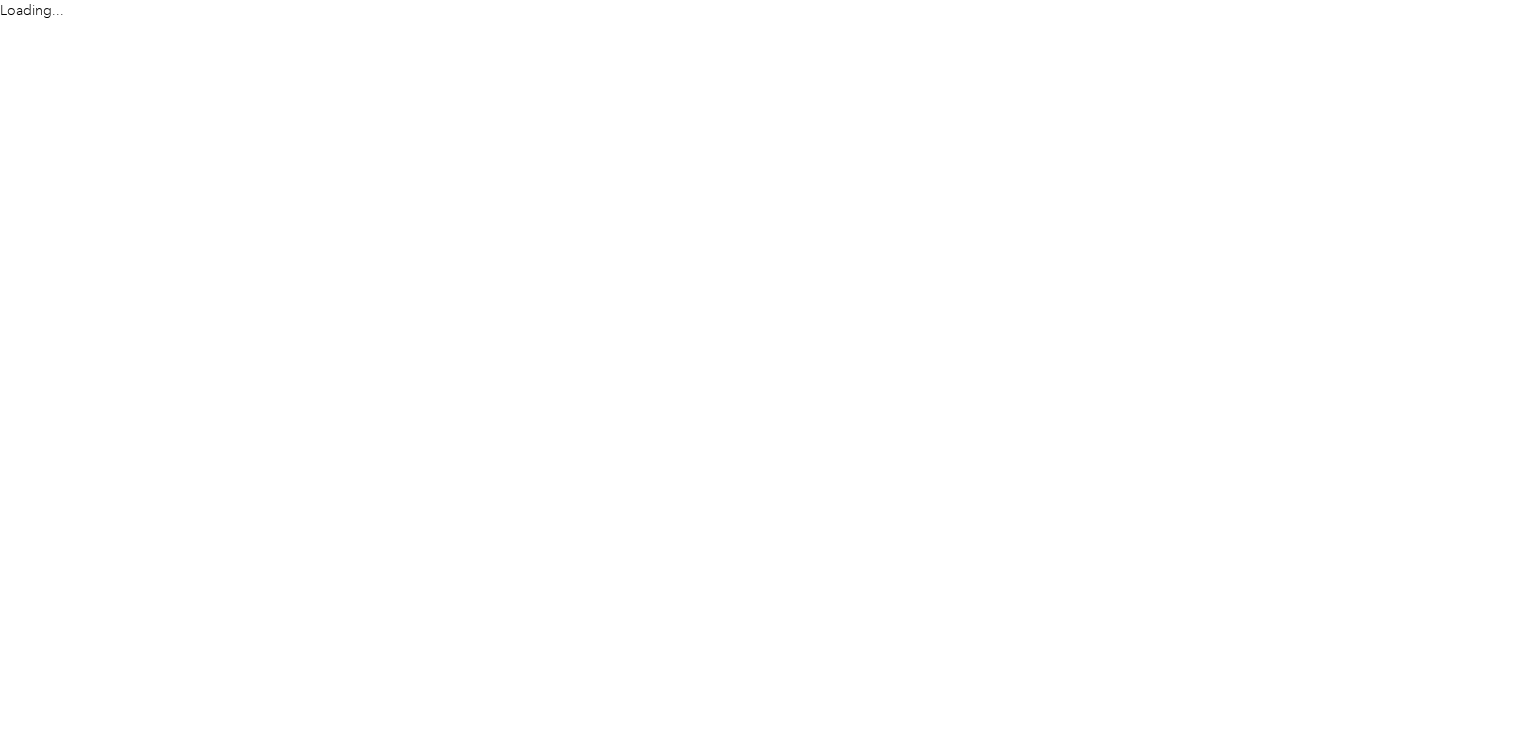 scroll, scrollTop: 0, scrollLeft: 0, axis: both 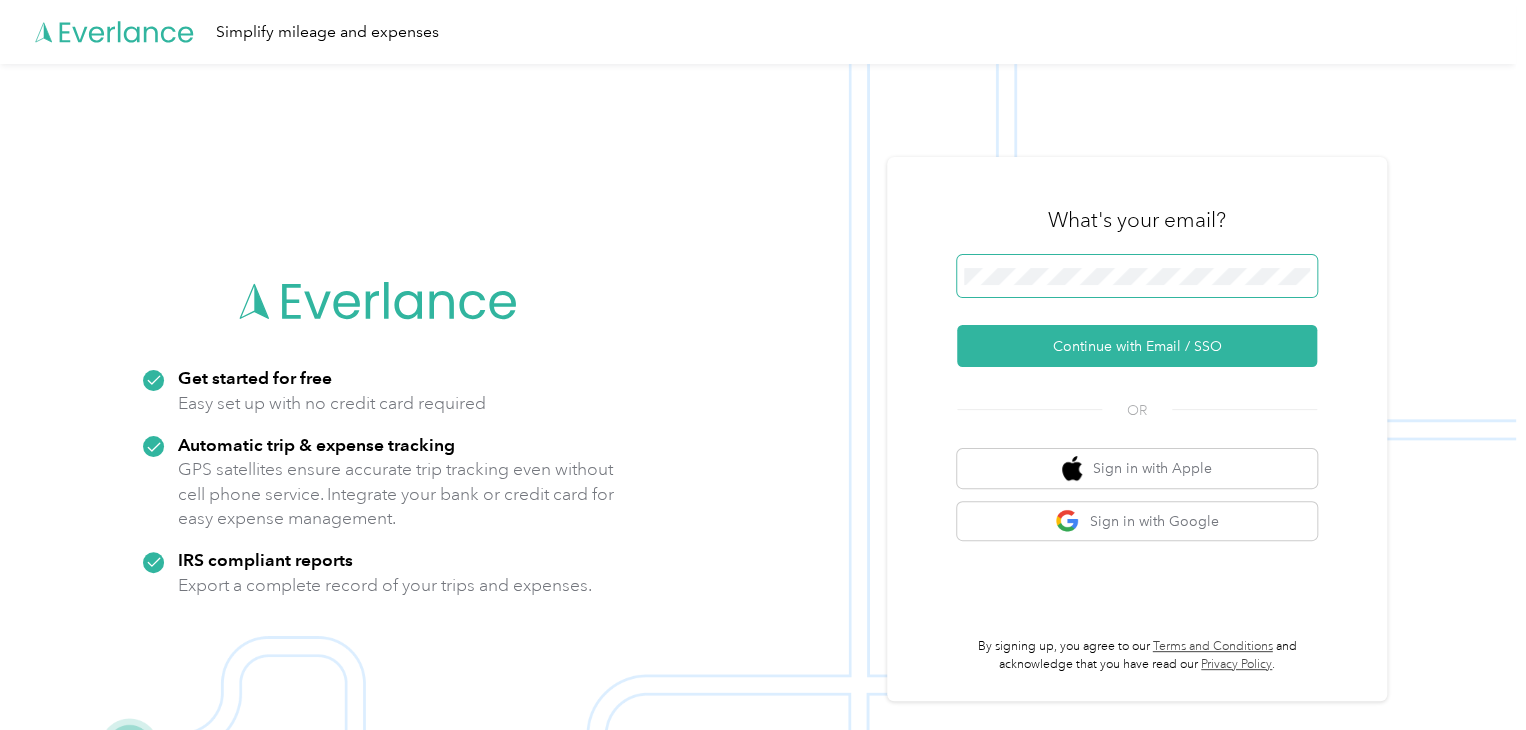 click at bounding box center [1137, 276] 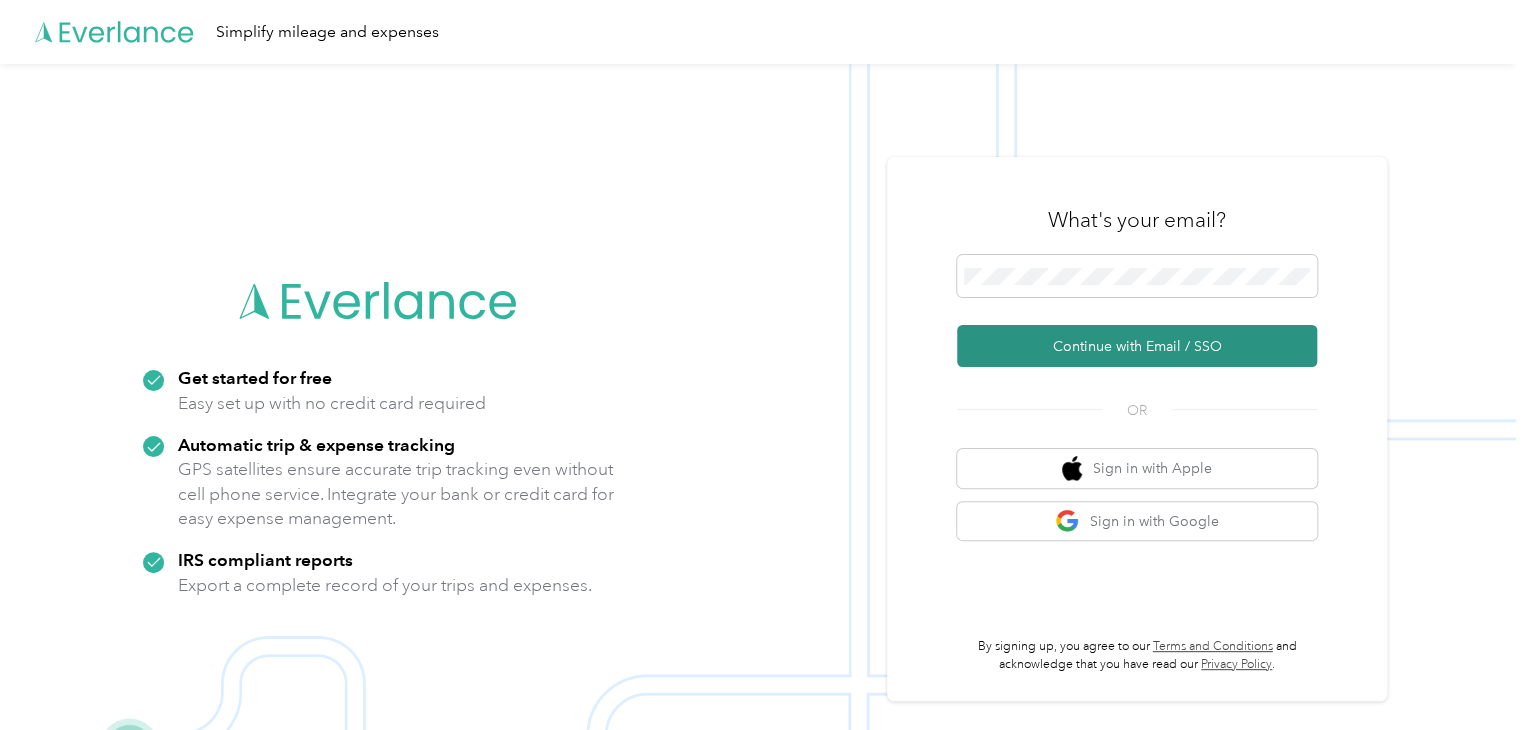 click on "Continue with Email / SSO" at bounding box center [1137, 346] 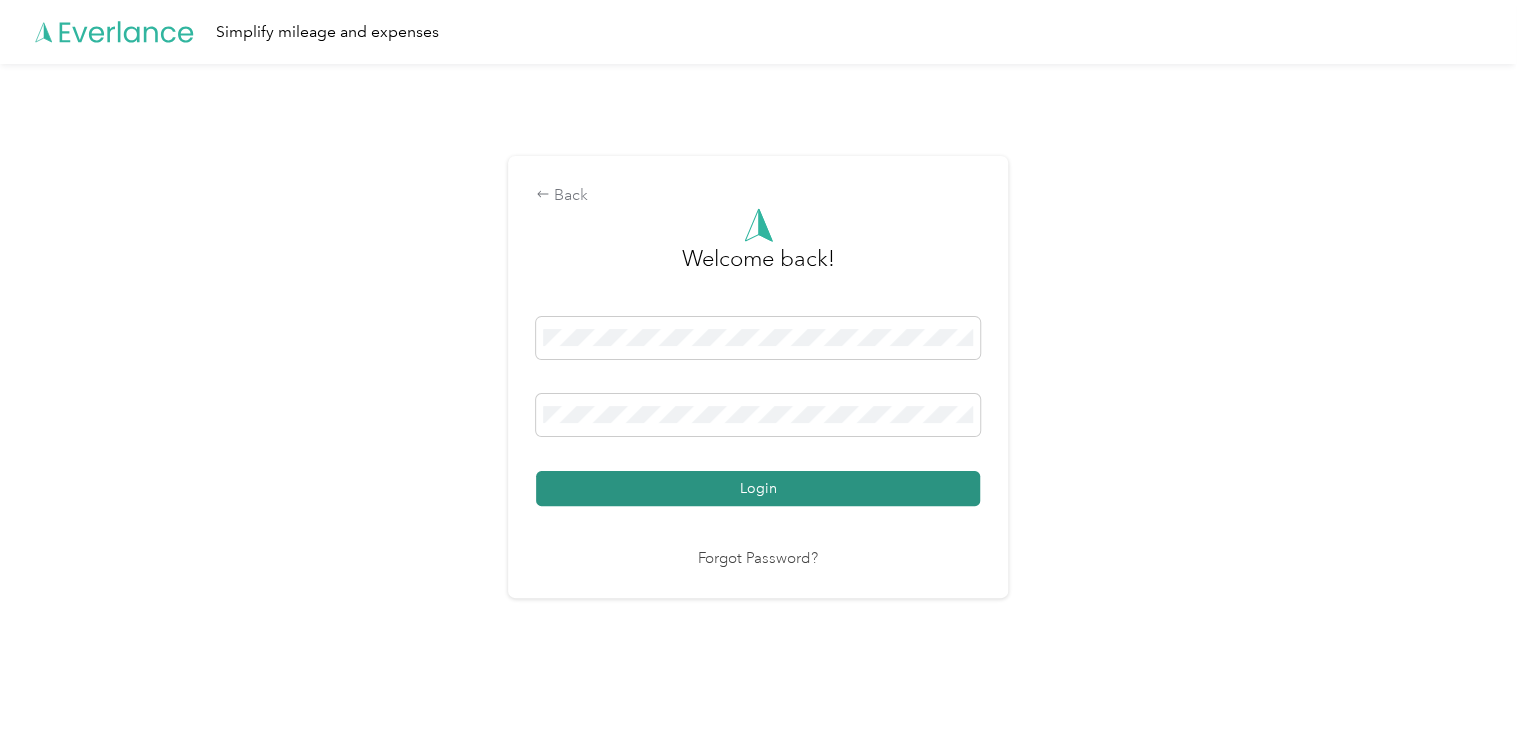 click on "Login" at bounding box center [758, 488] 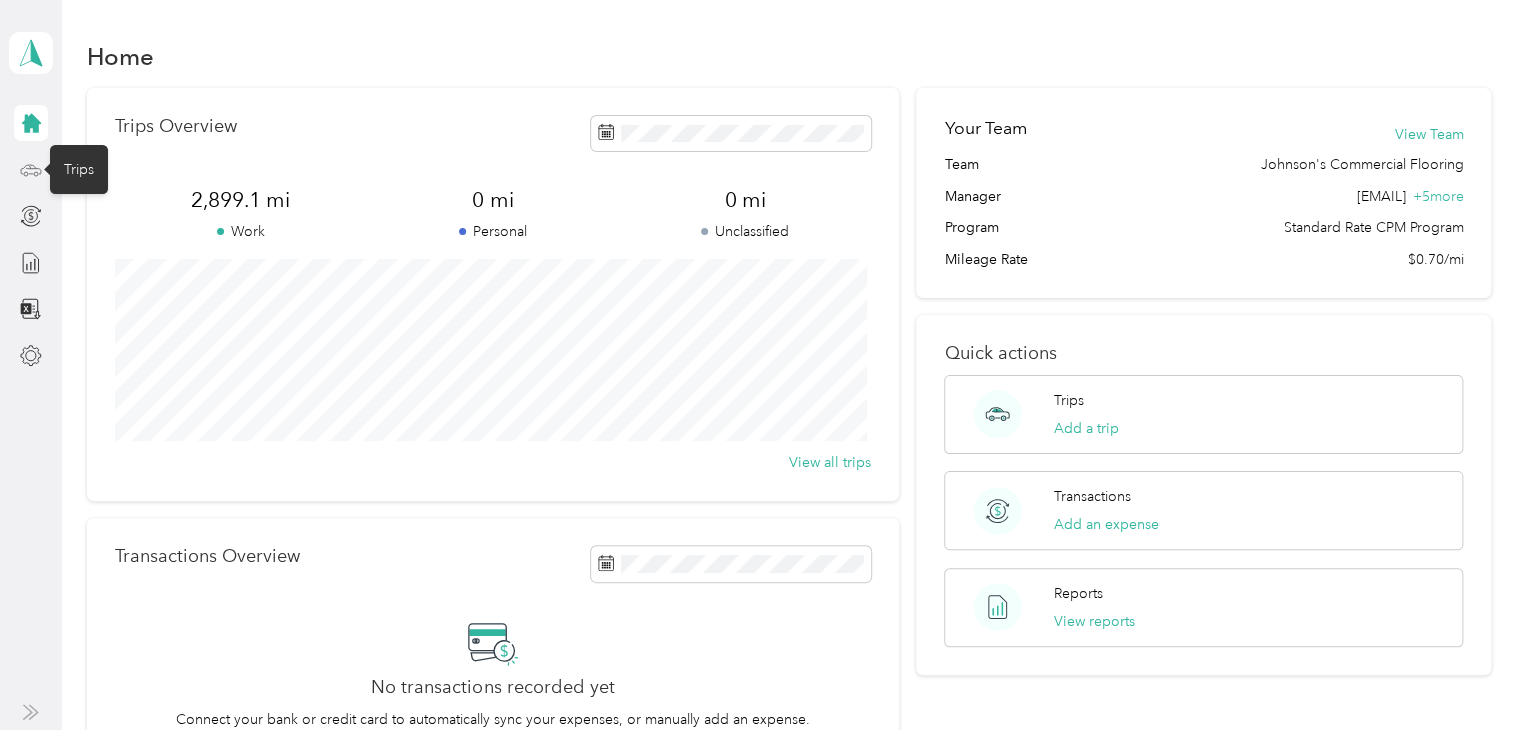 click 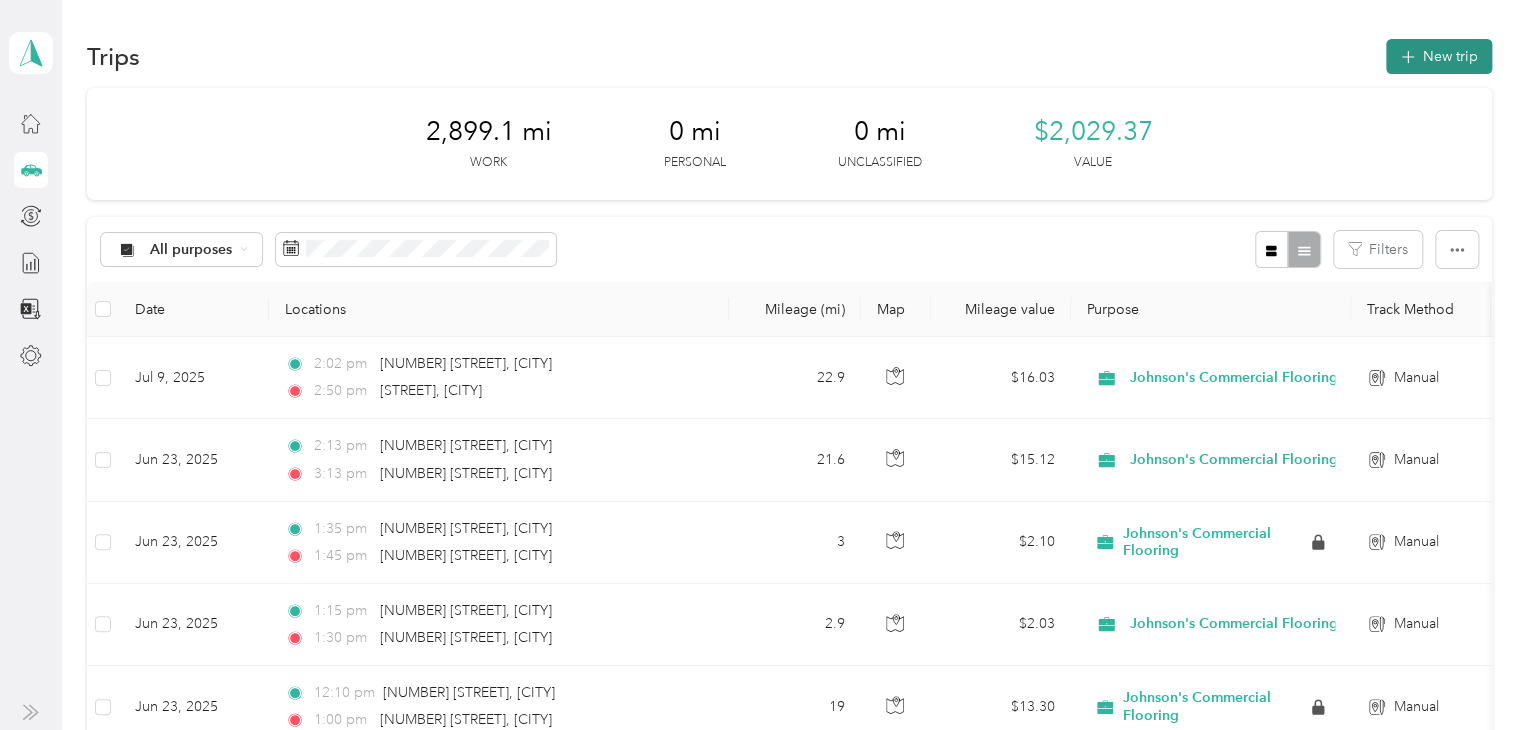 click on "New trip" at bounding box center (1439, 56) 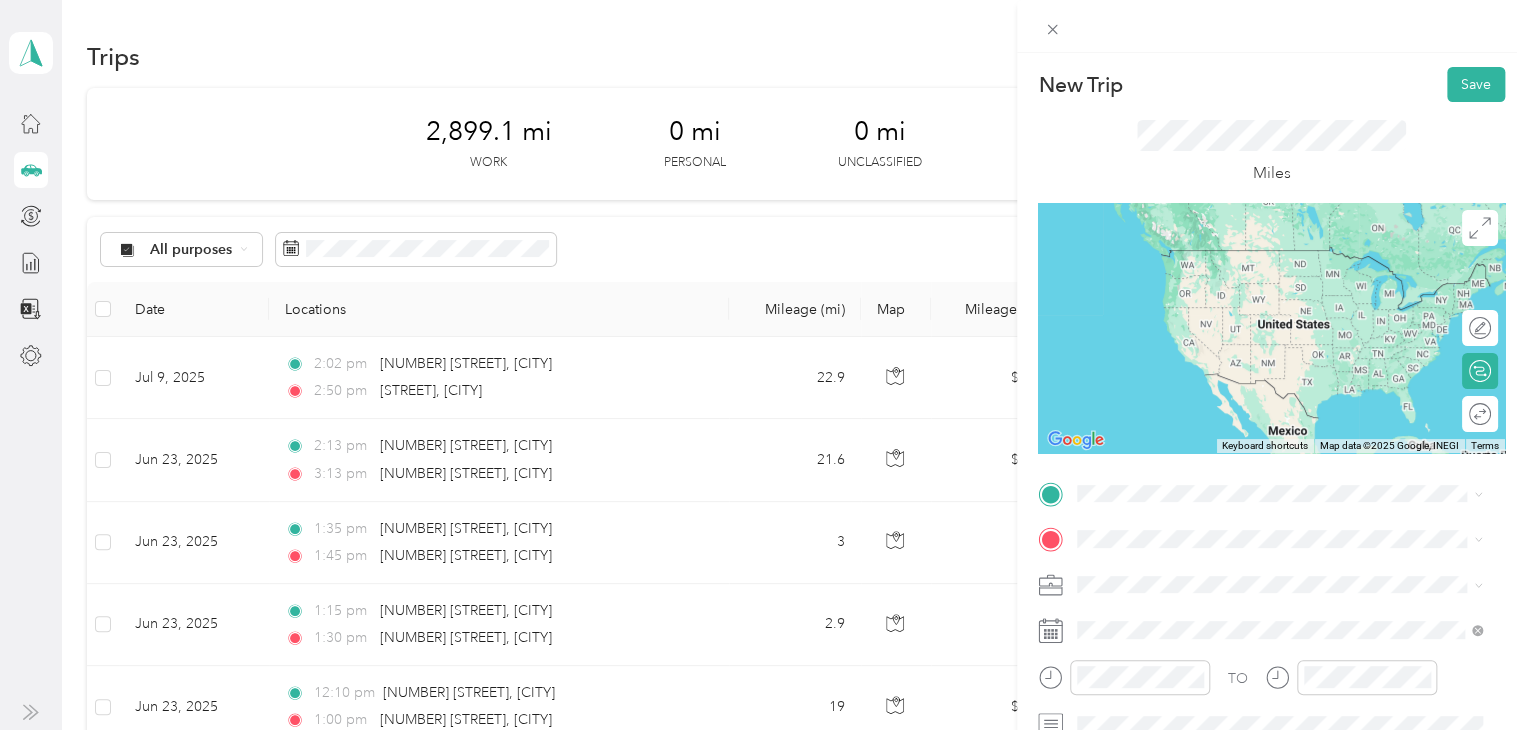 click on "[NUMBER] [STREET]
[CITY], [STATE] [POSTAL_CODE], [COUNTRY]" at bounding box center [1259, 252] 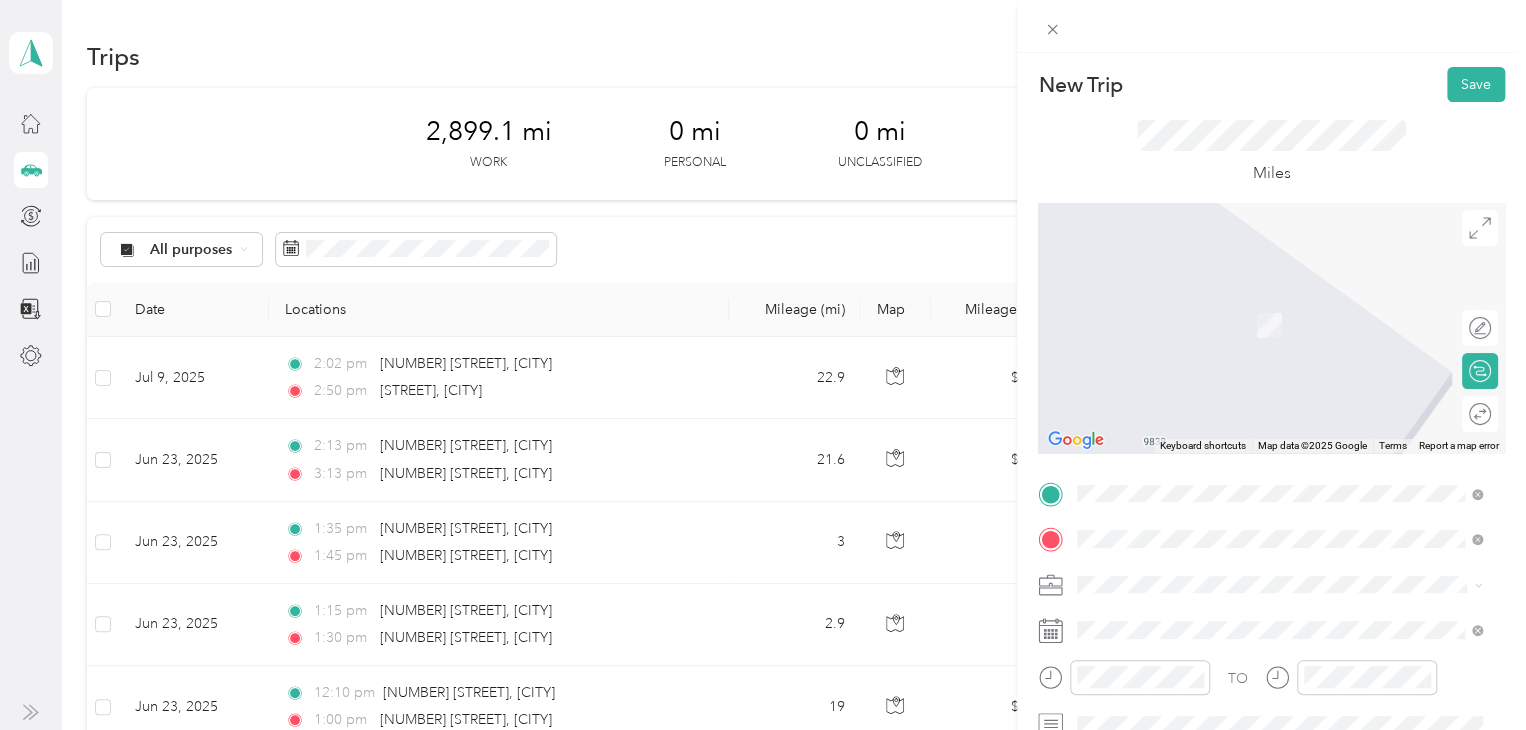 click on "[NUMBER] [STREET]
[CITY], [STATE] [POSTAL_CODE], [COUNTRY]" at bounding box center [1259, 304] 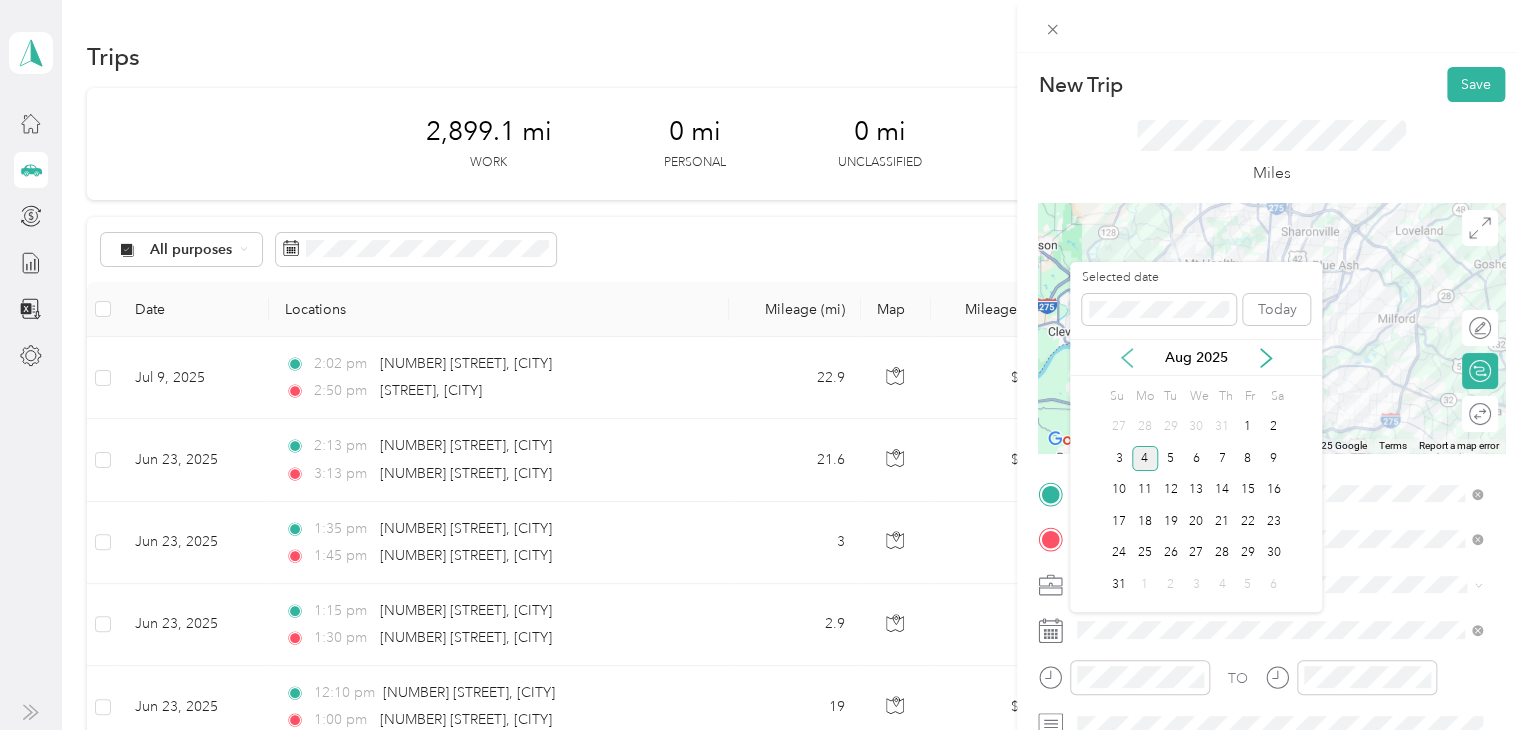 click 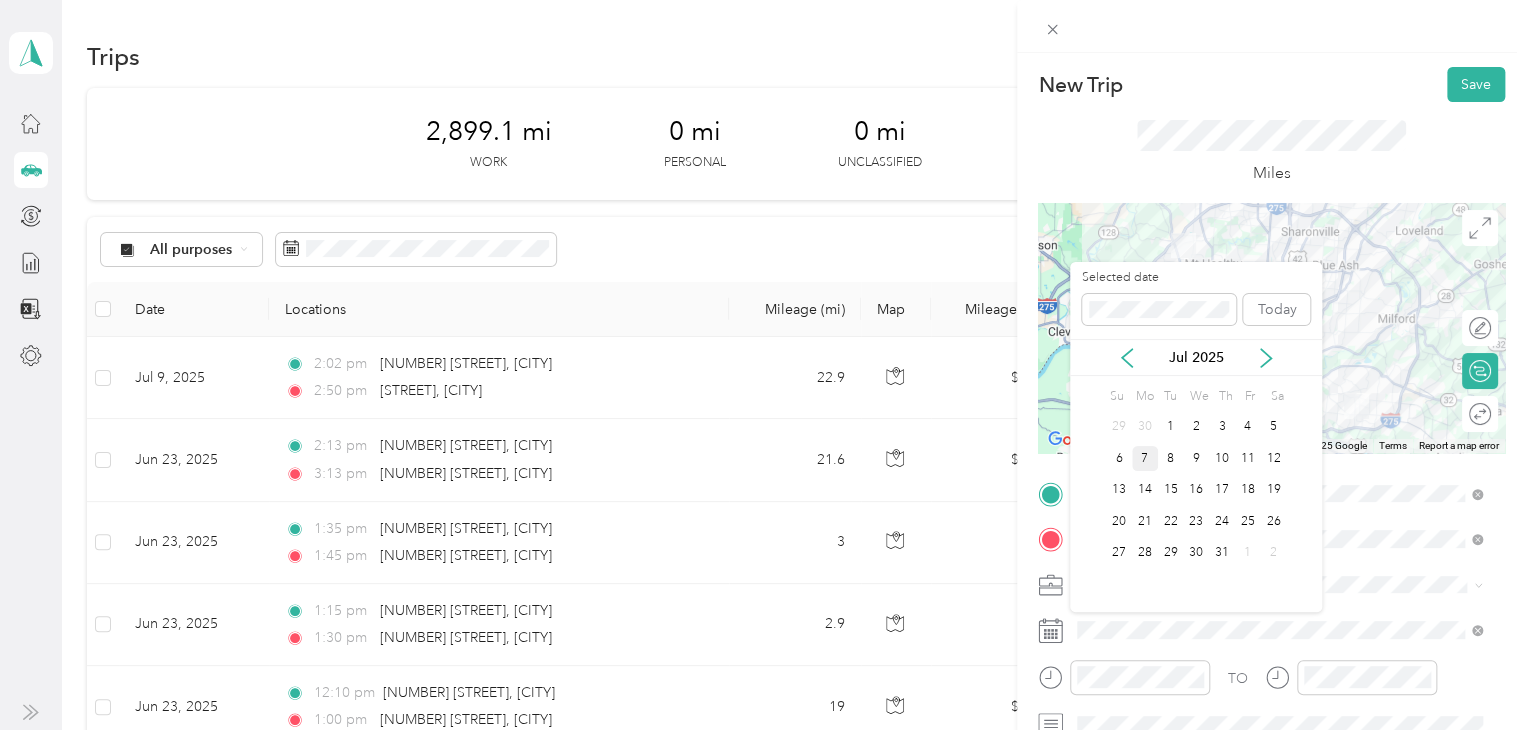 click on "7" at bounding box center (1145, 458) 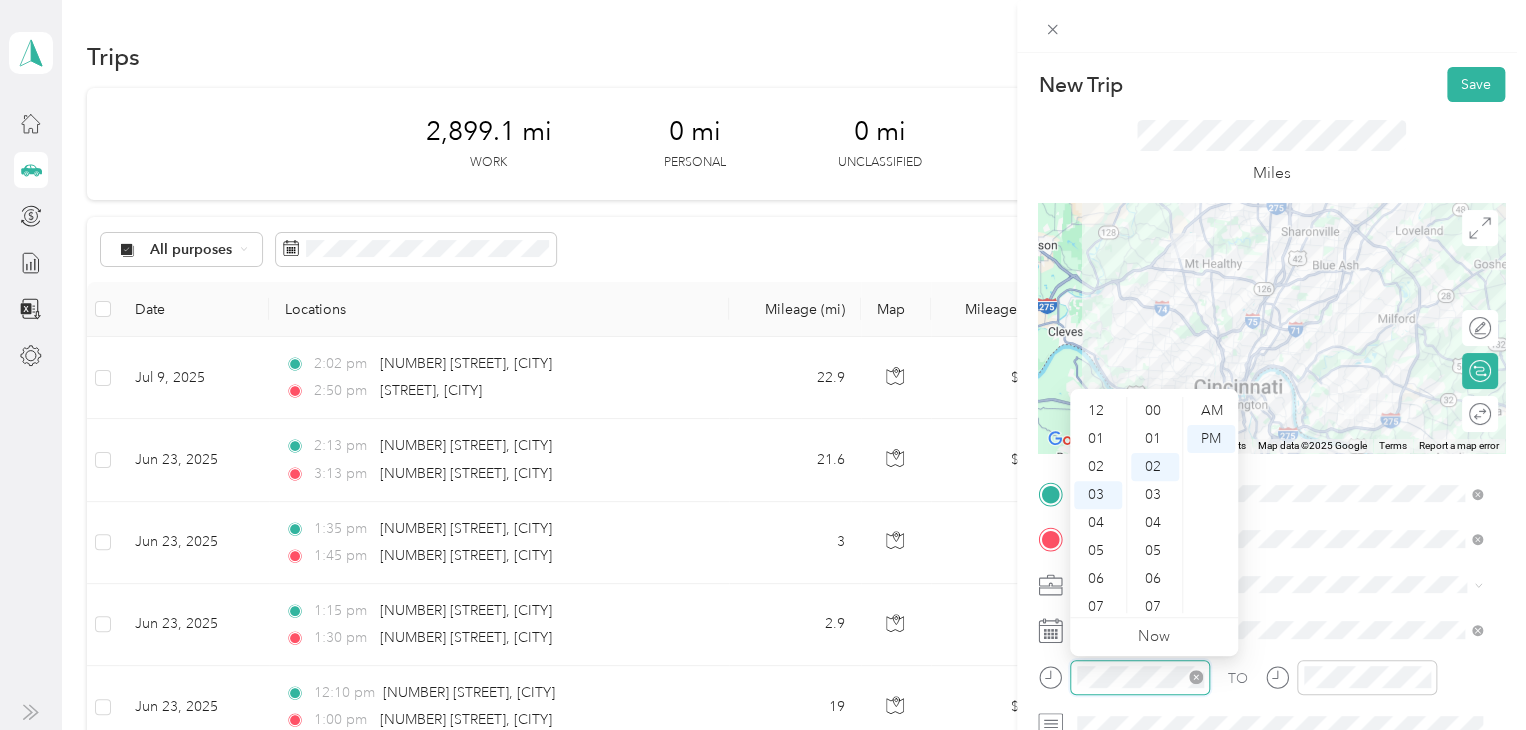 scroll, scrollTop: 84, scrollLeft: 0, axis: vertical 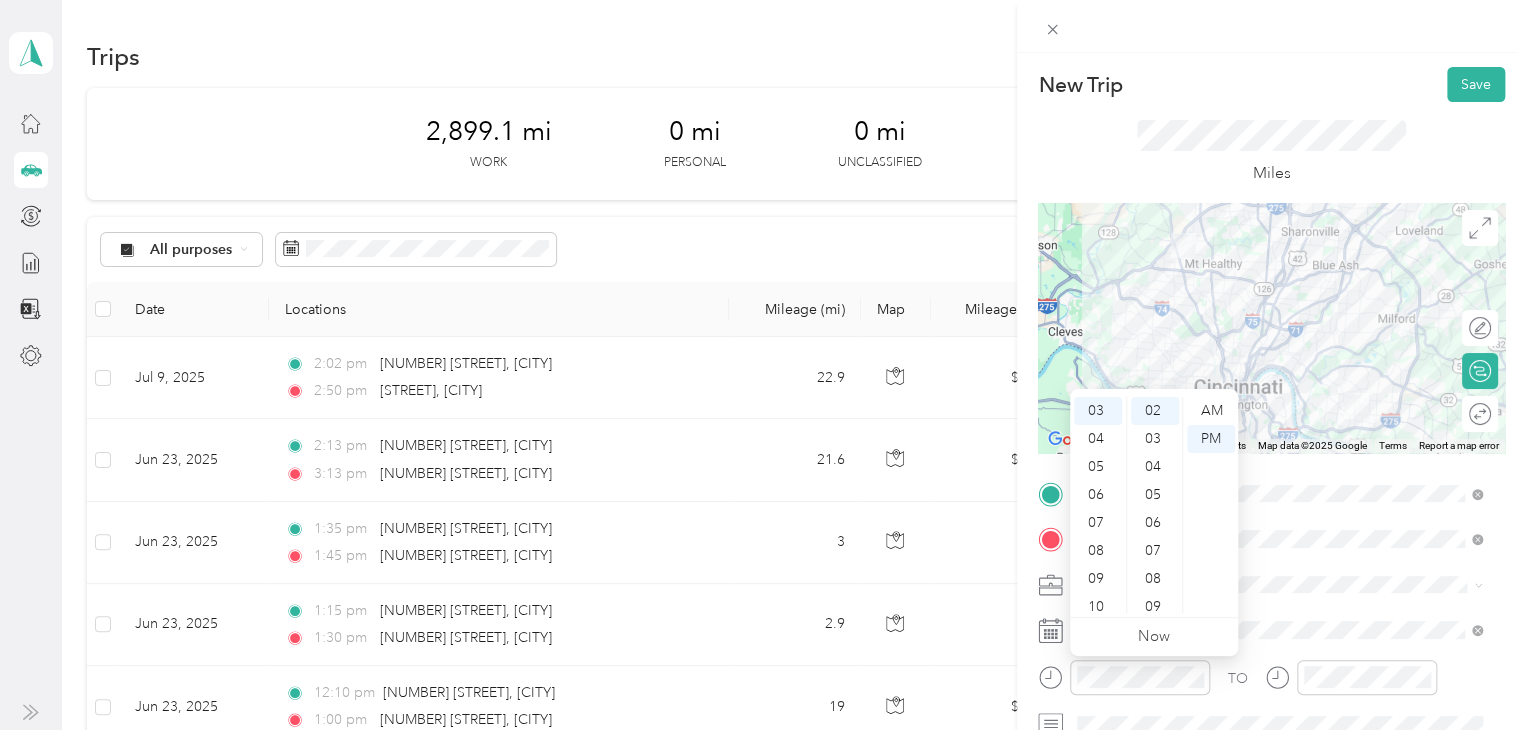 drag, startPoint x: 1098, startPoint y: 580, endPoint x: 1175, endPoint y: 539, distance: 87.23531 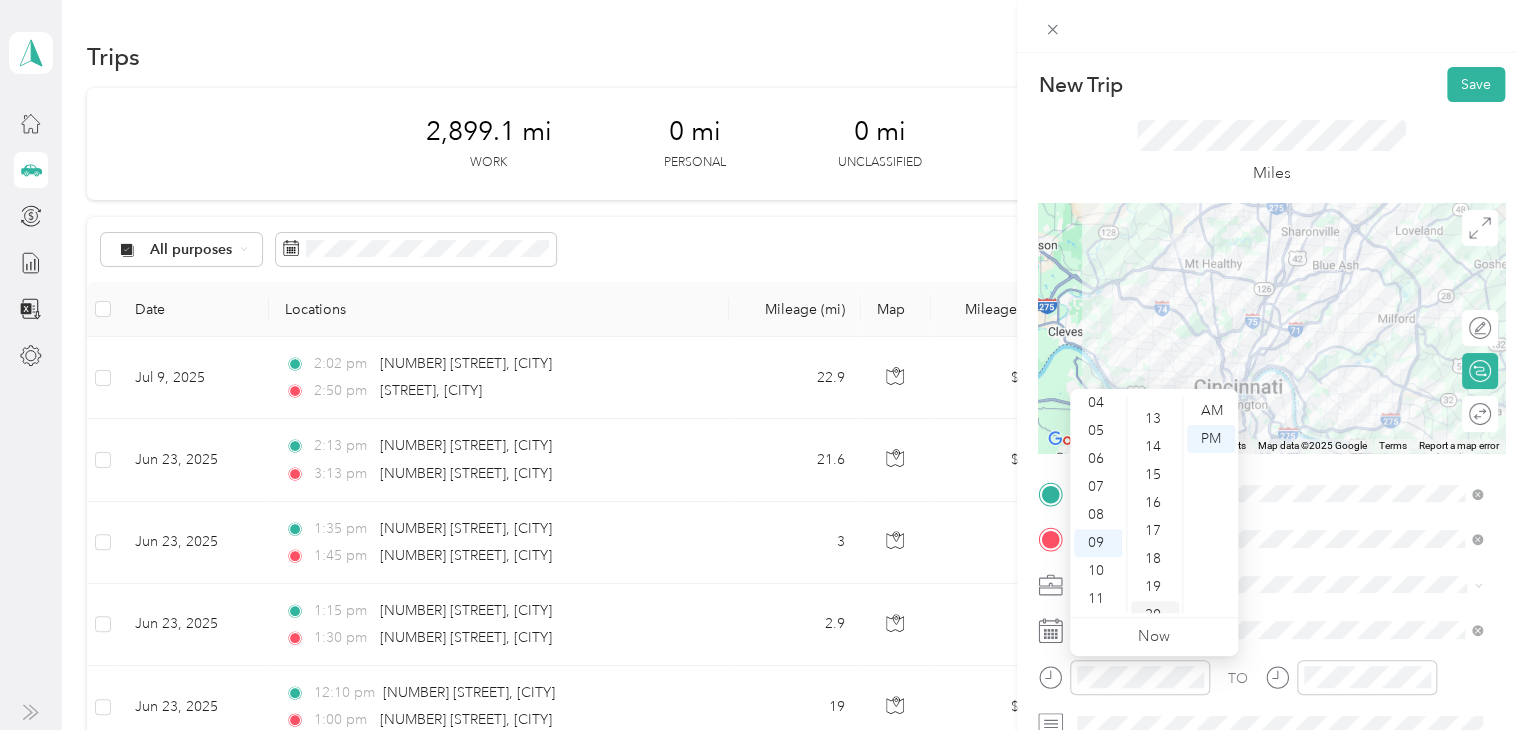 scroll, scrollTop: 500, scrollLeft: 0, axis: vertical 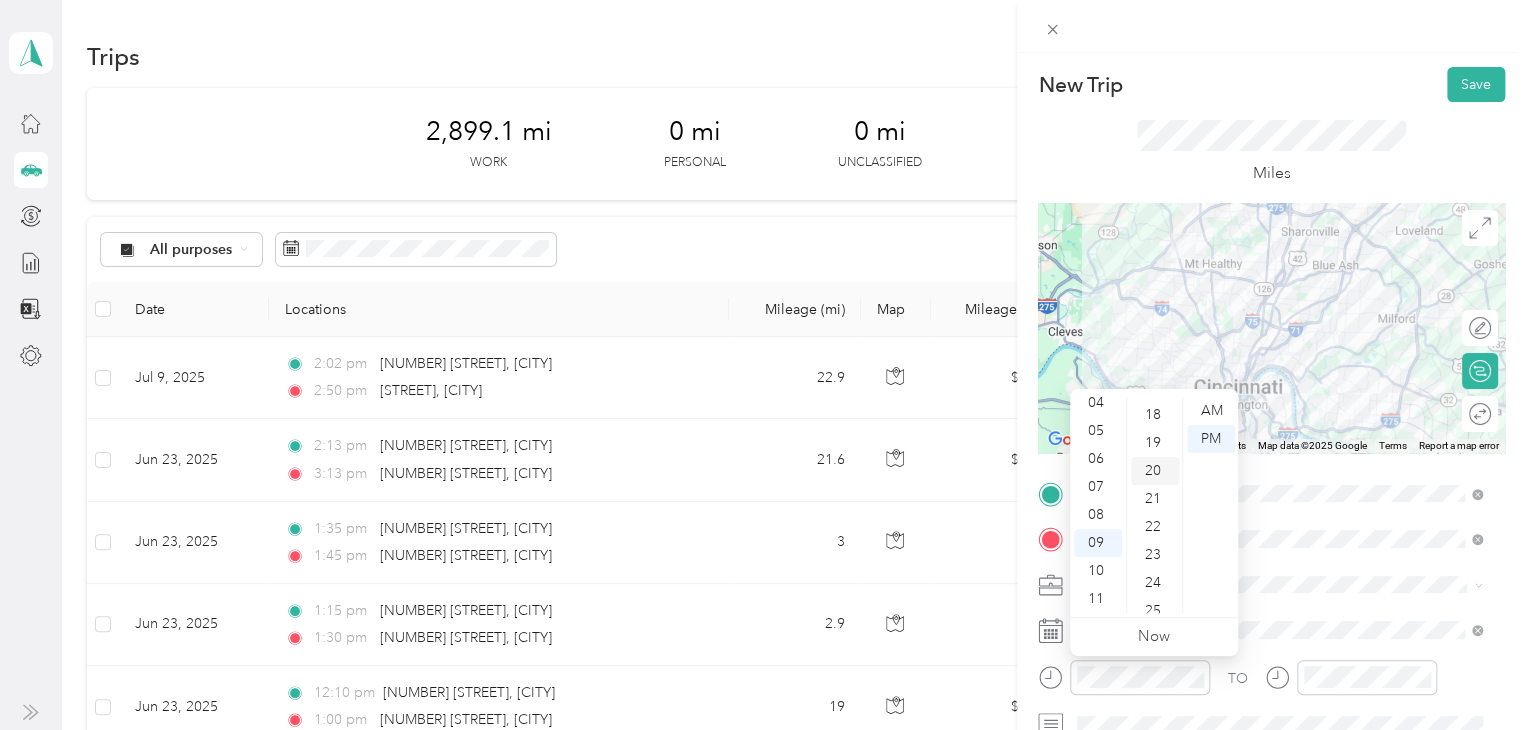 click on "20" at bounding box center (1155, 471) 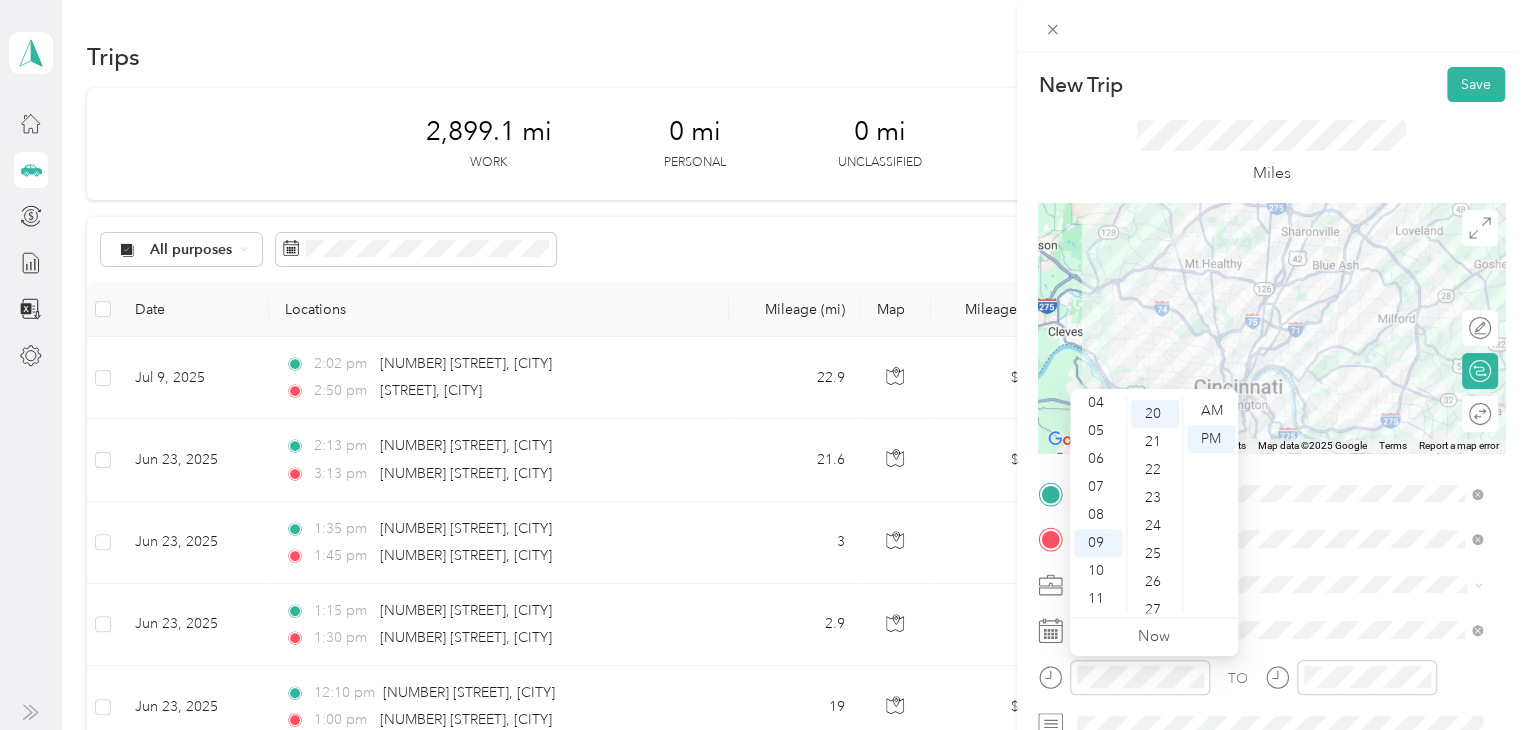 scroll, scrollTop: 560, scrollLeft: 0, axis: vertical 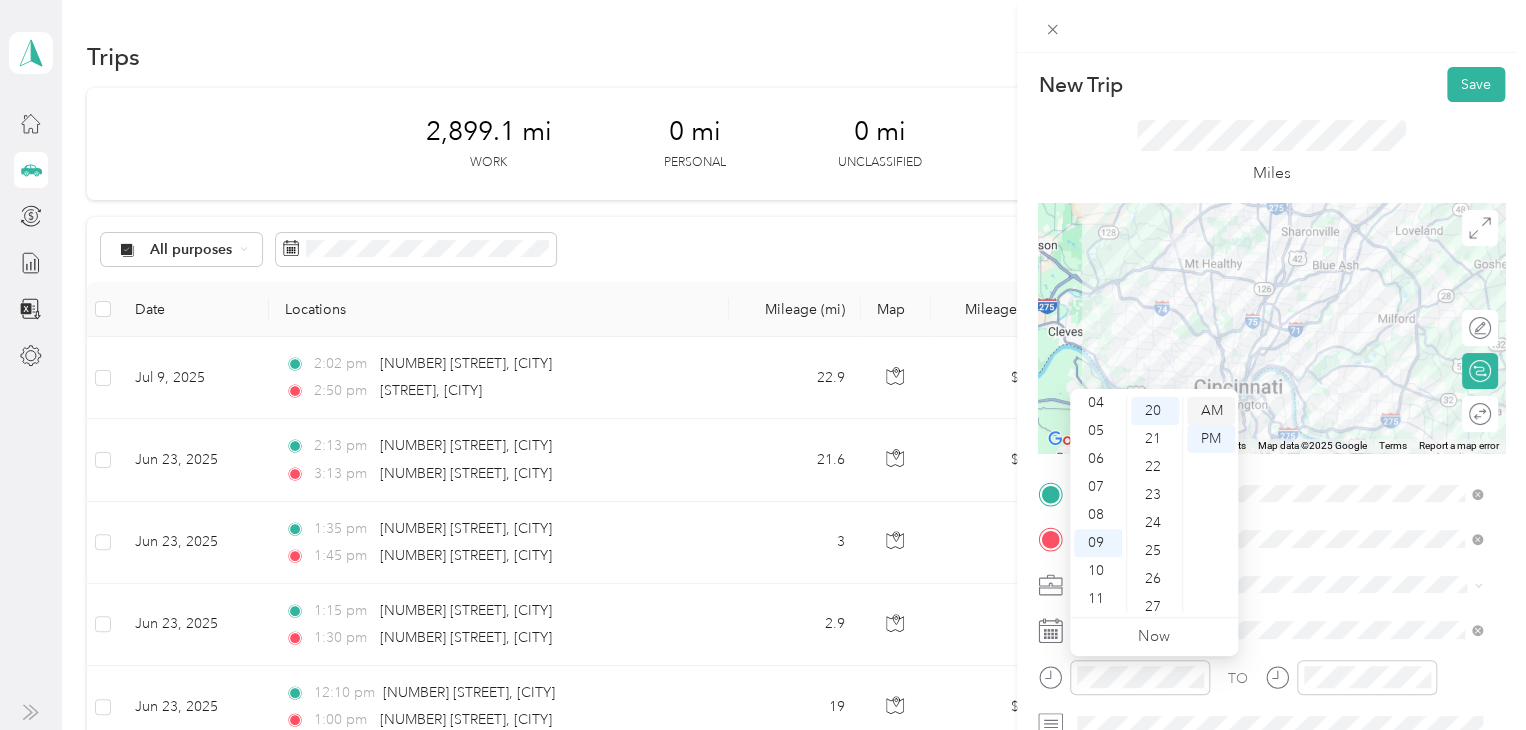 click on "AM" at bounding box center (1211, 411) 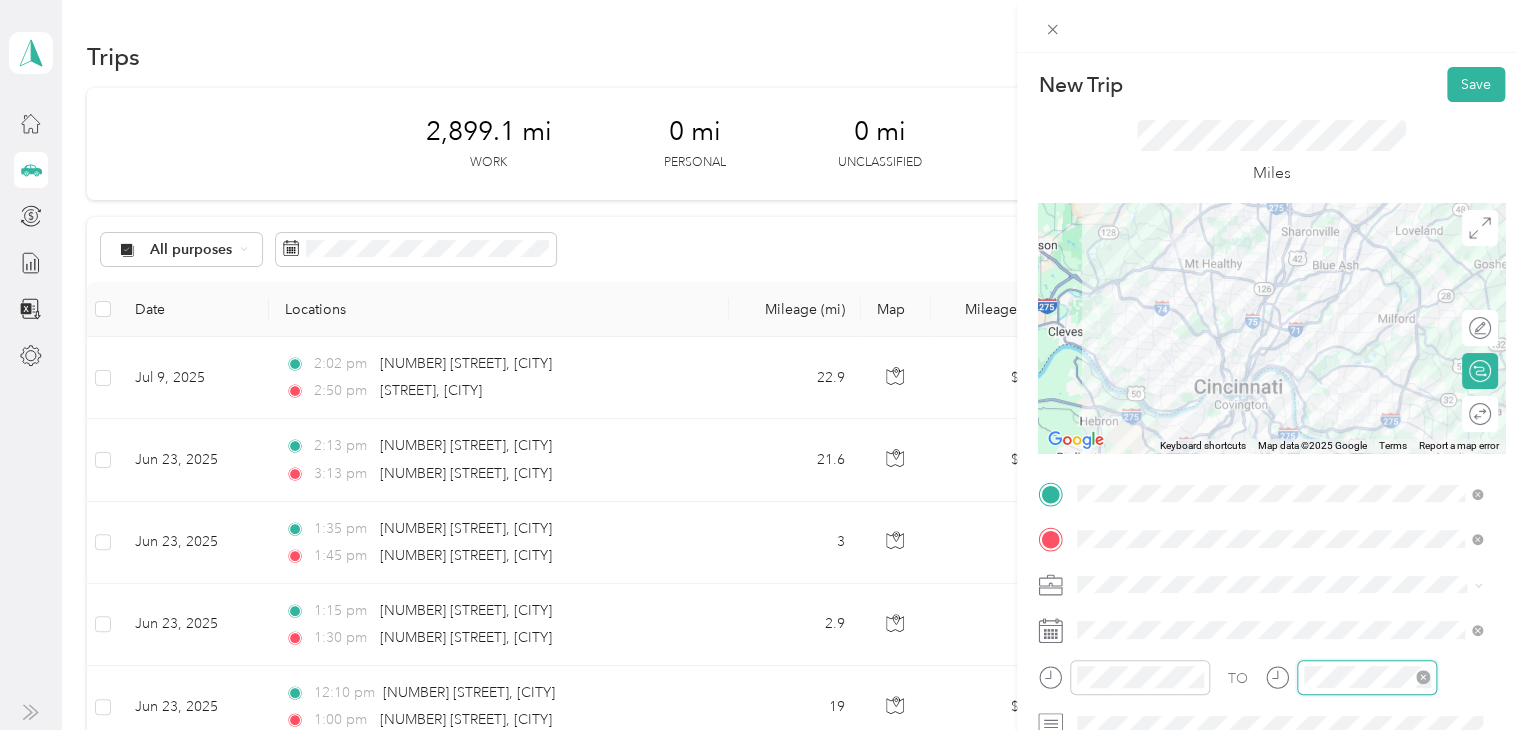 scroll, scrollTop: 84, scrollLeft: 0, axis: vertical 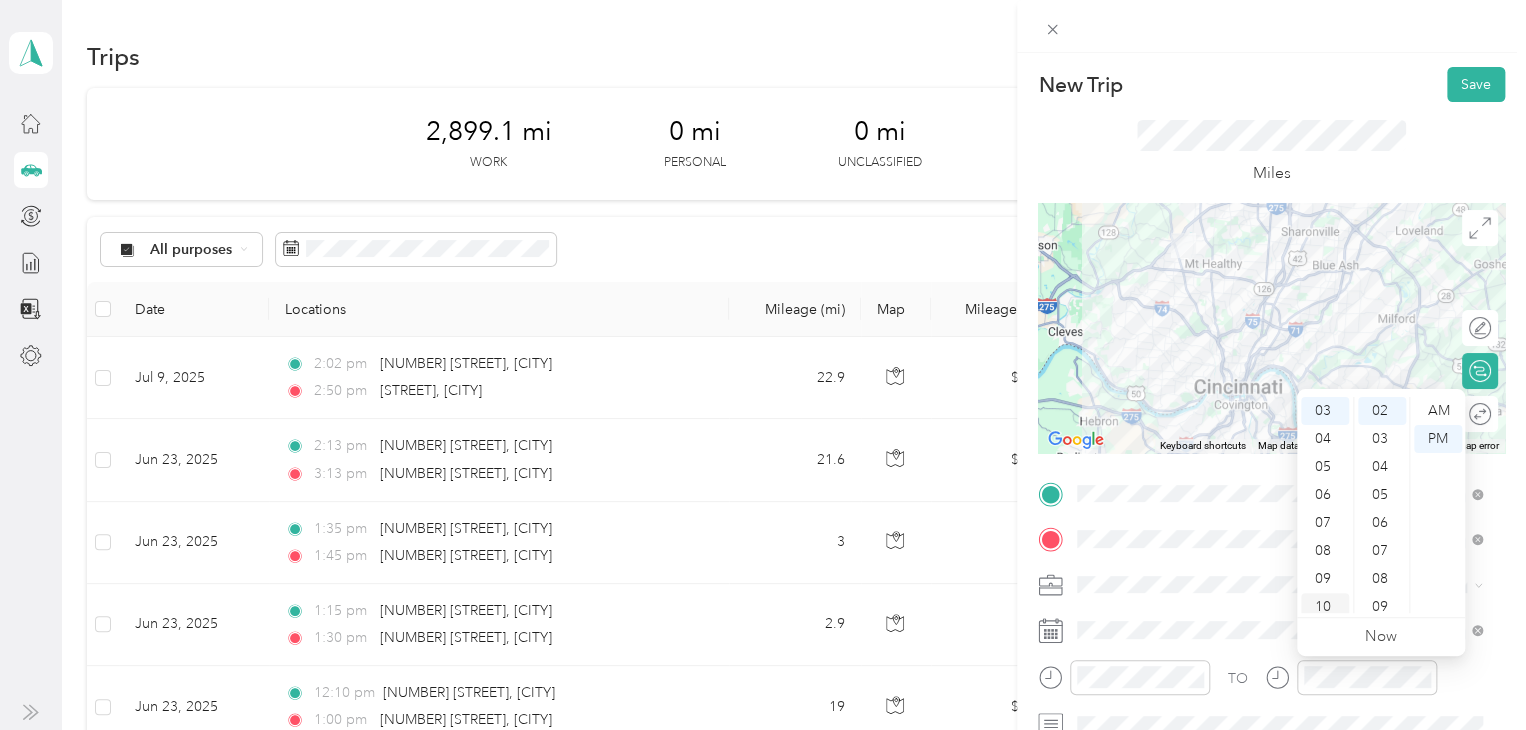 click on "10" at bounding box center [1325, 607] 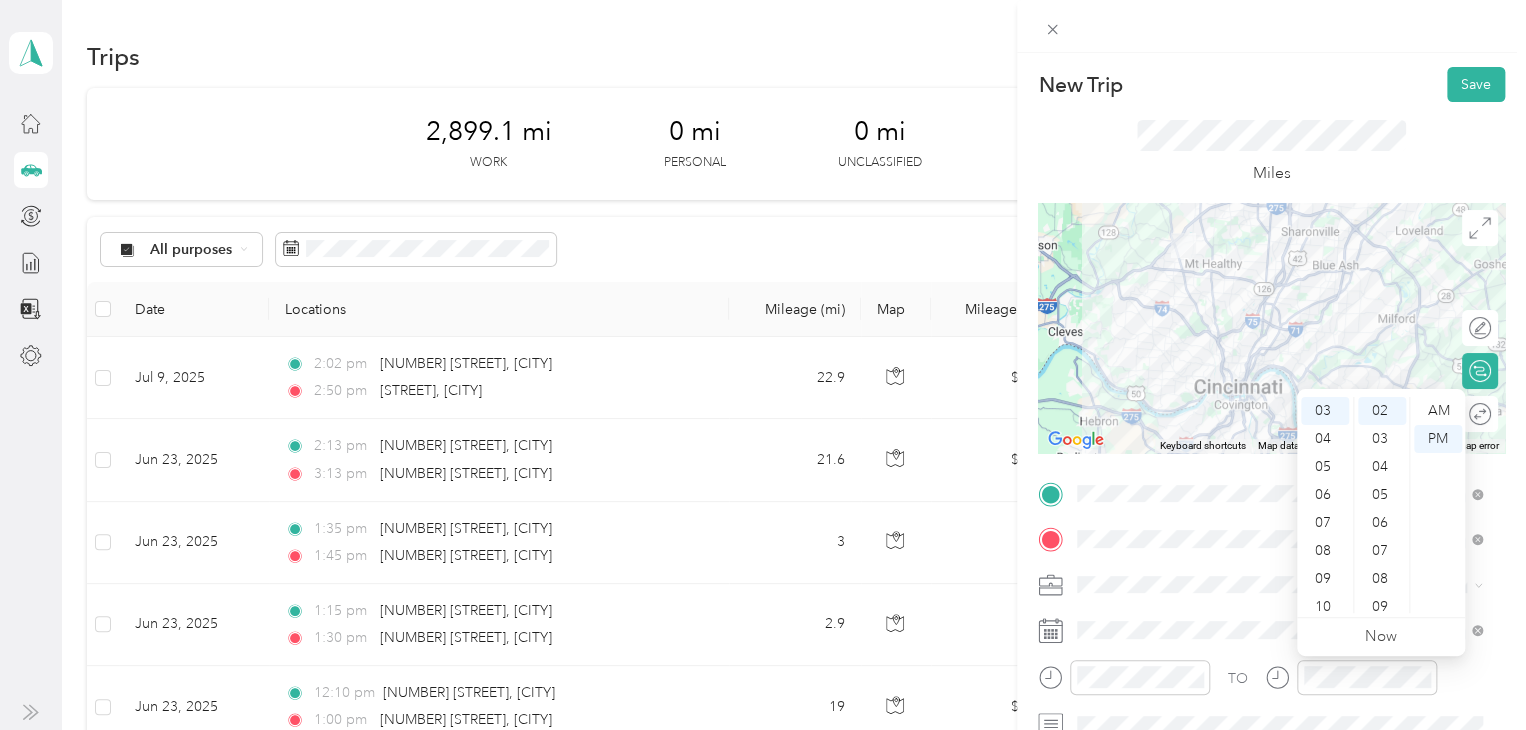 scroll, scrollTop: 120, scrollLeft: 0, axis: vertical 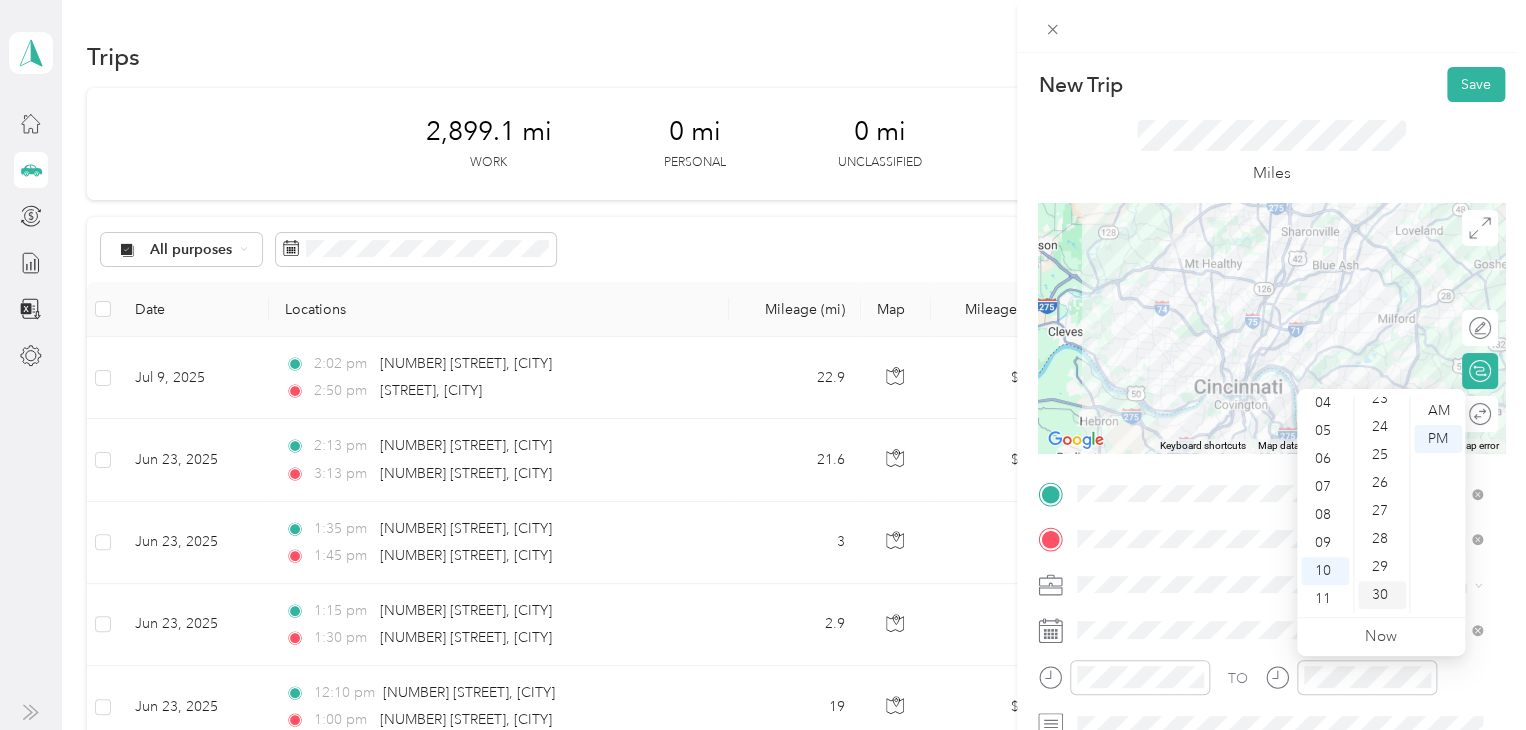 click on "30" at bounding box center [1382, 595] 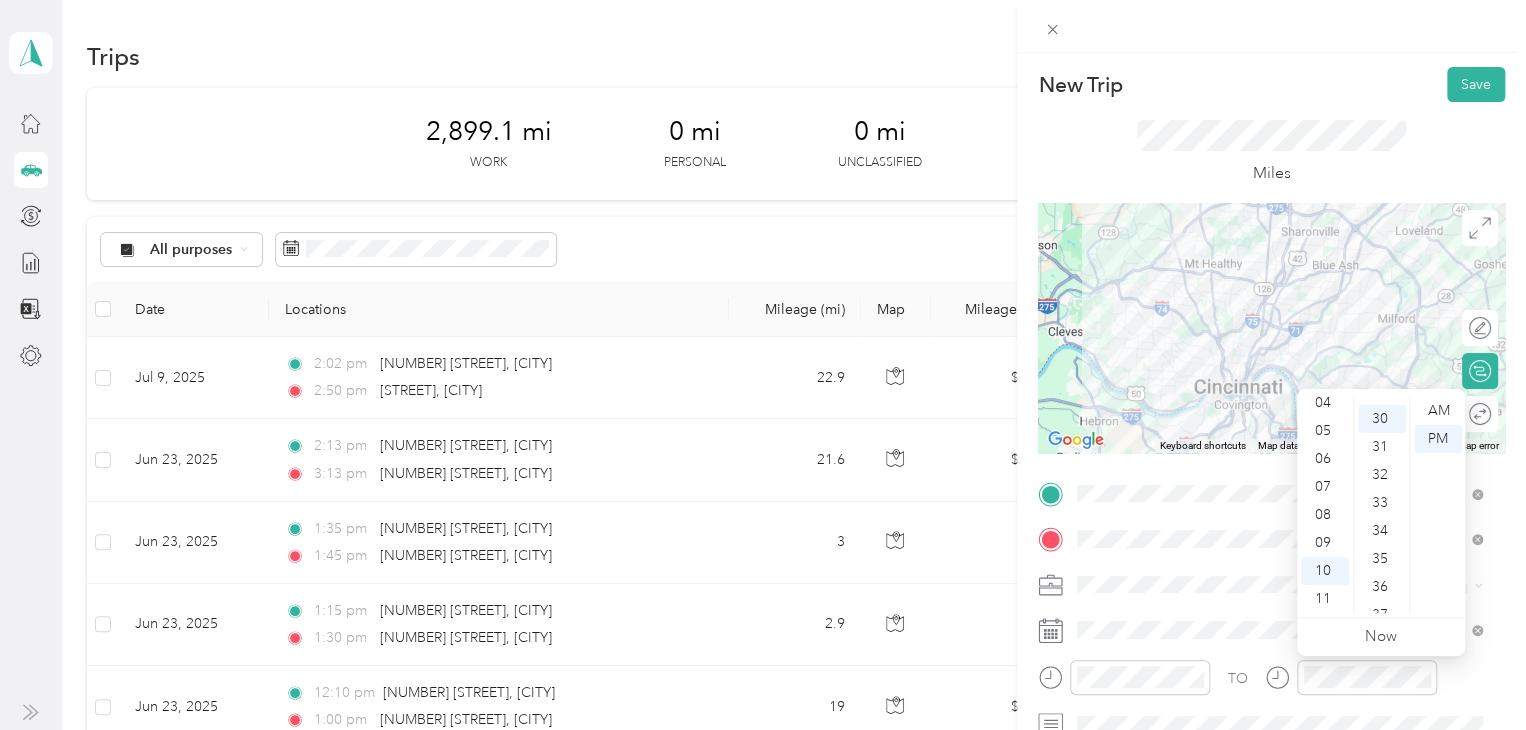 scroll, scrollTop: 840, scrollLeft: 0, axis: vertical 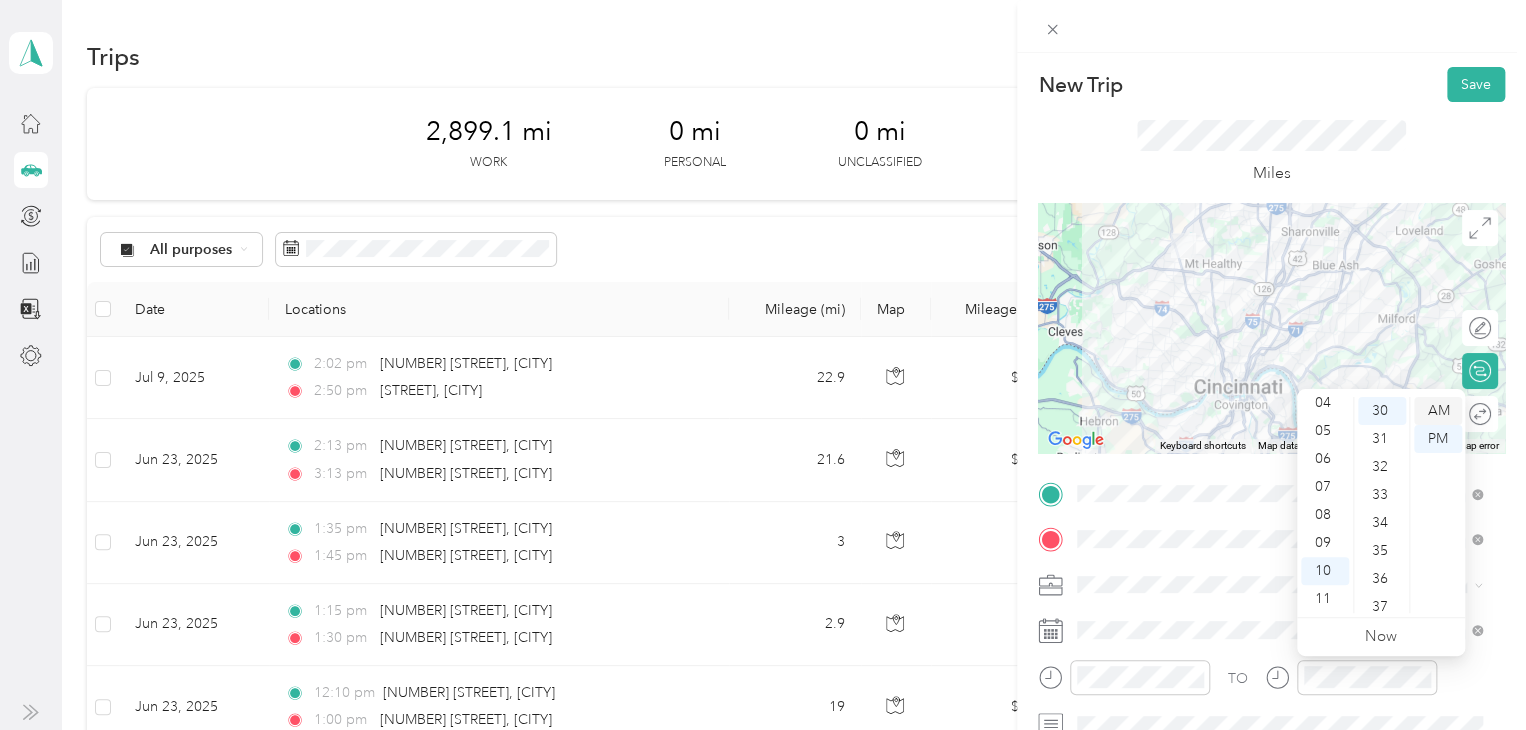 click on "AM" at bounding box center (1438, 411) 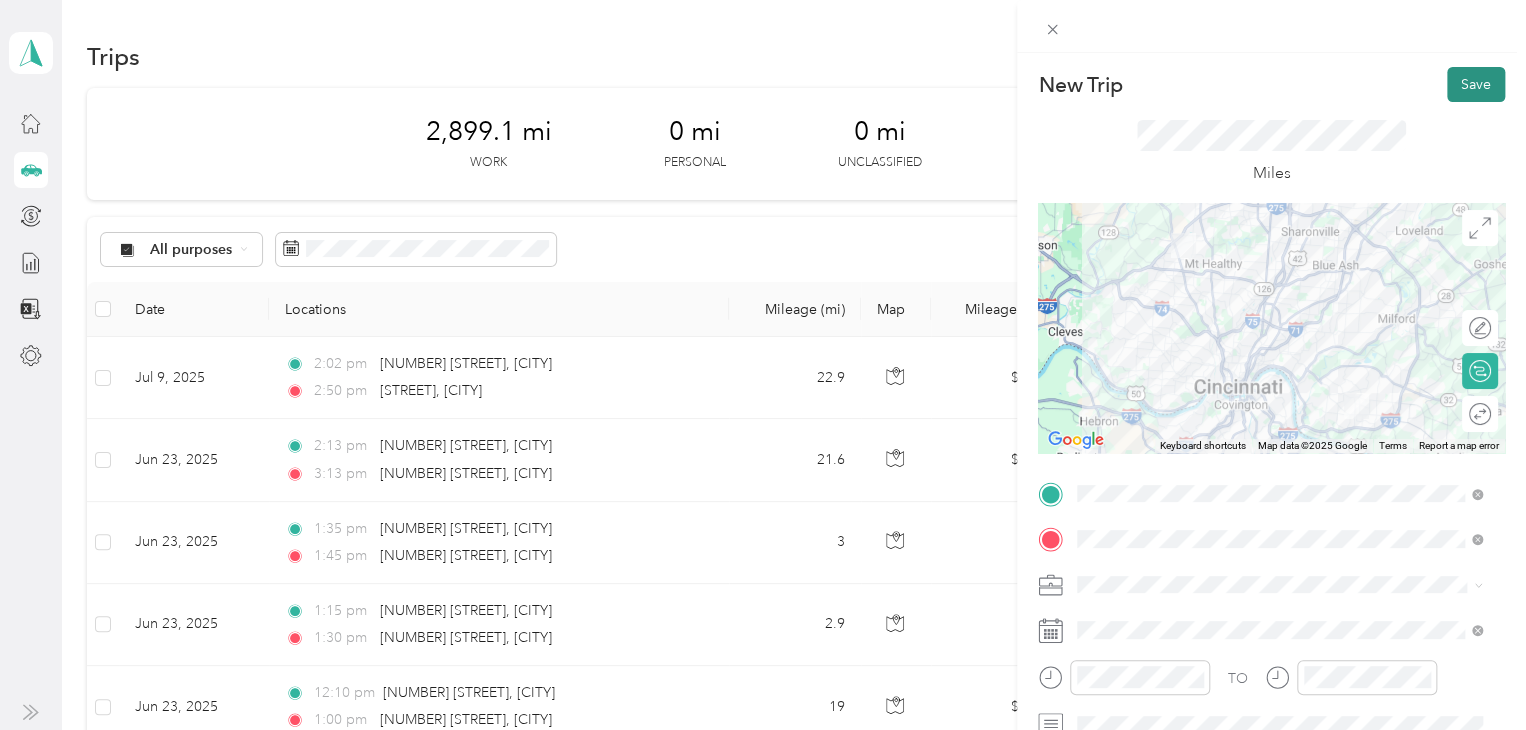 click on "Save" at bounding box center [1476, 84] 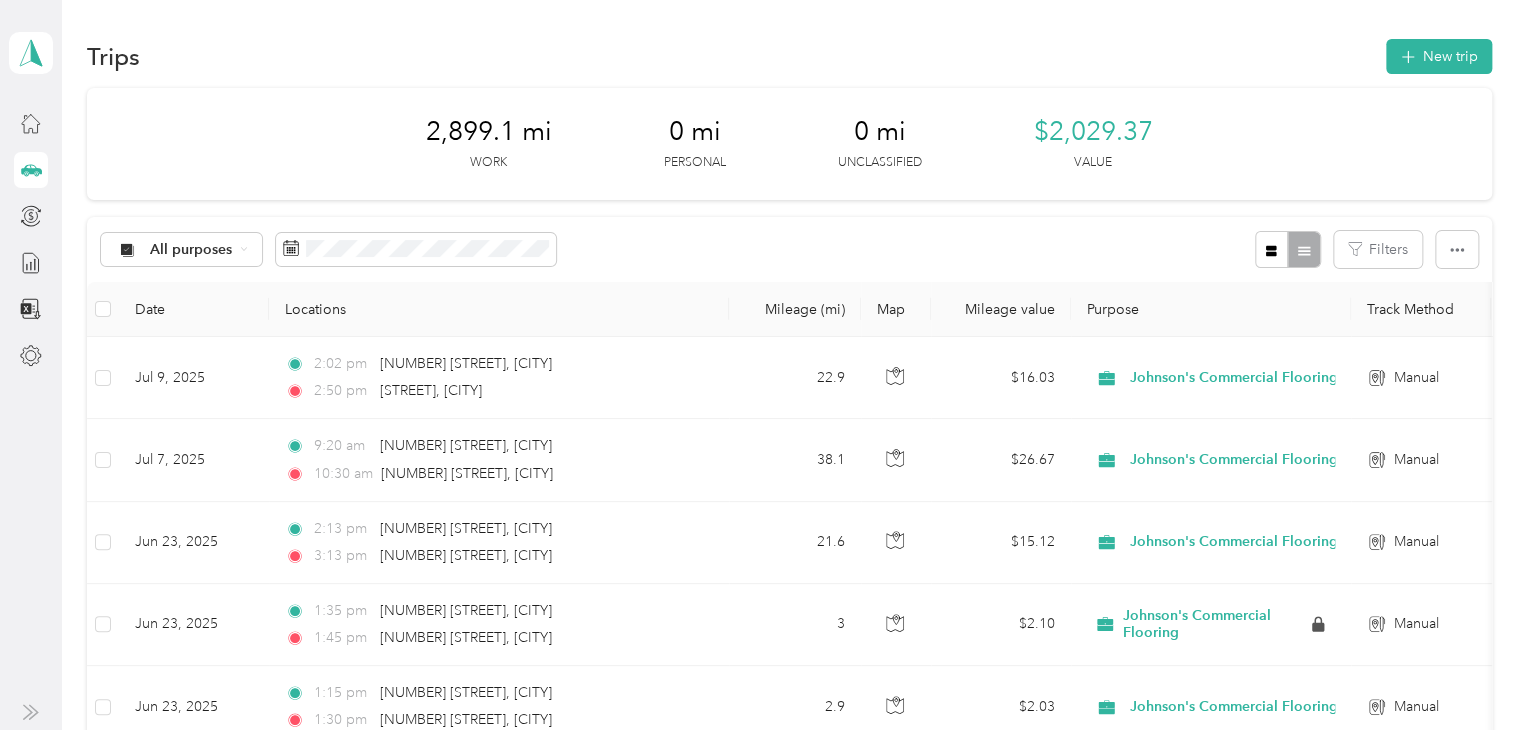 click on "Trips New trip" at bounding box center [789, 56] 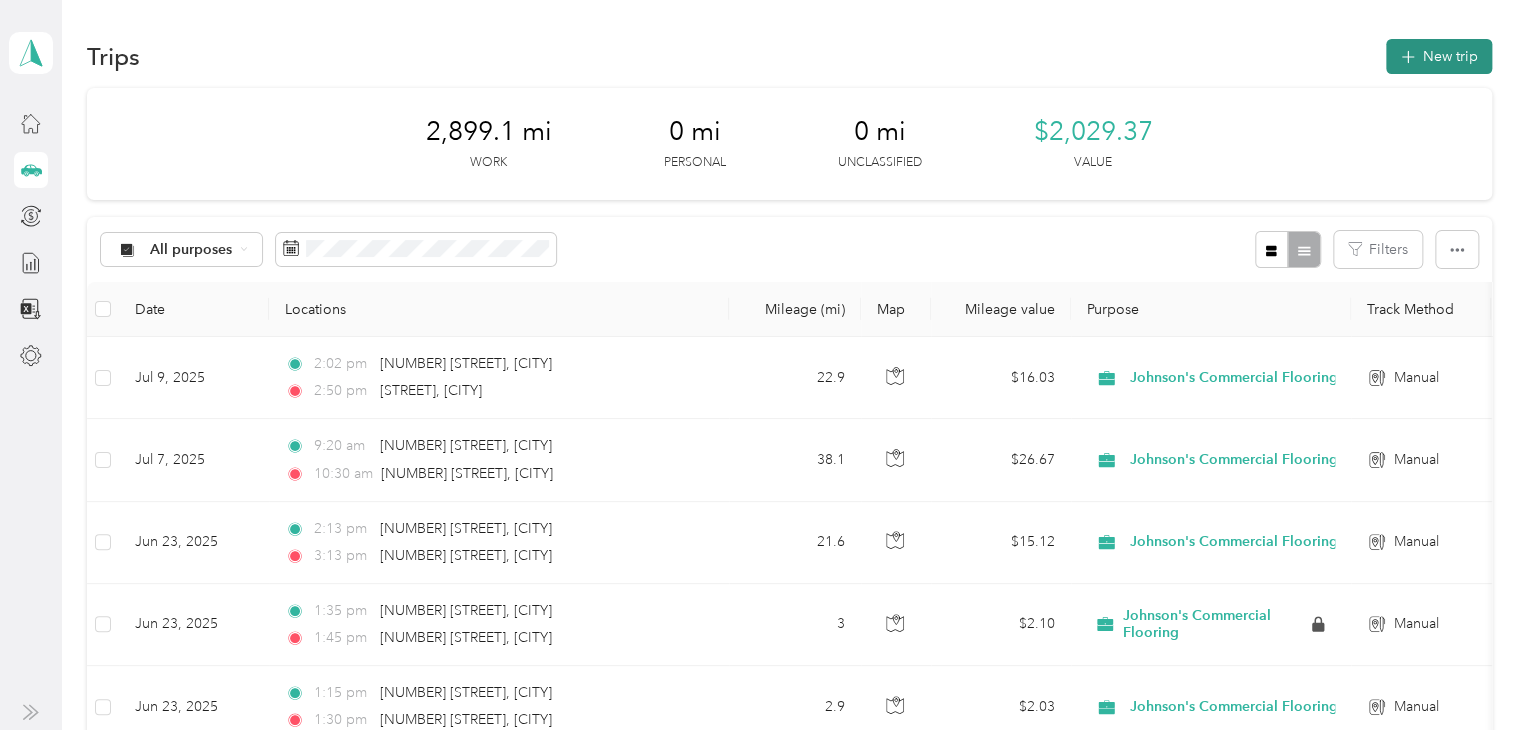 click on "New trip" at bounding box center (1439, 56) 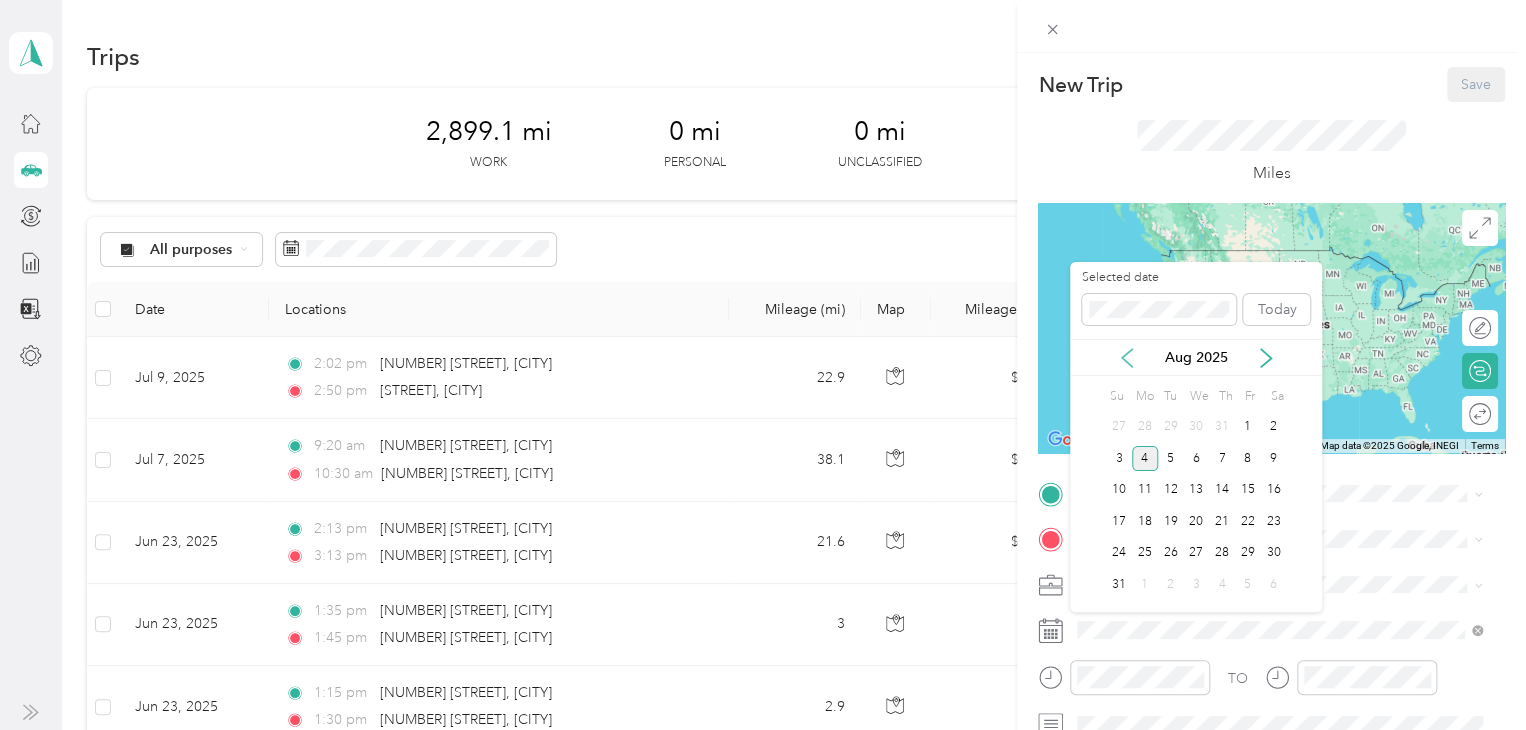 click 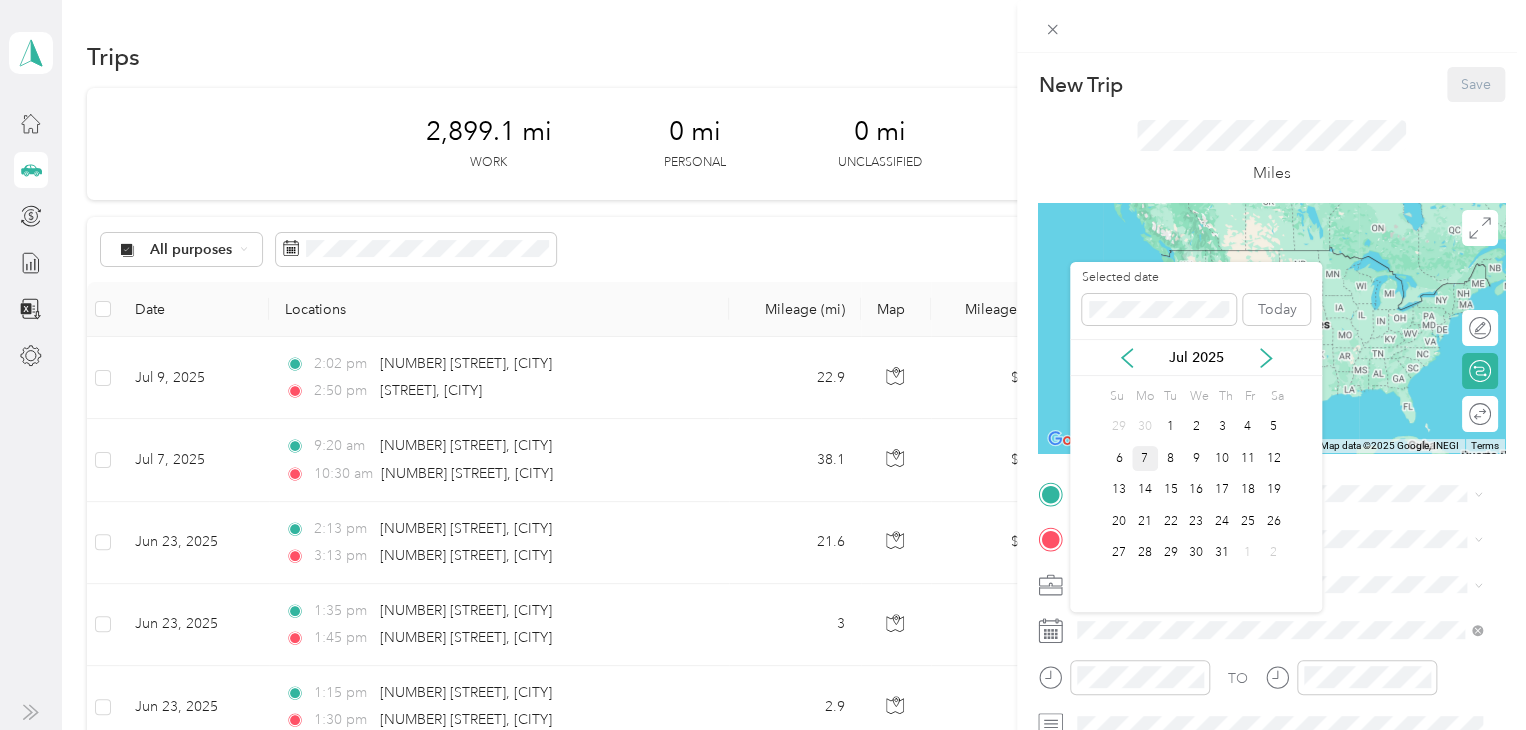 click on "7" at bounding box center [1145, 458] 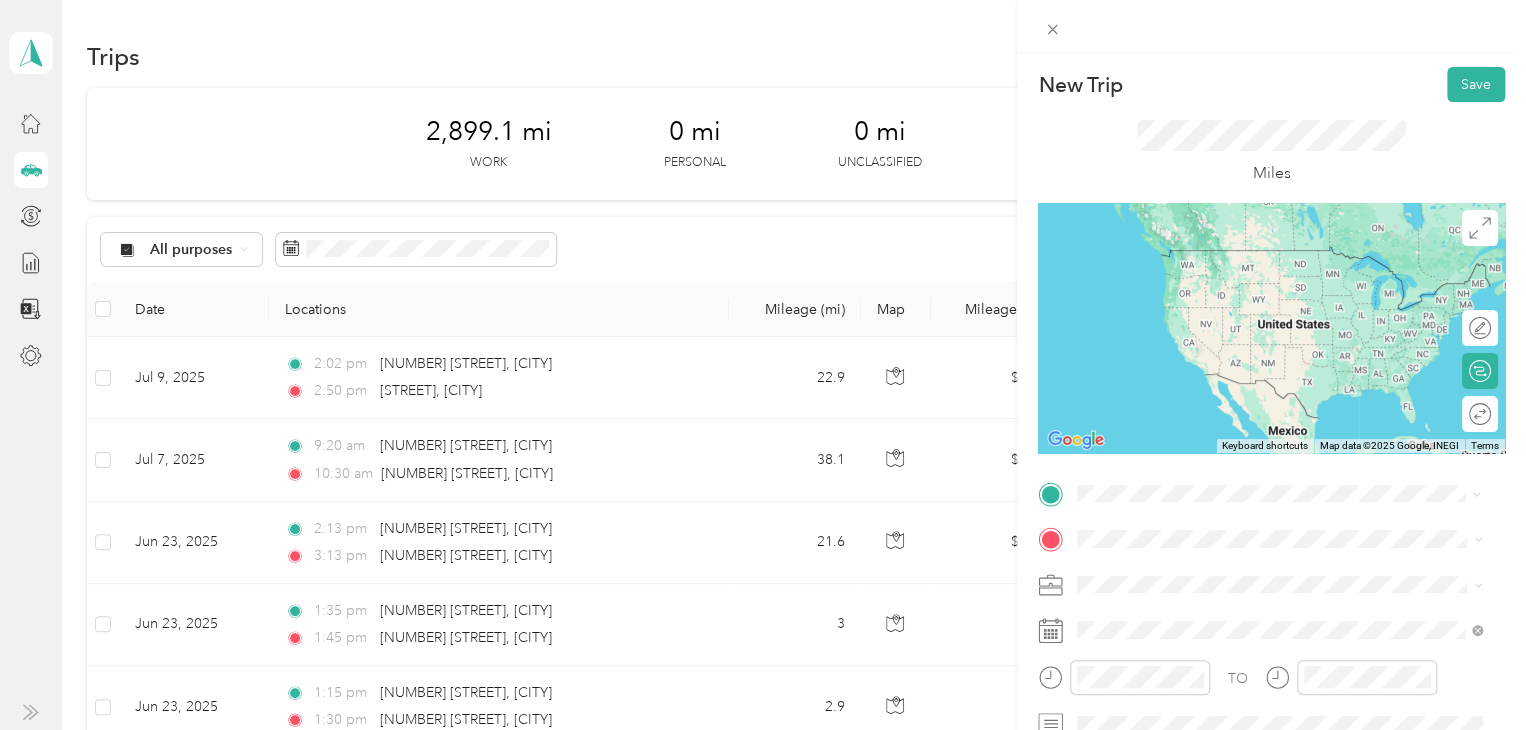 click on "[NUMBER] [STREET]
[CITY], [STATE] [POSTAL_CODE], [COUNTRY]" at bounding box center (1259, 258) 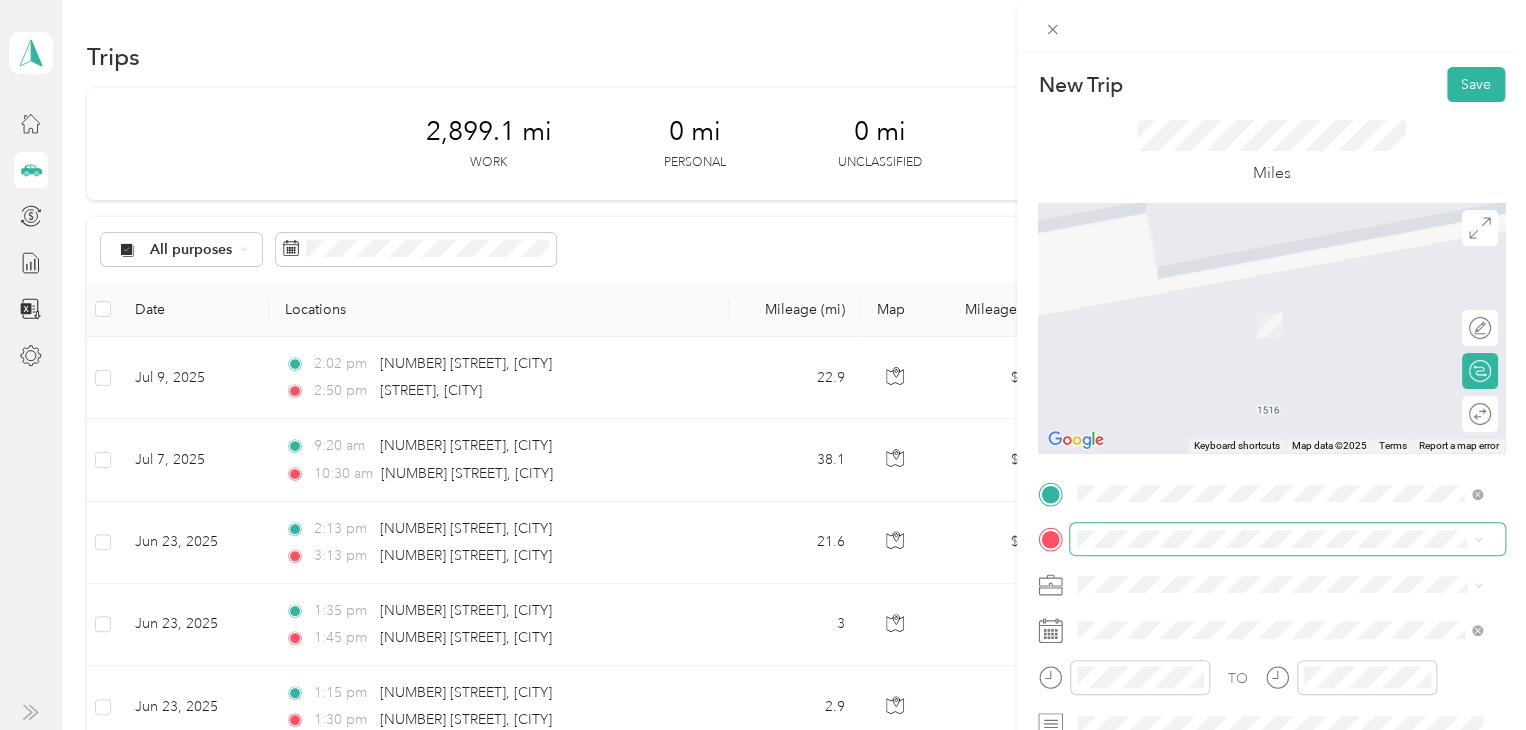 click at bounding box center [1287, 539] 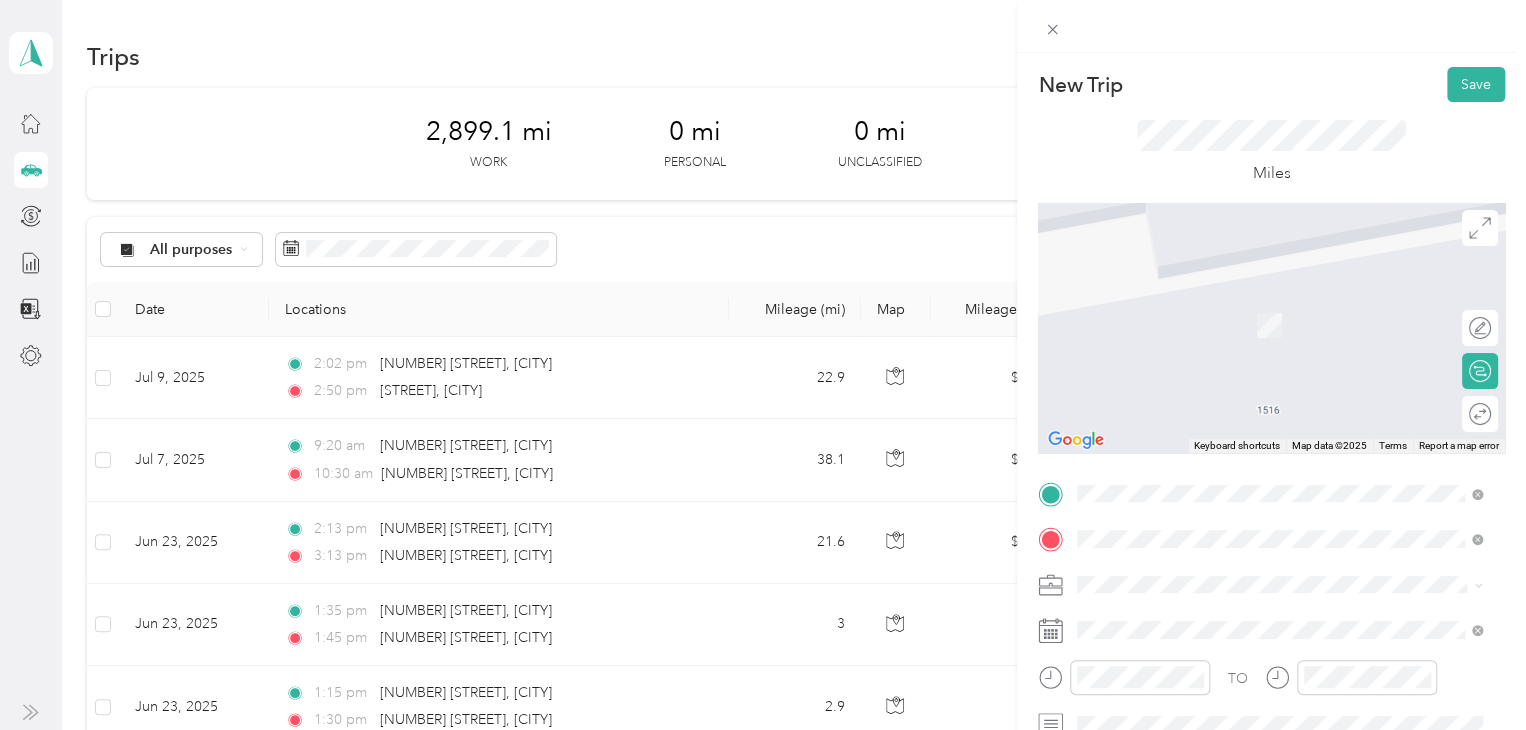 click on "[NUMBER] [STREET]
[CITY], [STATE] [POSTAL_CODE], [COUNTRY]" at bounding box center [1259, 304] 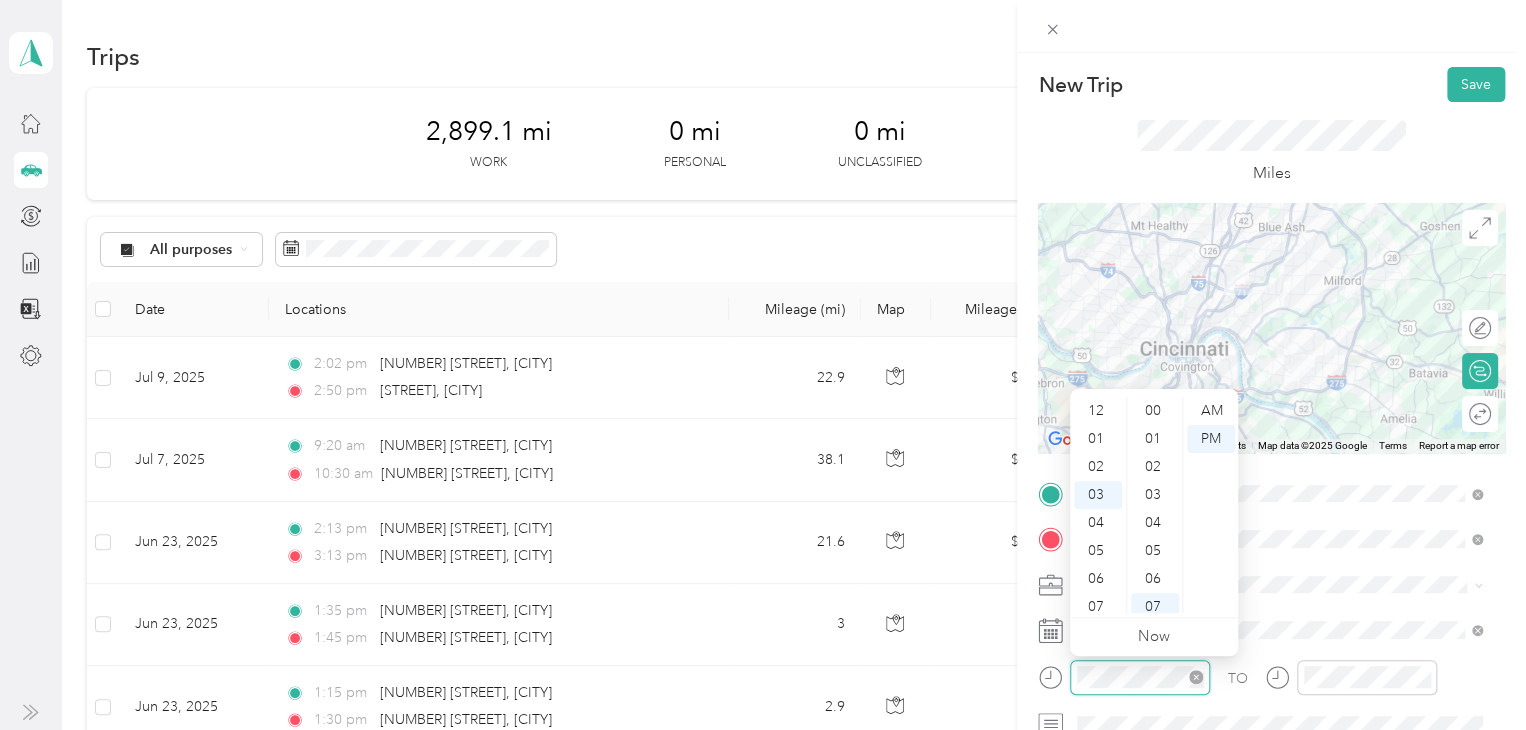 scroll, scrollTop: 84, scrollLeft: 0, axis: vertical 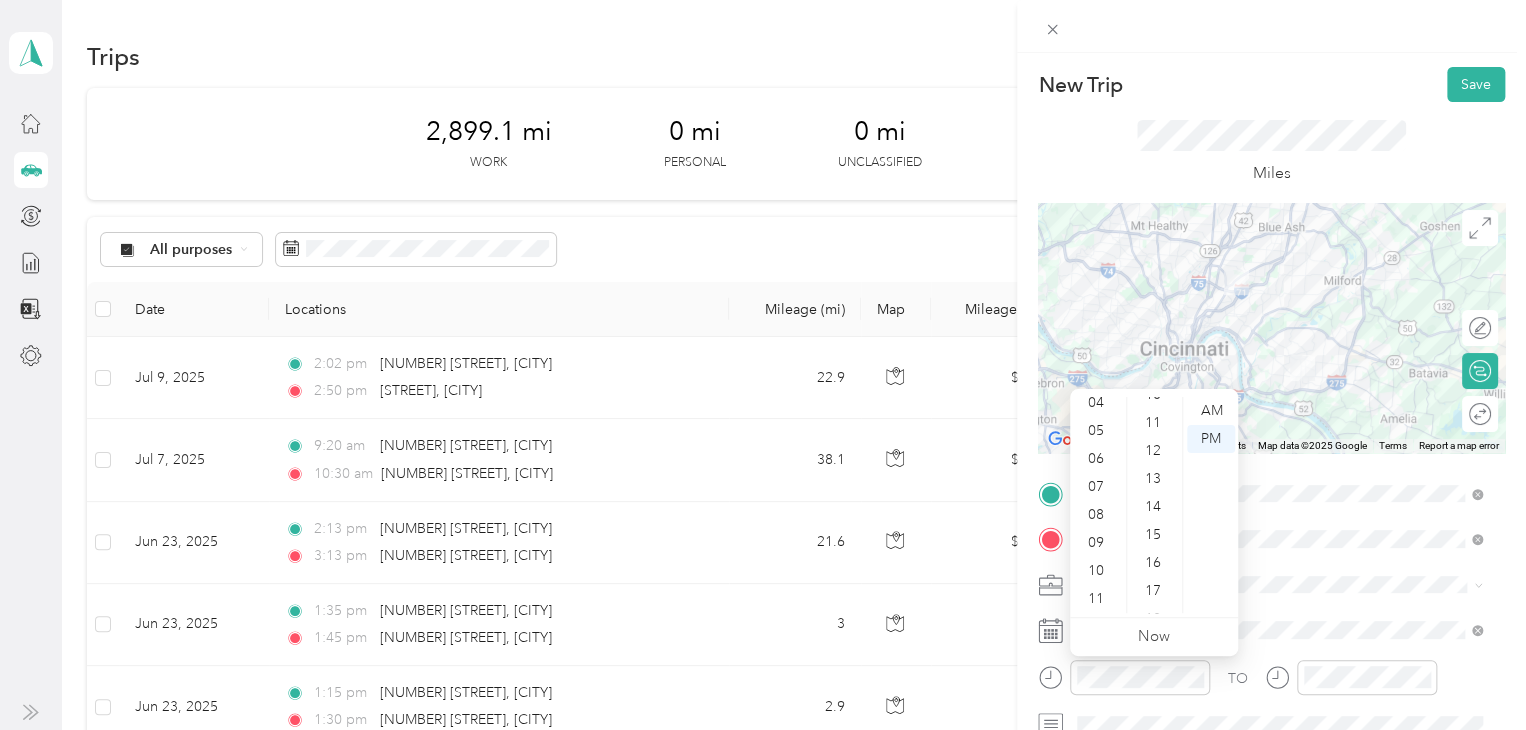 drag, startPoint x: 1093, startPoint y: 597, endPoint x: 1122, endPoint y: 569, distance: 40.311287 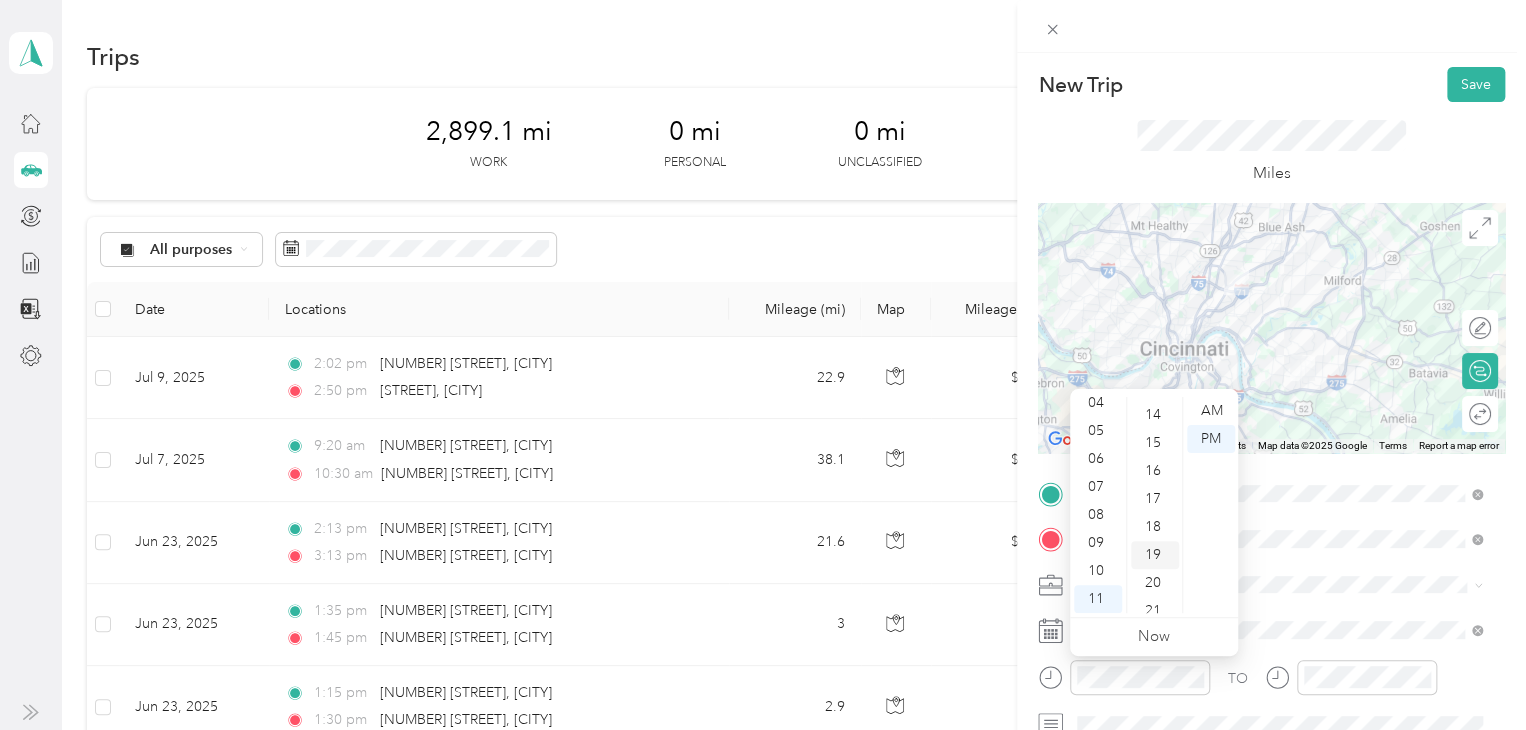 scroll, scrollTop: 396, scrollLeft: 0, axis: vertical 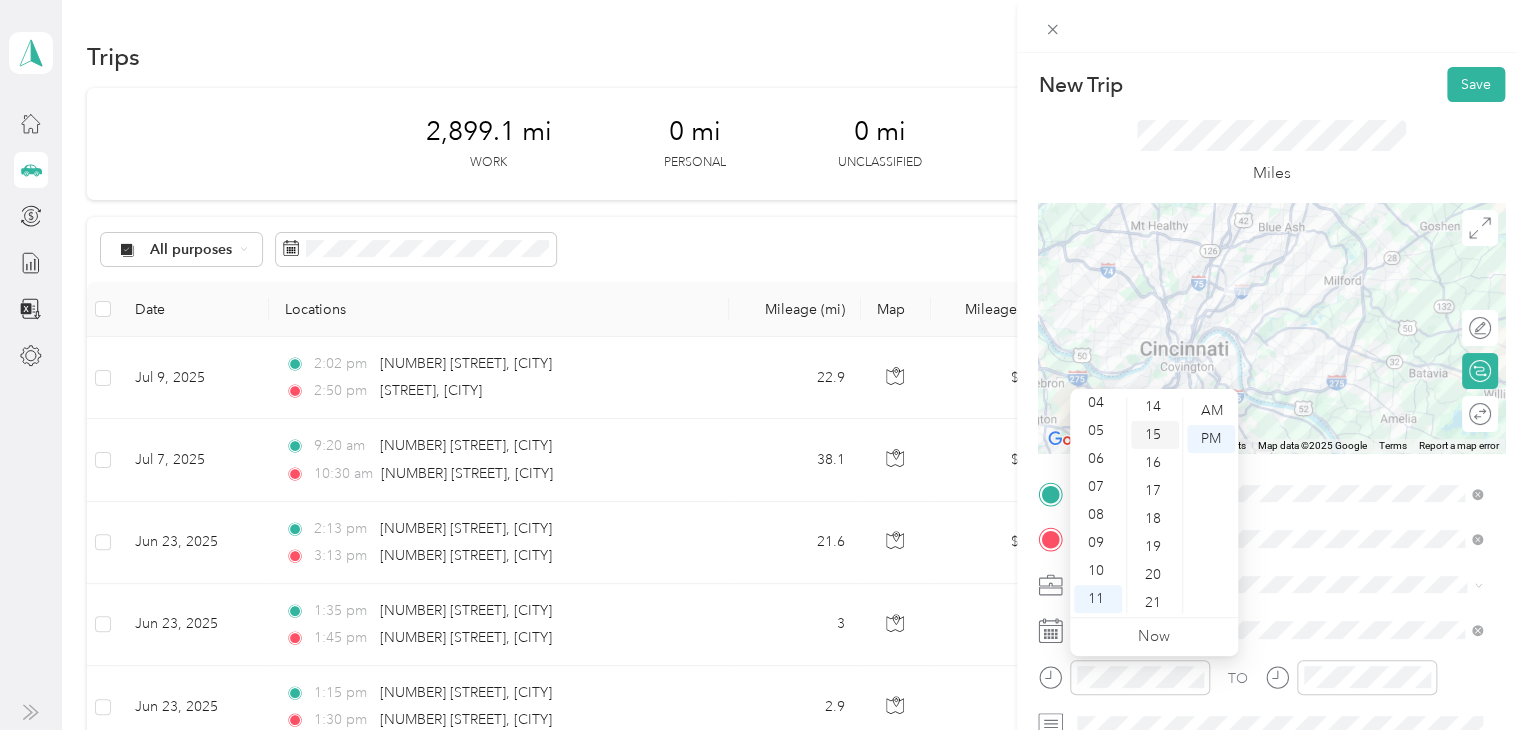 click on "15" at bounding box center (1155, 435) 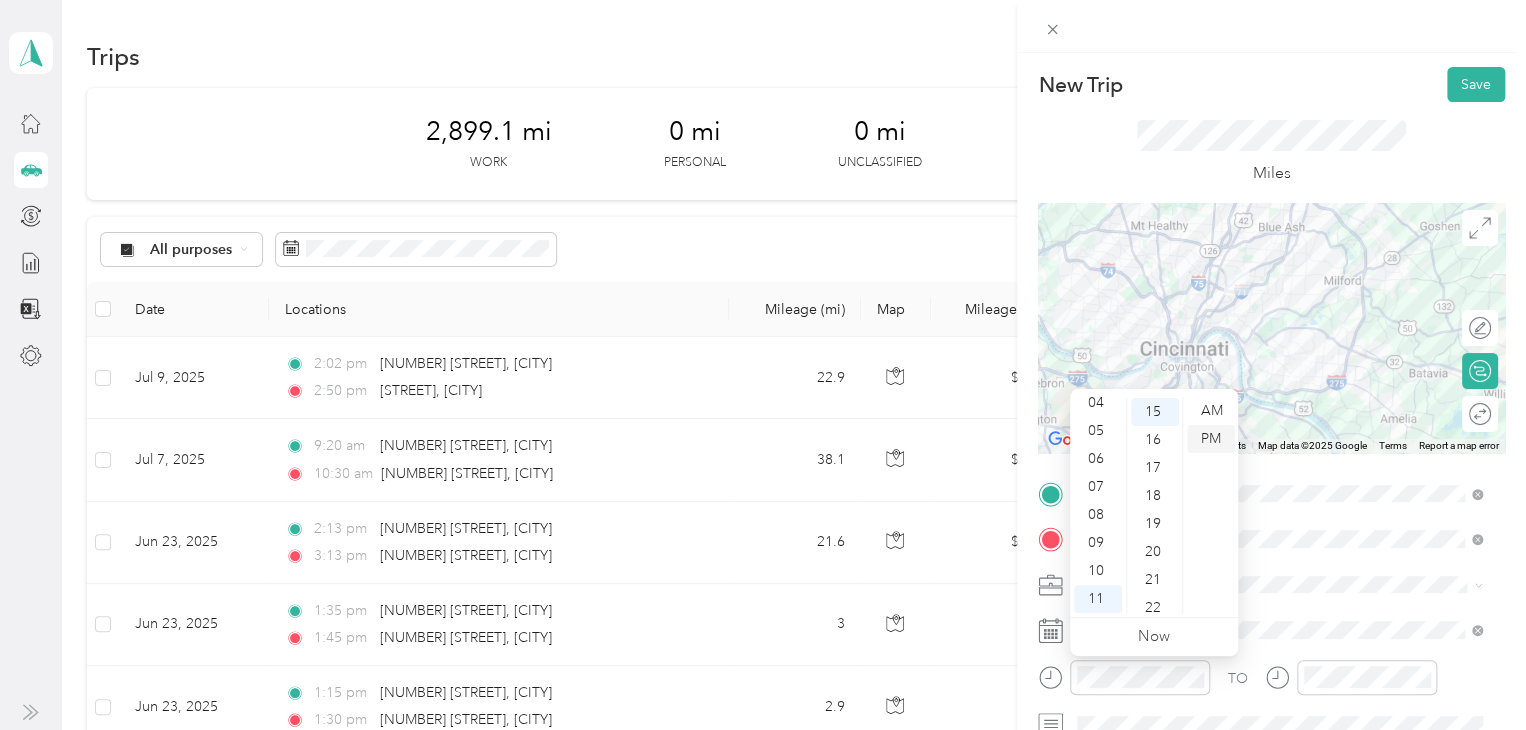 scroll, scrollTop: 420, scrollLeft: 0, axis: vertical 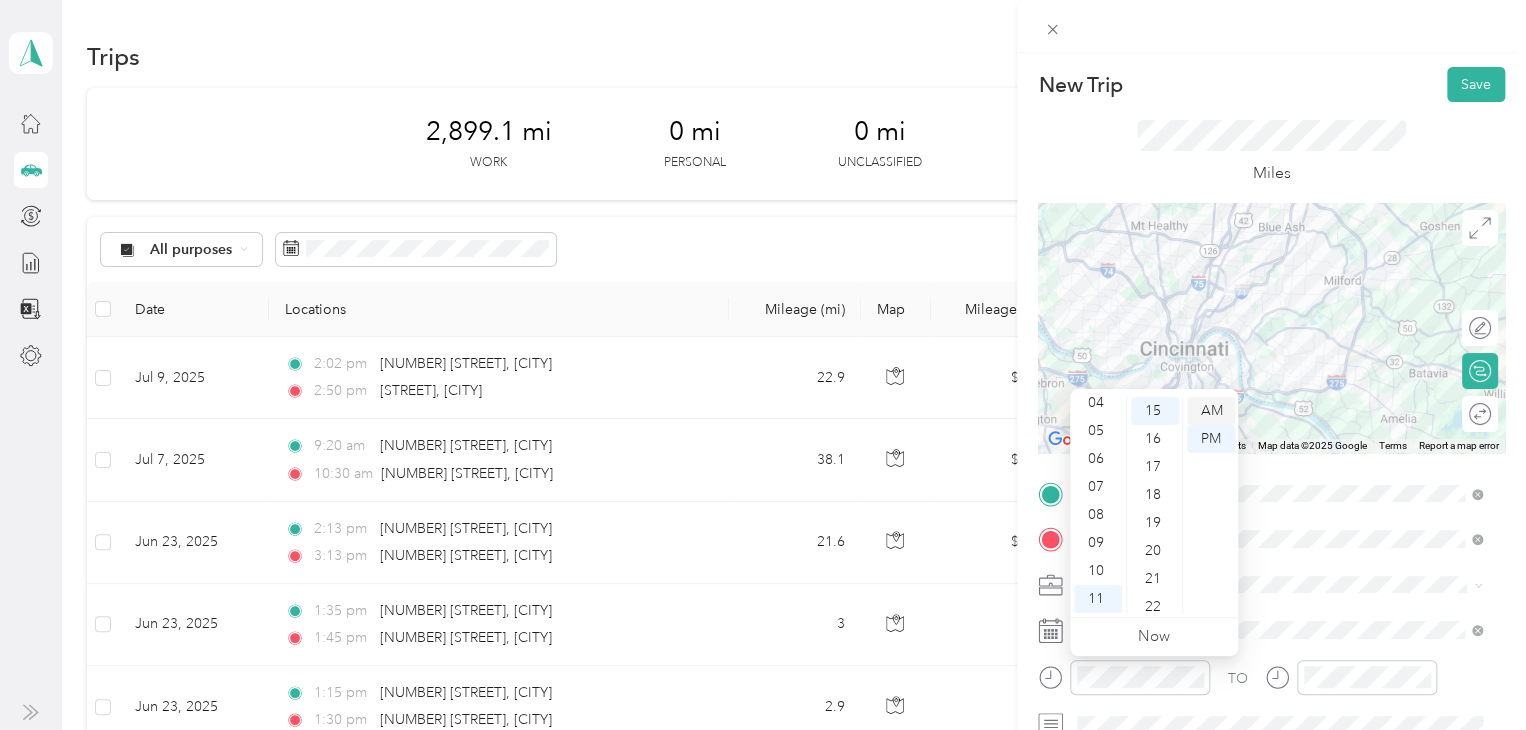 drag, startPoint x: 1214, startPoint y: 408, endPoint x: 1210, endPoint y: 422, distance: 14.56022 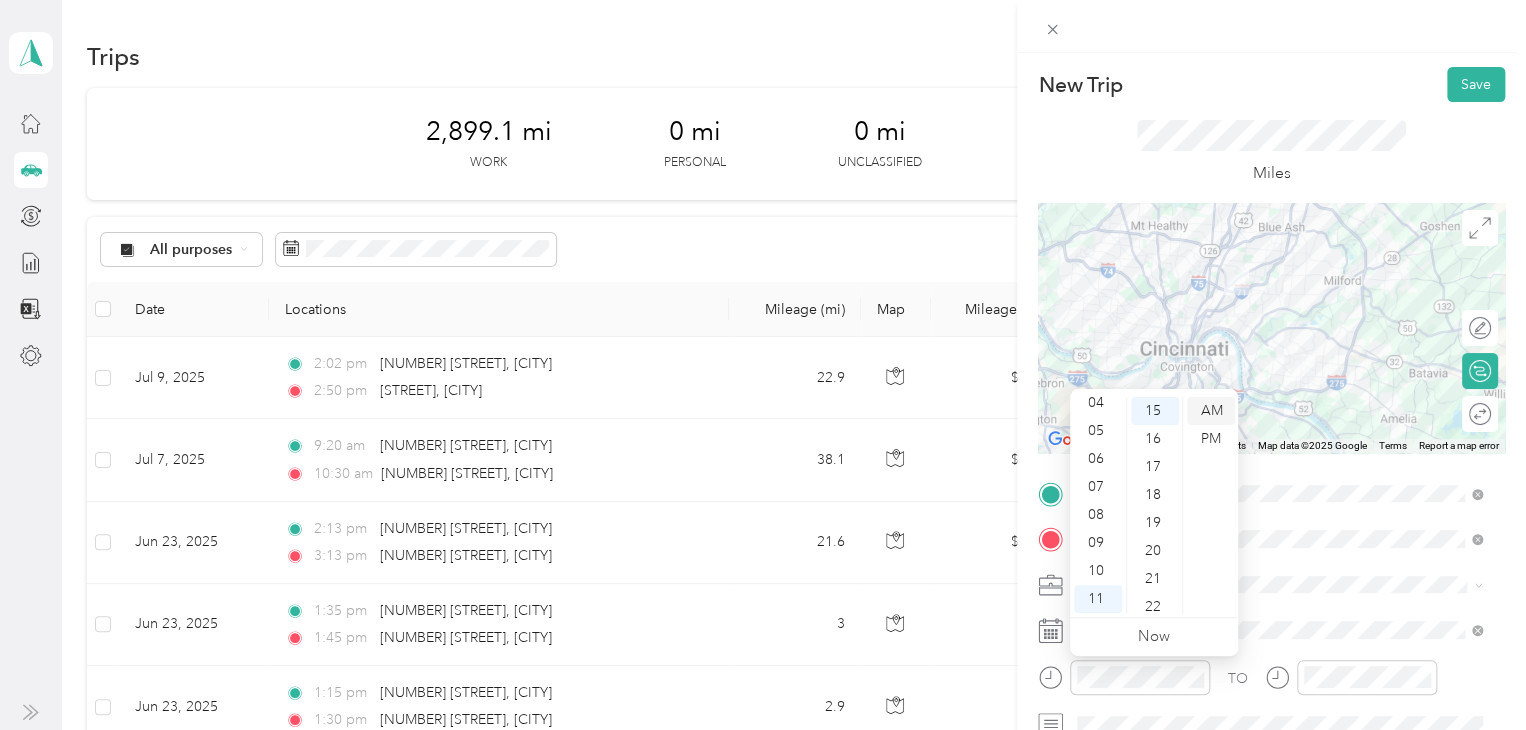 click on "AM" at bounding box center (1211, 411) 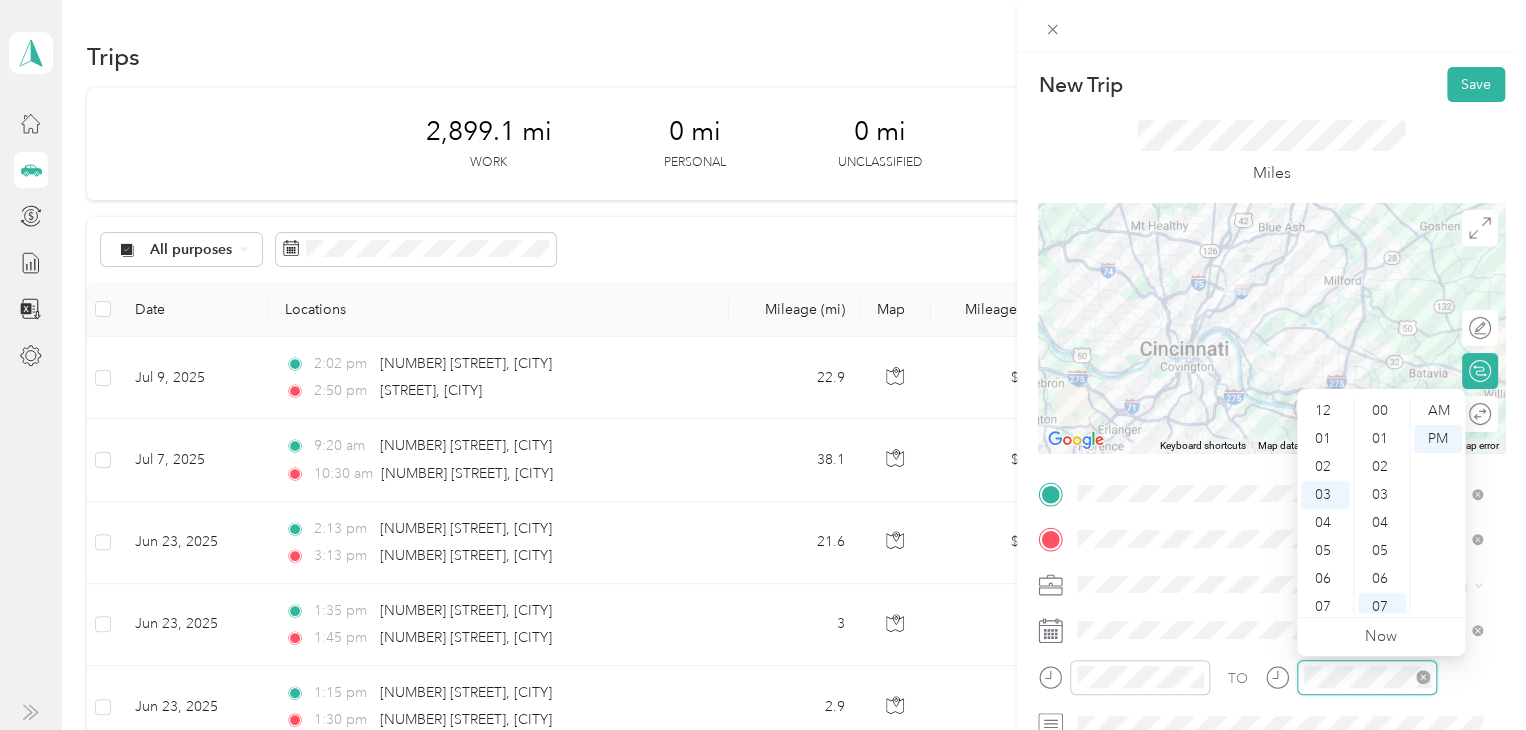 scroll, scrollTop: 84, scrollLeft: 0, axis: vertical 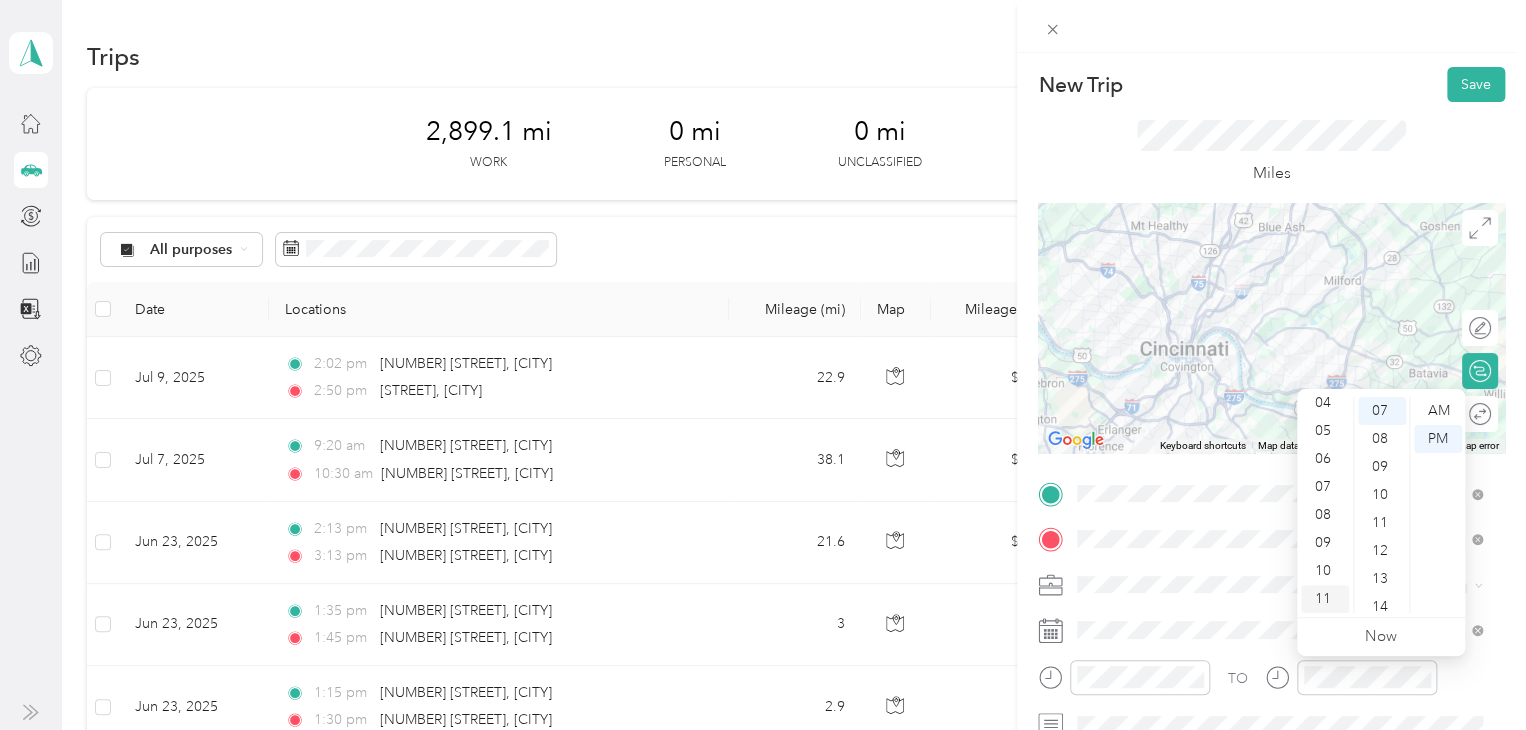 click on "11" at bounding box center (1325, 599) 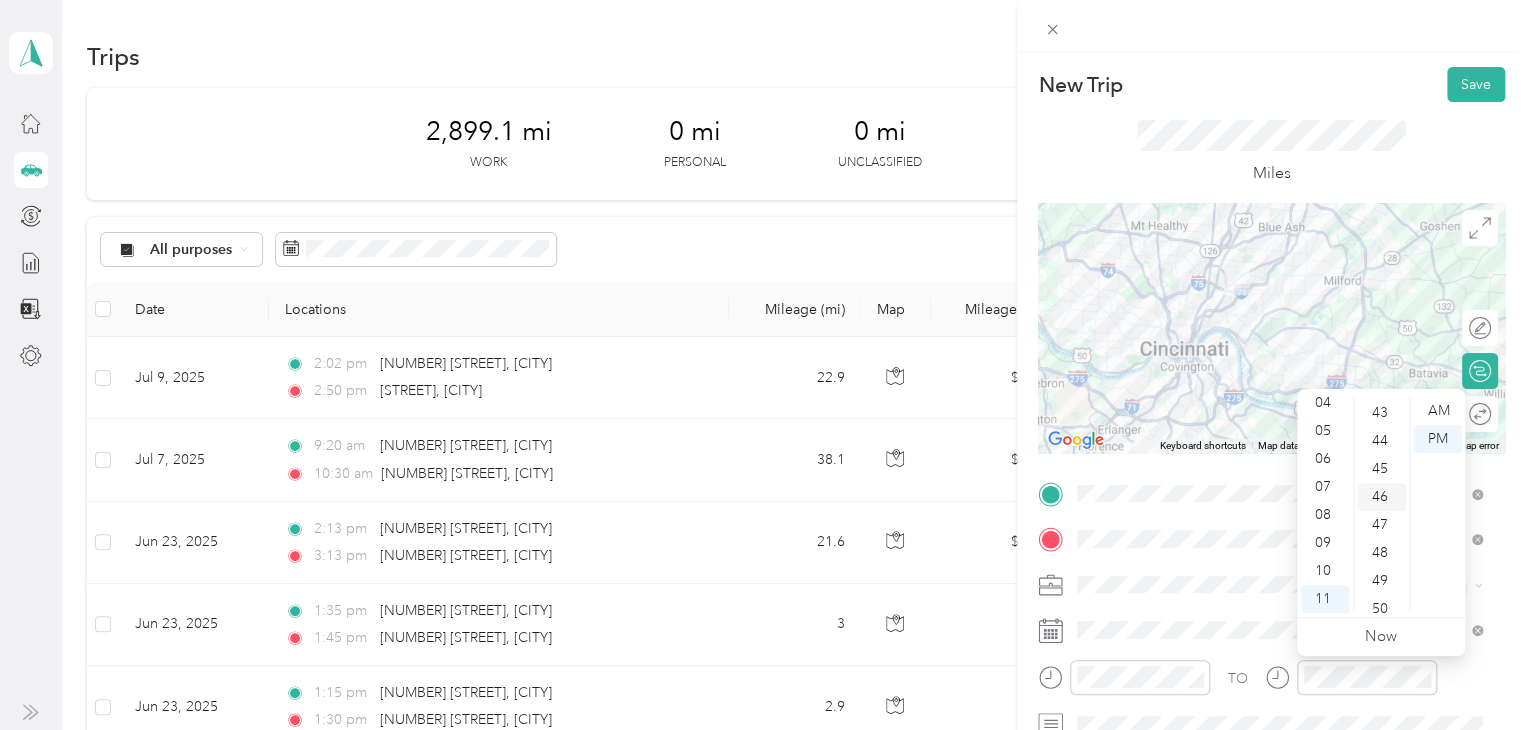 scroll, scrollTop: 1296, scrollLeft: 0, axis: vertical 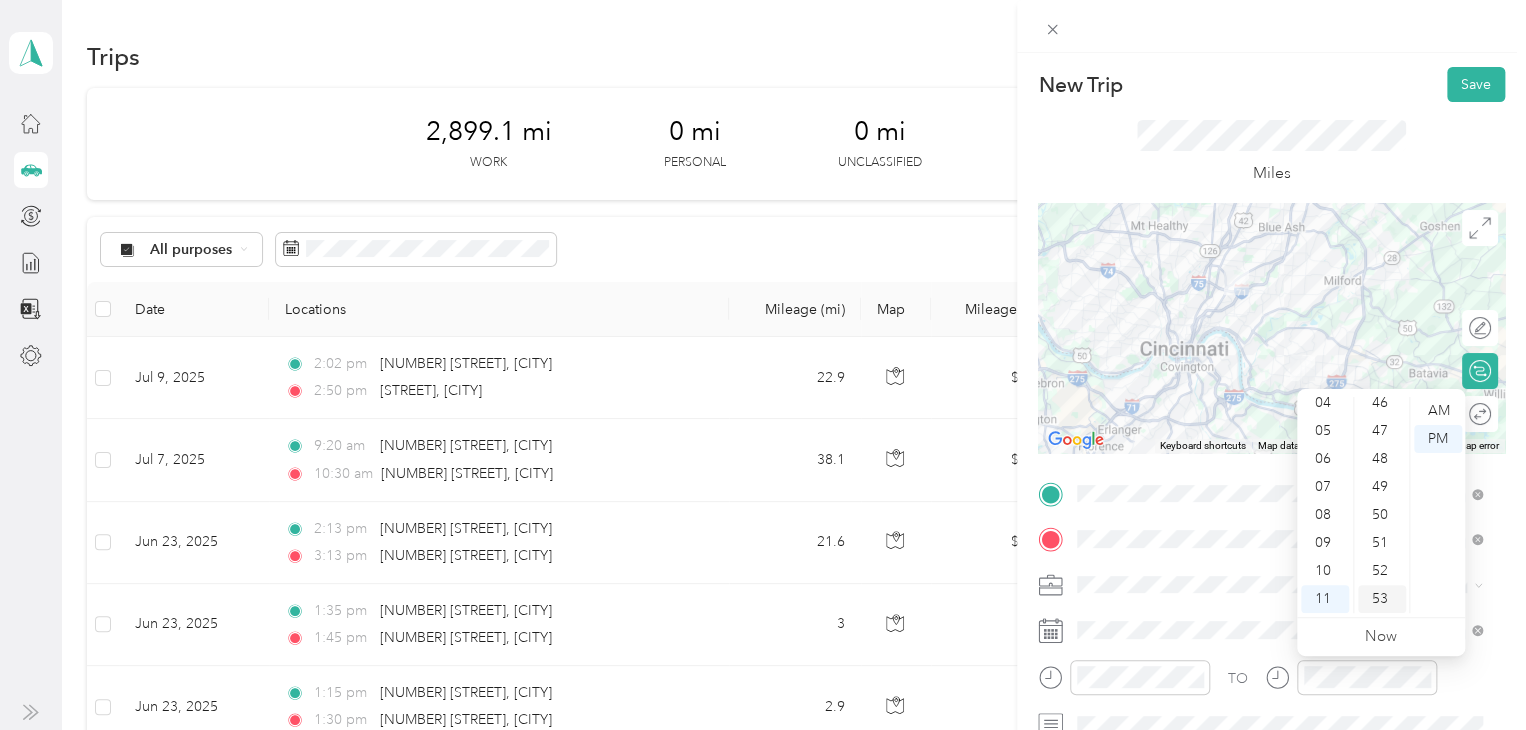 click on "50" at bounding box center [1382, 515] 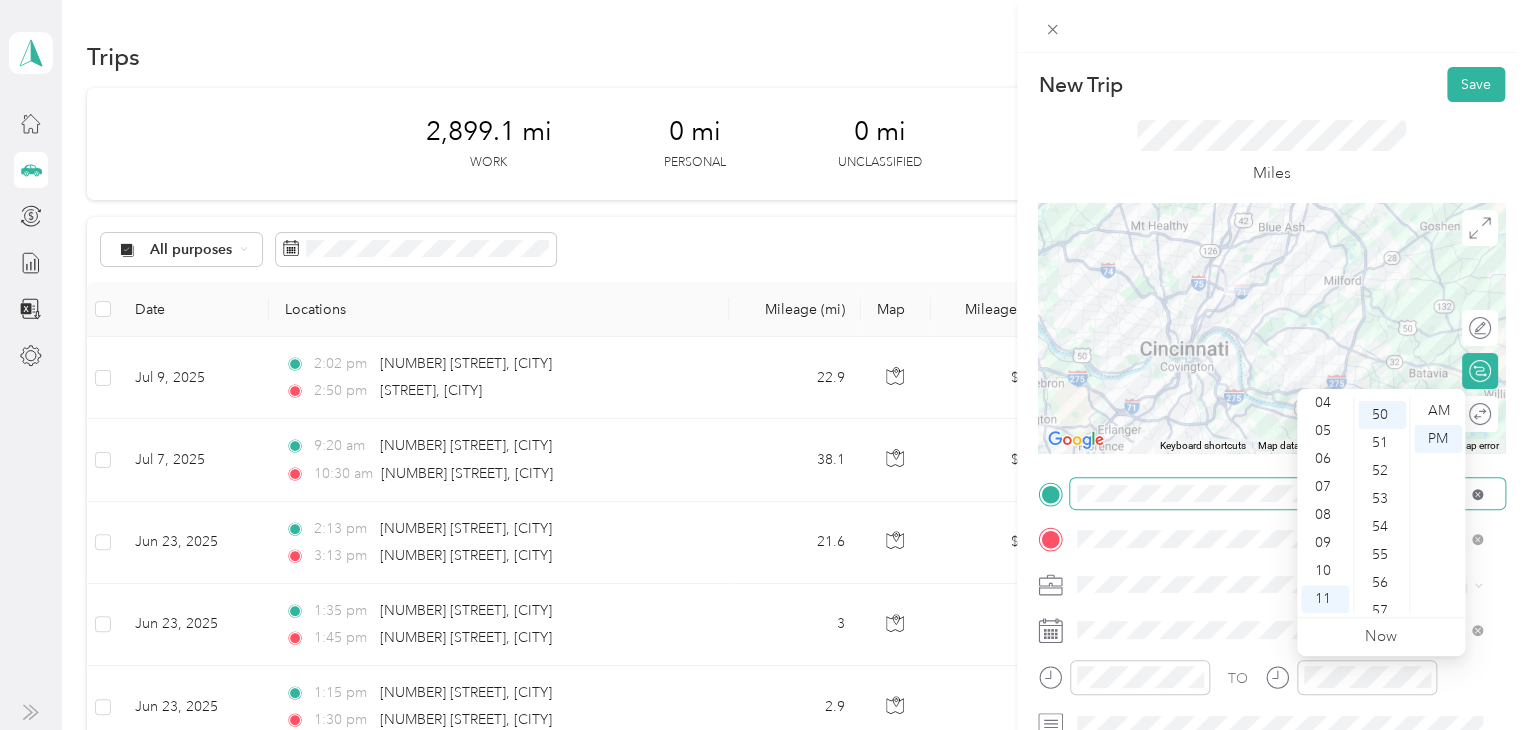 scroll, scrollTop: 1400, scrollLeft: 0, axis: vertical 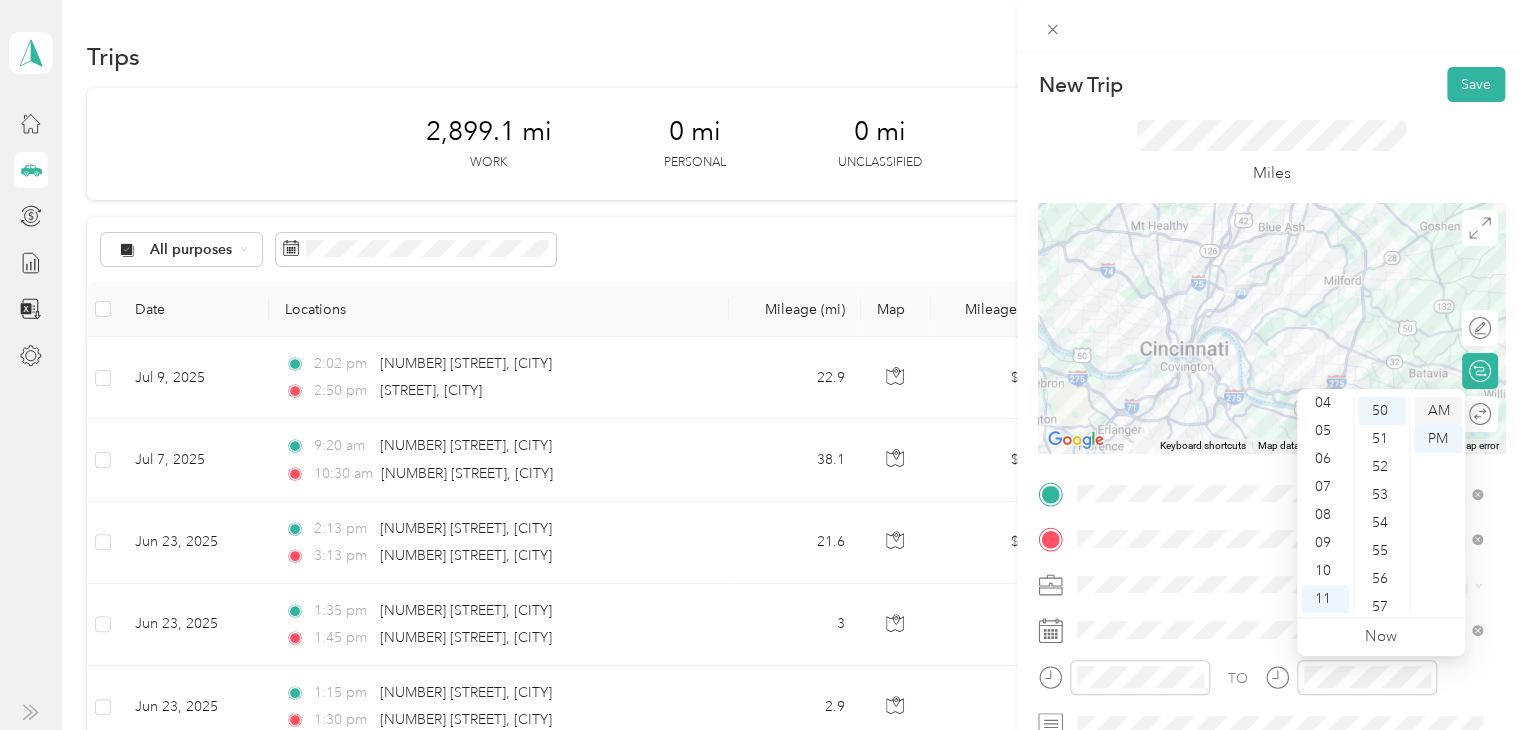 click on "AM" at bounding box center (1438, 411) 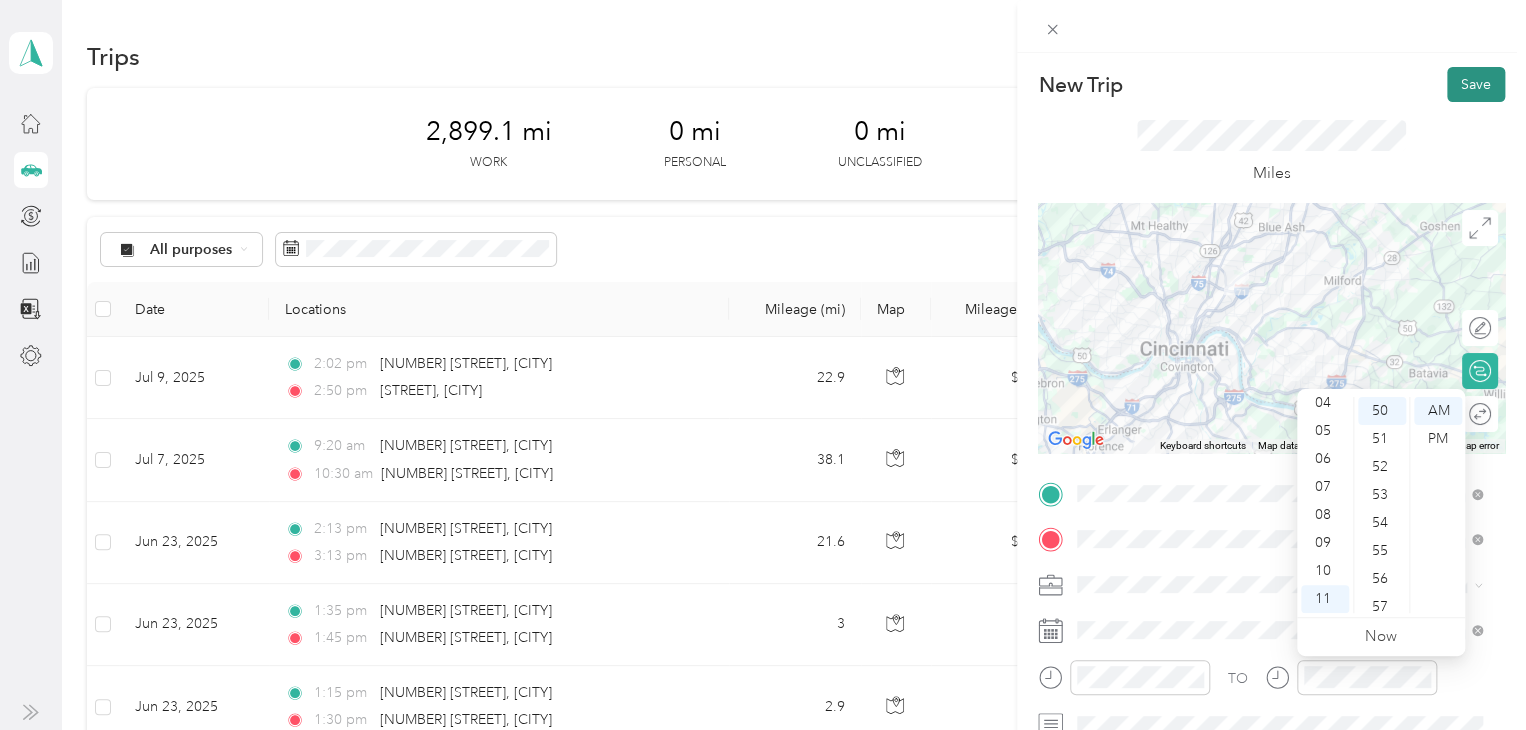 click on "Save" at bounding box center [1476, 84] 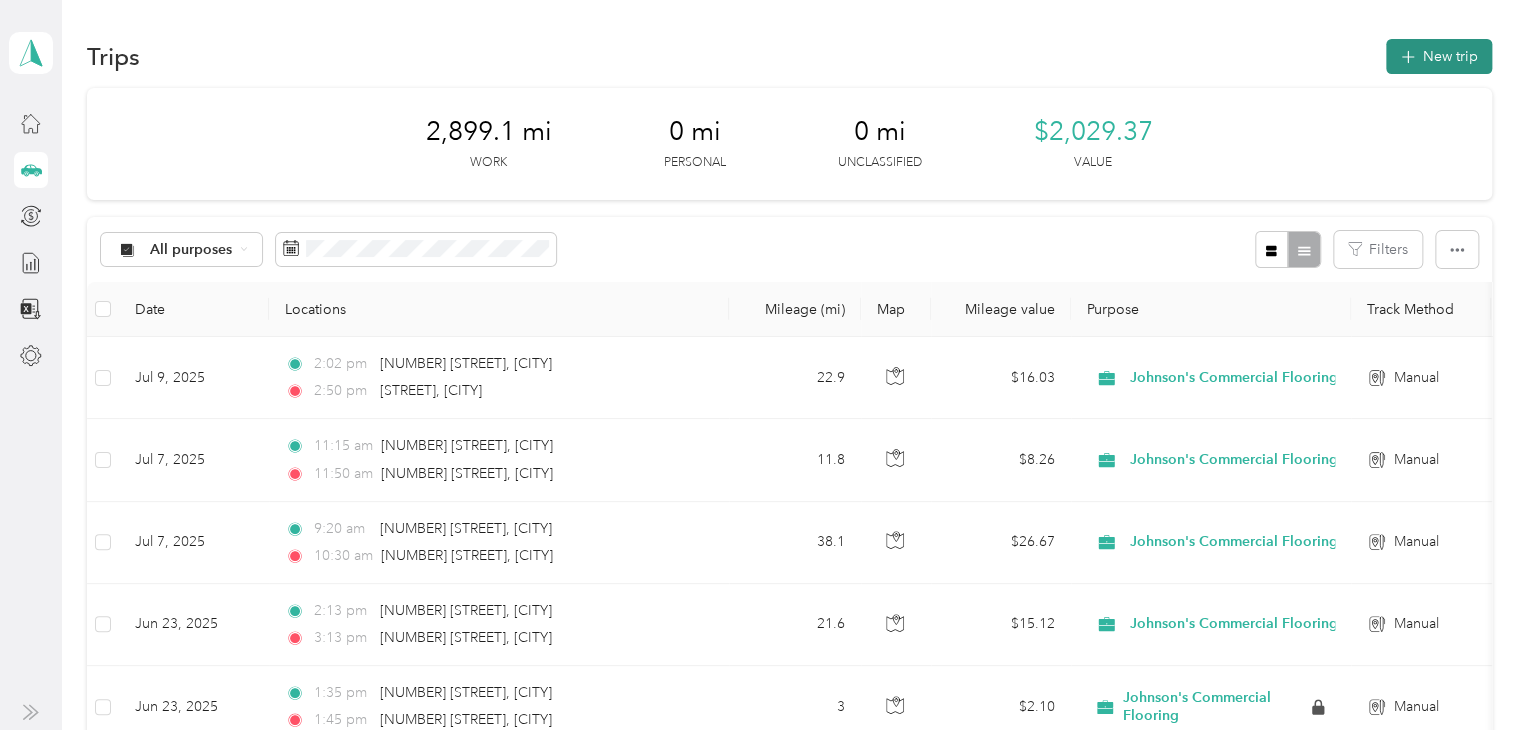 click on "New trip" at bounding box center [1439, 56] 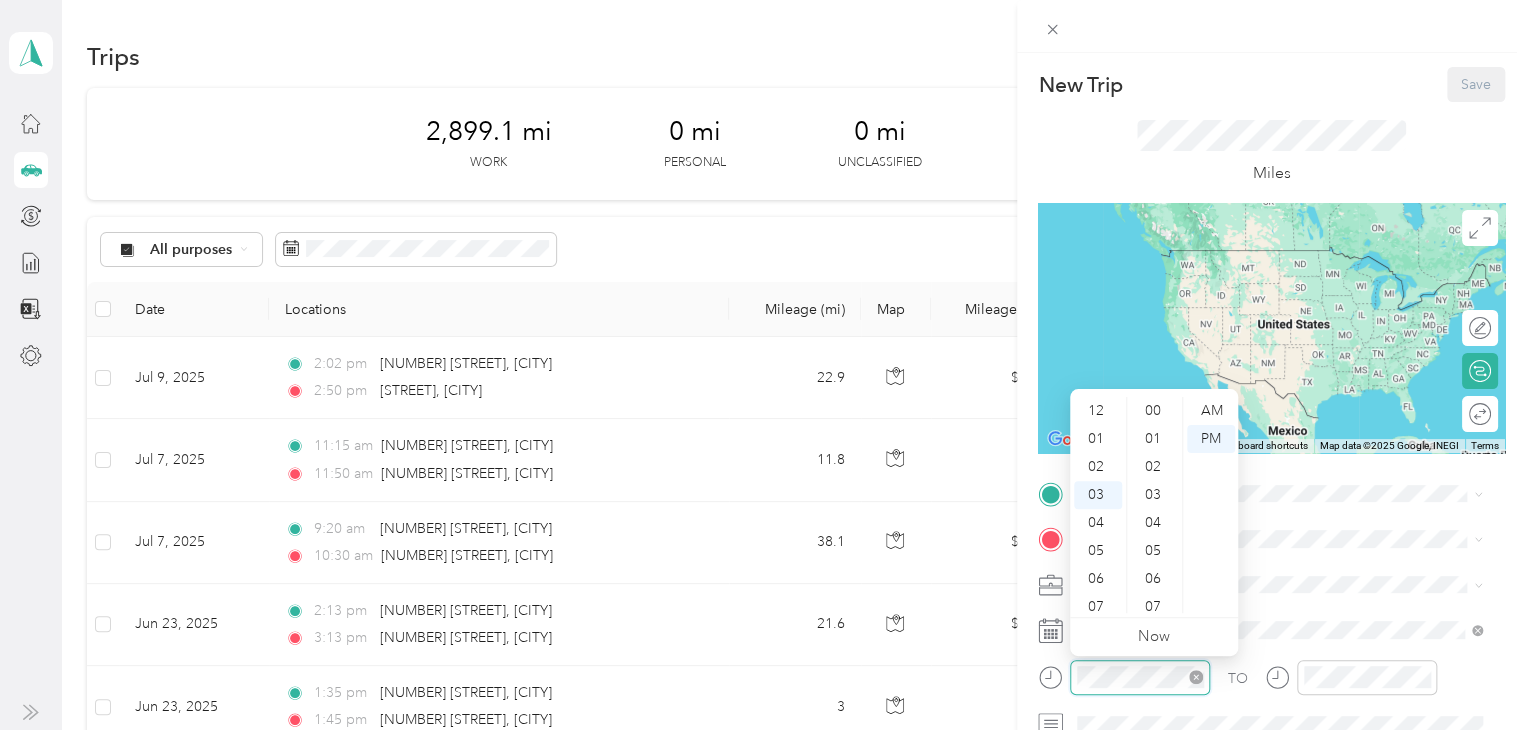 scroll, scrollTop: 224, scrollLeft: 0, axis: vertical 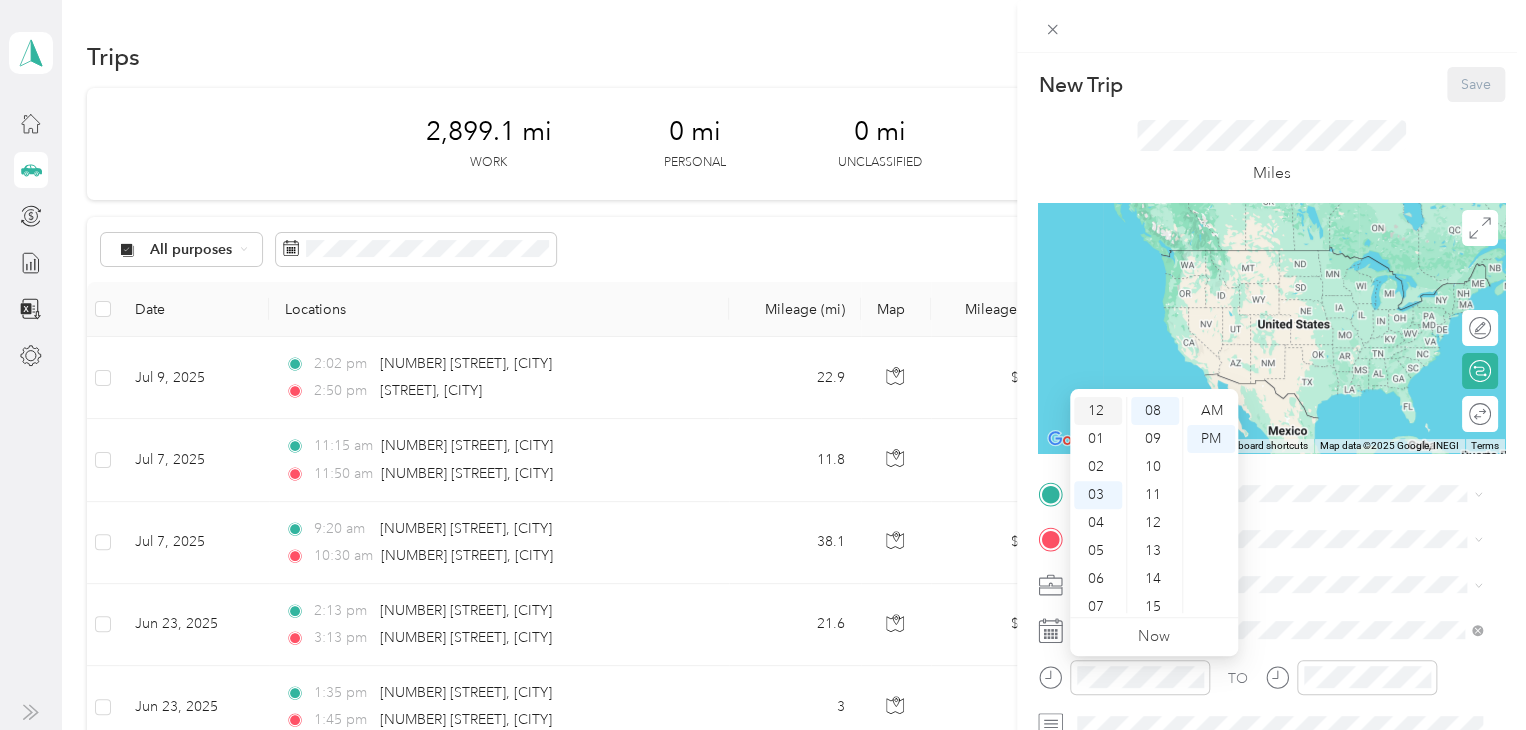 drag, startPoint x: 1102, startPoint y: 409, endPoint x: 1106, endPoint y: 420, distance: 11.7046995 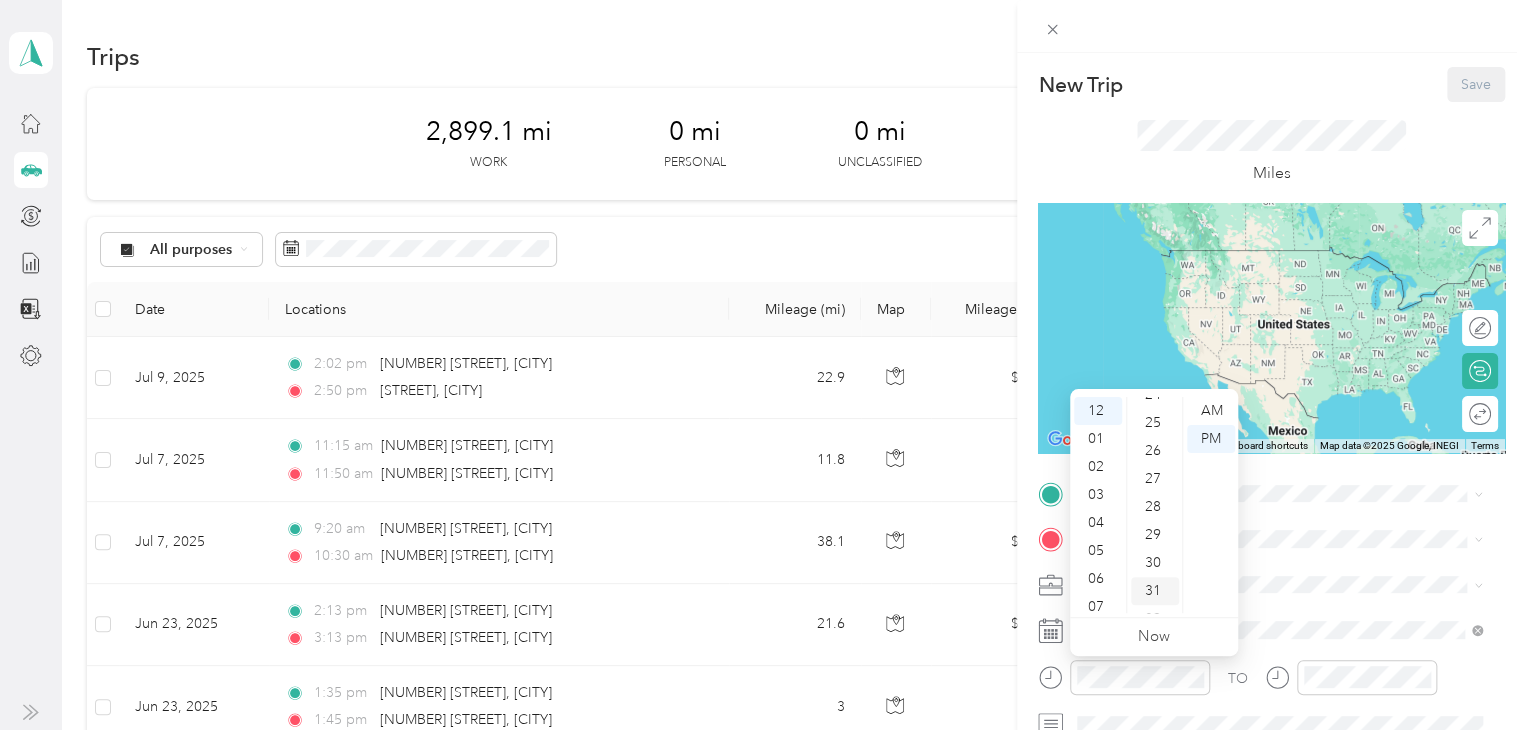 scroll, scrollTop: 724, scrollLeft: 0, axis: vertical 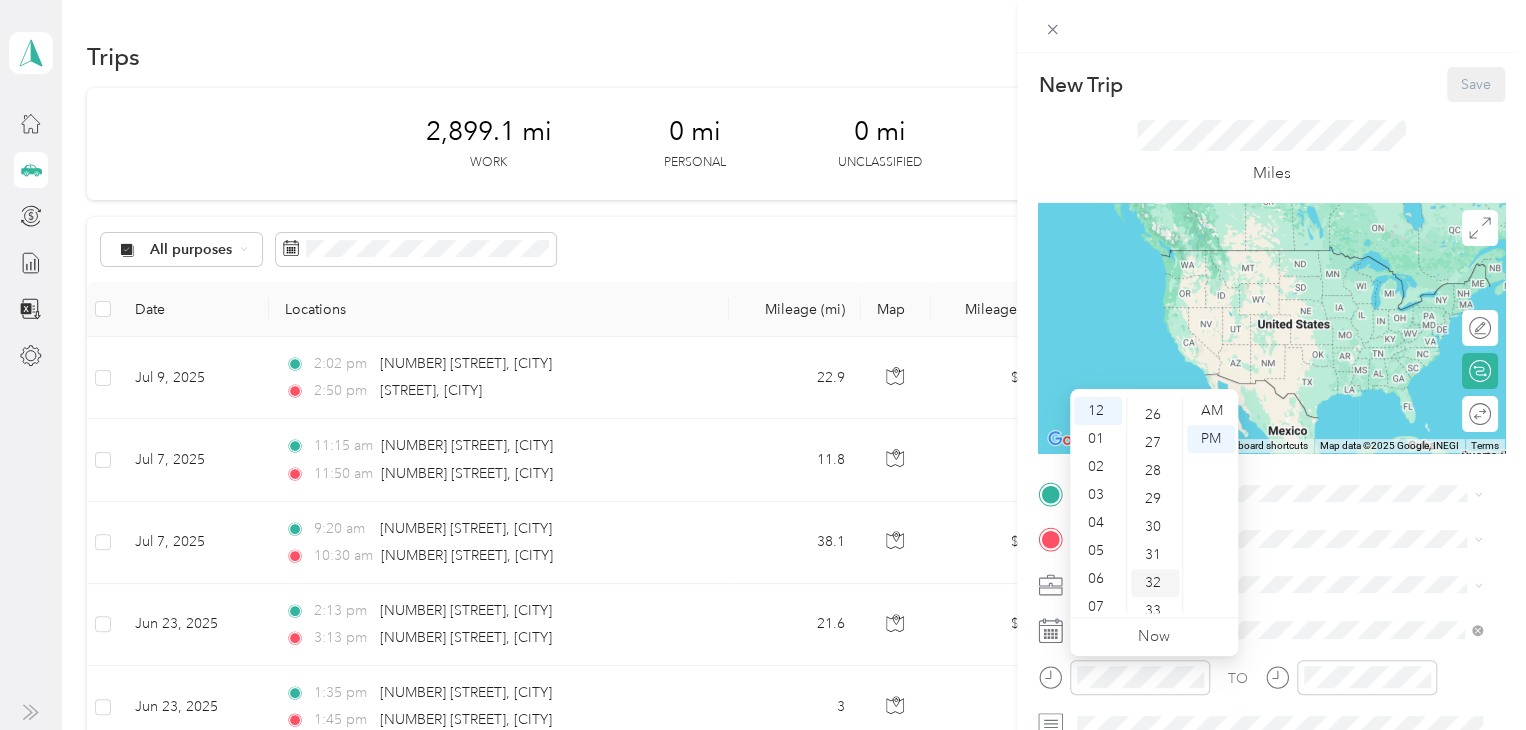 click on "30" at bounding box center (1155, 527) 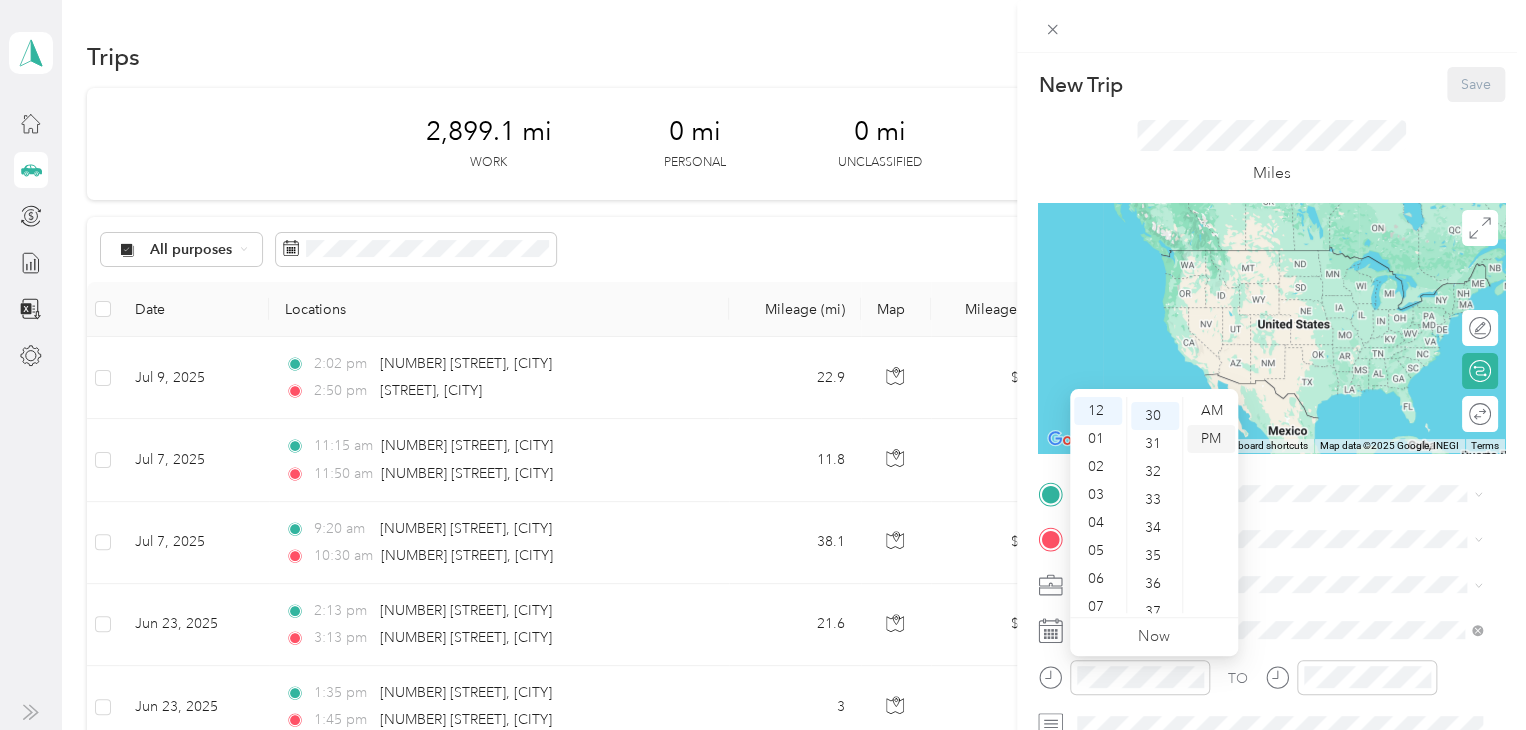 scroll, scrollTop: 840, scrollLeft: 0, axis: vertical 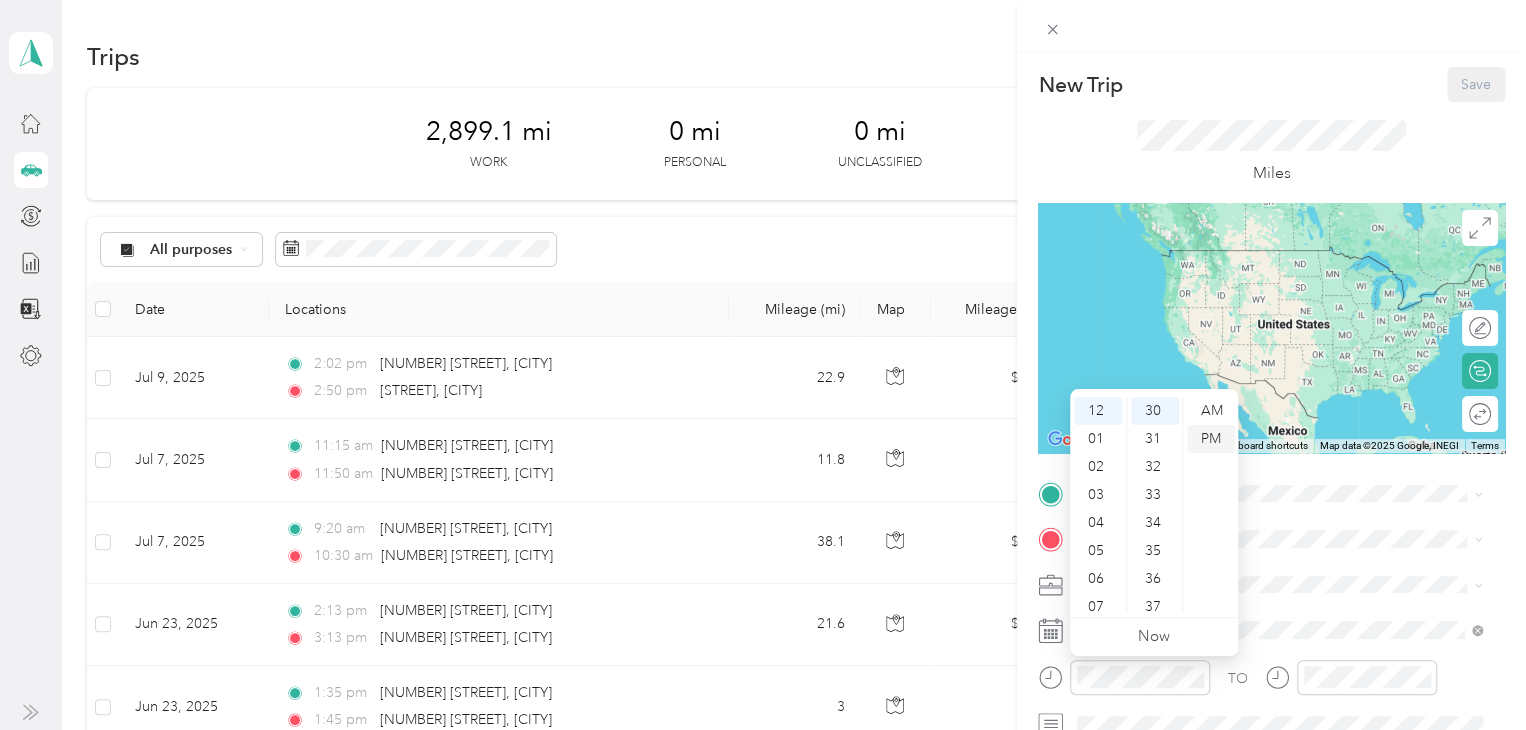 click on "PM" at bounding box center (1211, 439) 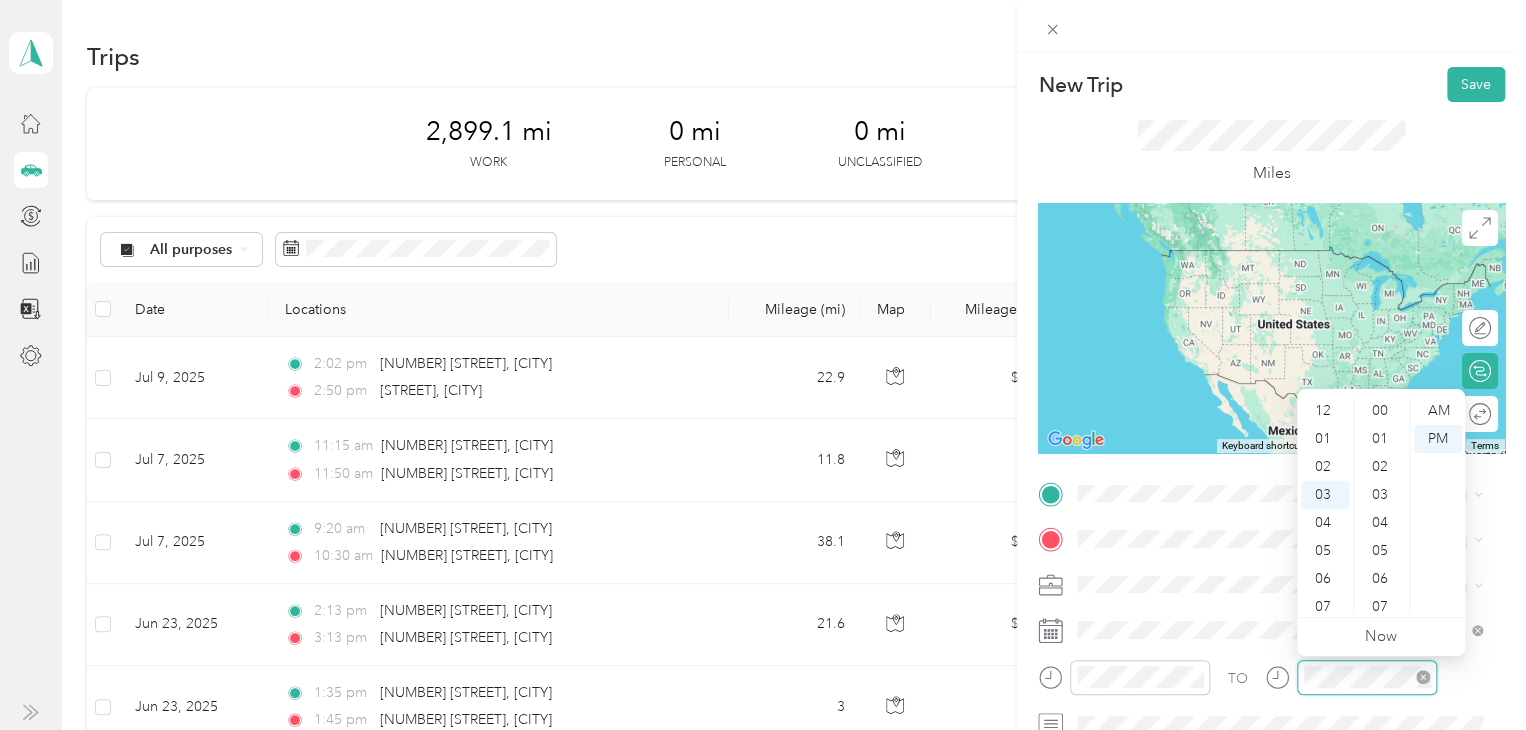 scroll, scrollTop: 84, scrollLeft: 0, axis: vertical 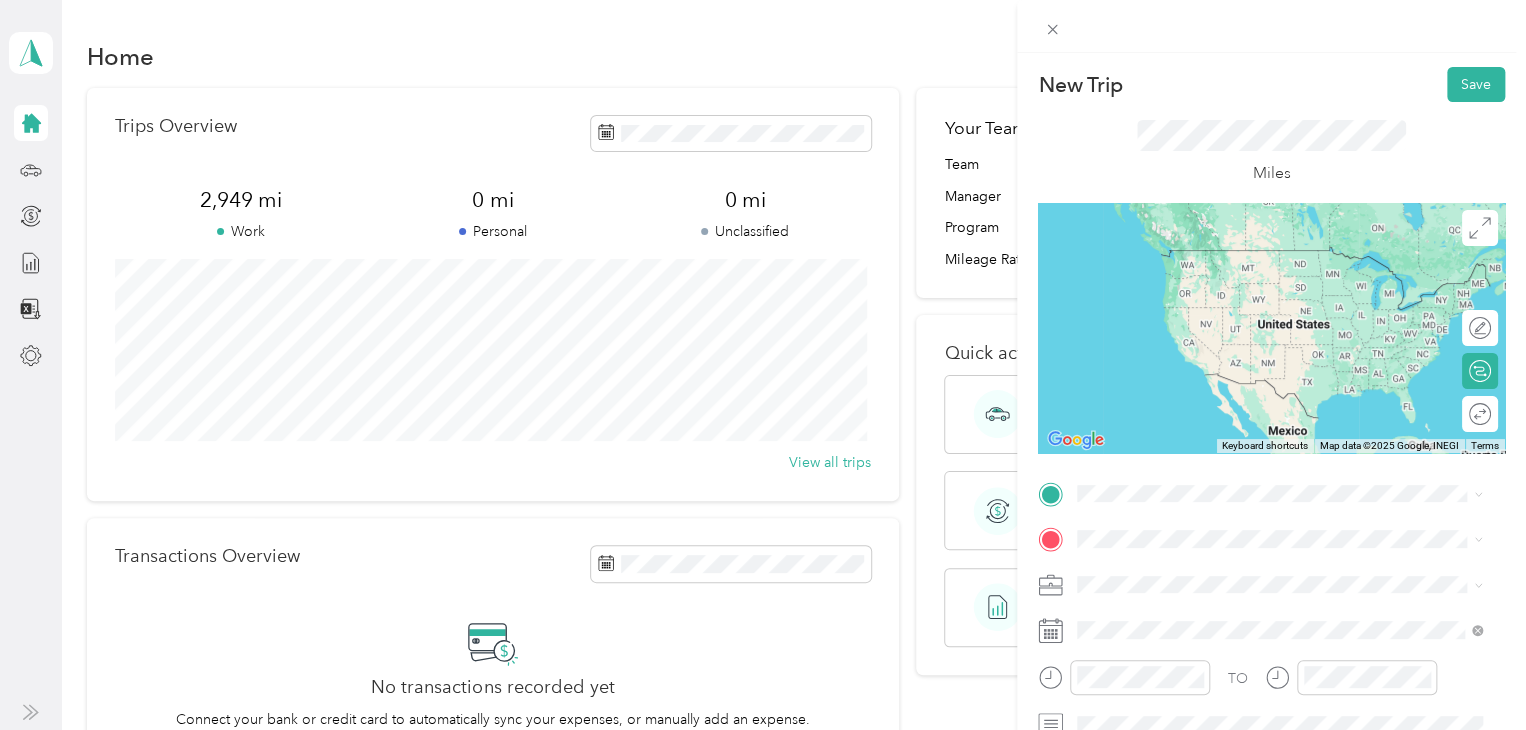click on "New Trip Save This trip cannot be edited because it is either under review, approved, or paid. Contact your Team Manager to edit it. Miles ← Move left → Move right ↑ Move up ↓ Move down + Zoom in - Zoom out Home Jump left by 75% End Jump right by 75% Page Up Jump up by 75% Page Down Jump down by 75% Keyboard shortcuts Map Data Map data ©2025 Google, INEGI Map data ©2025 Google, INEGI 1000 km  Click to toggle between metric and imperial units Terms Report a map error Edit route Calculate route Round trip TO Add photo" at bounding box center [763, 365] 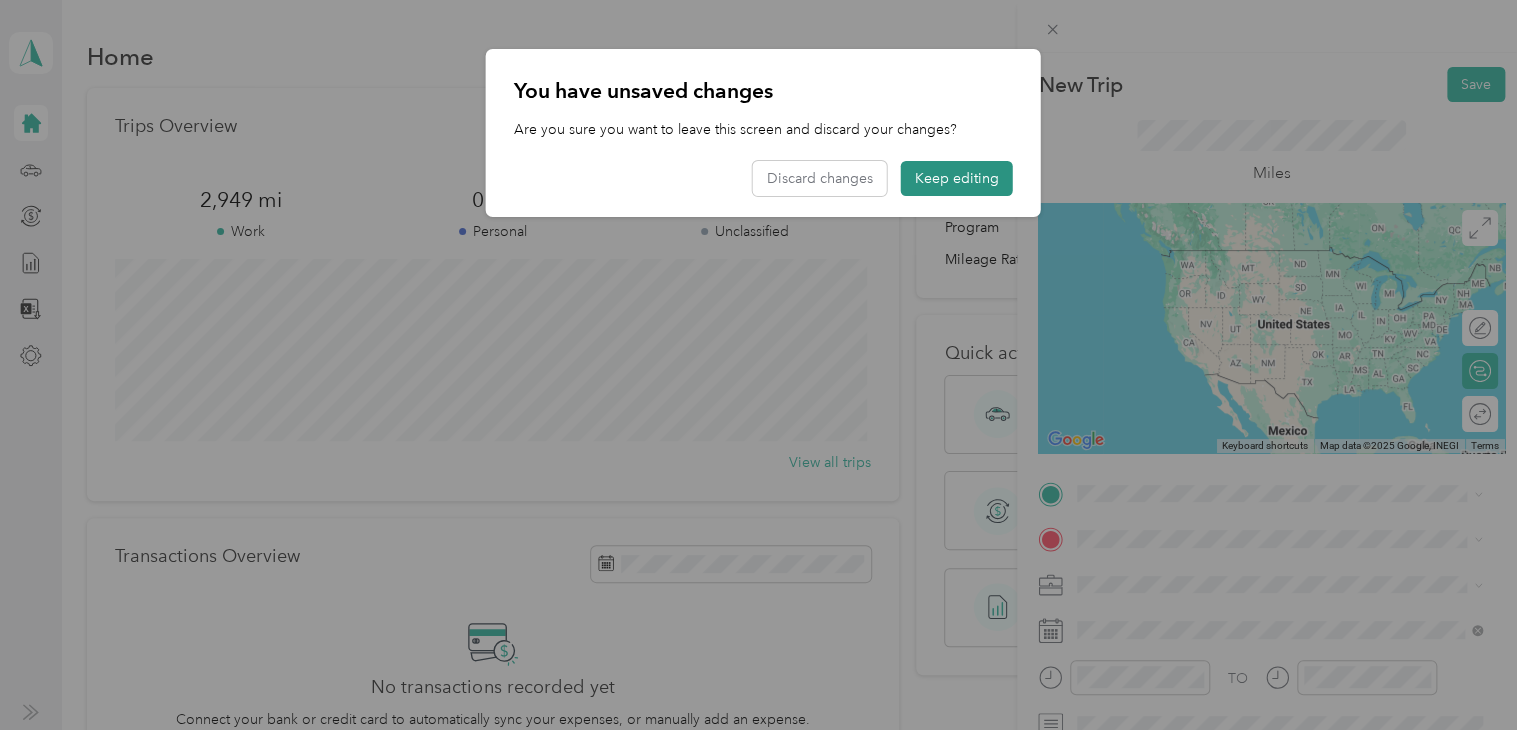 click on "Keep editing" at bounding box center [957, 178] 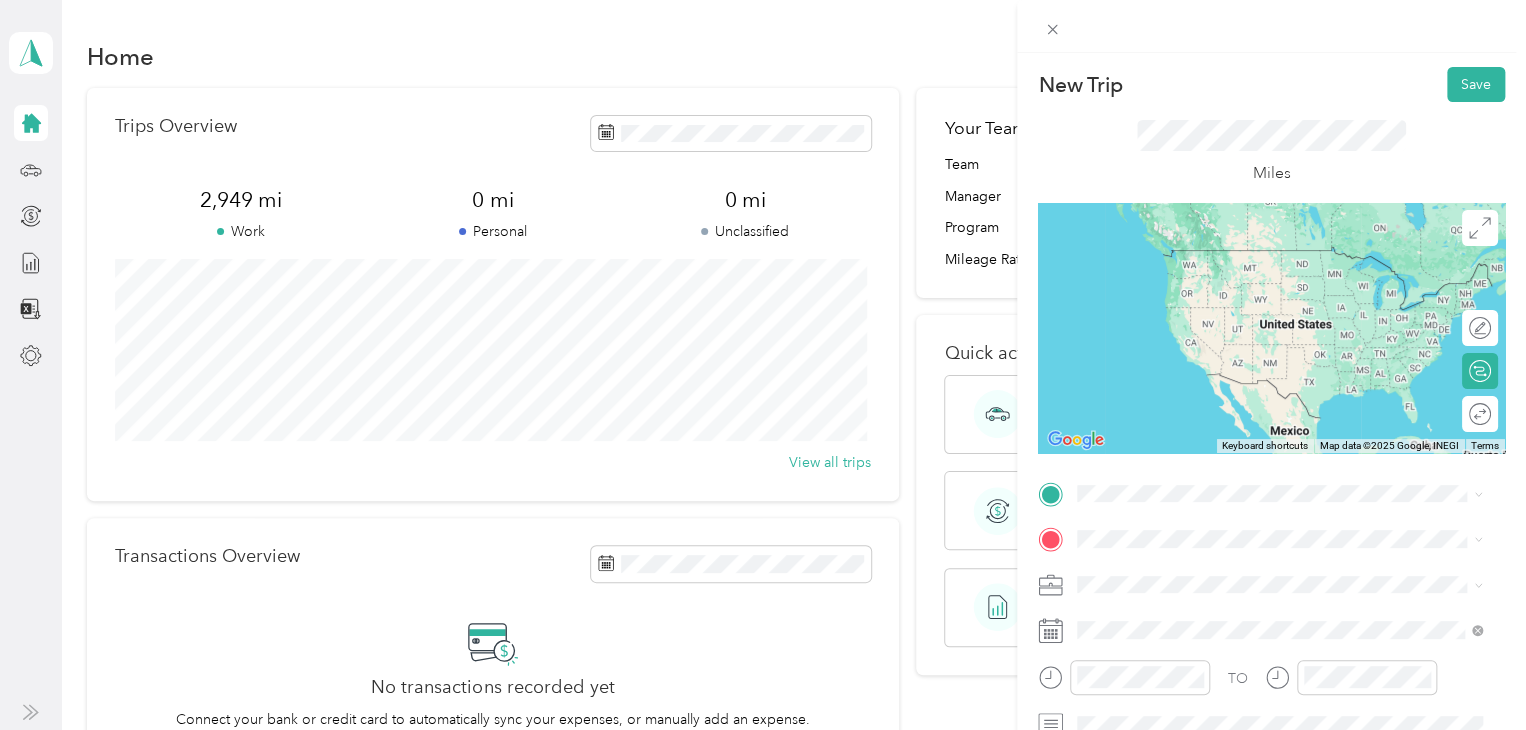click at bounding box center [1271, 328] 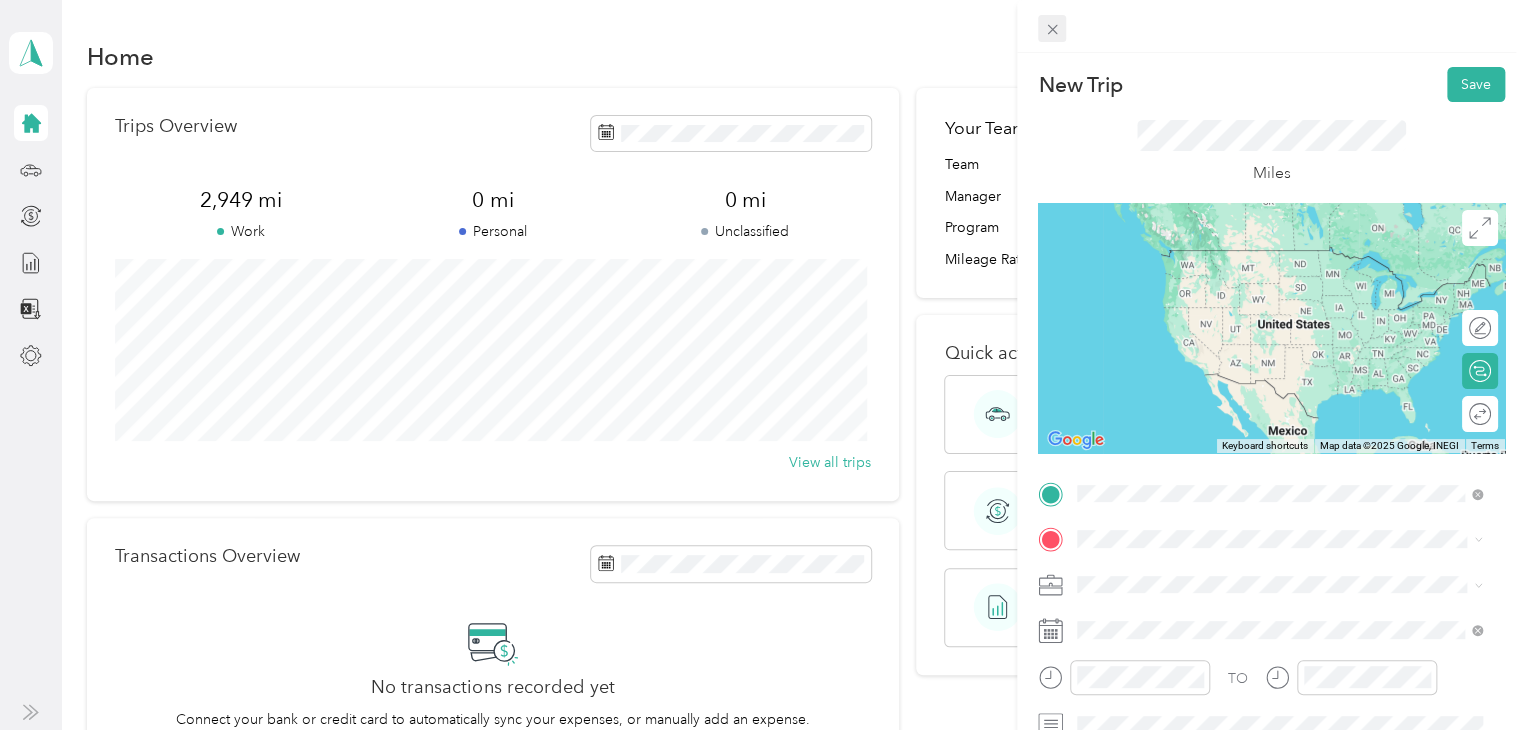 click 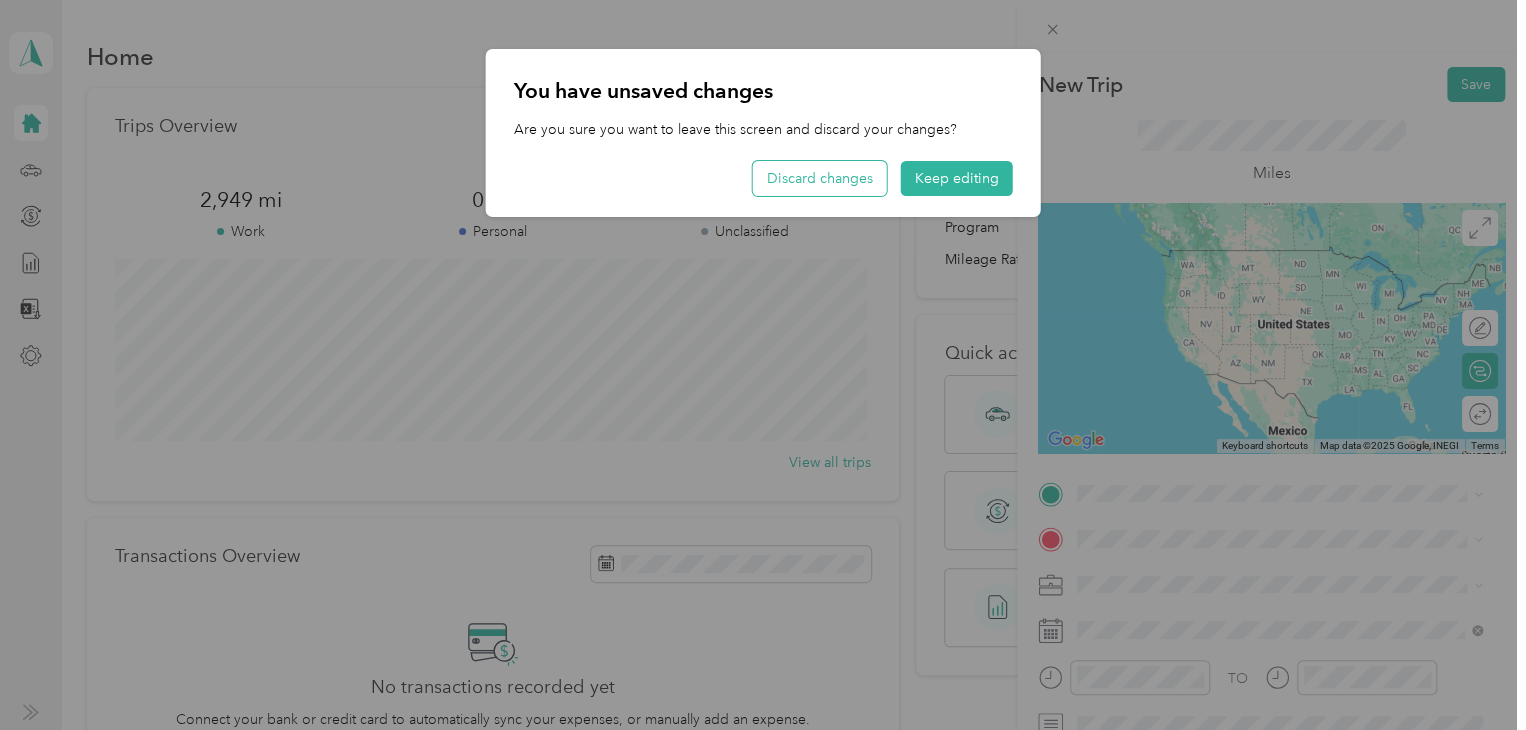 click on "Discard changes" at bounding box center (820, 178) 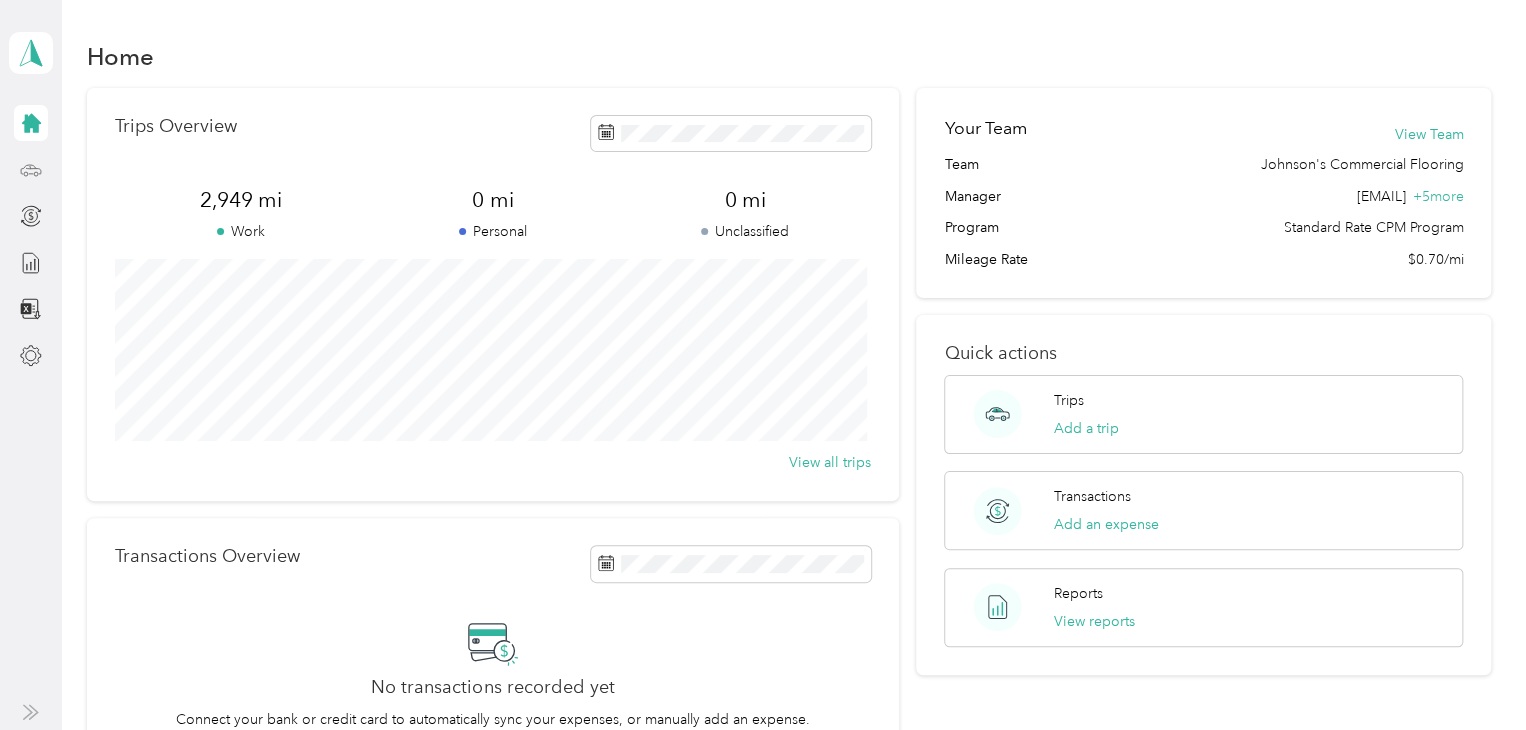 click 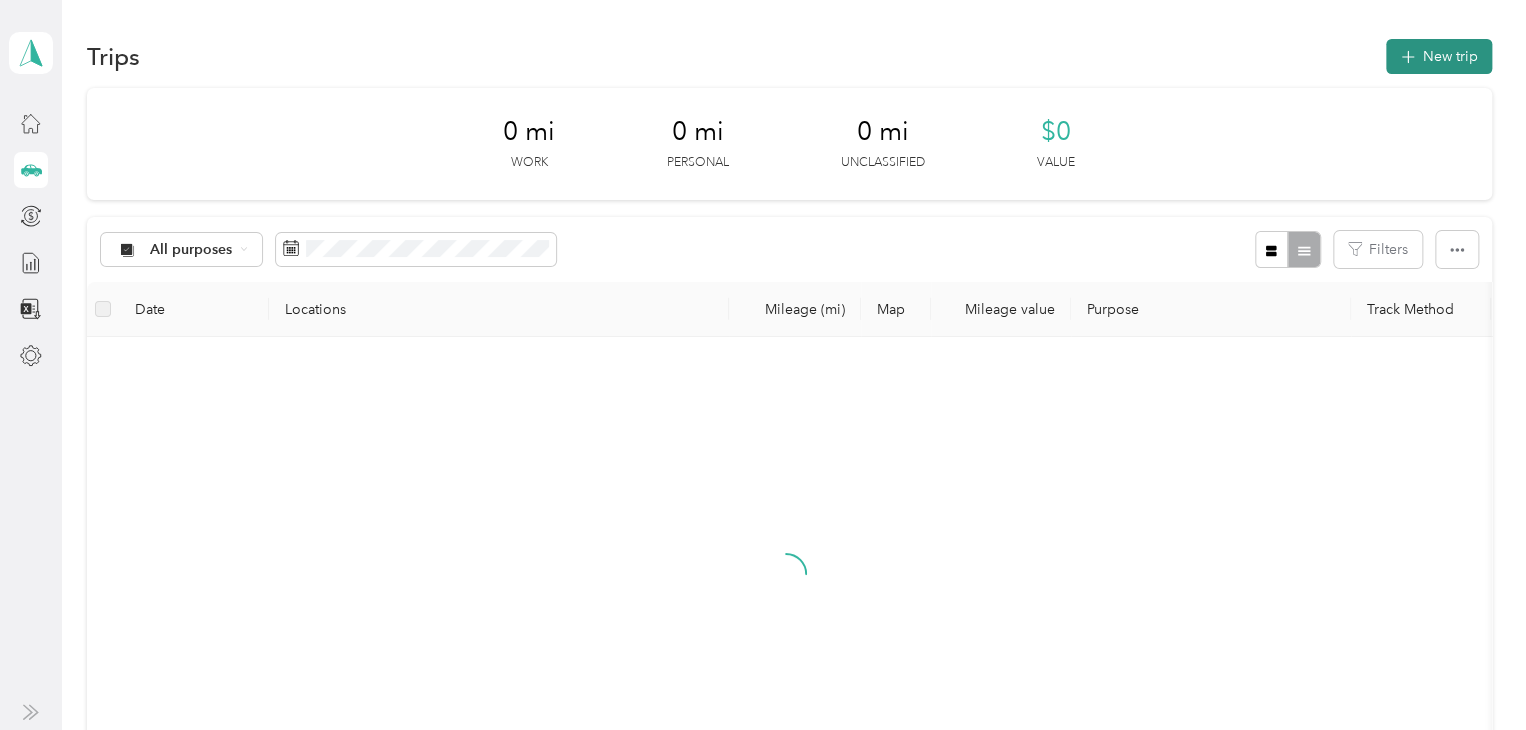 click 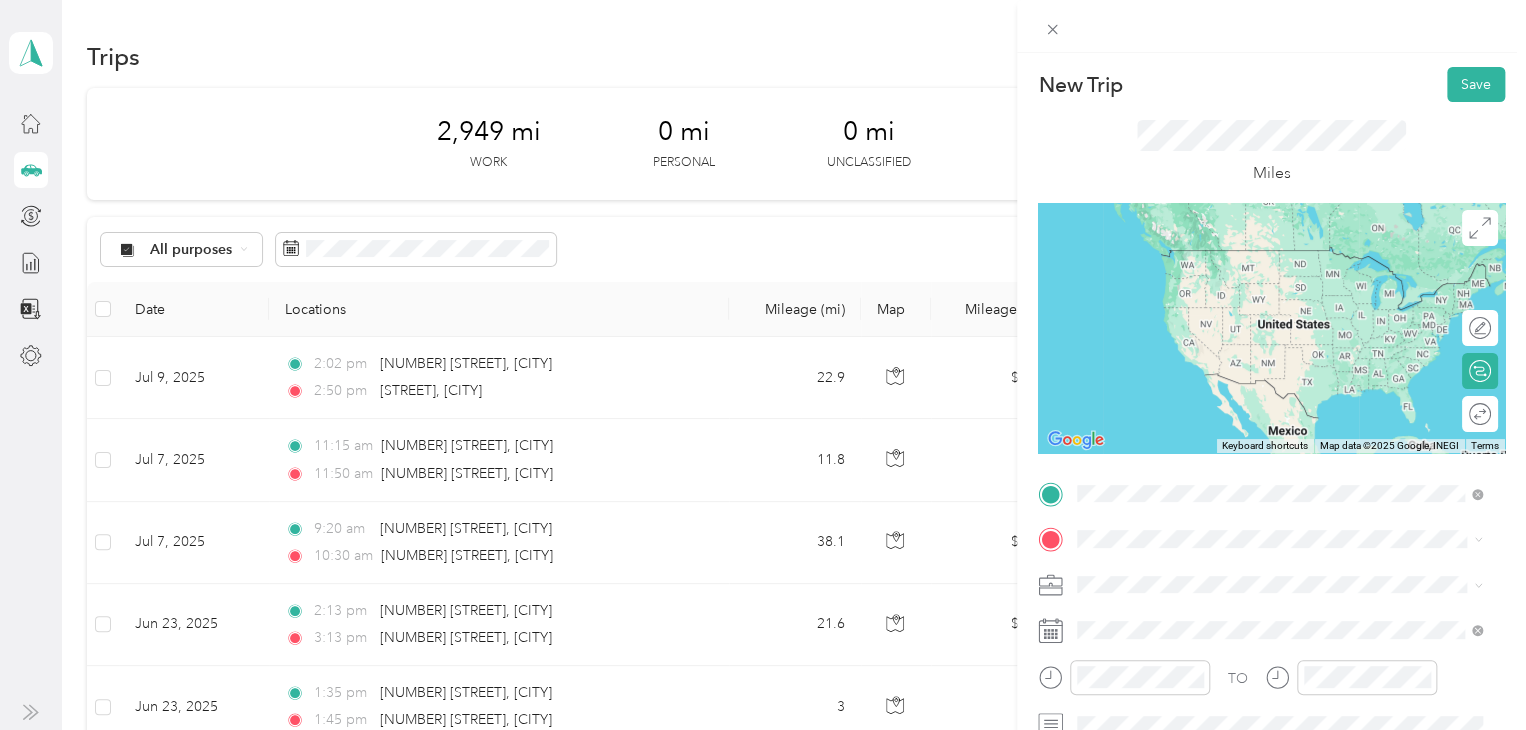 click on "[NUMBER] [STREET]
[CITY], [STATE] [POSTAL_CODE], [COUNTRY]" at bounding box center (1259, 258) 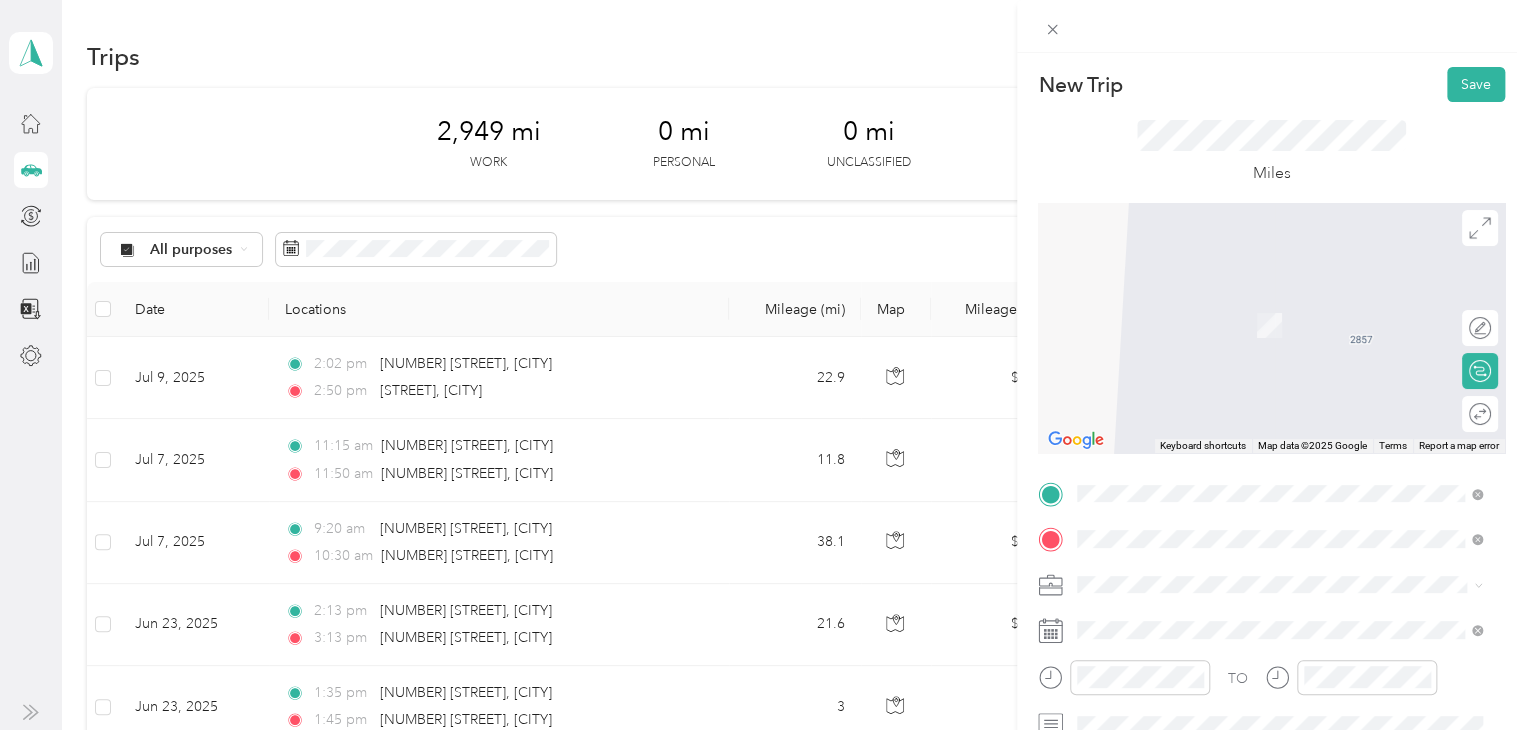 click on "[NUMBER] [STREET]
[CITY], [STATE] [POSTAL_CODE], [COUNTRY]" at bounding box center [1259, 360] 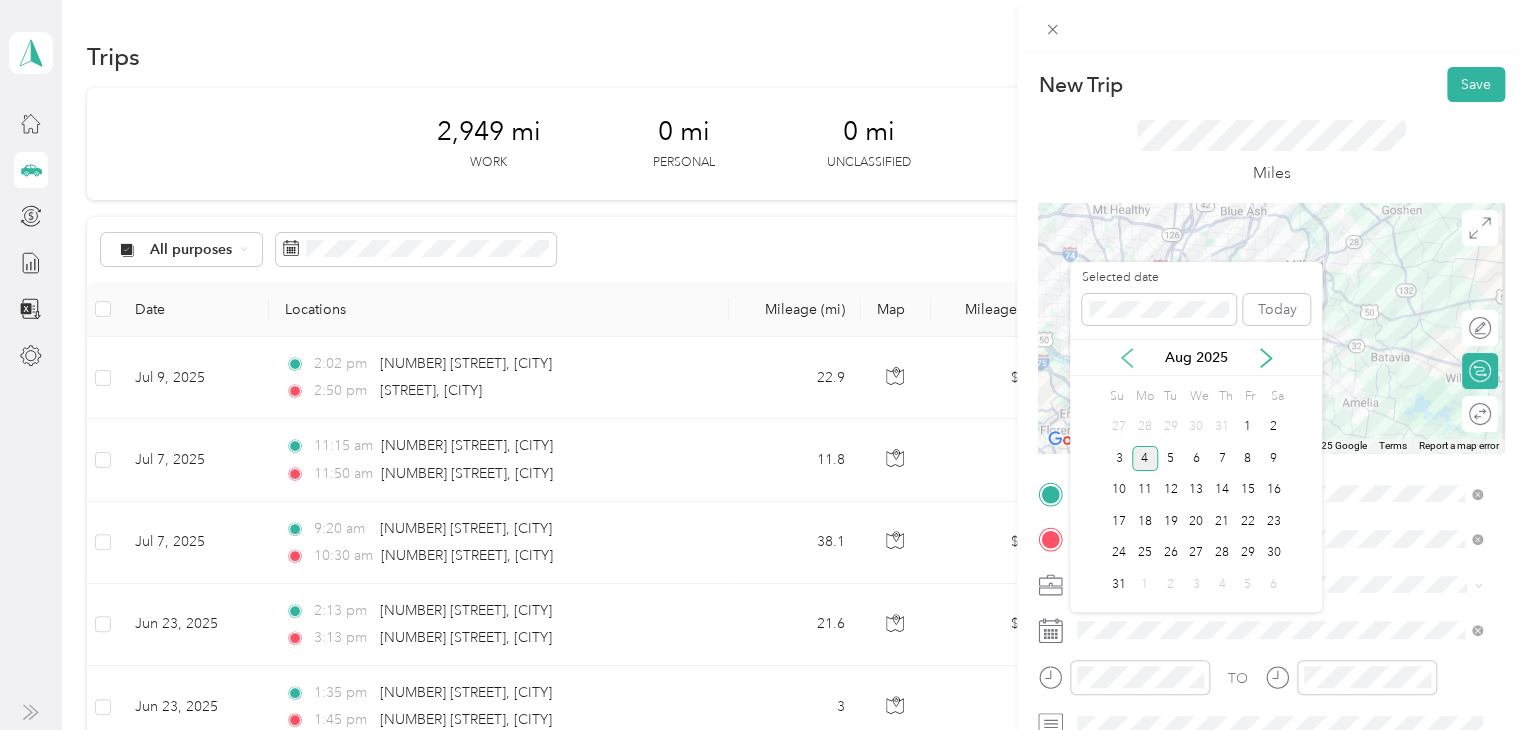 click 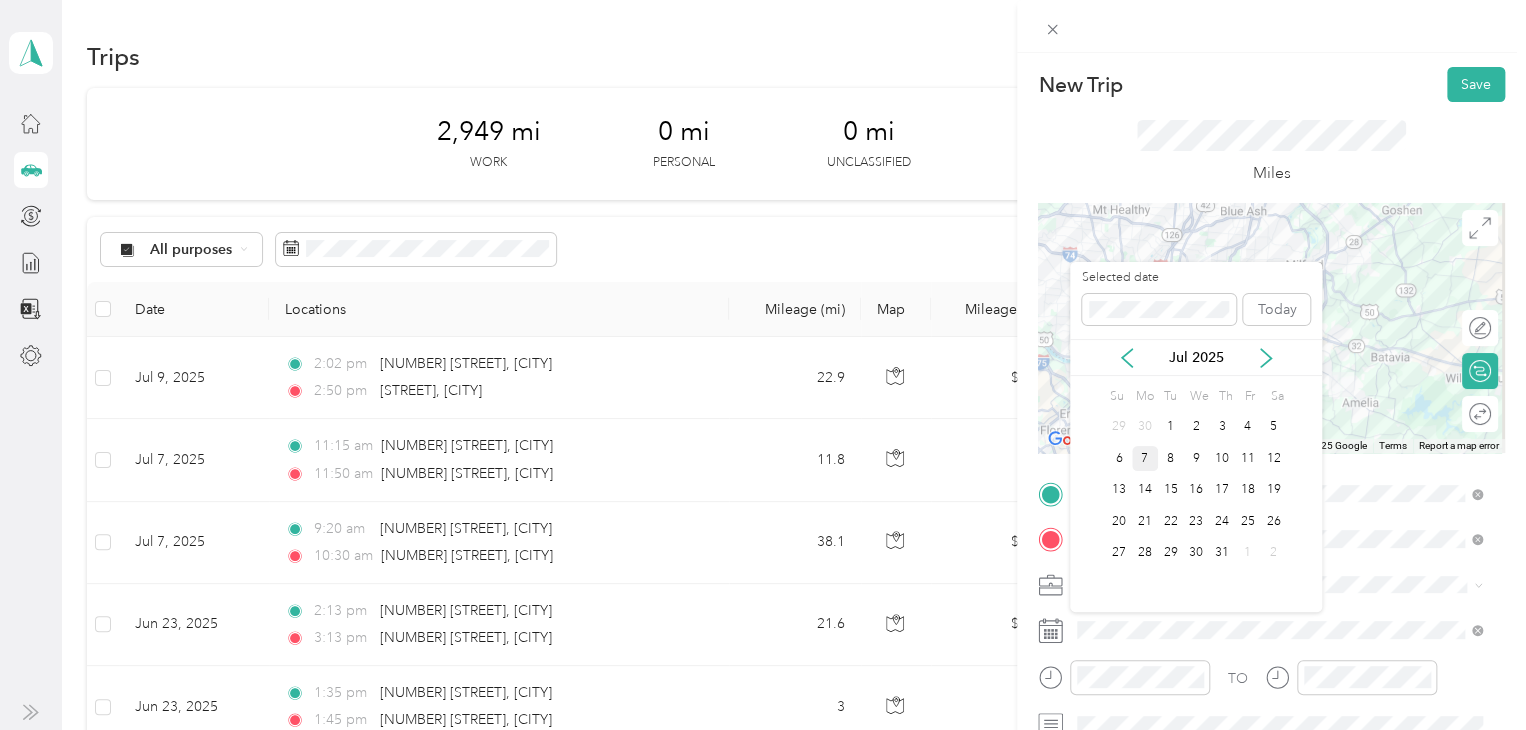 click on "7" at bounding box center [1145, 458] 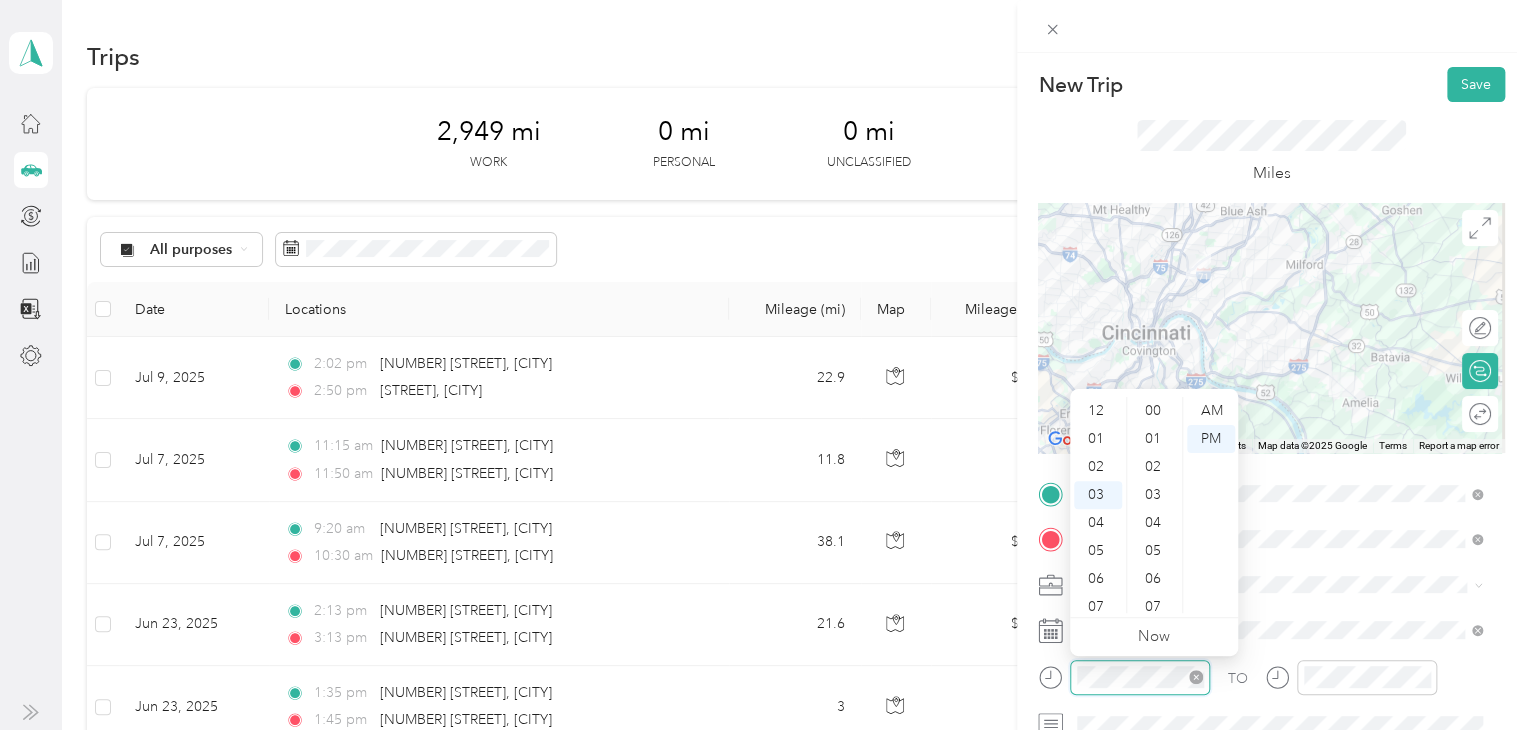 scroll, scrollTop: 84, scrollLeft: 0, axis: vertical 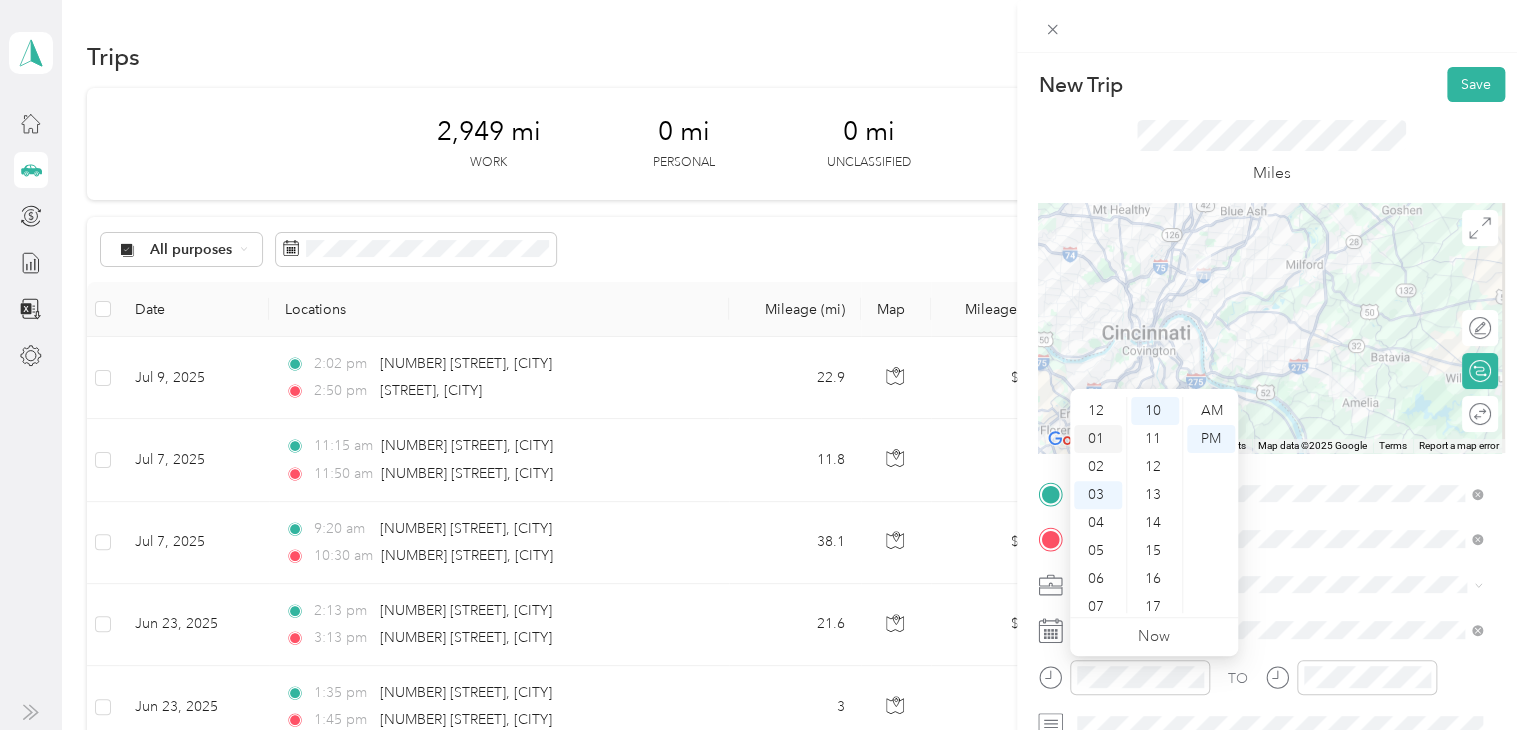 drag, startPoint x: 1094, startPoint y: 438, endPoint x: 1106, endPoint y: 445, distance: 13.892444 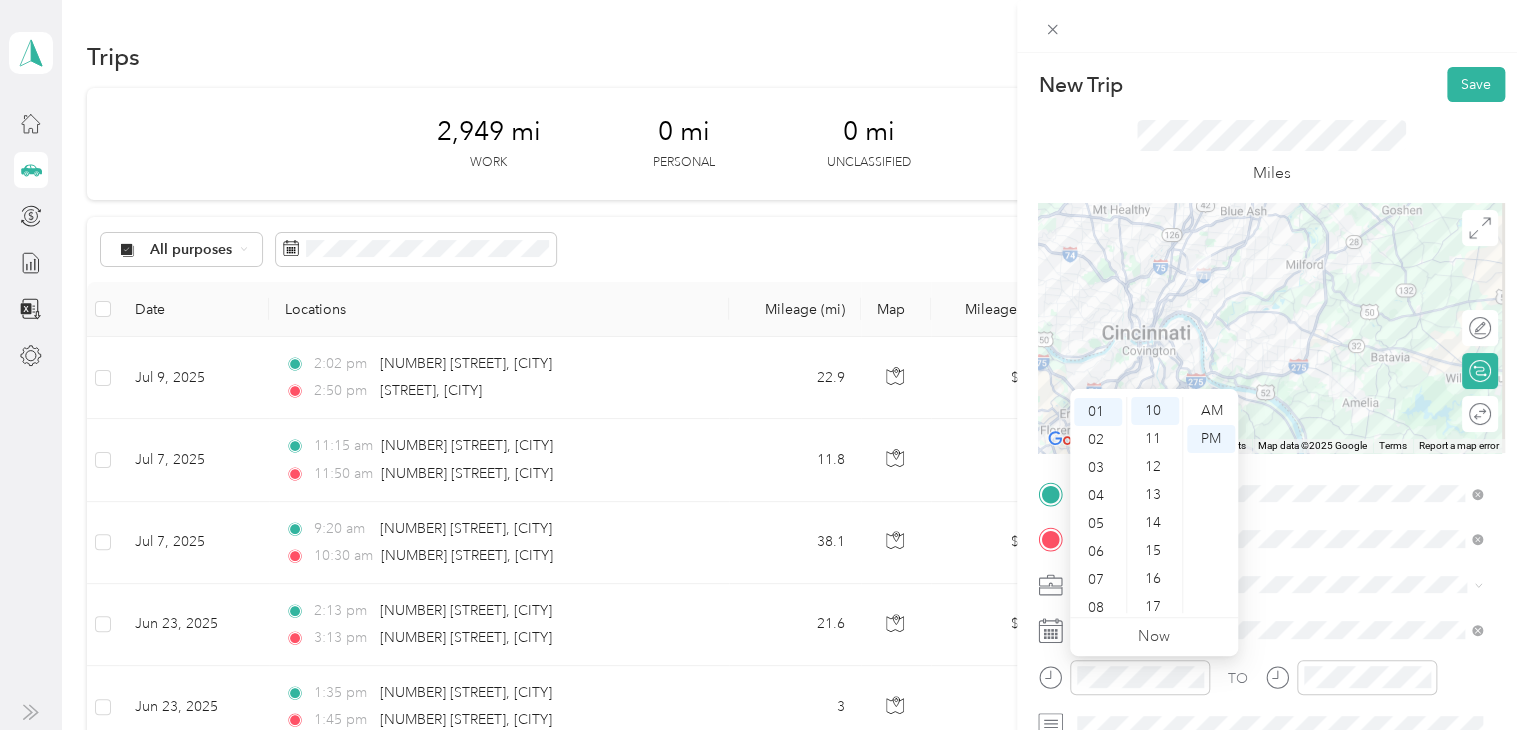 scroll, scrollTop: 28, scrollLeft: 0, axis: vertical 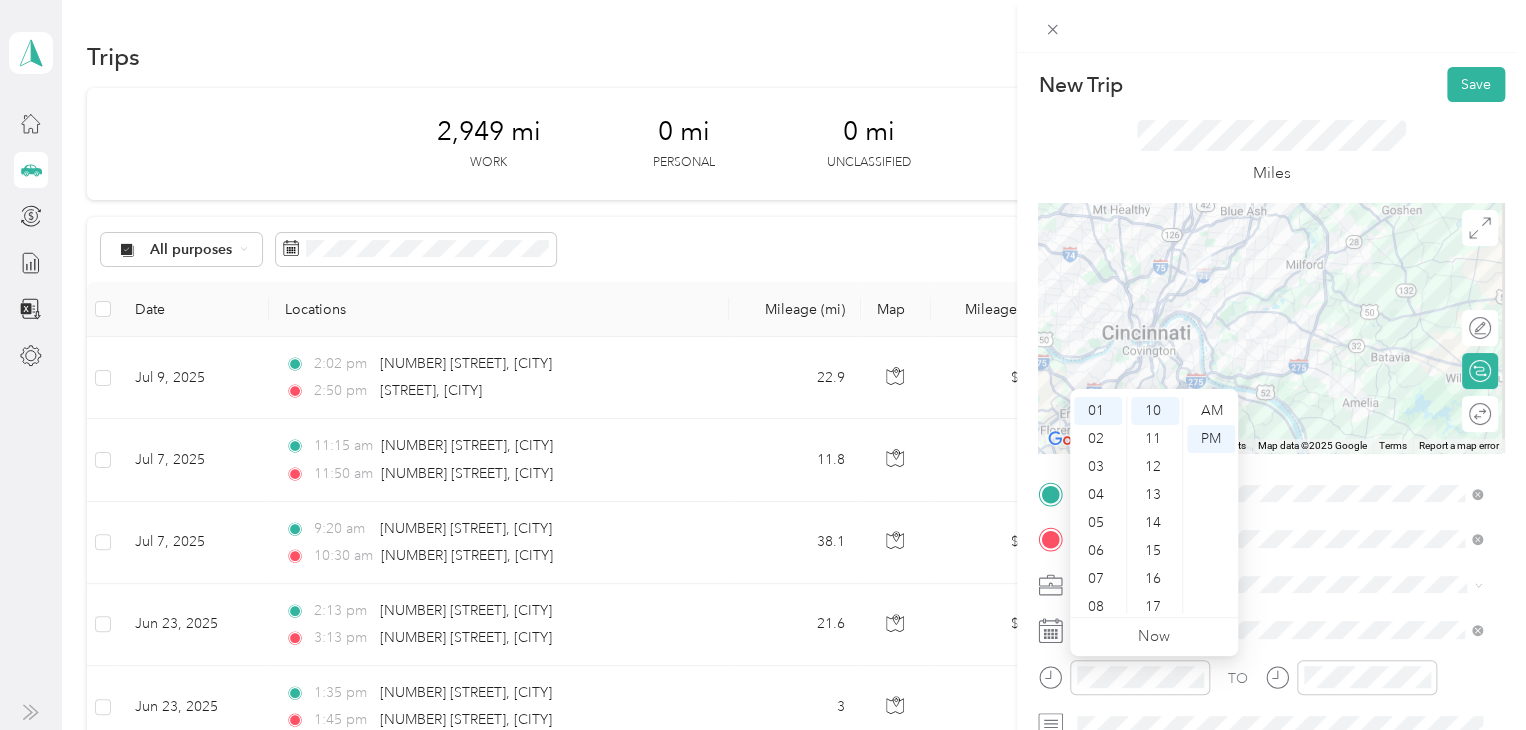drag, startPoint x: 1157, startPoint y: 547, endPoint x: 1173, endPoint y: 518, distance: 33.12099 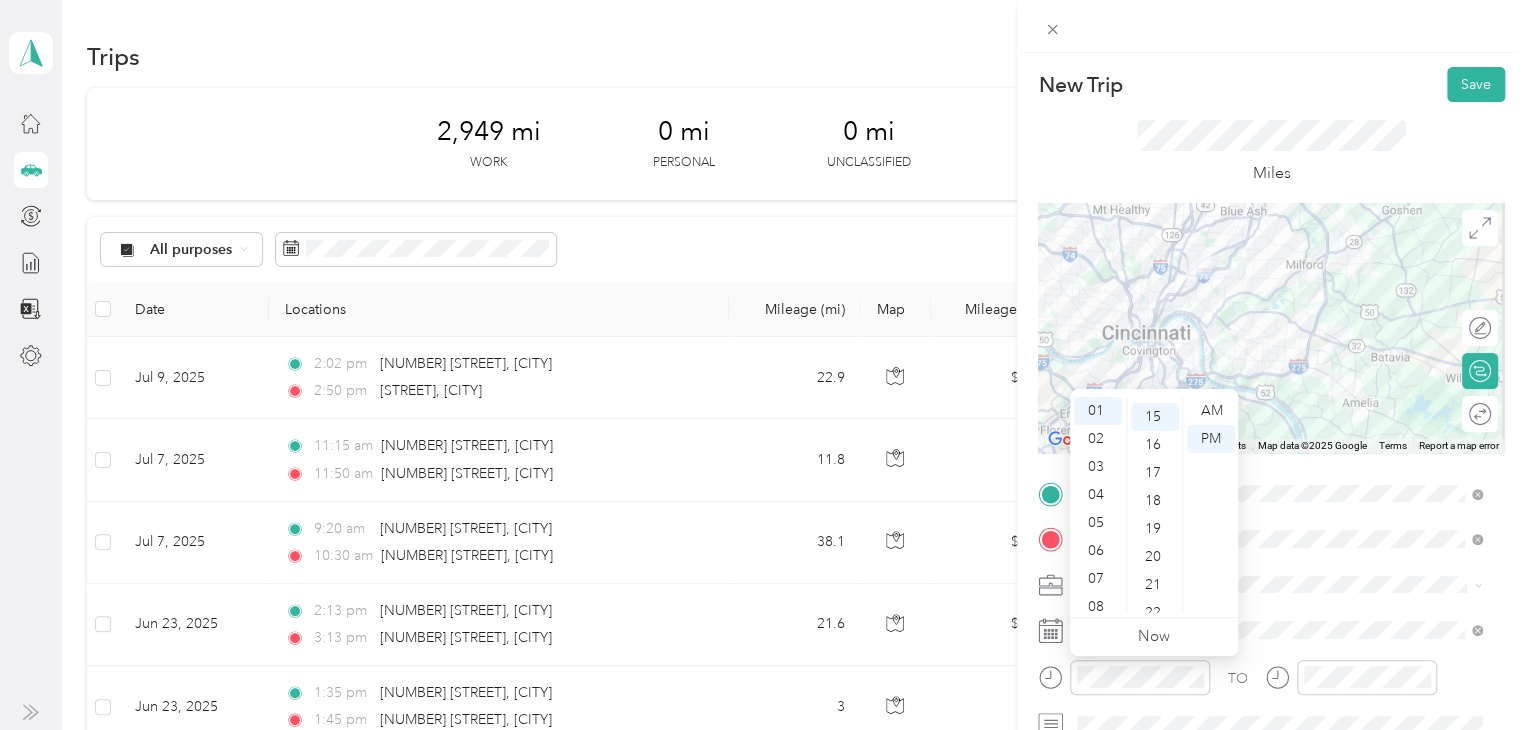 scroll, scrollTop: 420, scrollLeft: 0, axis: vertical 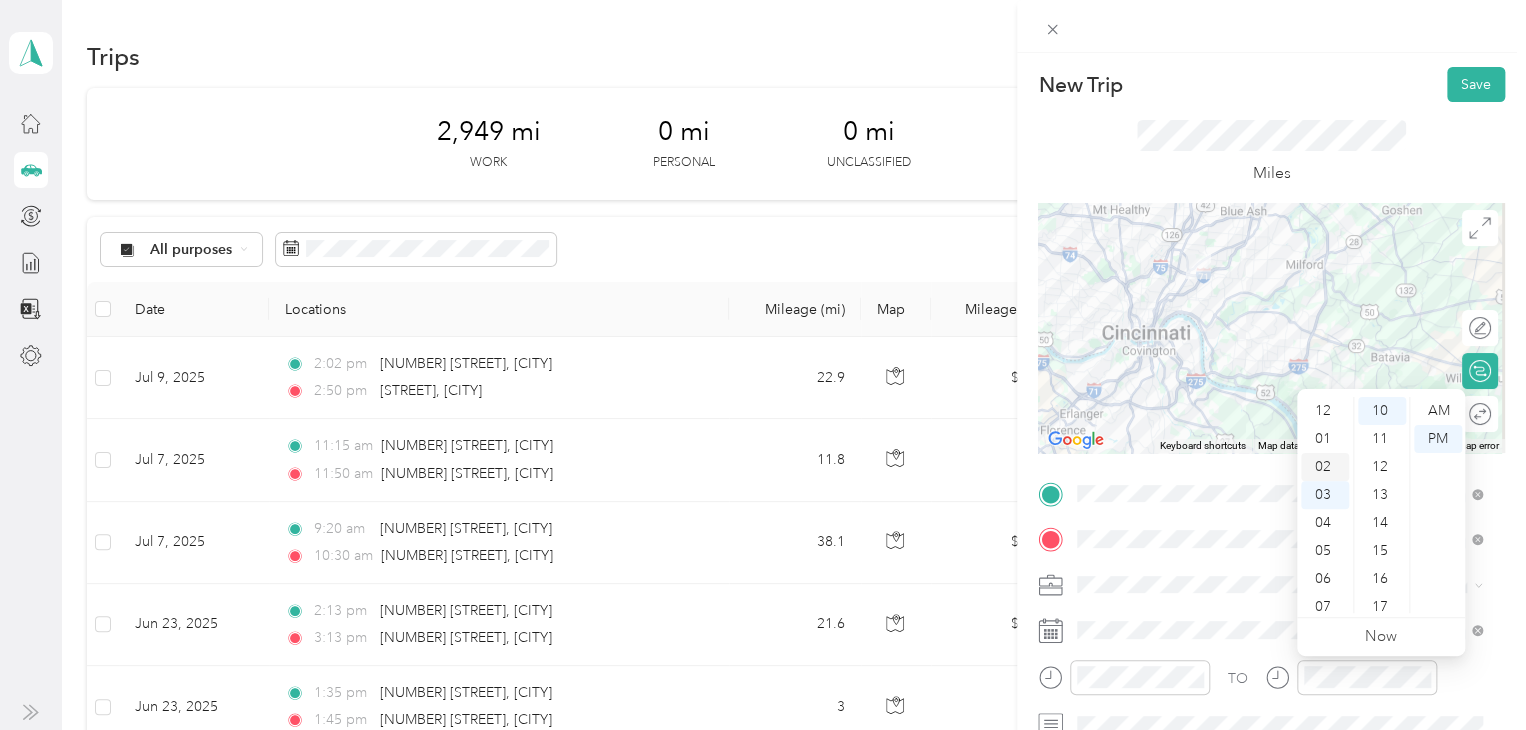 click on "02" at bounding box center (1325, 467) 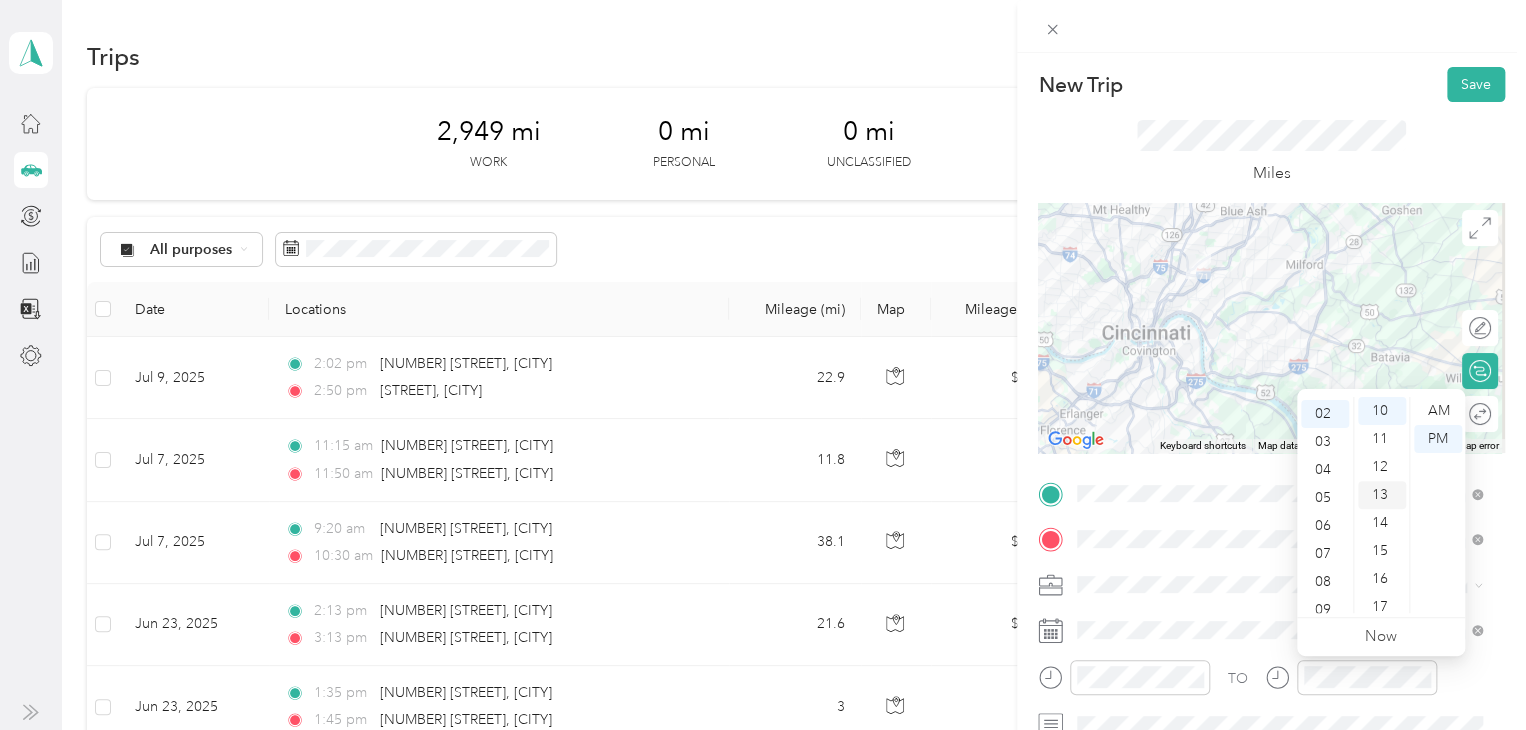 scroll, scrollTop: 56, scrollLeft: 0, axis: vertical 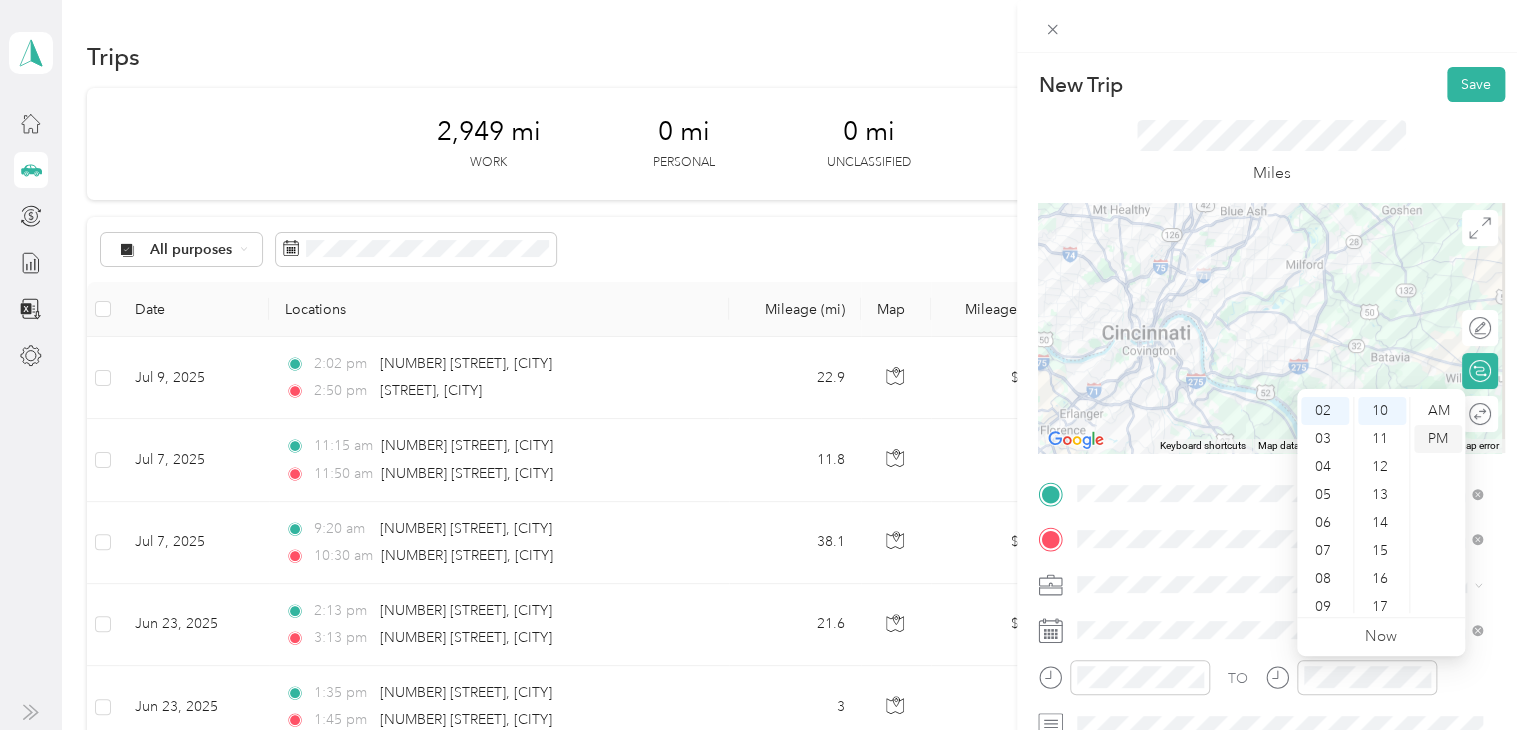 drag, startPoint x: 1383, startPoint y: 406, endPoint x: 1451, endPoint y: 443, distance: 77.41447 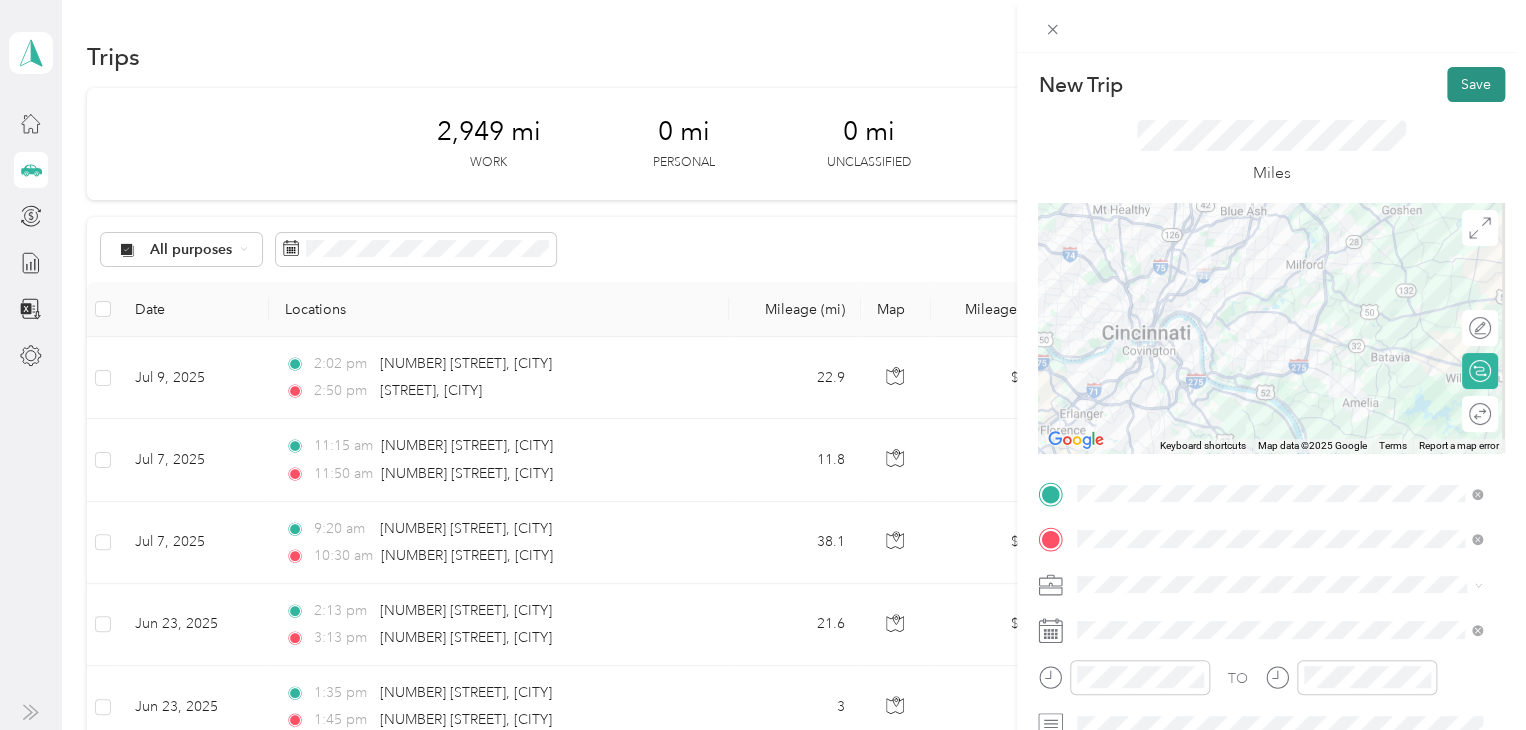 click on "Save" at bounding box center [1476, 84] 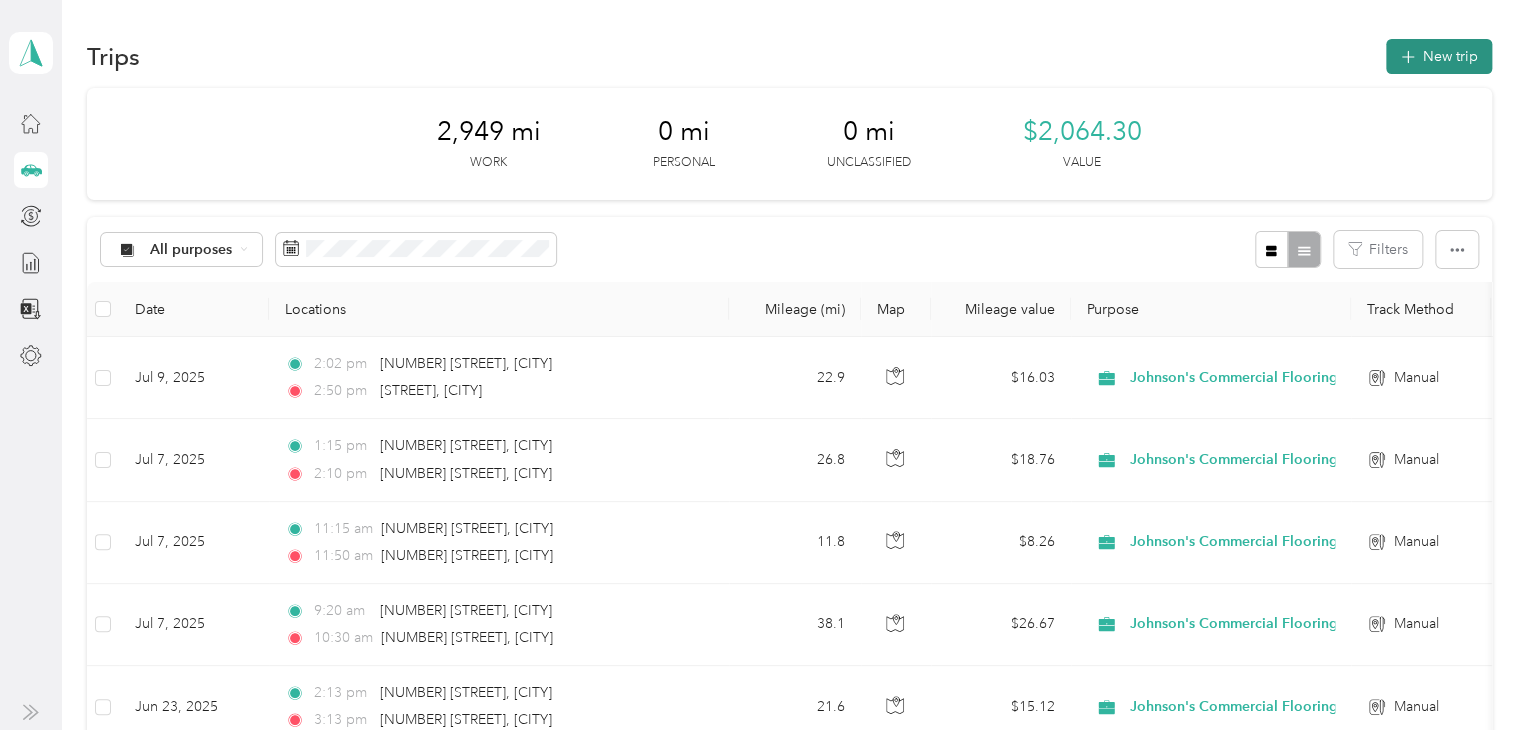 click on "New trip" at bounding box center (1439, 56) 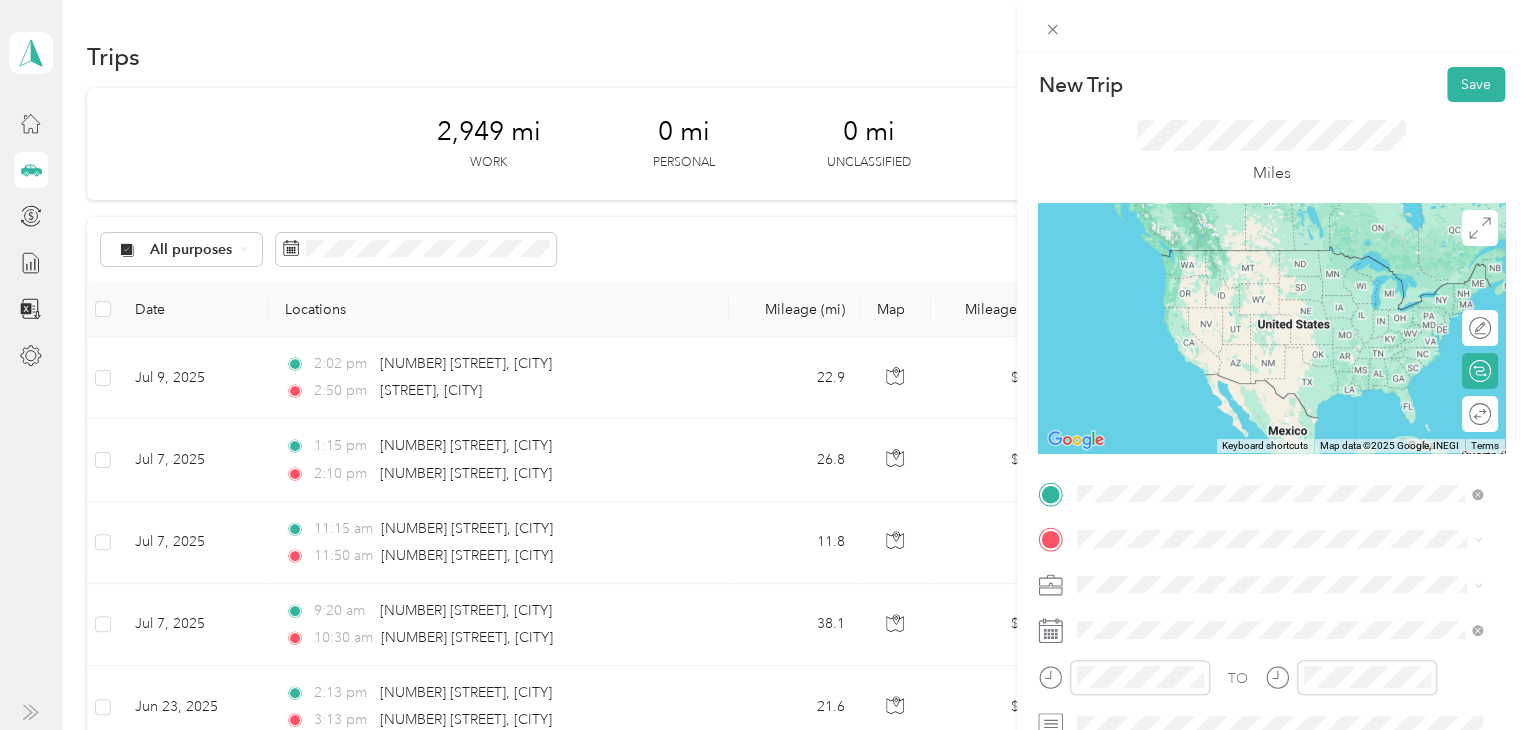 click on "[NUMBER] [STREET]
[CITY], [STATE] [POSTAL_CODE], [COUNTRY]" at bounding box center (1259, 314) 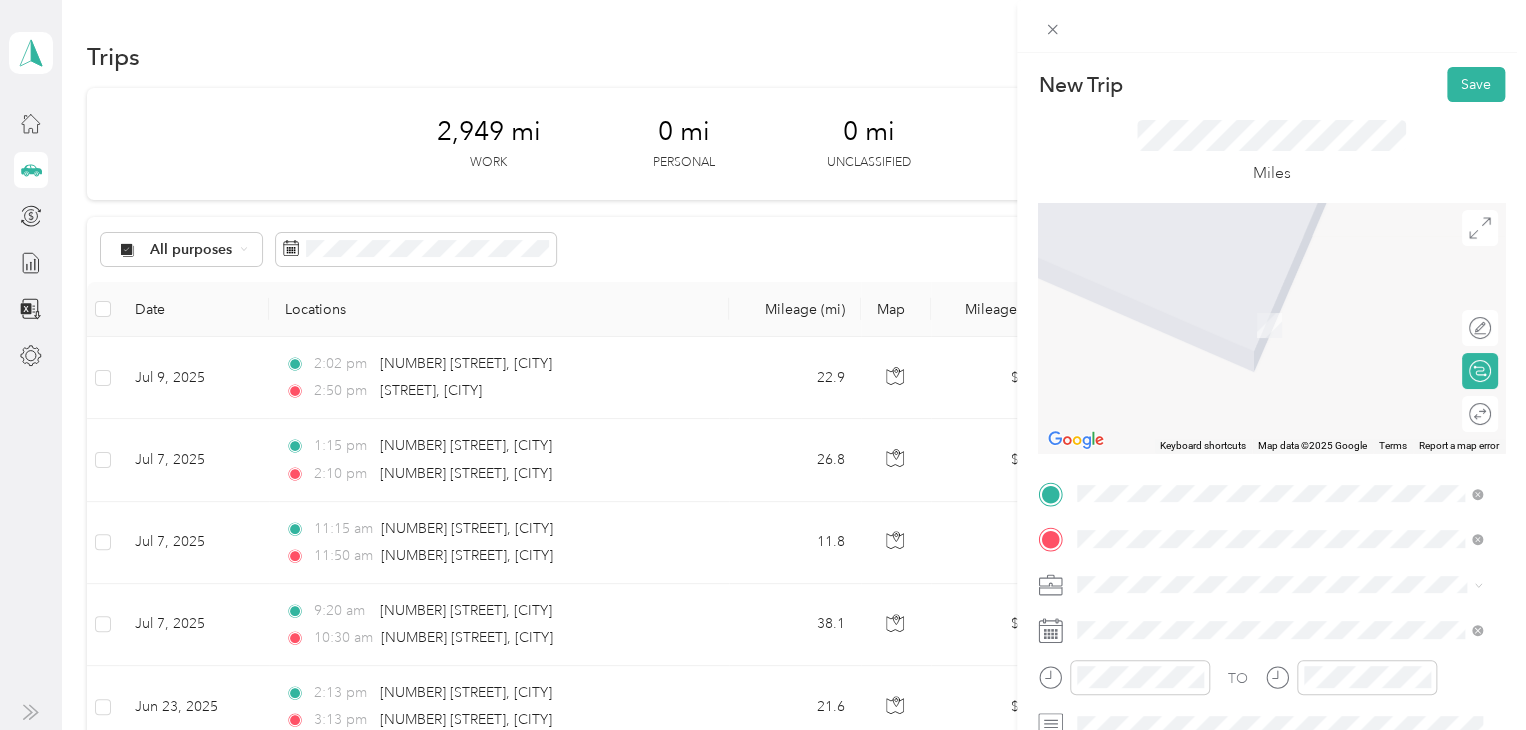 click on "[NUMBER] [STREET]
[CITY], [STATE] [POSTAL_CODE], [COUNTRY]" at bounding box center (1259, 304) 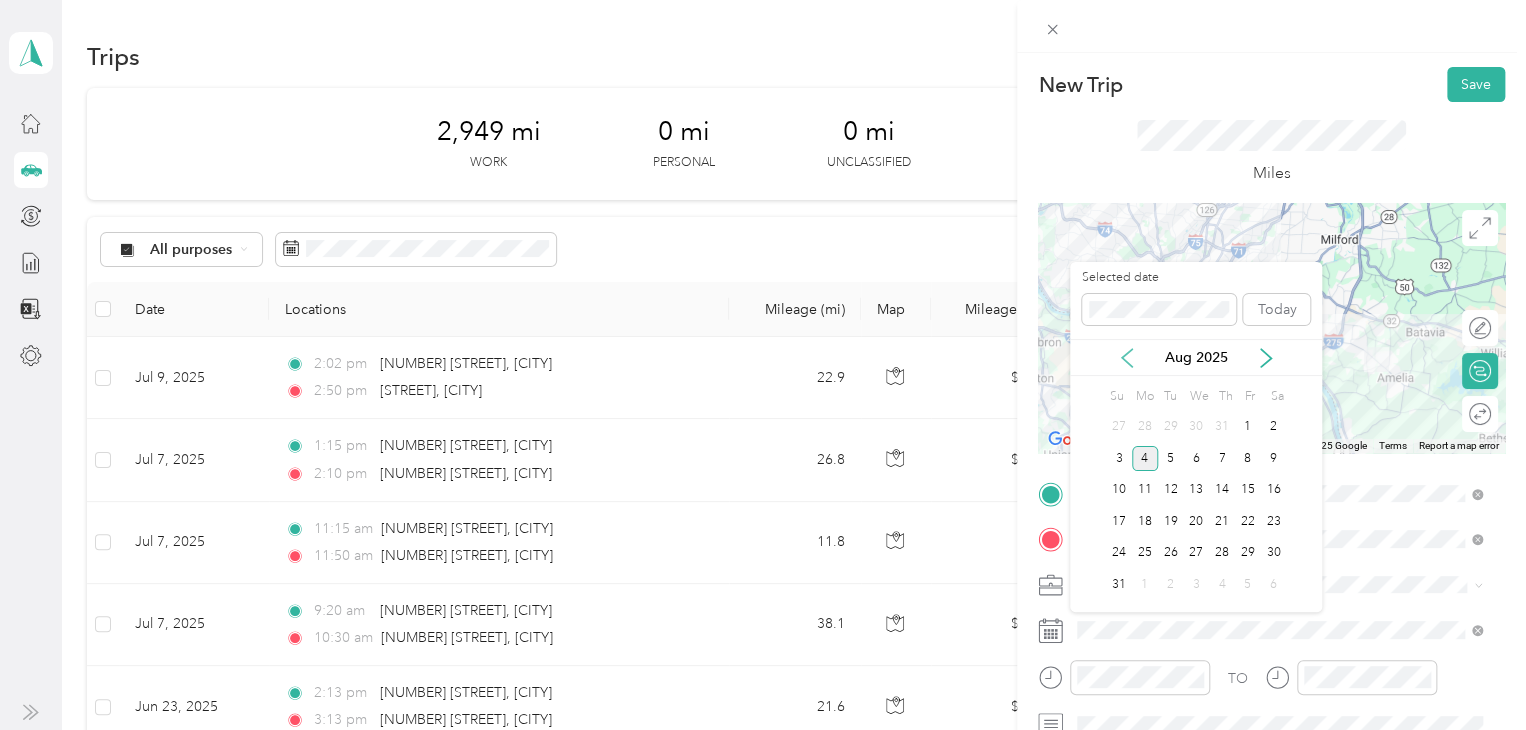 click 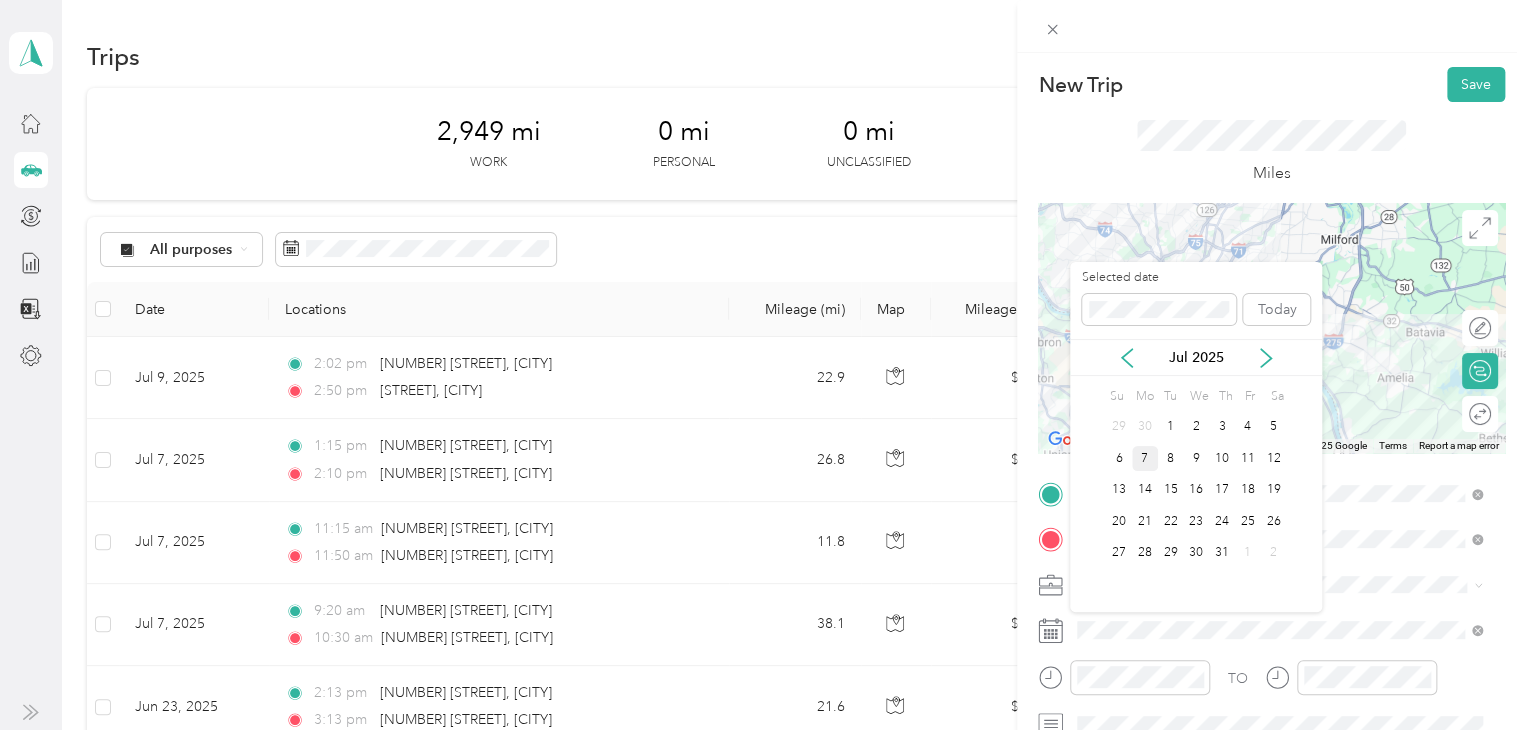 click on "7" at bounding box center (1145, 458) 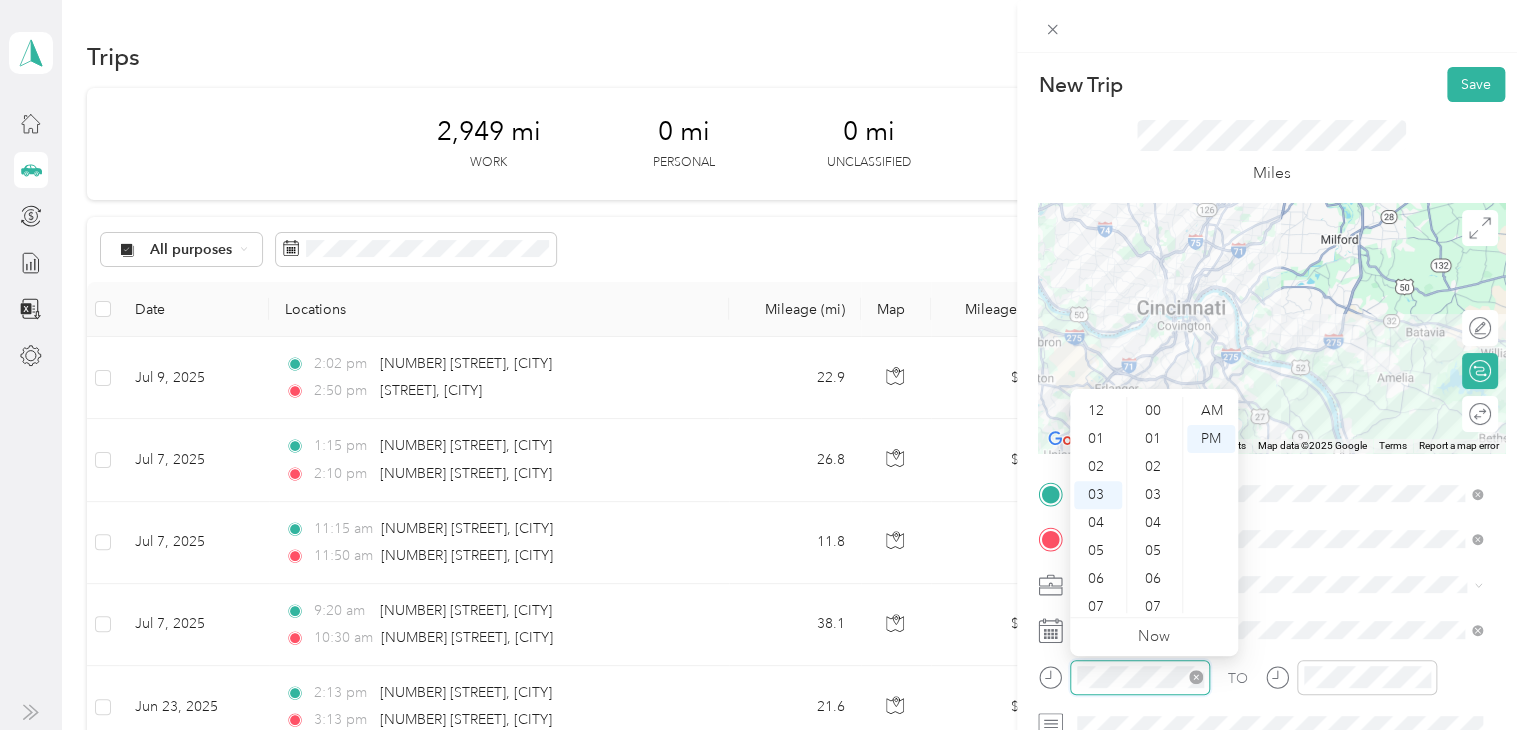 scroll, scrollTop: 84, scrollLeft: 0, axis: vertical 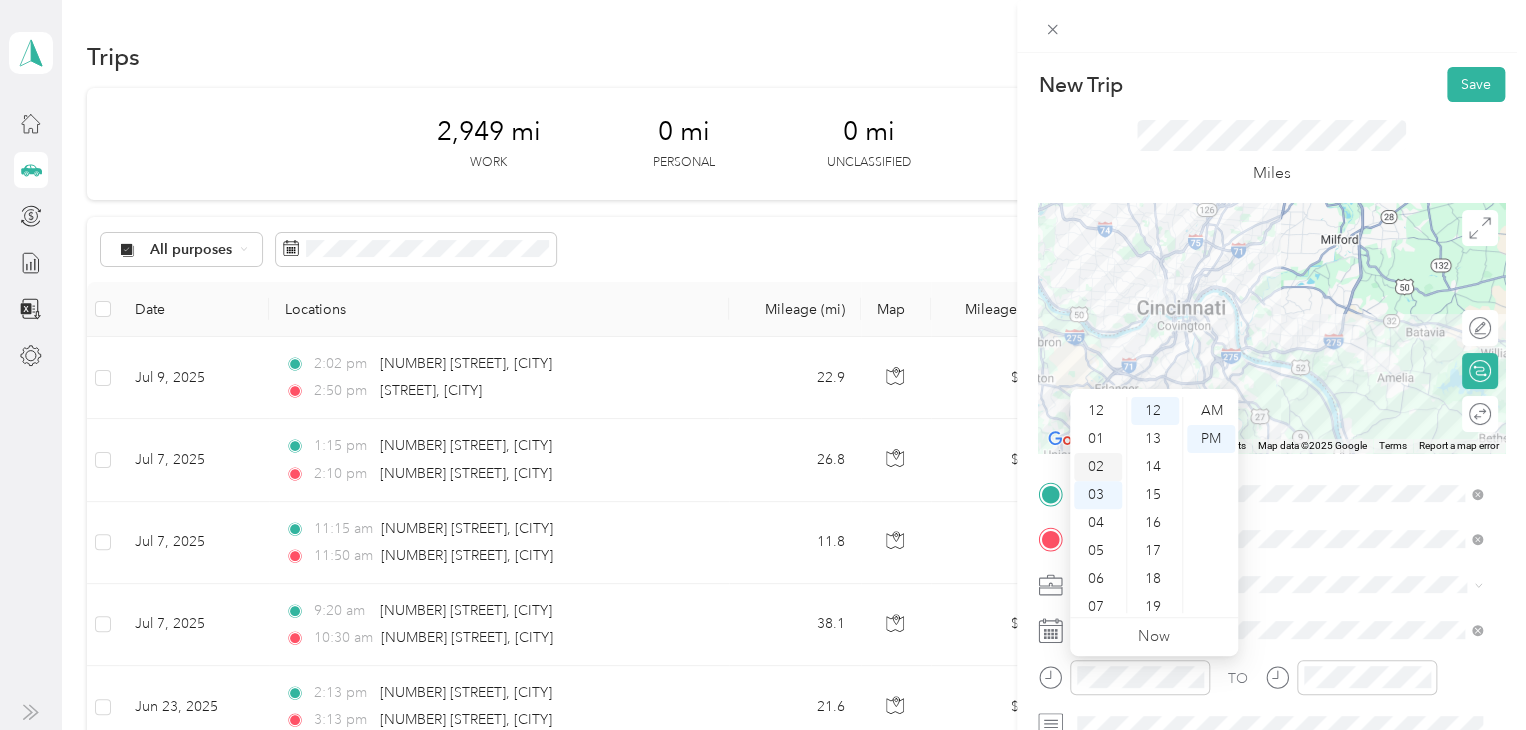 click on "02" at bounding box center (1098, 467) 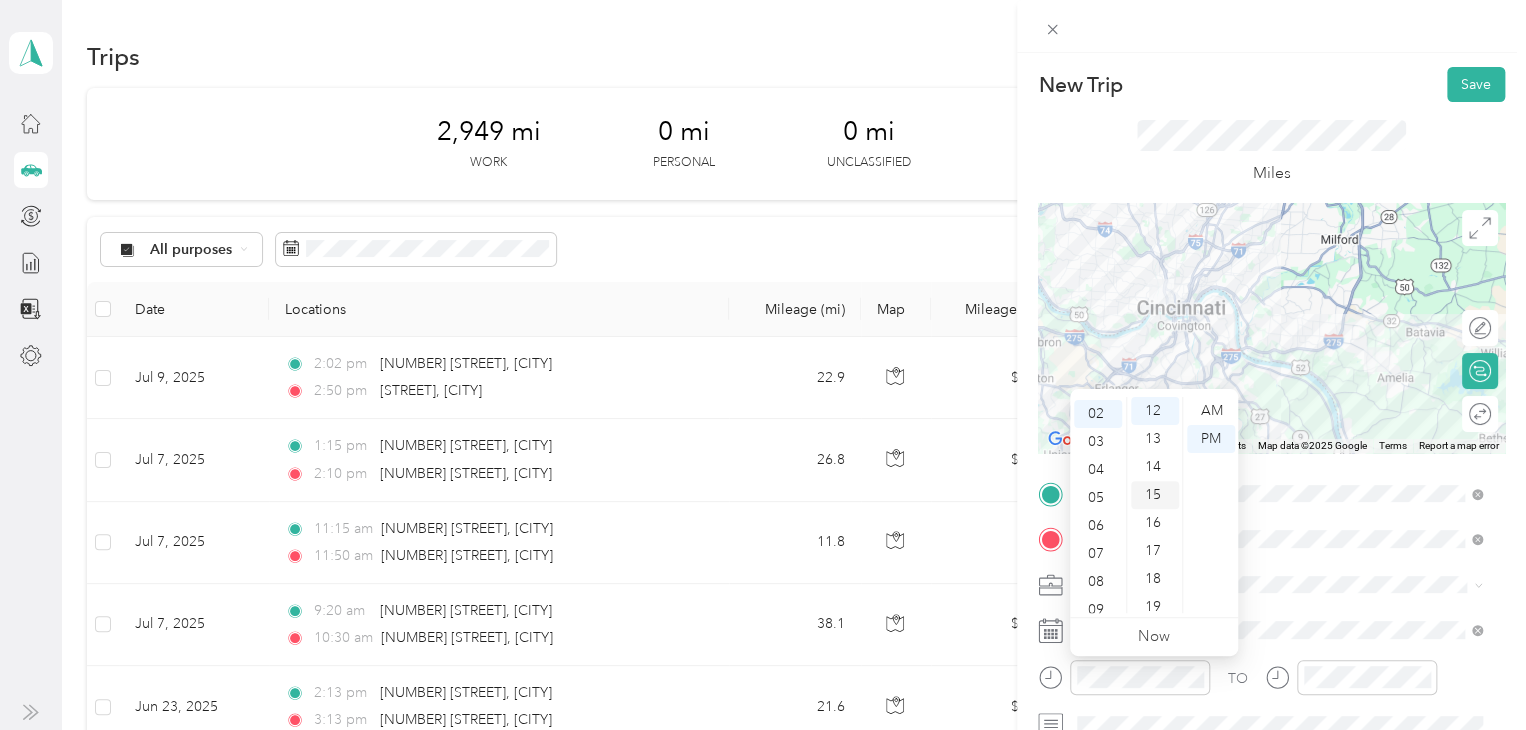 scroll, scrollTop: 56, scrollLeft: 0, axis: vertical 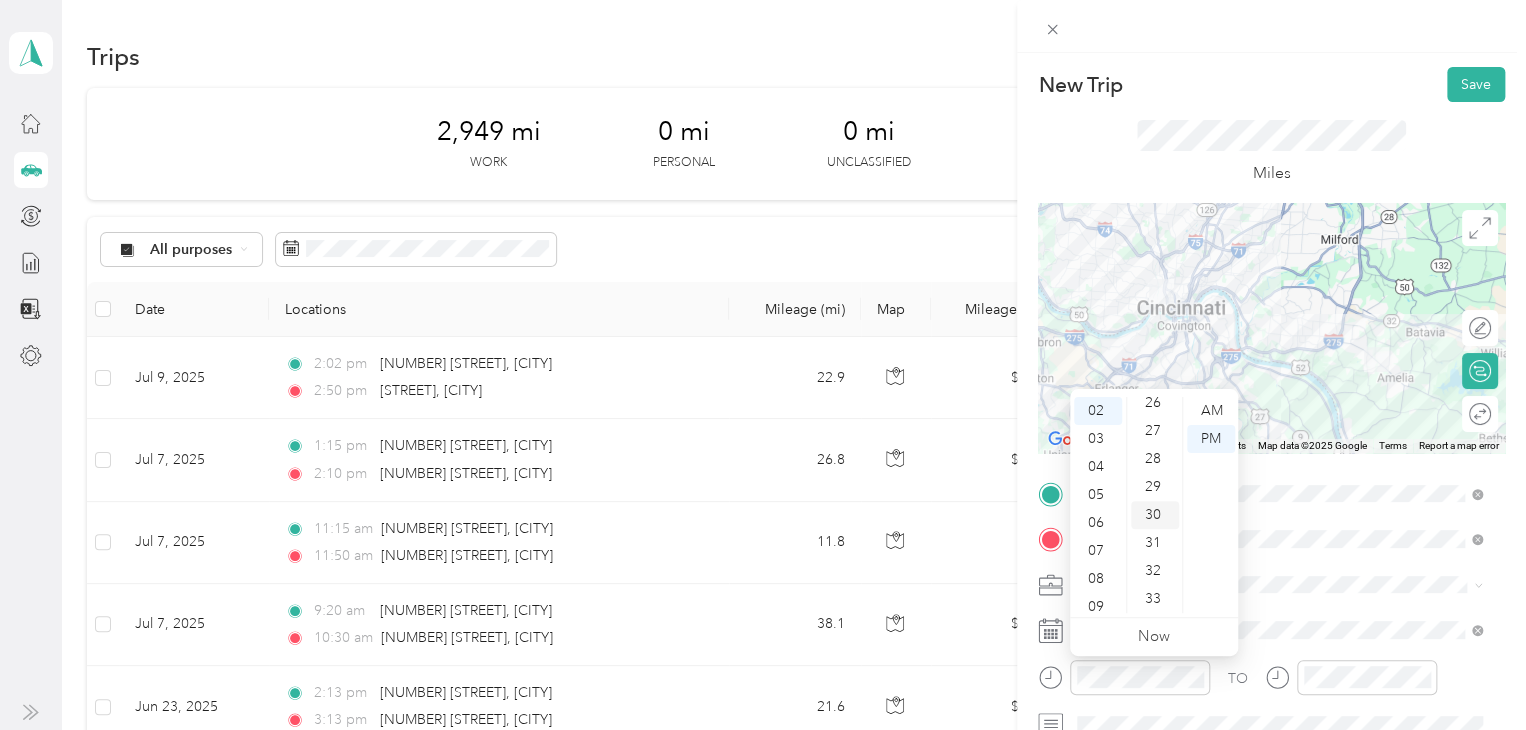 click on "30" at bounding box center [1155, 515] 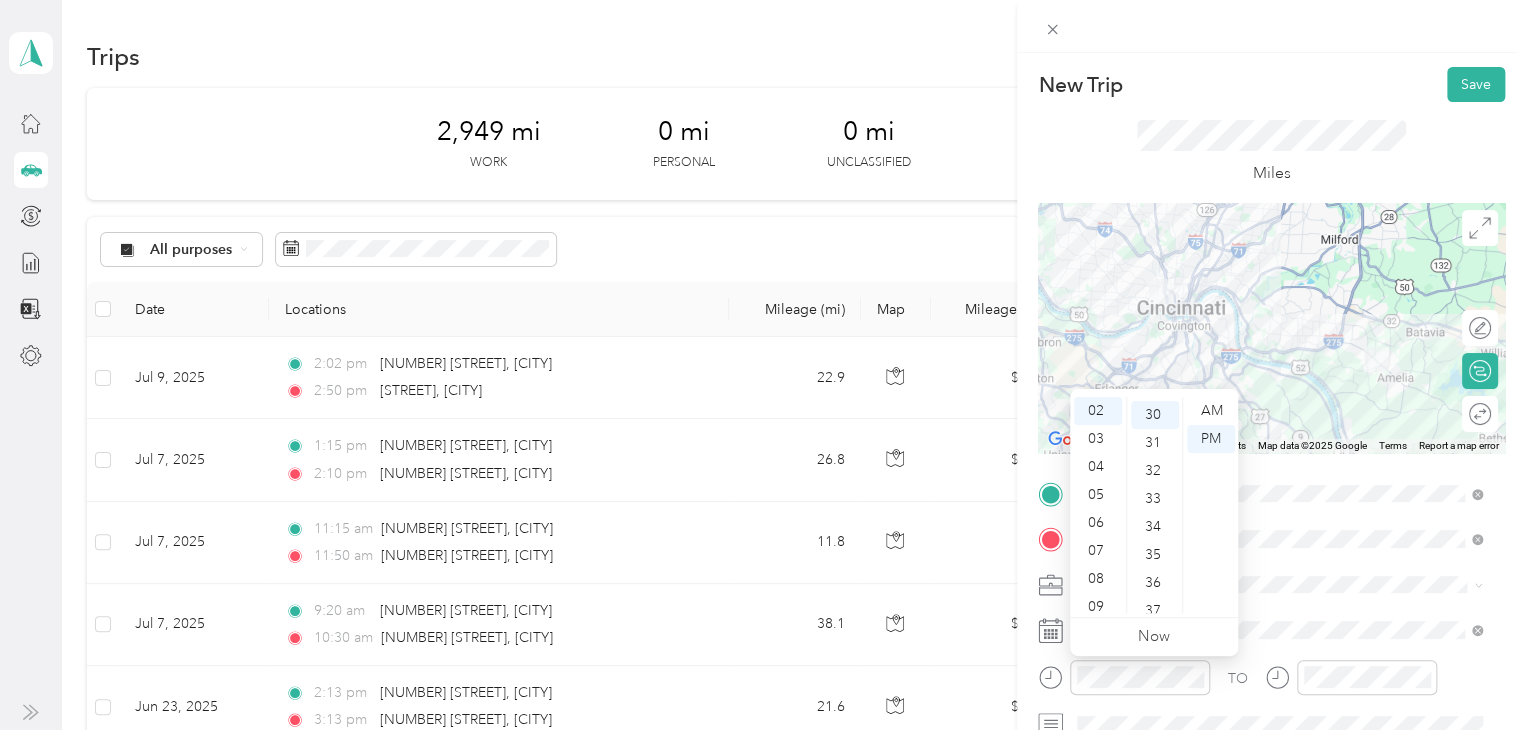 scroll, scrollTop: 840, scrollLeft: 0, axis: vertical 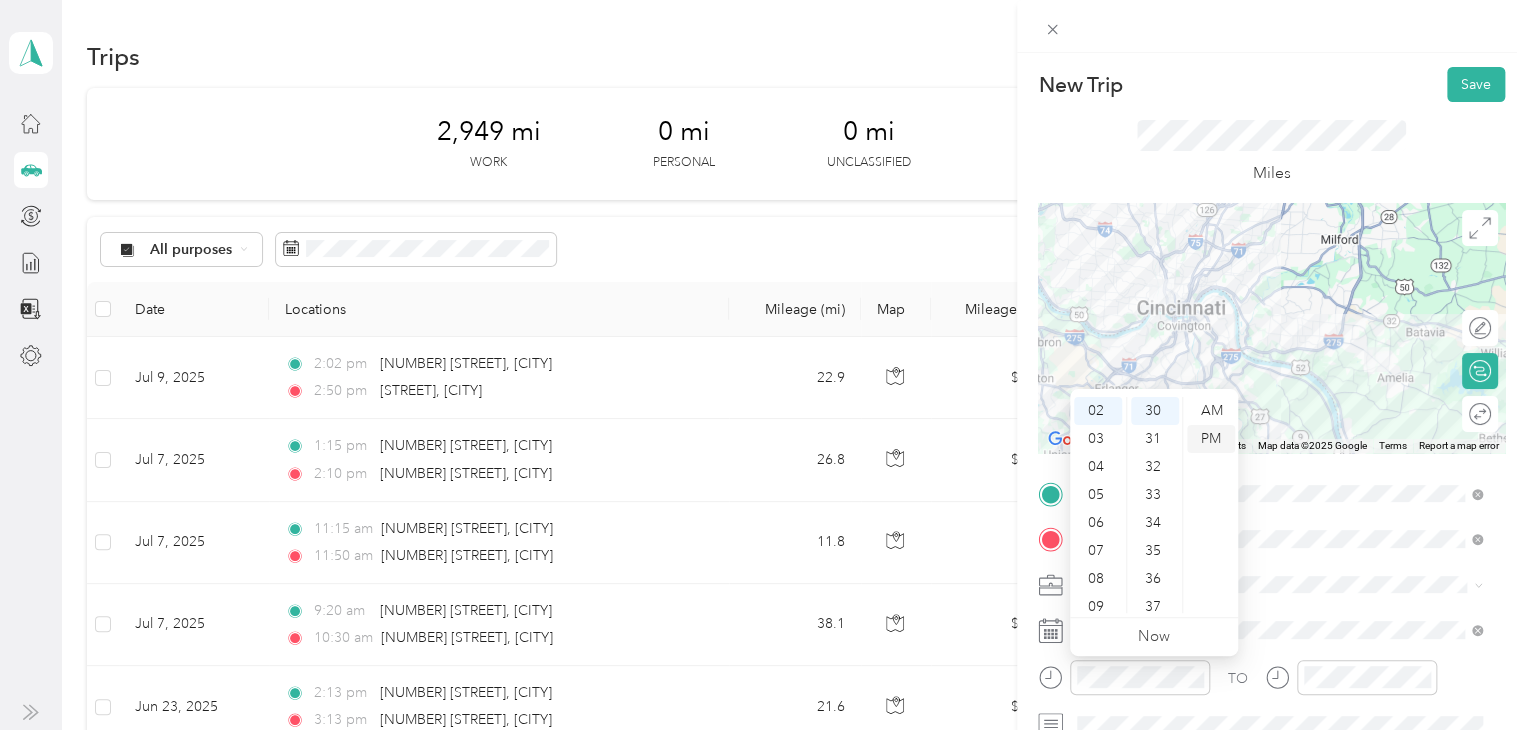 click on "PM" at bounding box center (1211, 439) 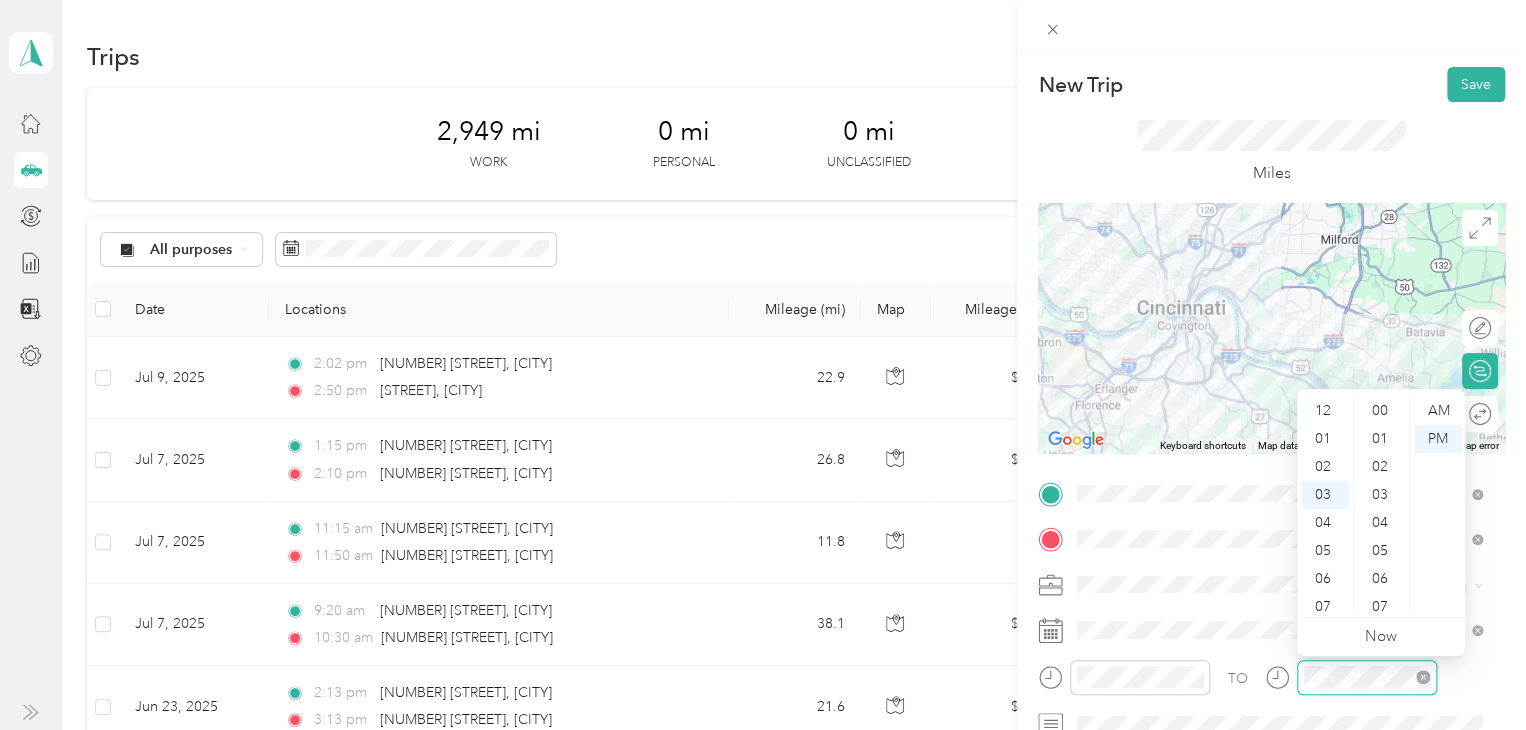 scroll, scrollTop: 84, scrollLeft: 0, axis: vertical 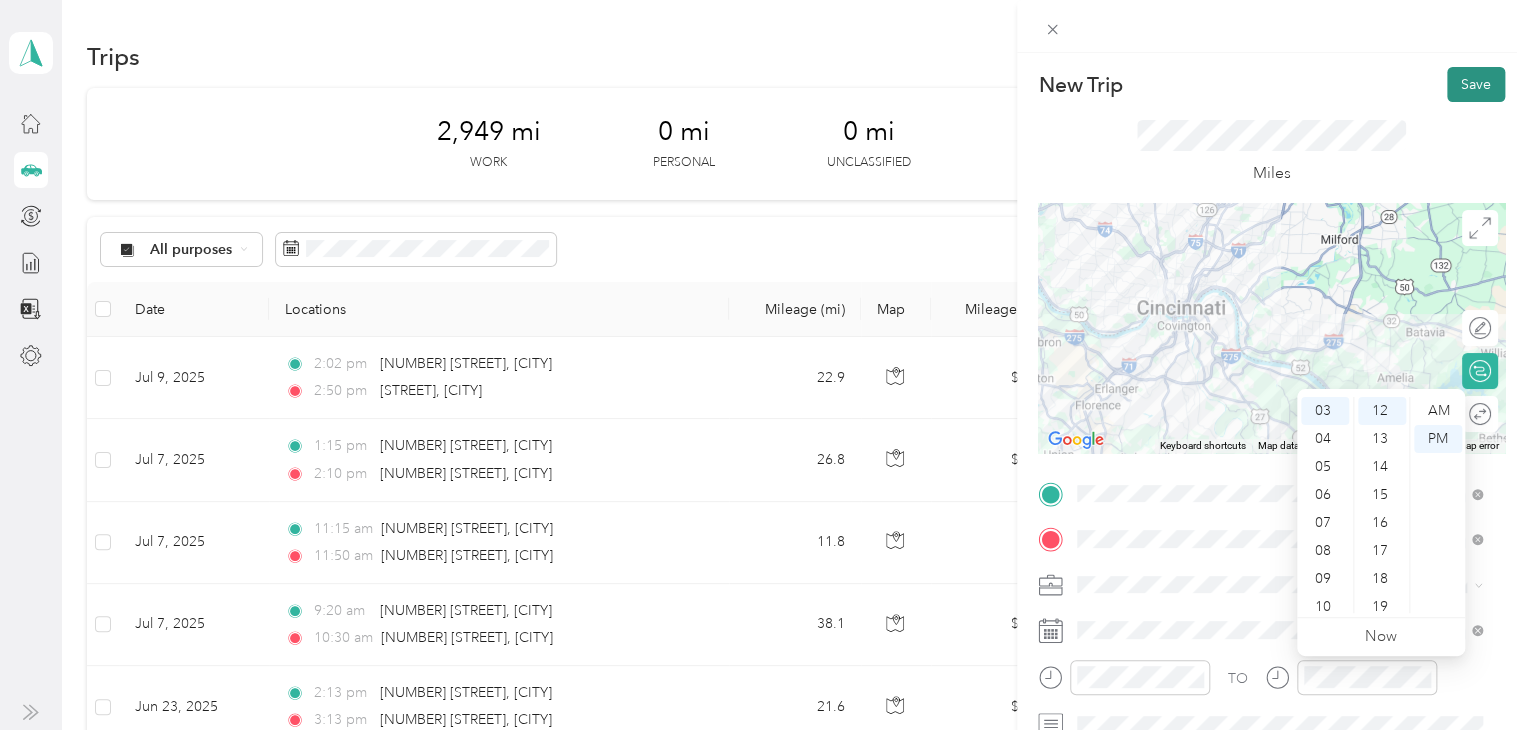 click on "Save" at bounding box center (1476, 84) 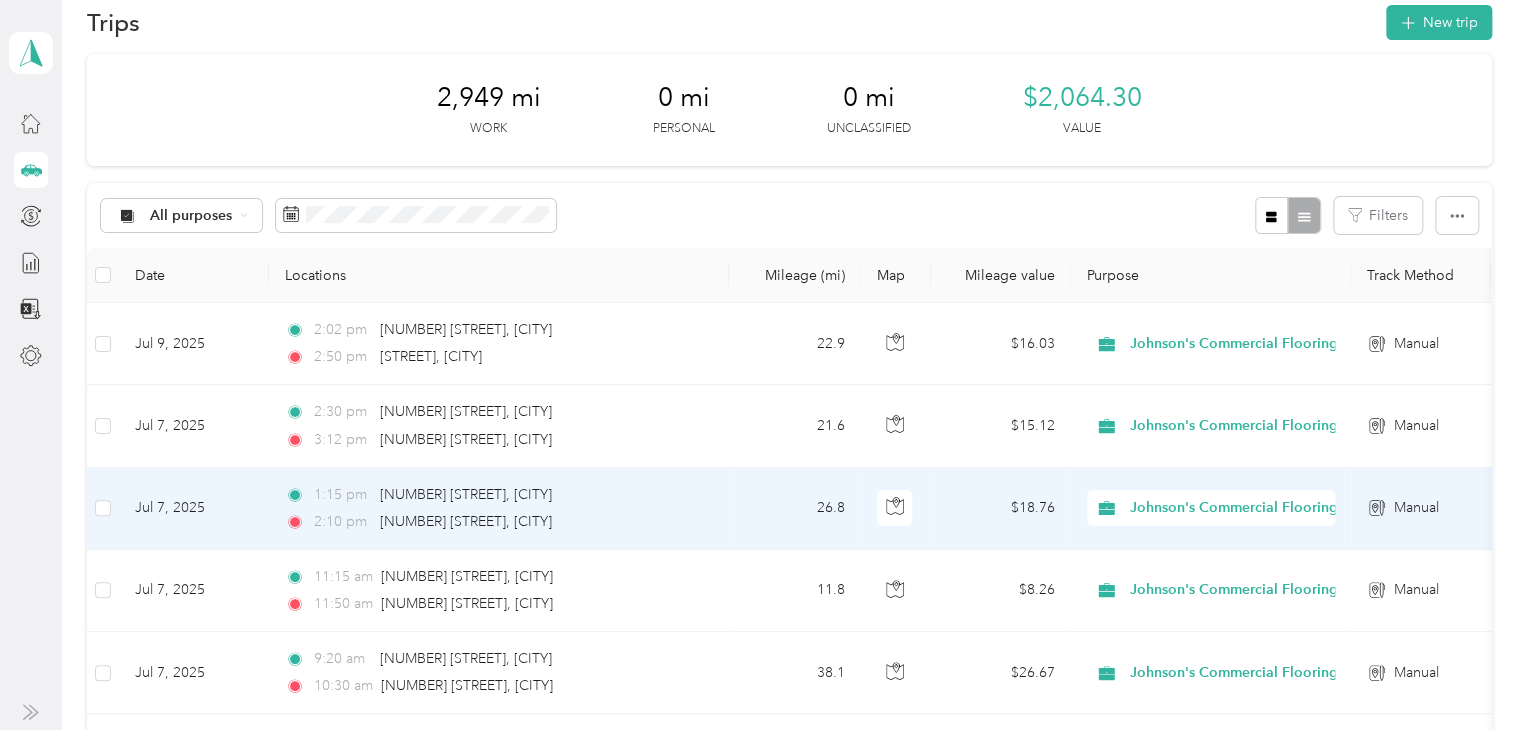 scroll, scrollTop: 0, scrollLeft: 0, axis: both 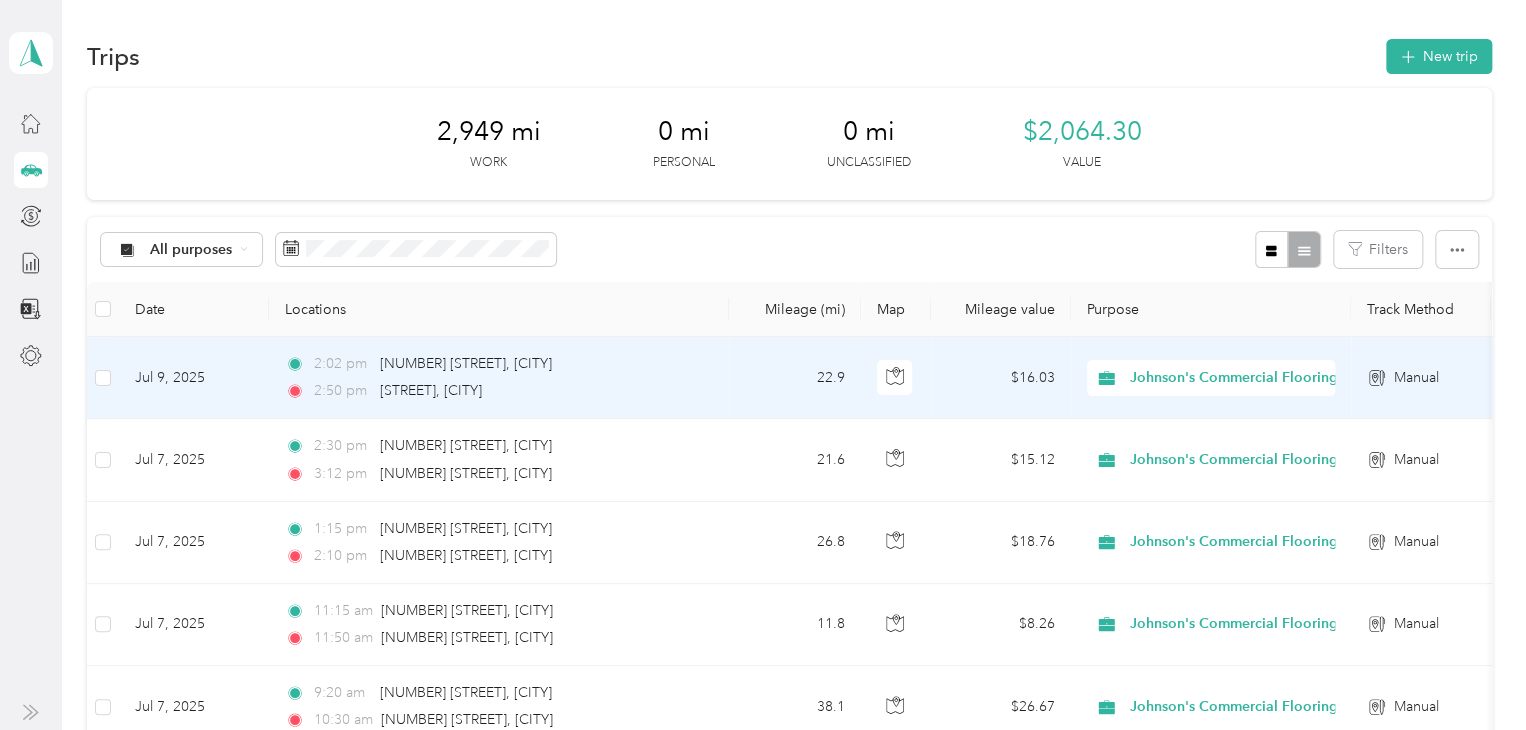 click on "Johnson's Commercial Flooring" at bounding box center (1211, 378) 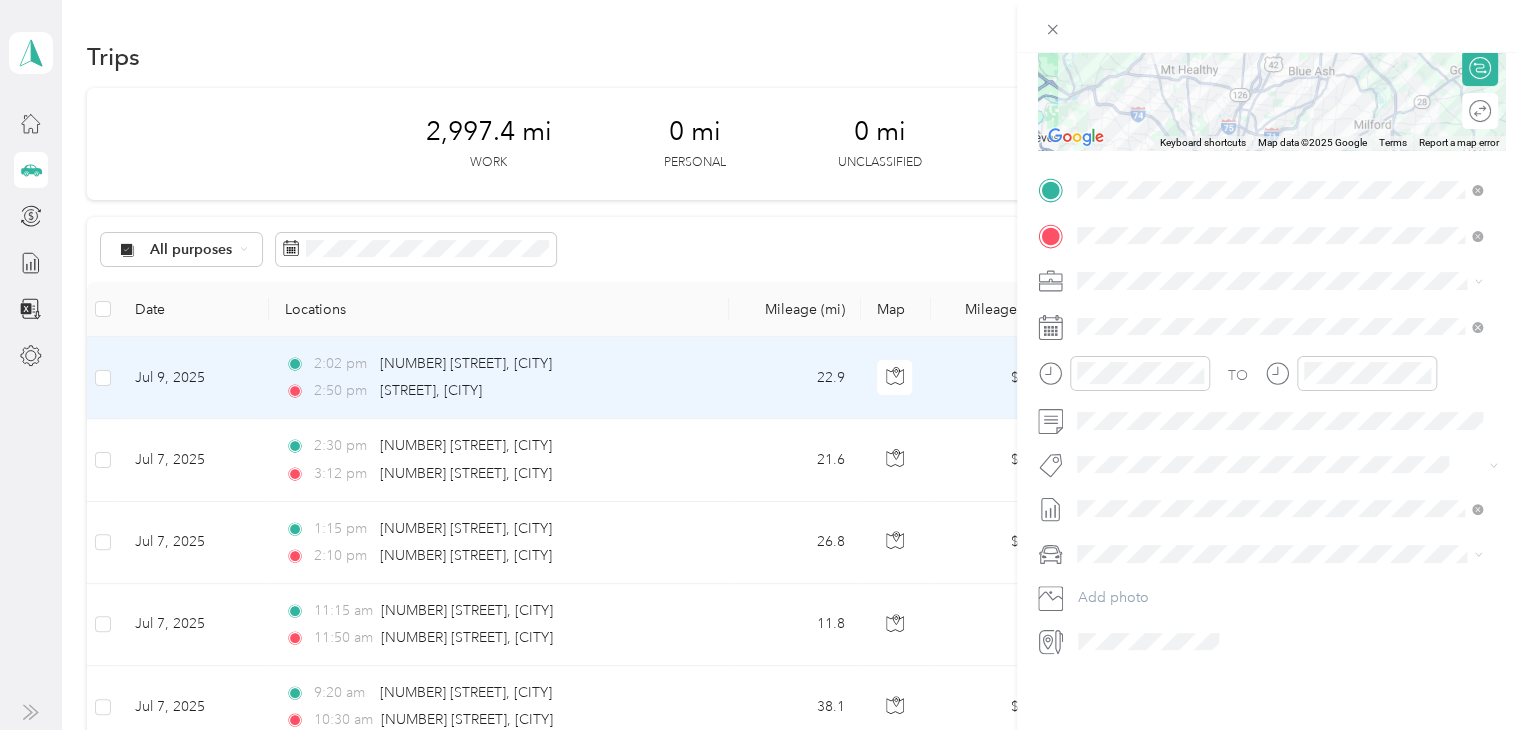 scroll, scrollTop: 0, scrollLeft: 0, axis: both 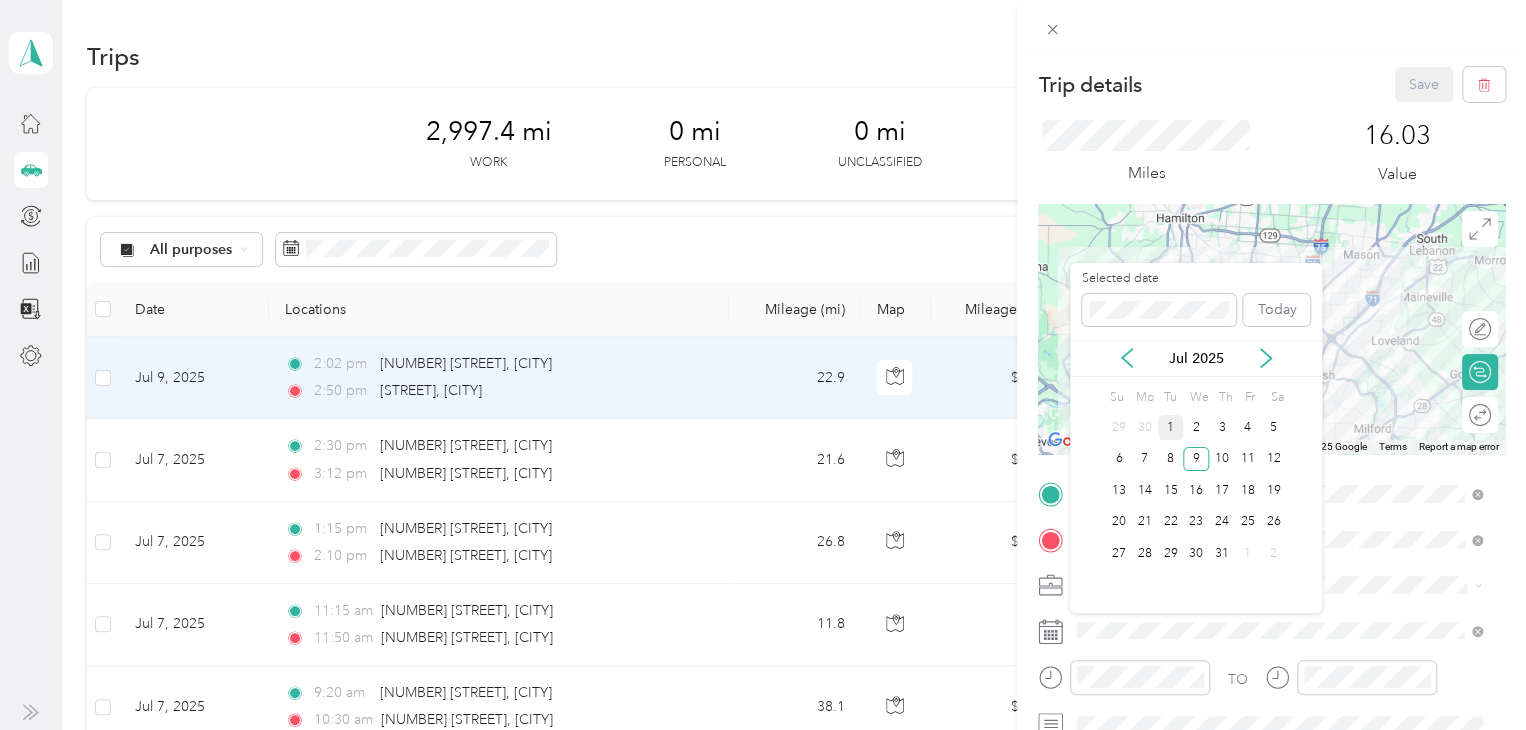 click on "1" at bounding box center [1171, 427] 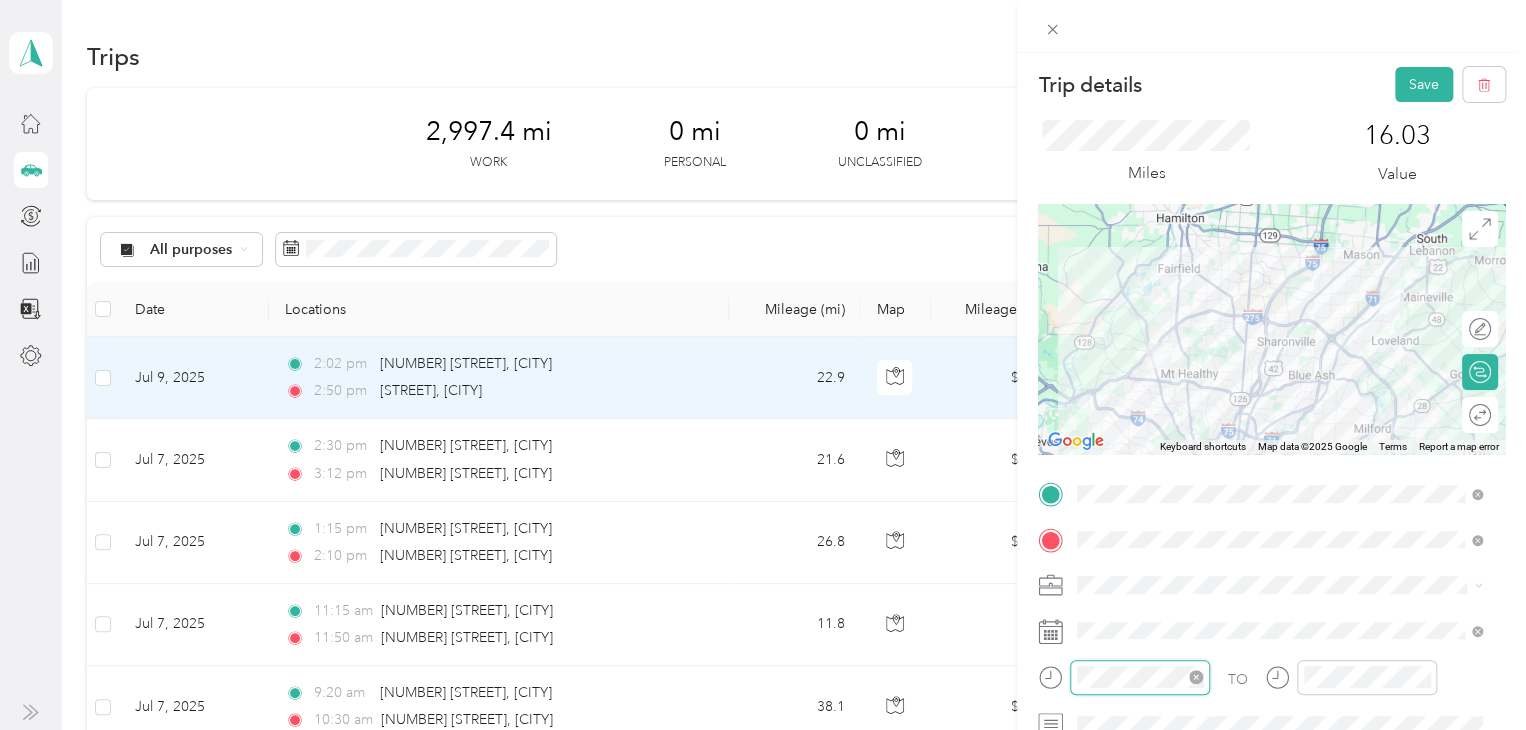 scroll, scrollTop: 55, scrollLeft: 0, axis: vertical 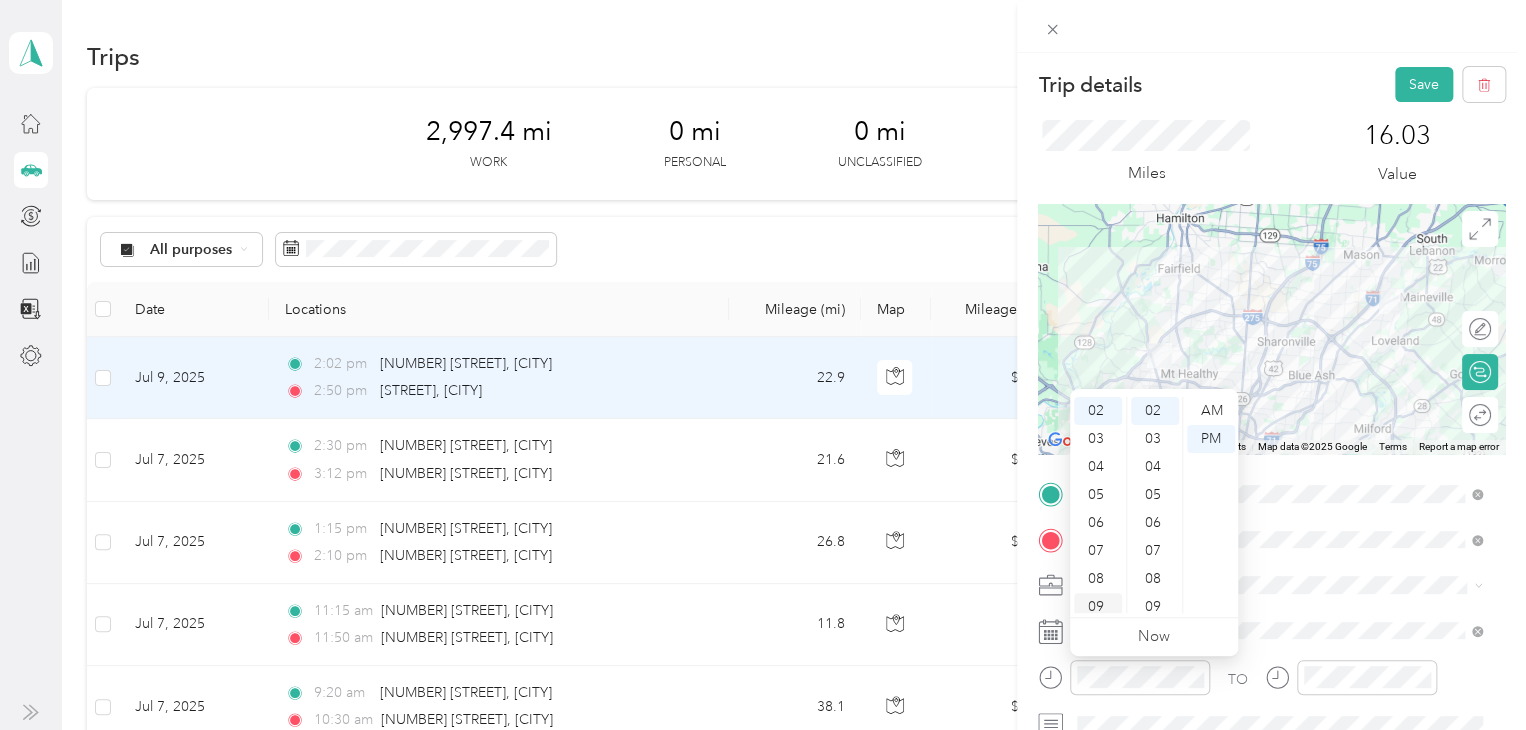 click on "09" at bounding box center [1098, 607] 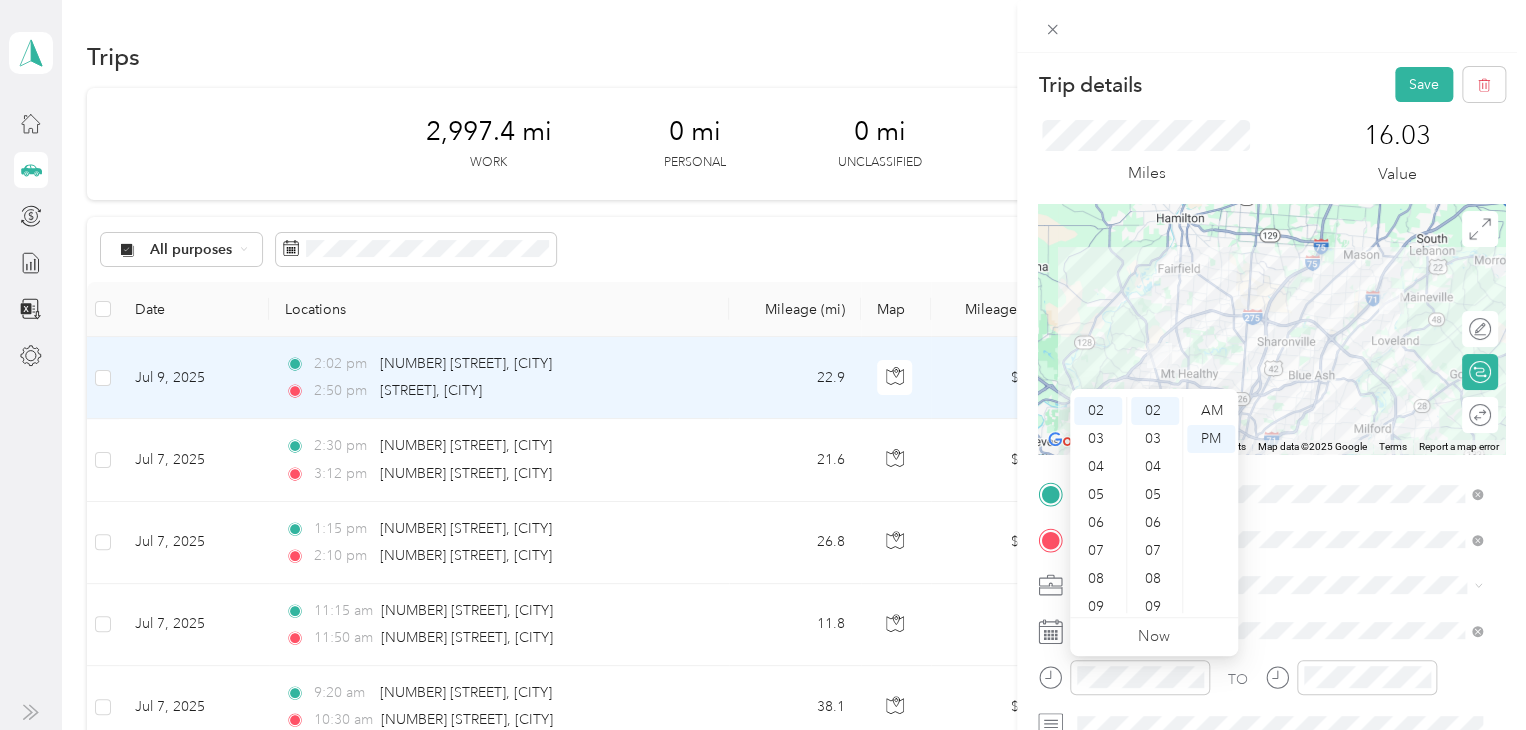 scroll, scrollTop: 120, scrollLeft: 0, axis: vertical 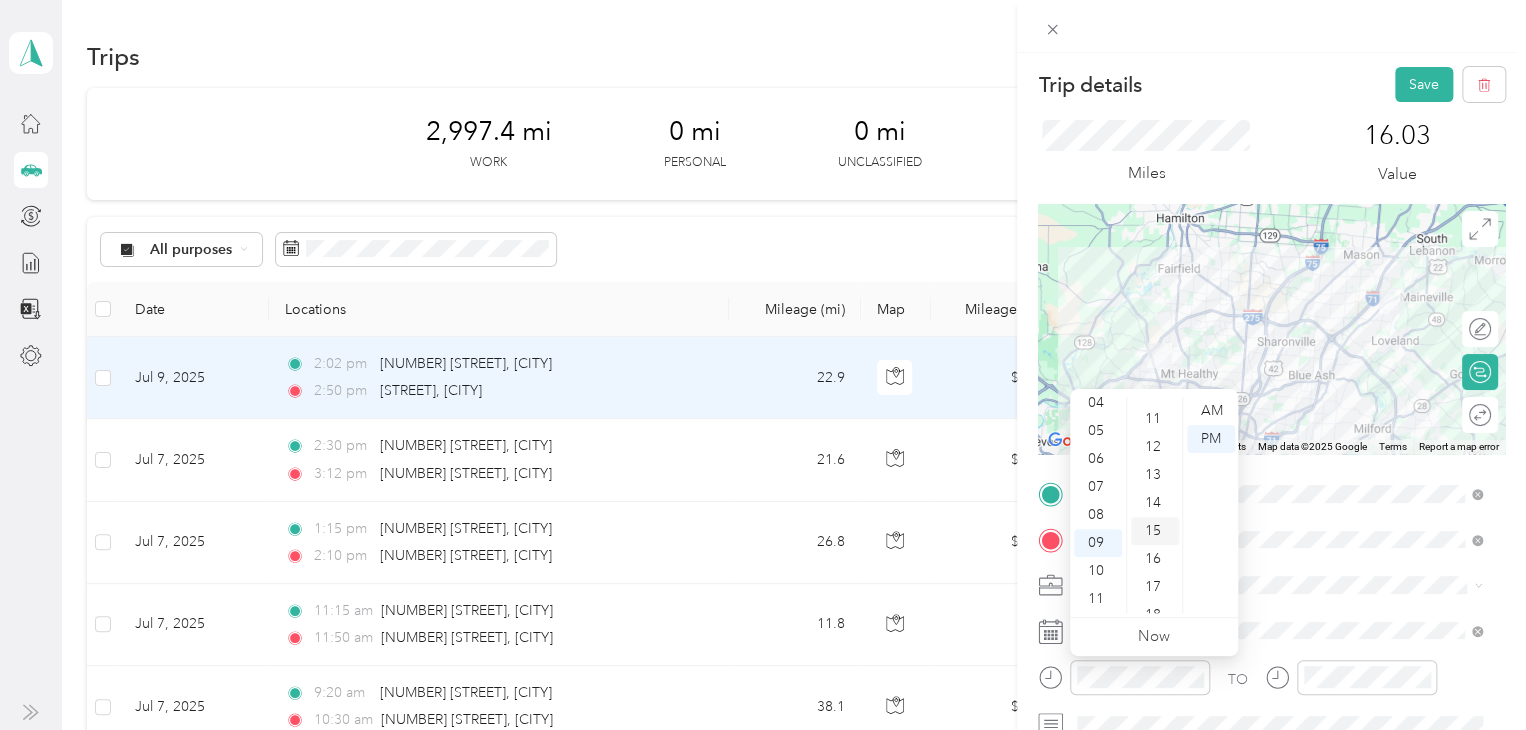 click on "15" at bounding box center [1155, 531] 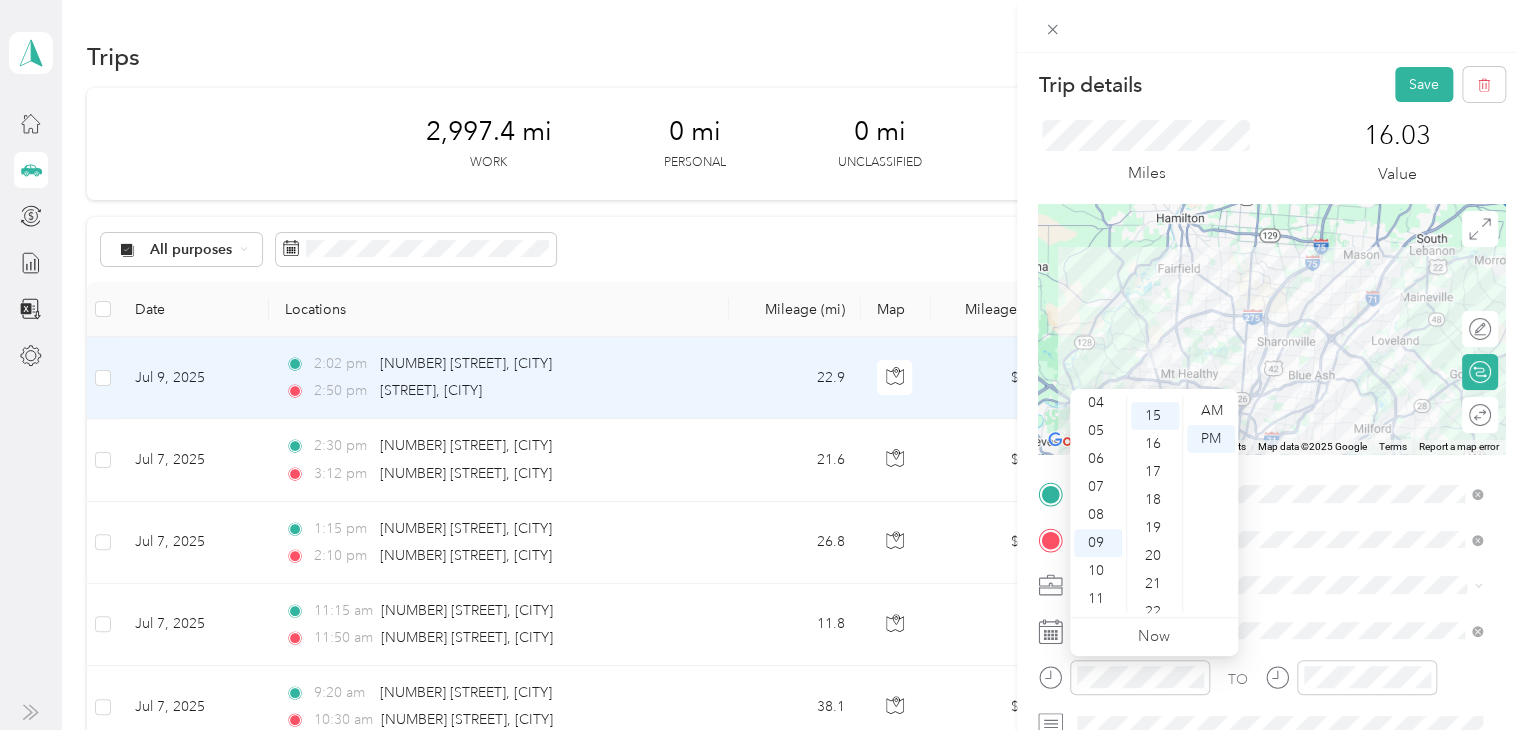 scroll, scrollTop: 420, scrollLeft: 0, axis: vertical 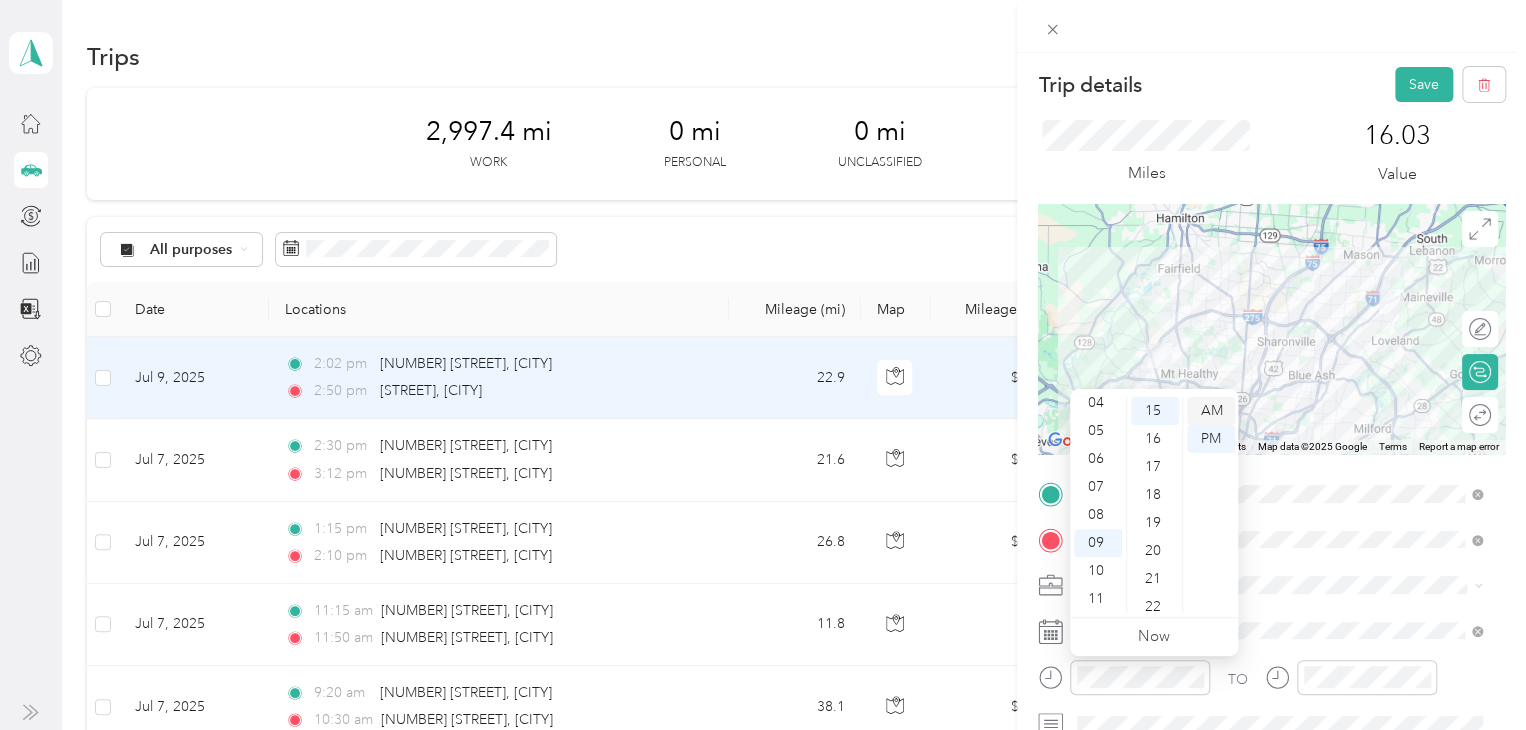 click on "AM" at bounding box center [1211, 411] 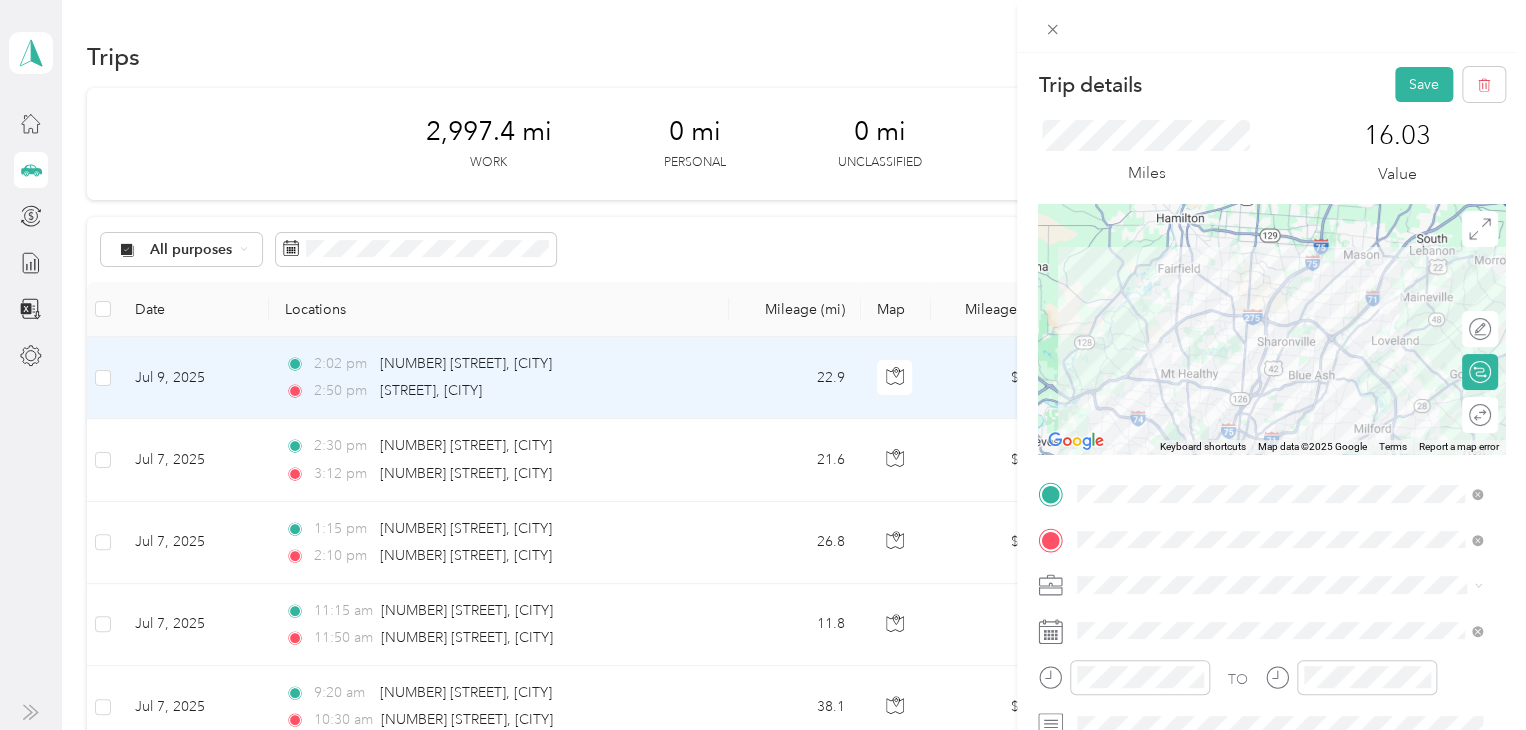 click on "Miles 16.03 Value" at bounding box center (1271, 153) 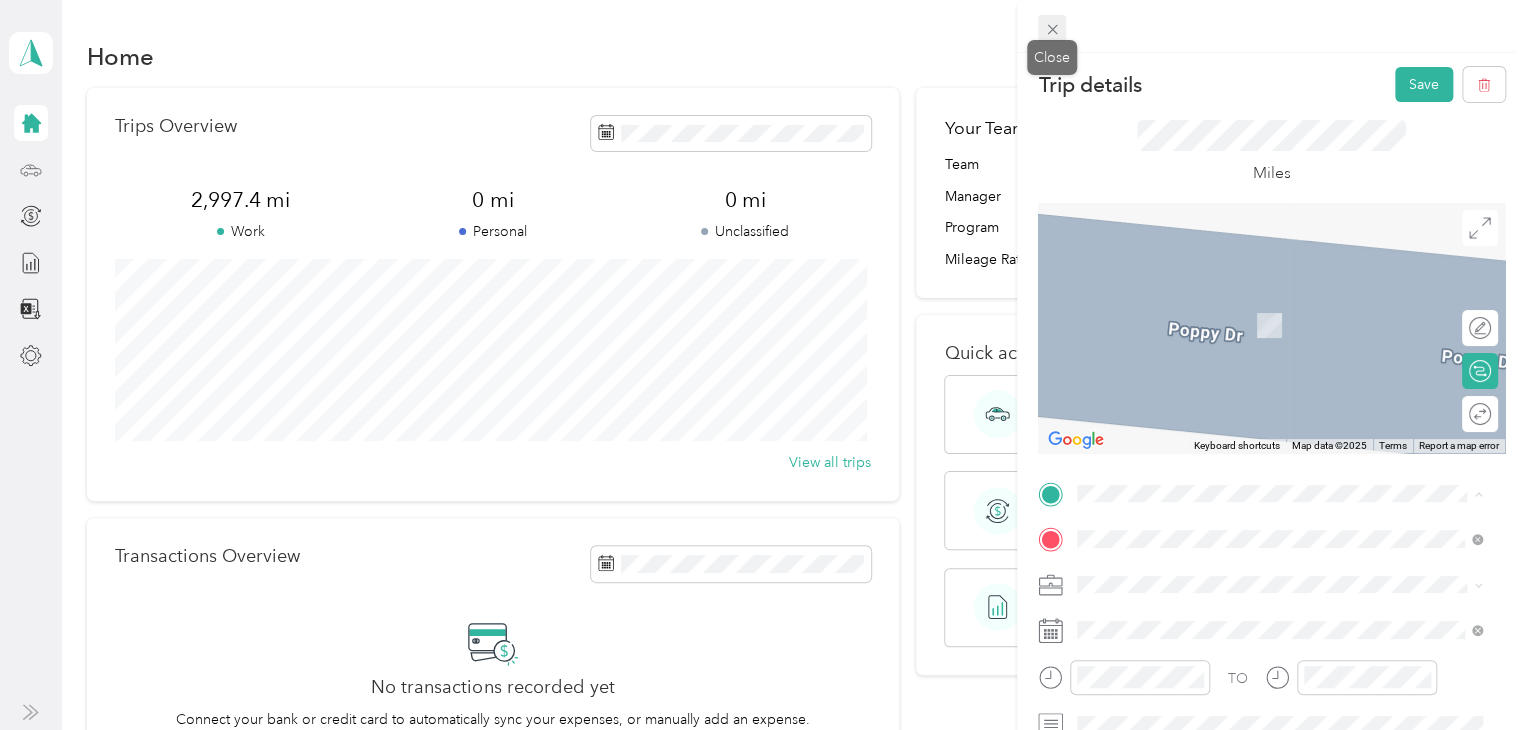 click 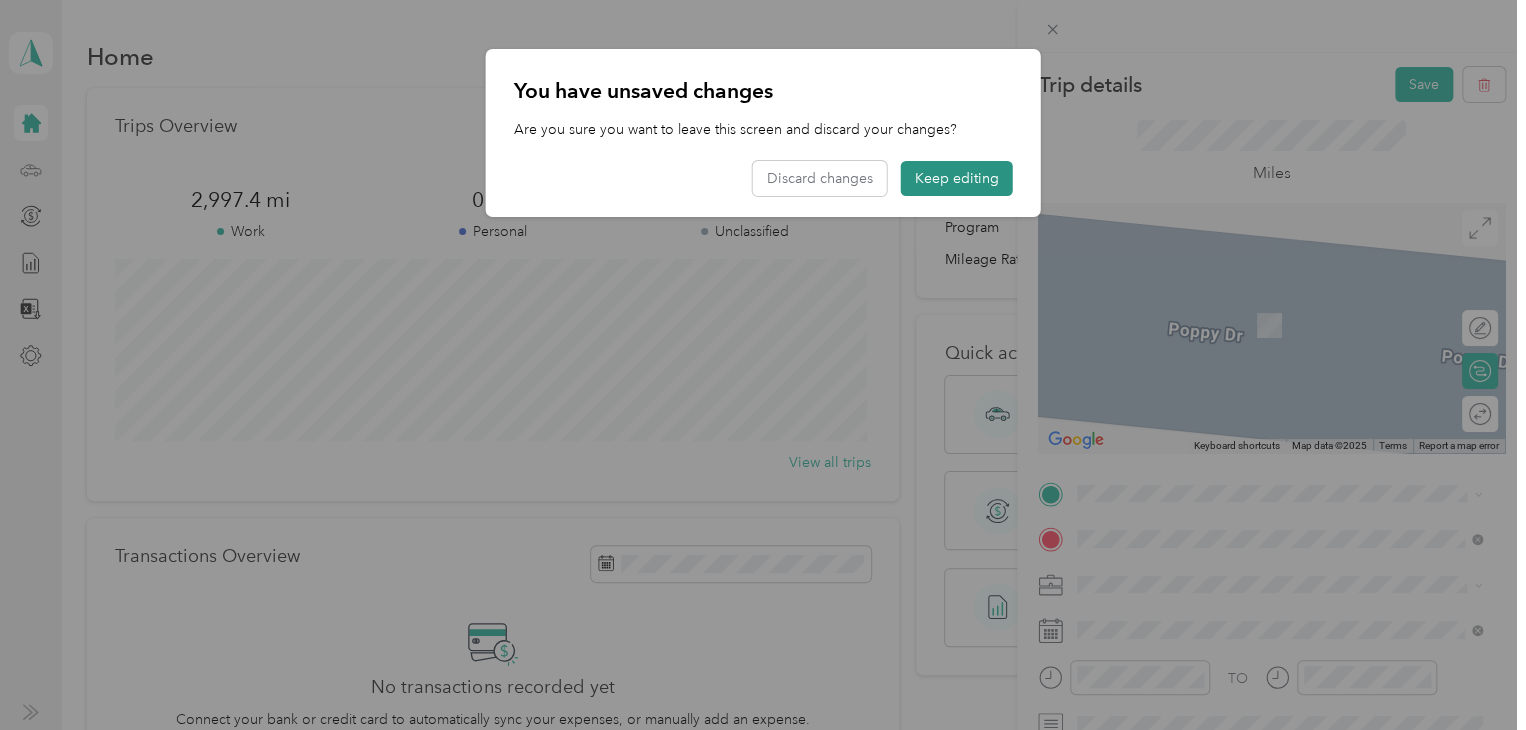 click on "Keep editing" at bounding box center (957, 178) 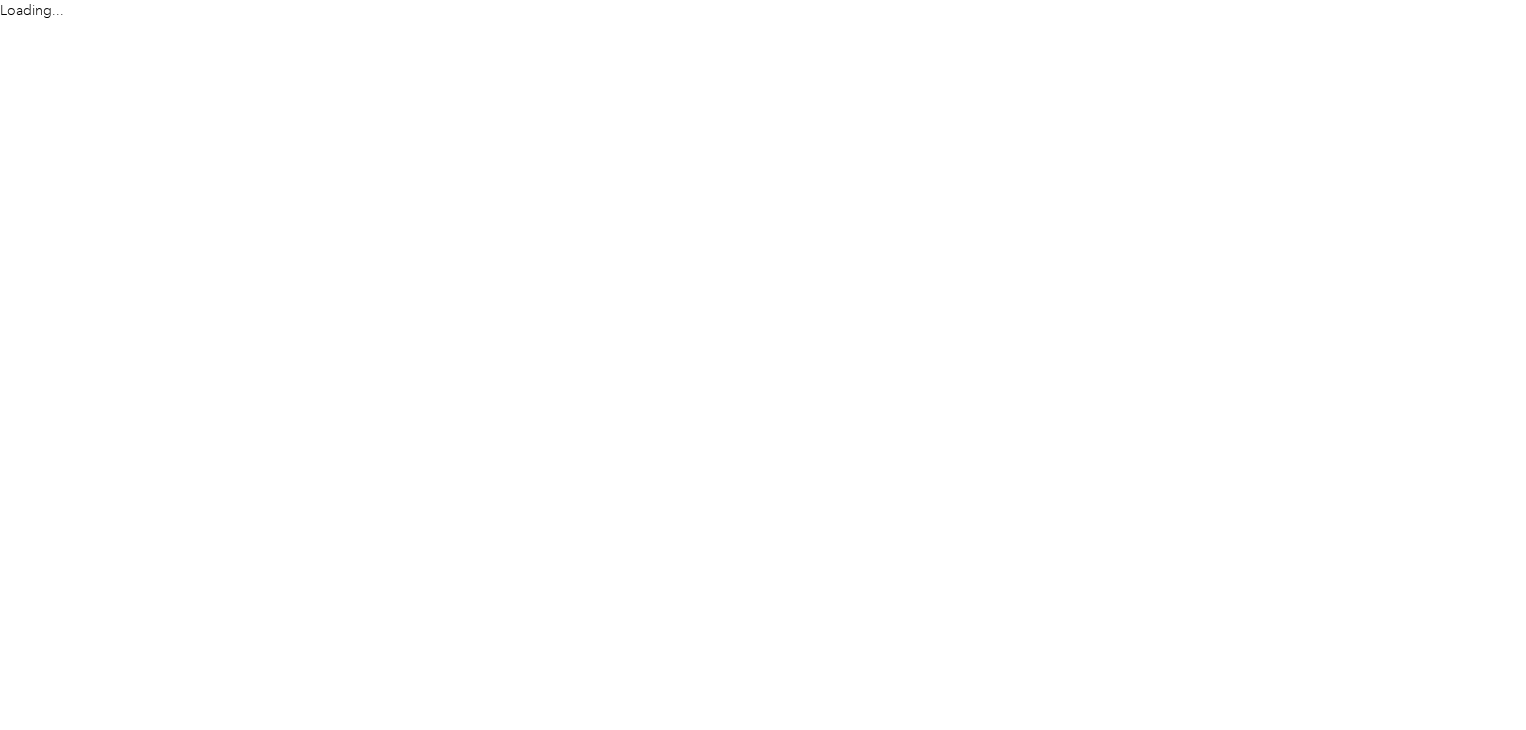 scroll, scrollTop: 0, scrollLeft: 0, axis: both 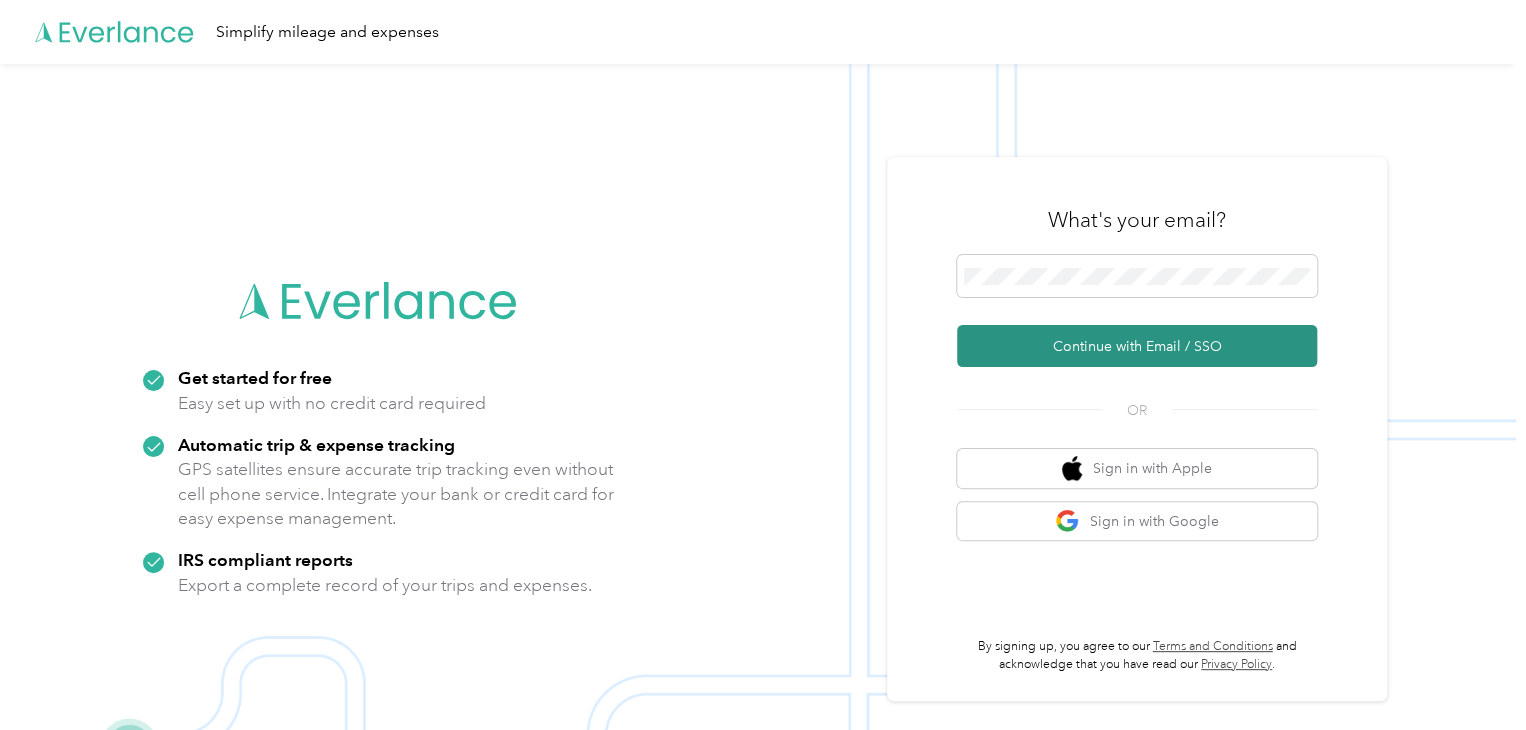 click on "Continue with Email / SSO" at bounding box center (1137, 346) 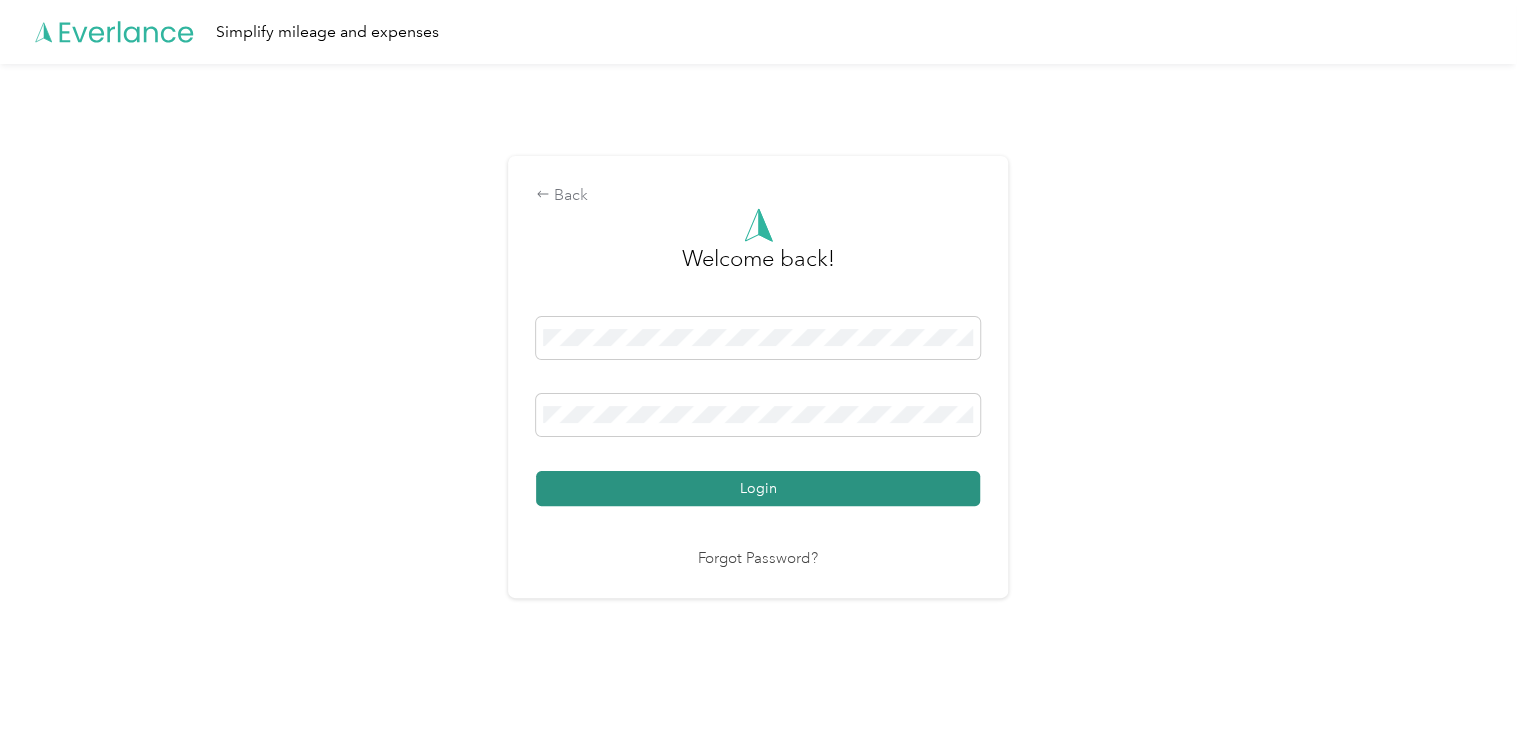 click on "Login" at bounding box center (758, 488) 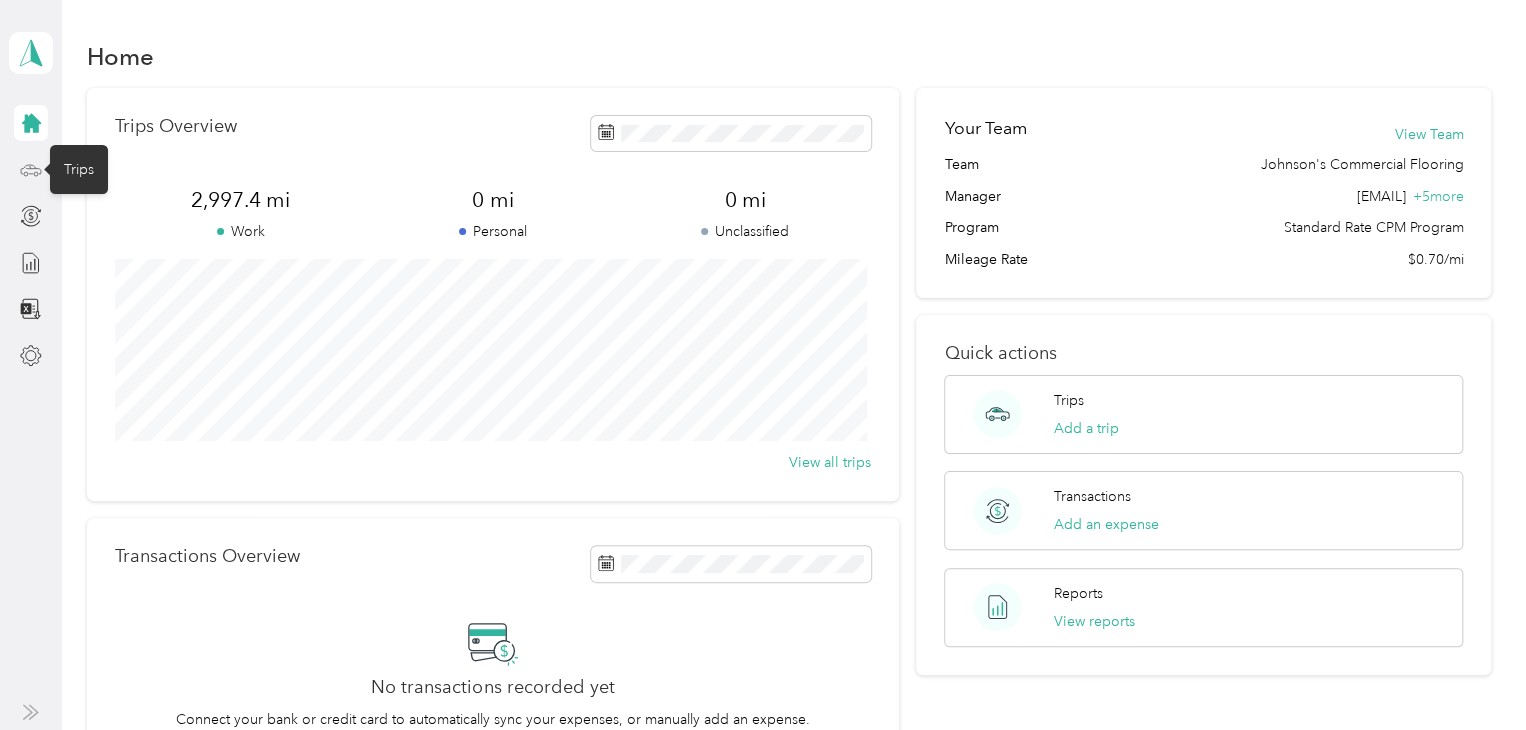 click 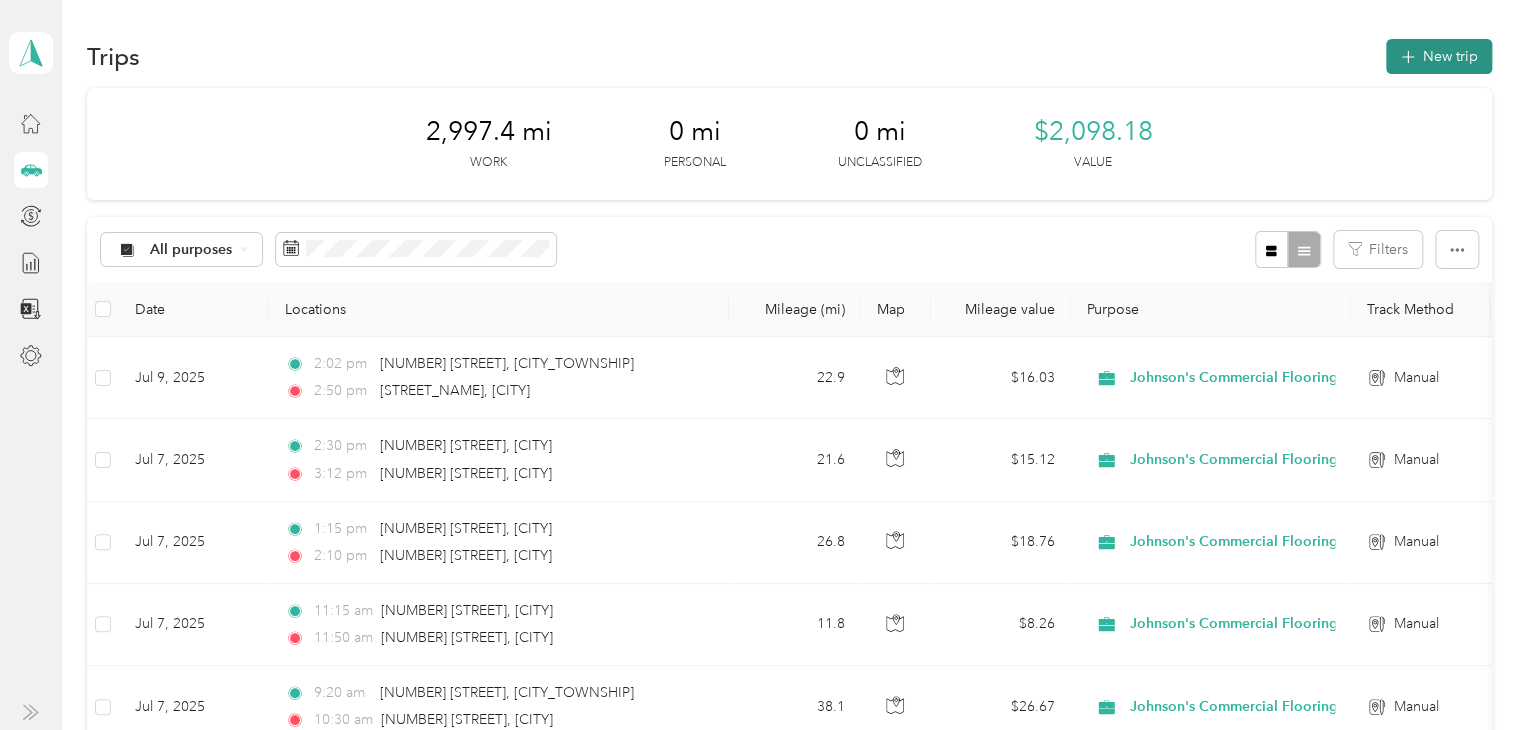 click on "New trip" at bounding box center (1439, 56) 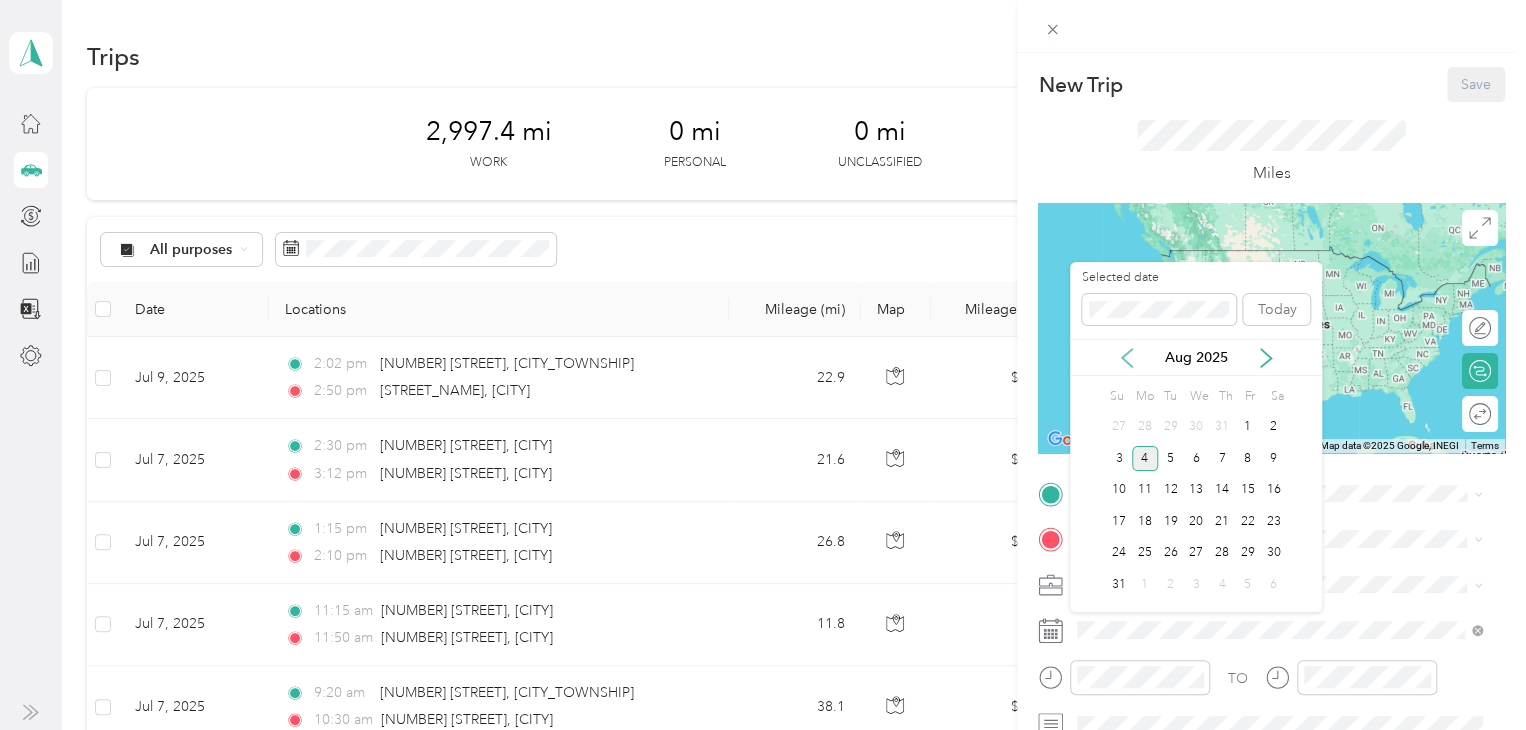 click 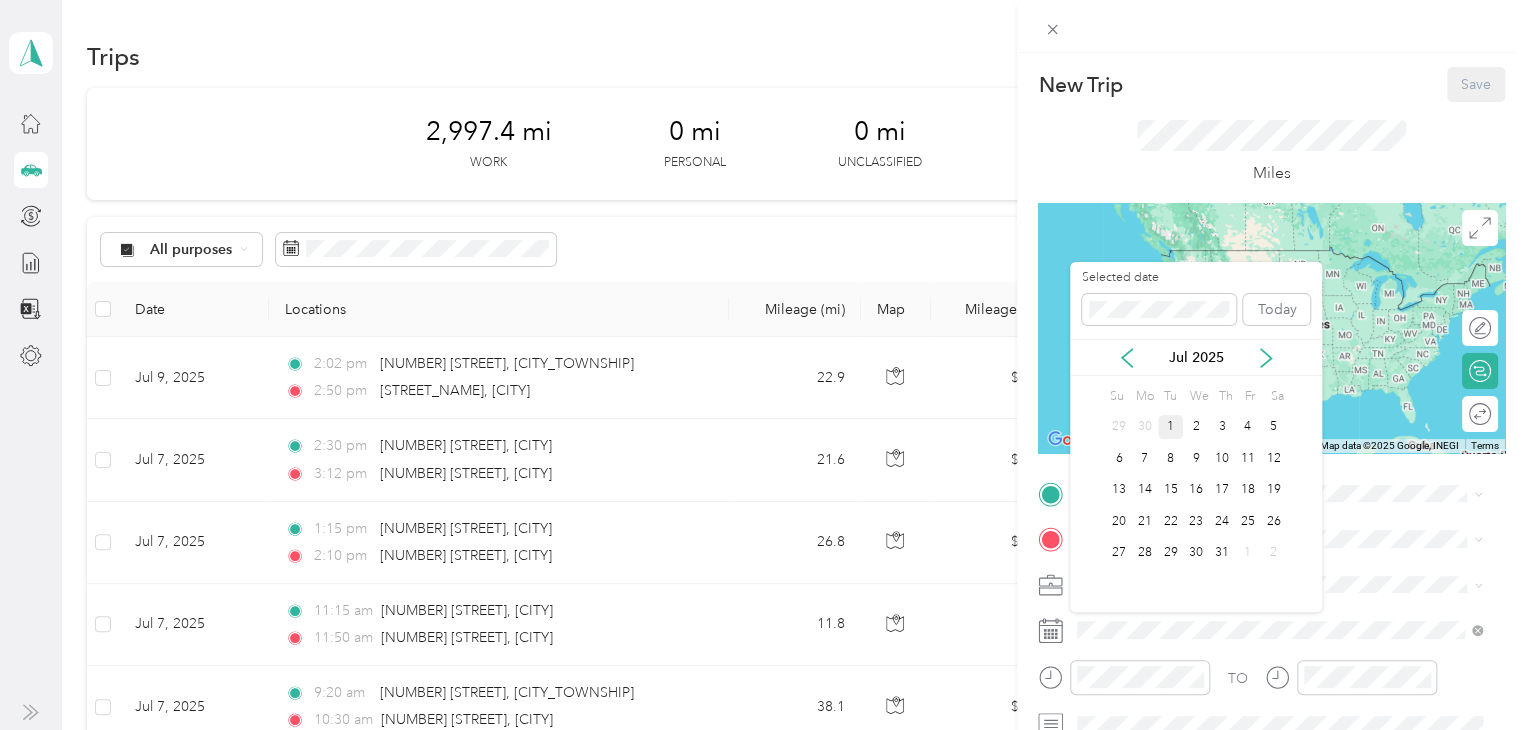 click on "1" at bounding box center (1171, 427) 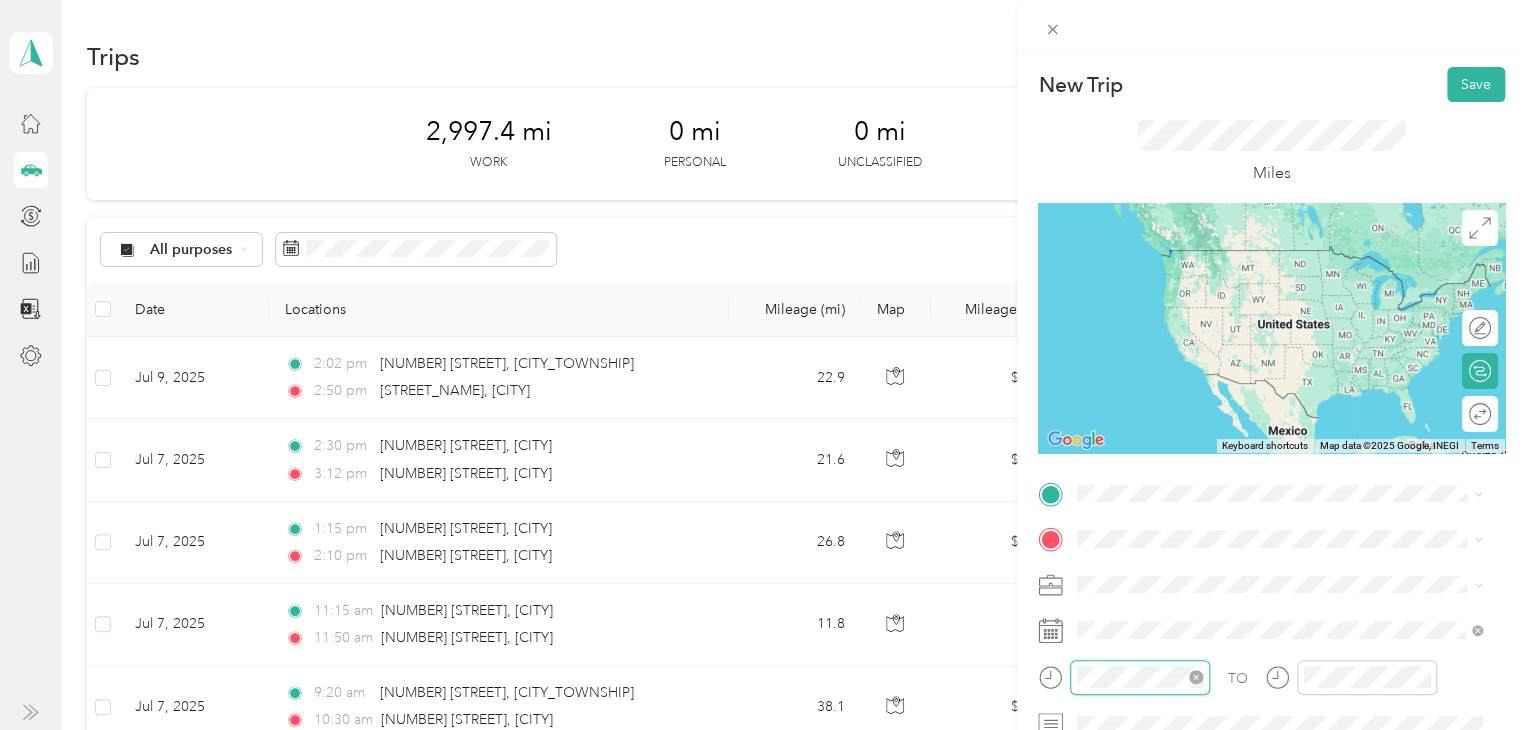 scroll, scrollTop: 84, scrollLeft: 0, axis: vertical 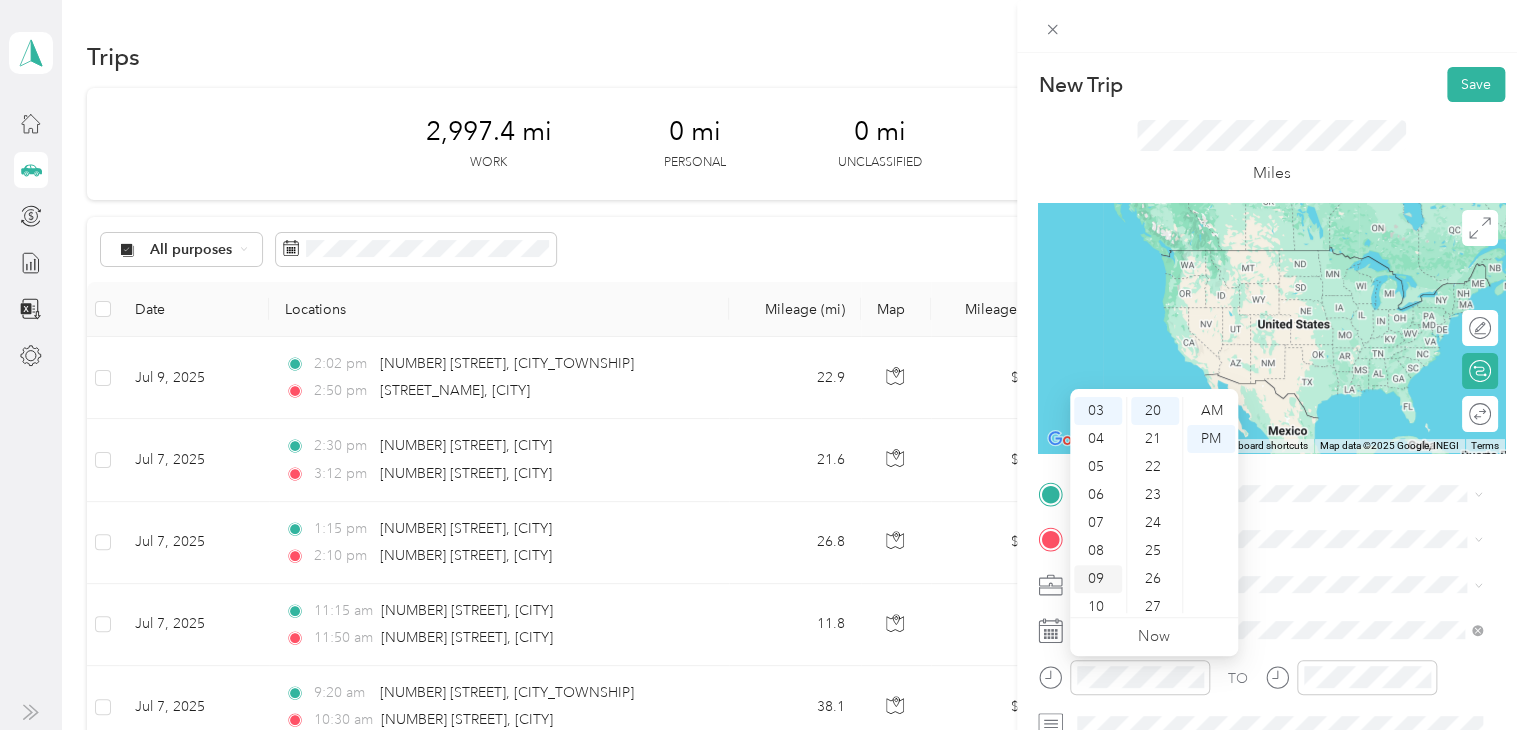 click on "09" at bounding box center [1098, 579] 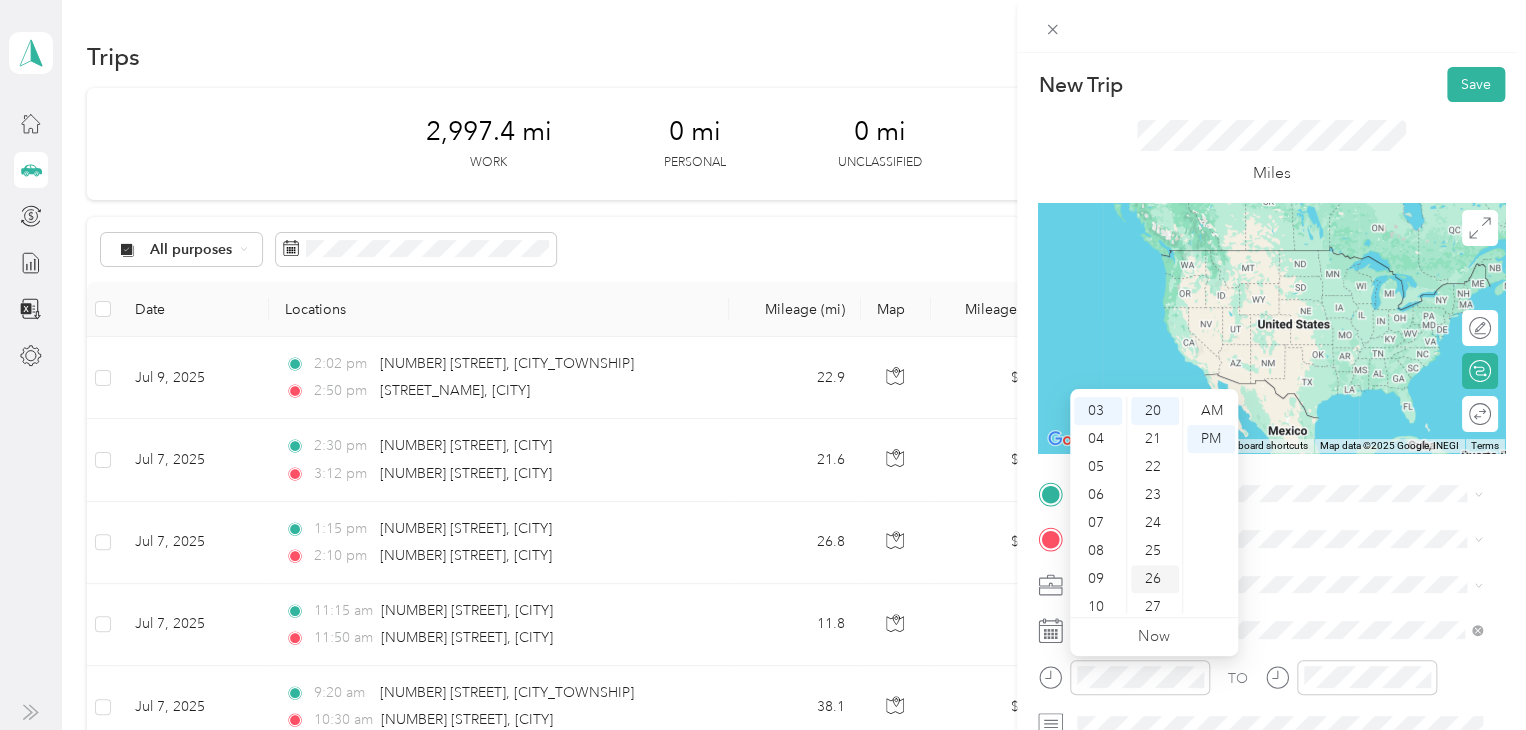 scroll, scrollTop: 120, scrollLeft: 0, axis: vertical 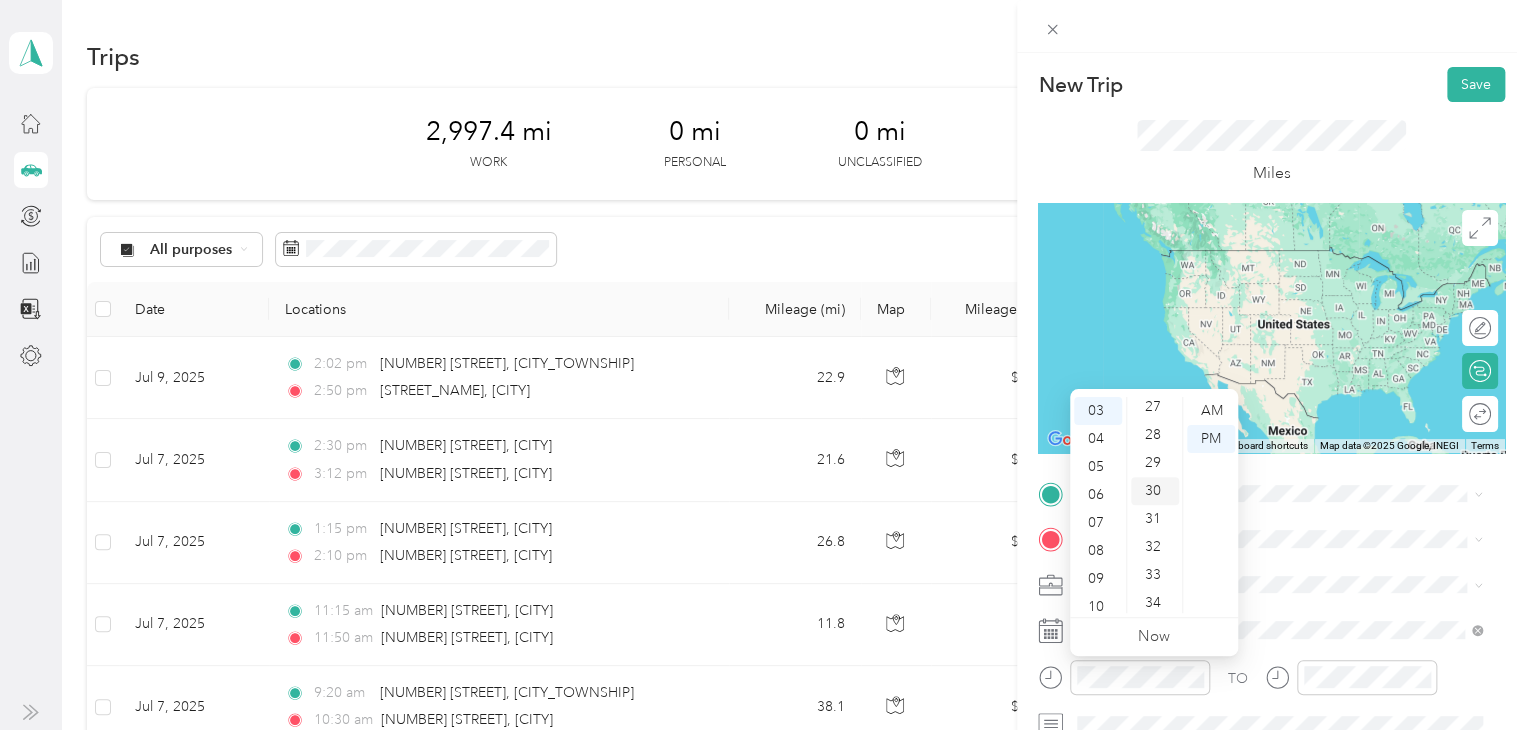 click on "30" at bounding box center [1155, 491] 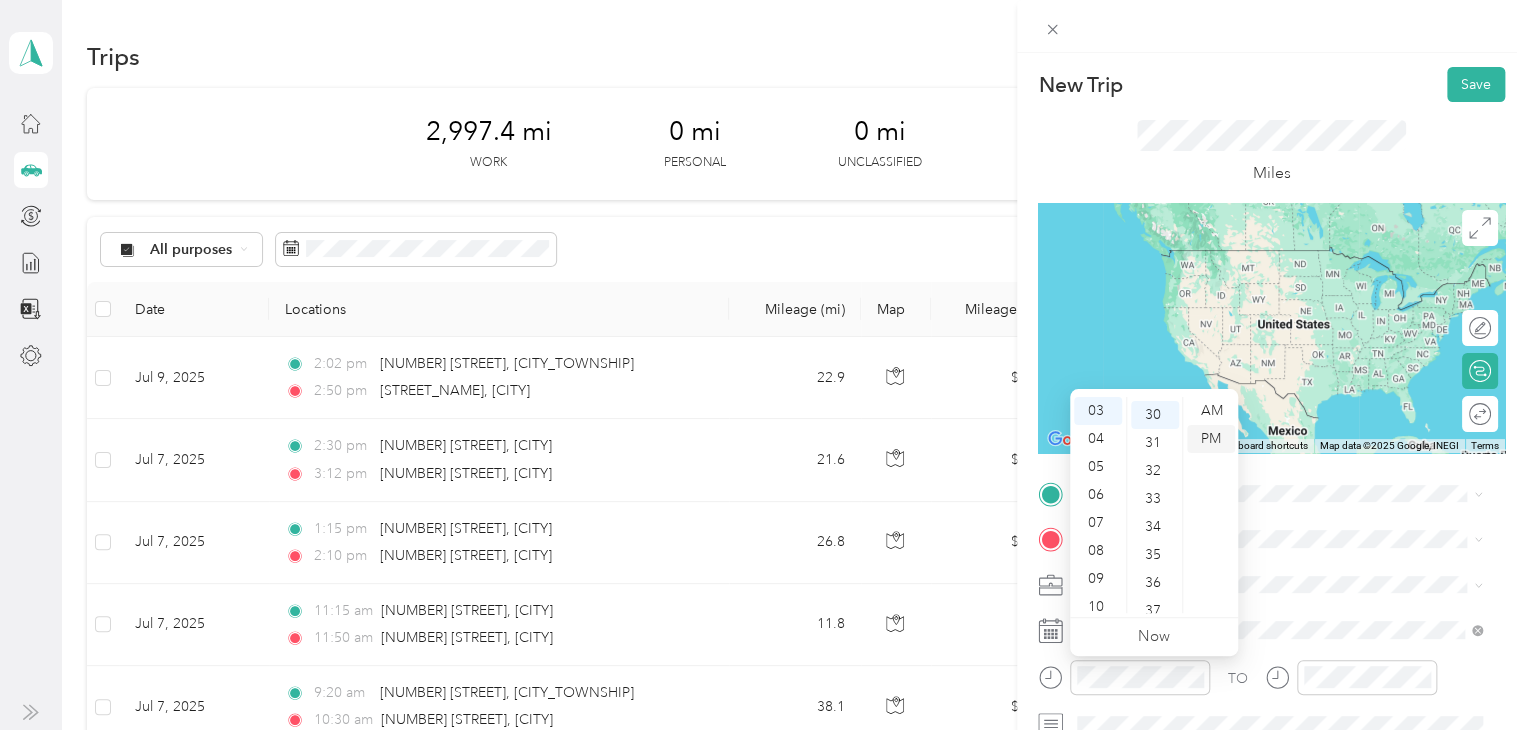 scroll, scrollTop: 840, scrollLeft: 0, axis: vertical 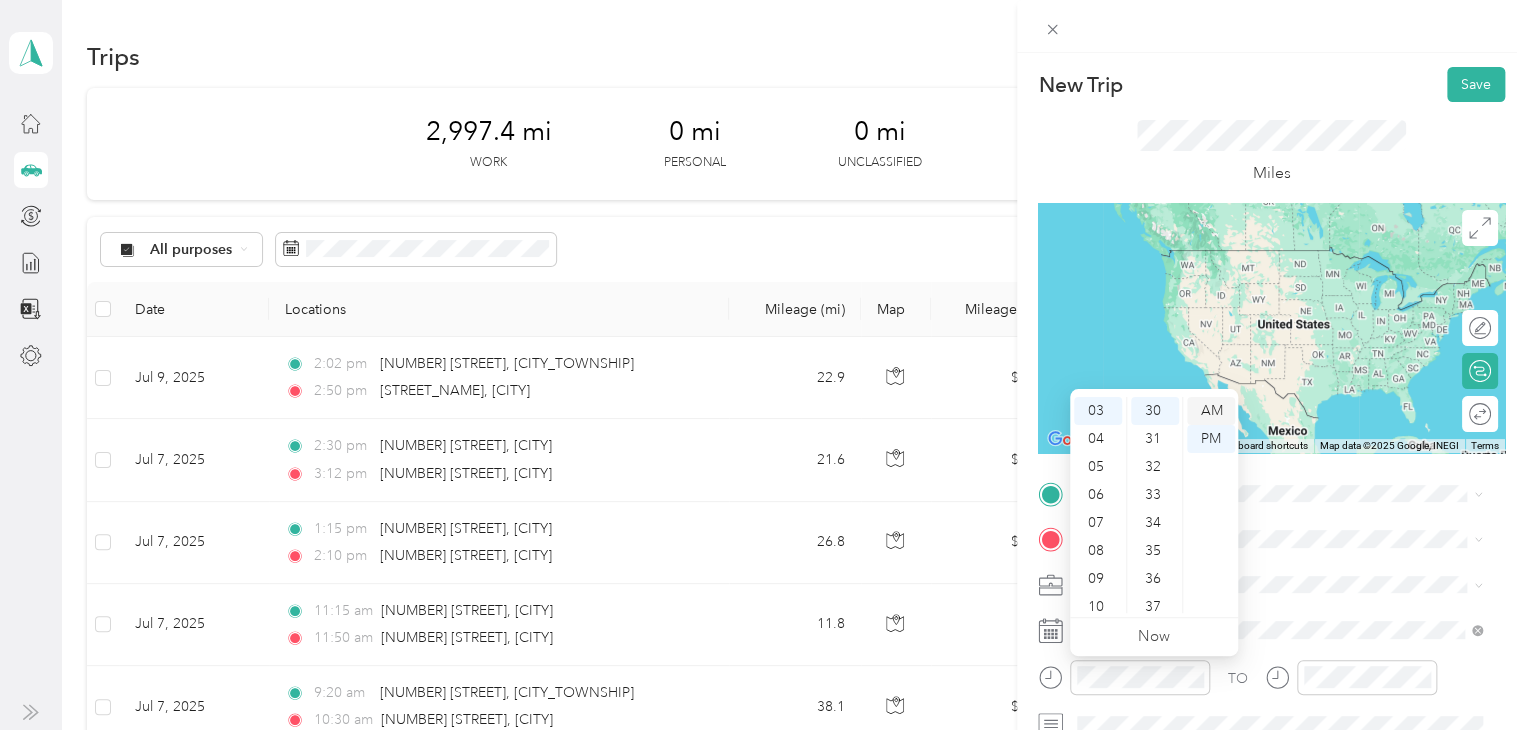 click on "AM" at bounding box center (1211, 411) 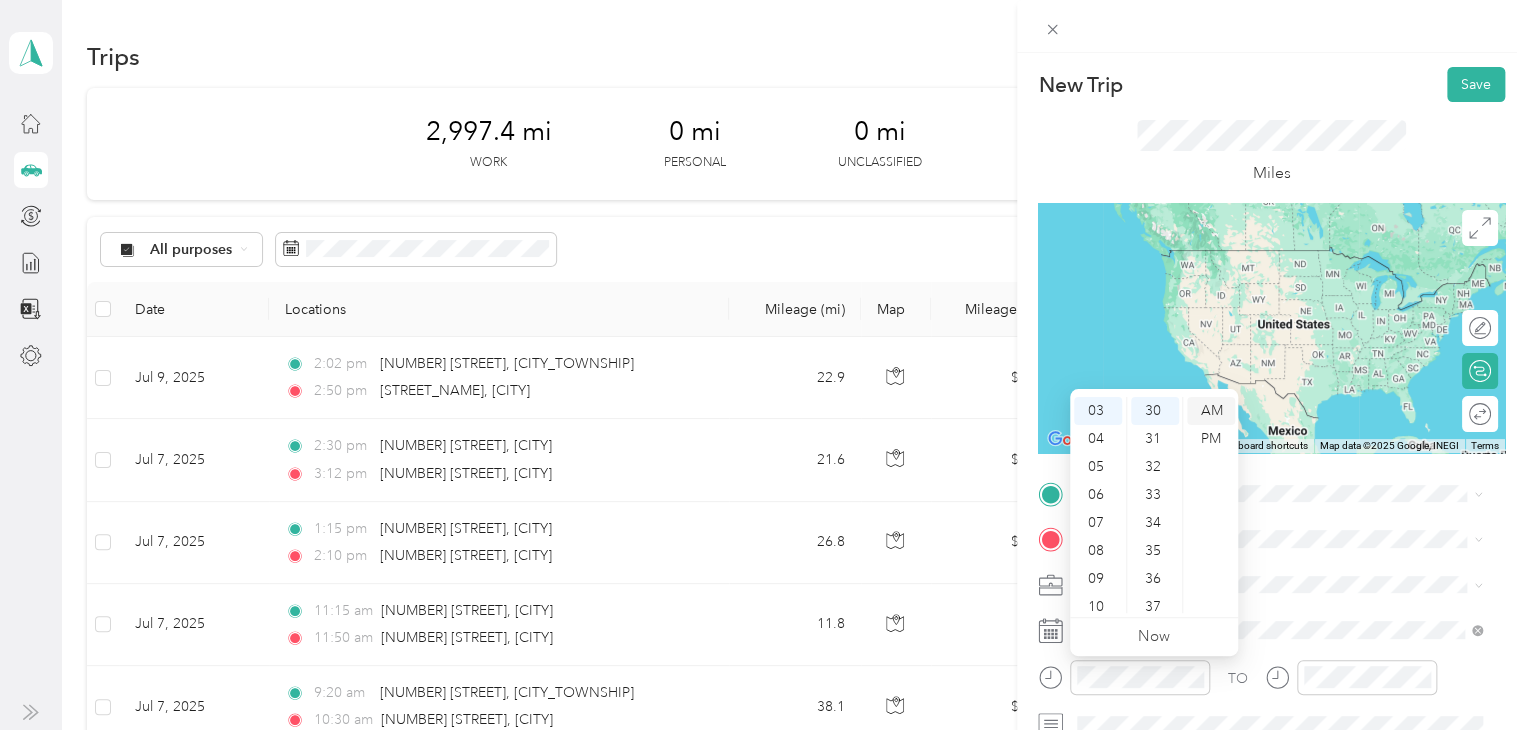 click on "AM" at bounding box center (1211, 411) 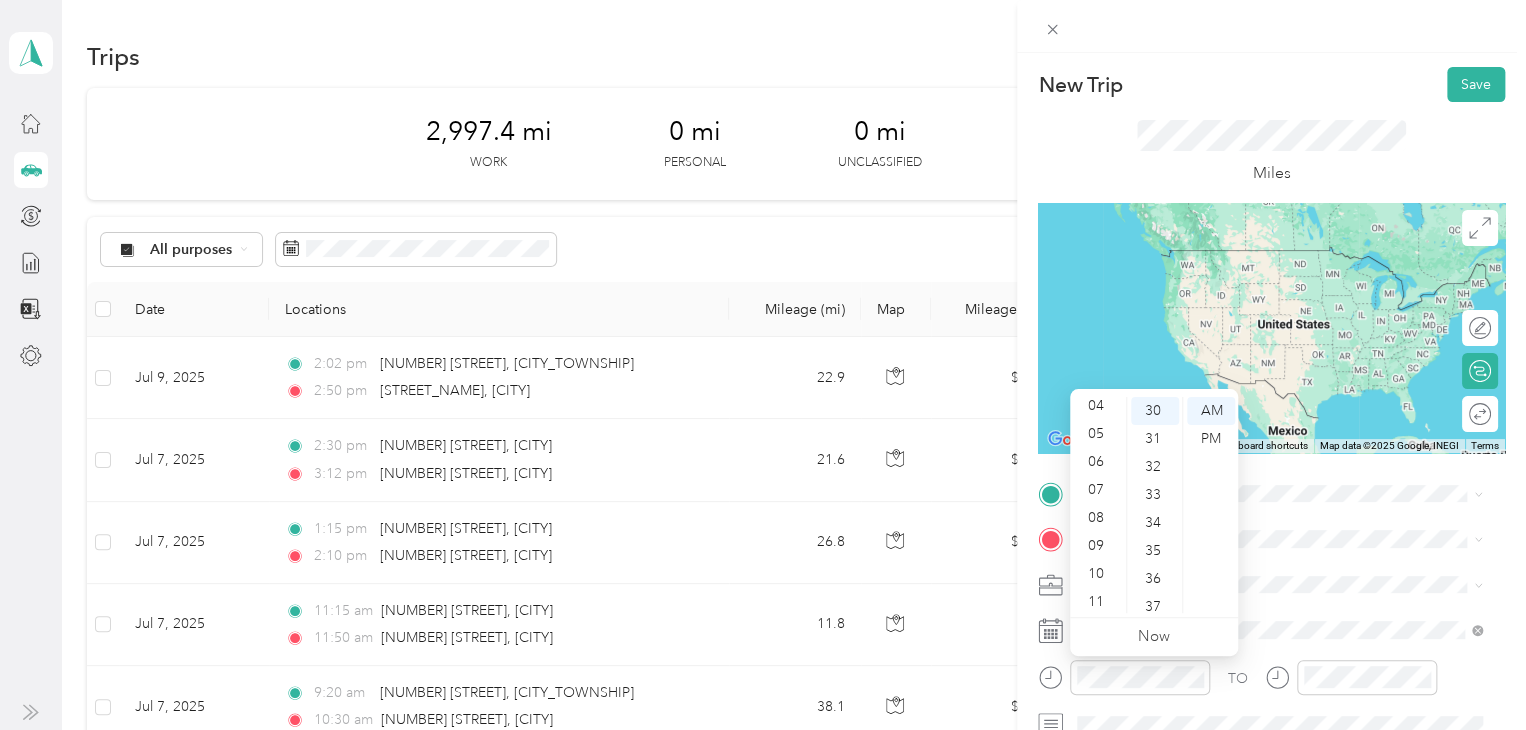 scroll, scrollTop: 120, scrollLeft: 0, axis: vertical 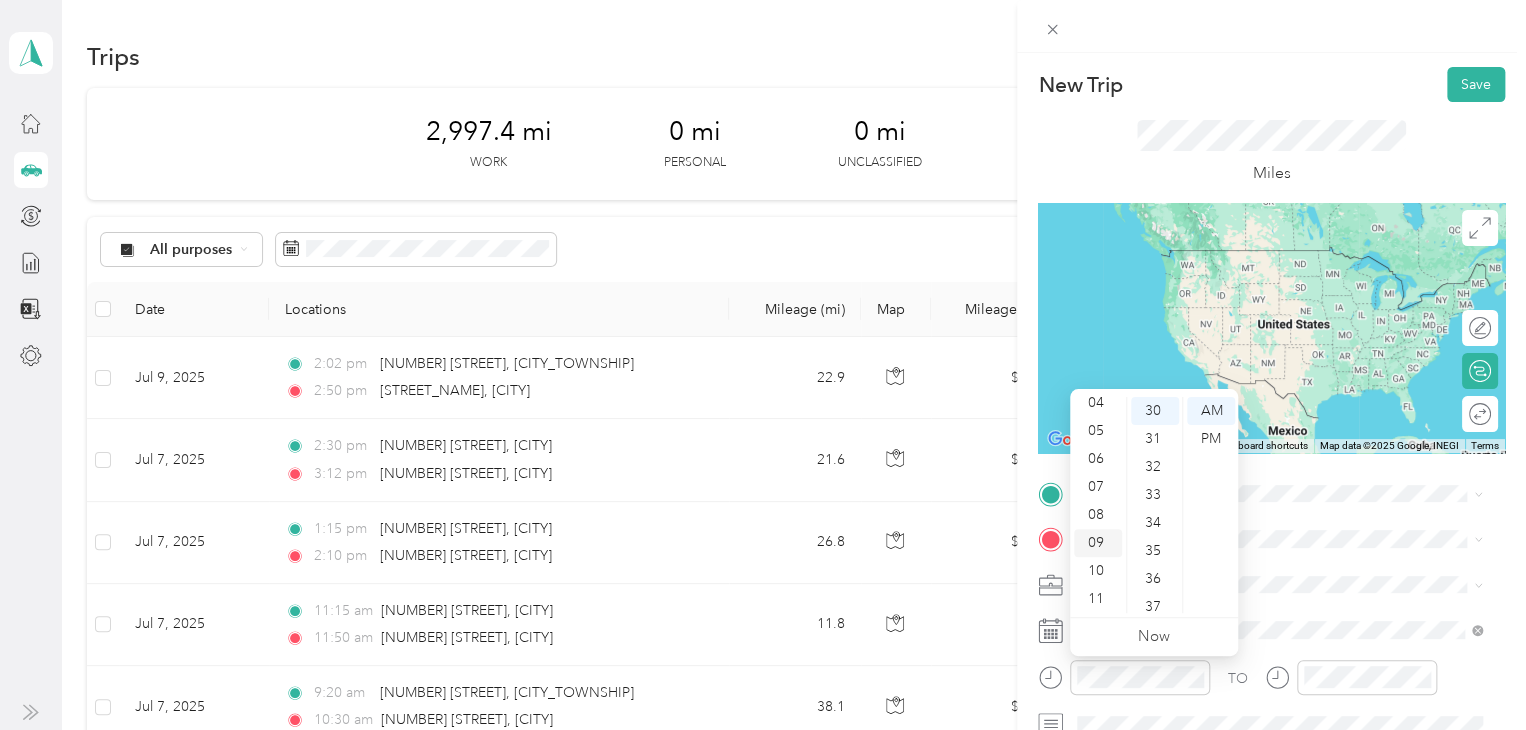 click on "09" at bounding box center (1098, 543) 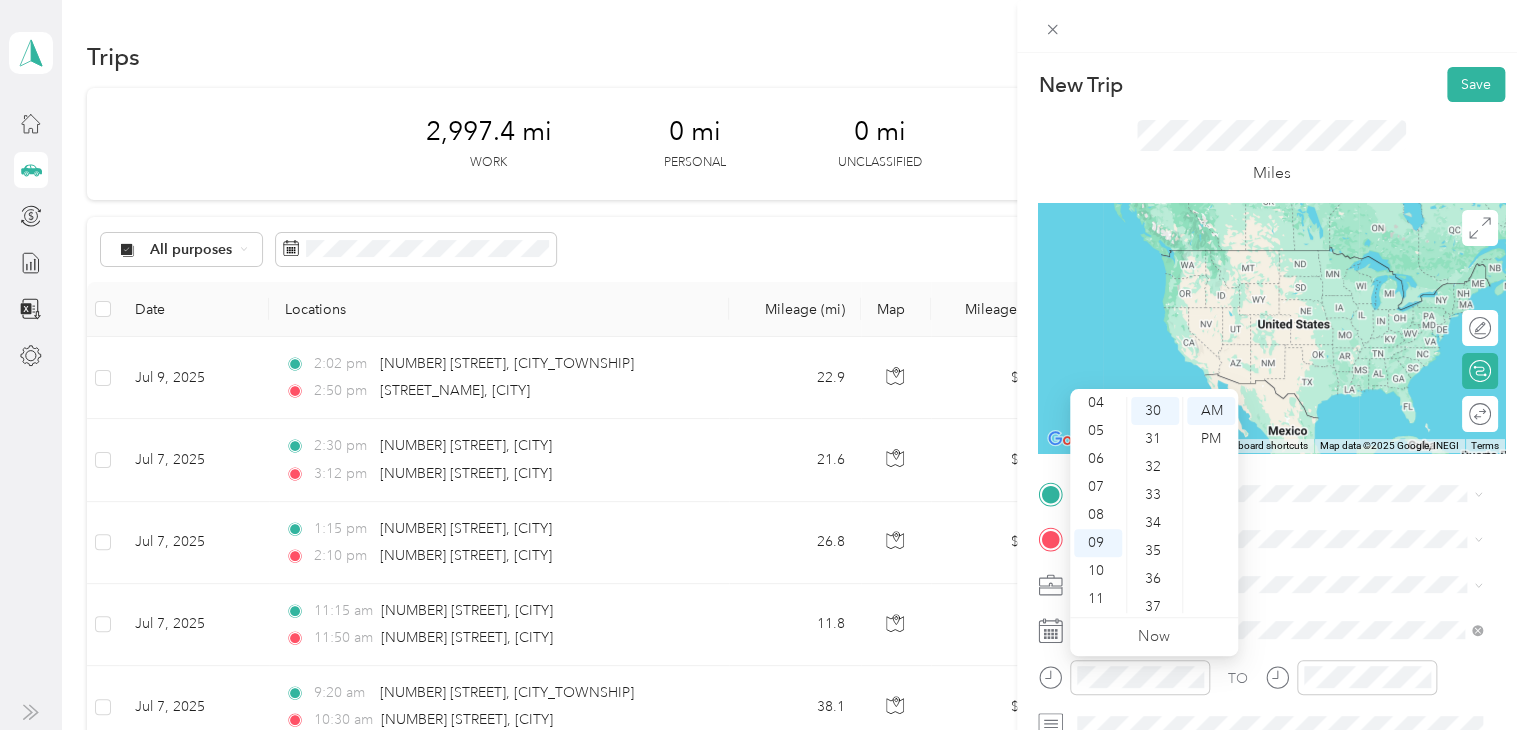 click on "TO Add photo" at bounding box center (1271, 719) 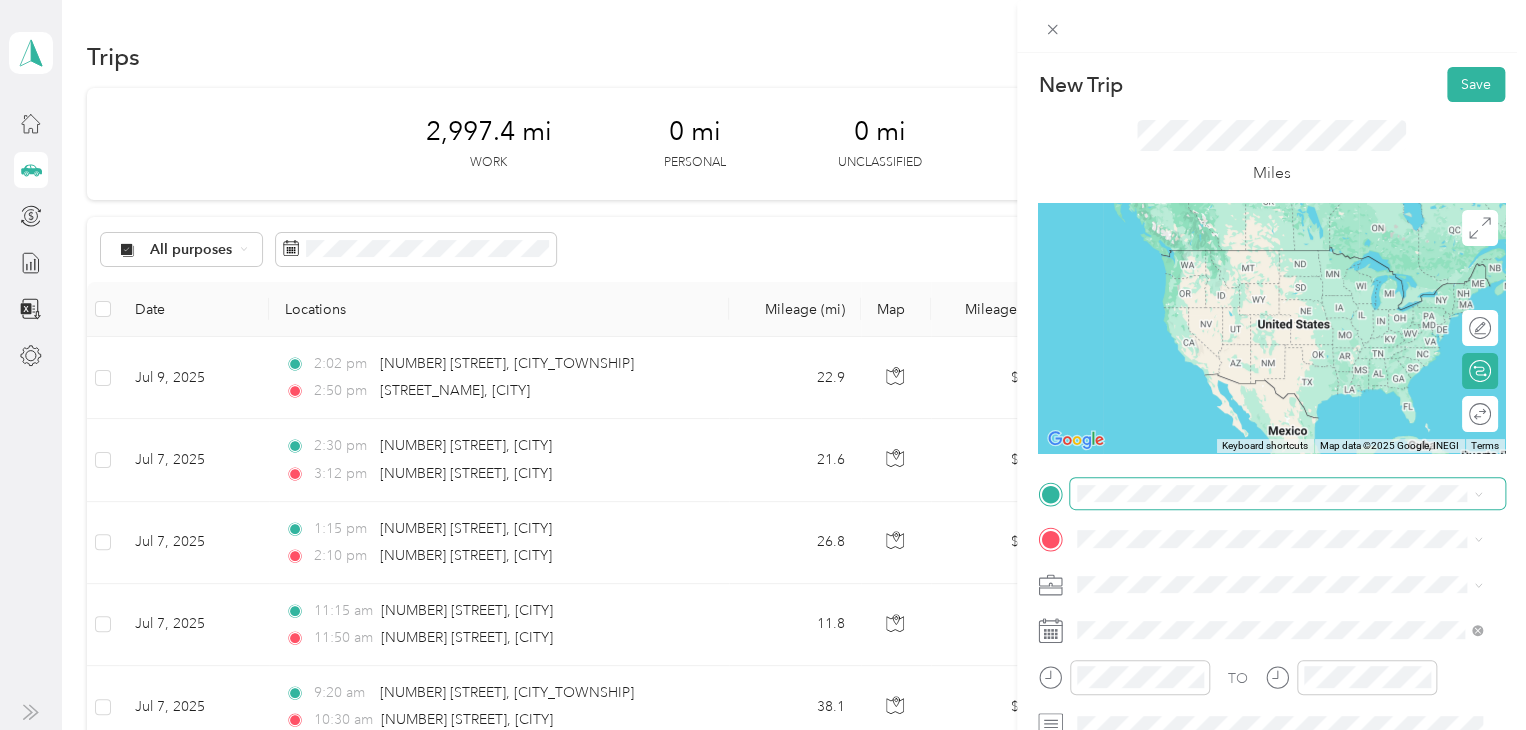 click at bounding box center (1287, 494) 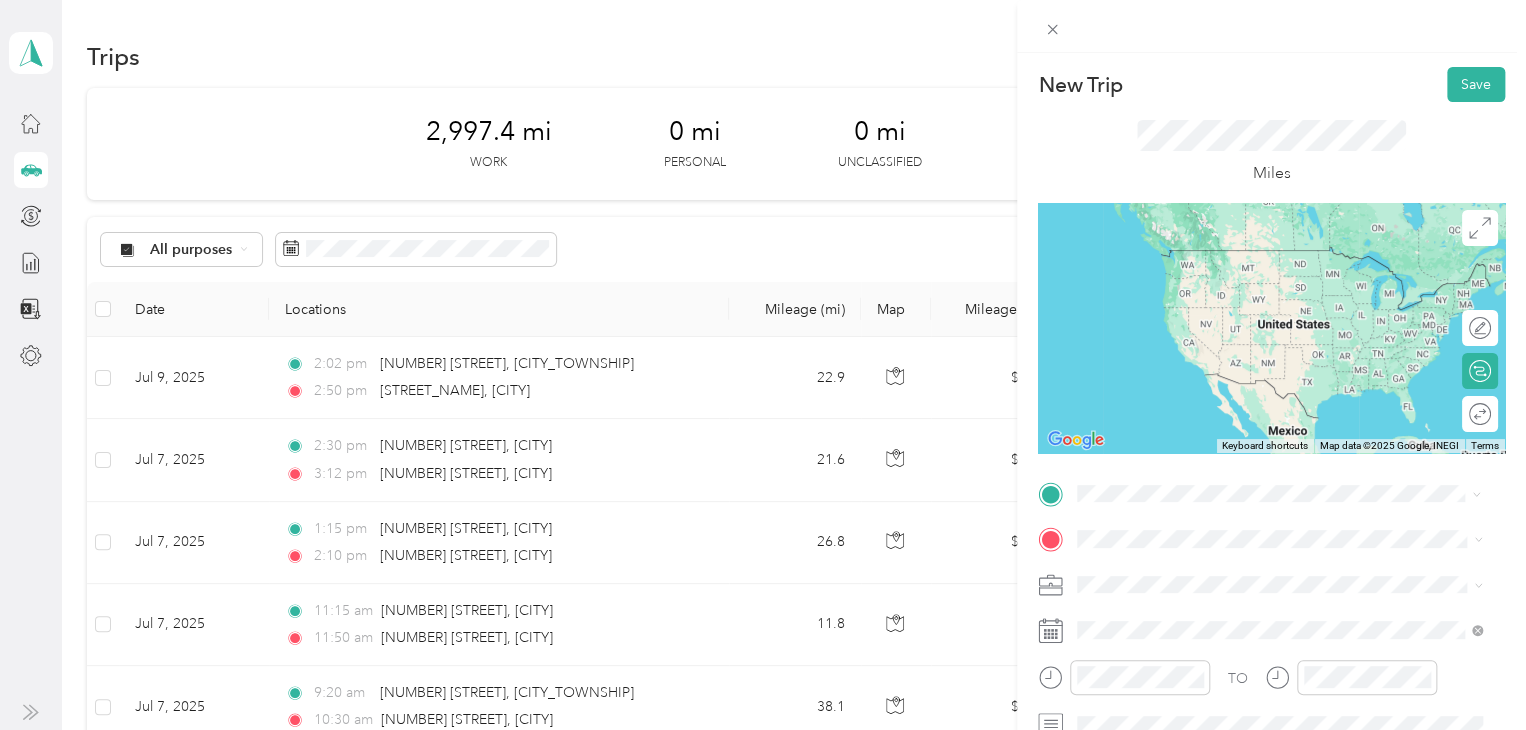 click on "[NUMBER] [STREET]
[CITY], [STATE] [POSTAL_CODE], [COUNTRY]" at bounding box center [1295, 583] 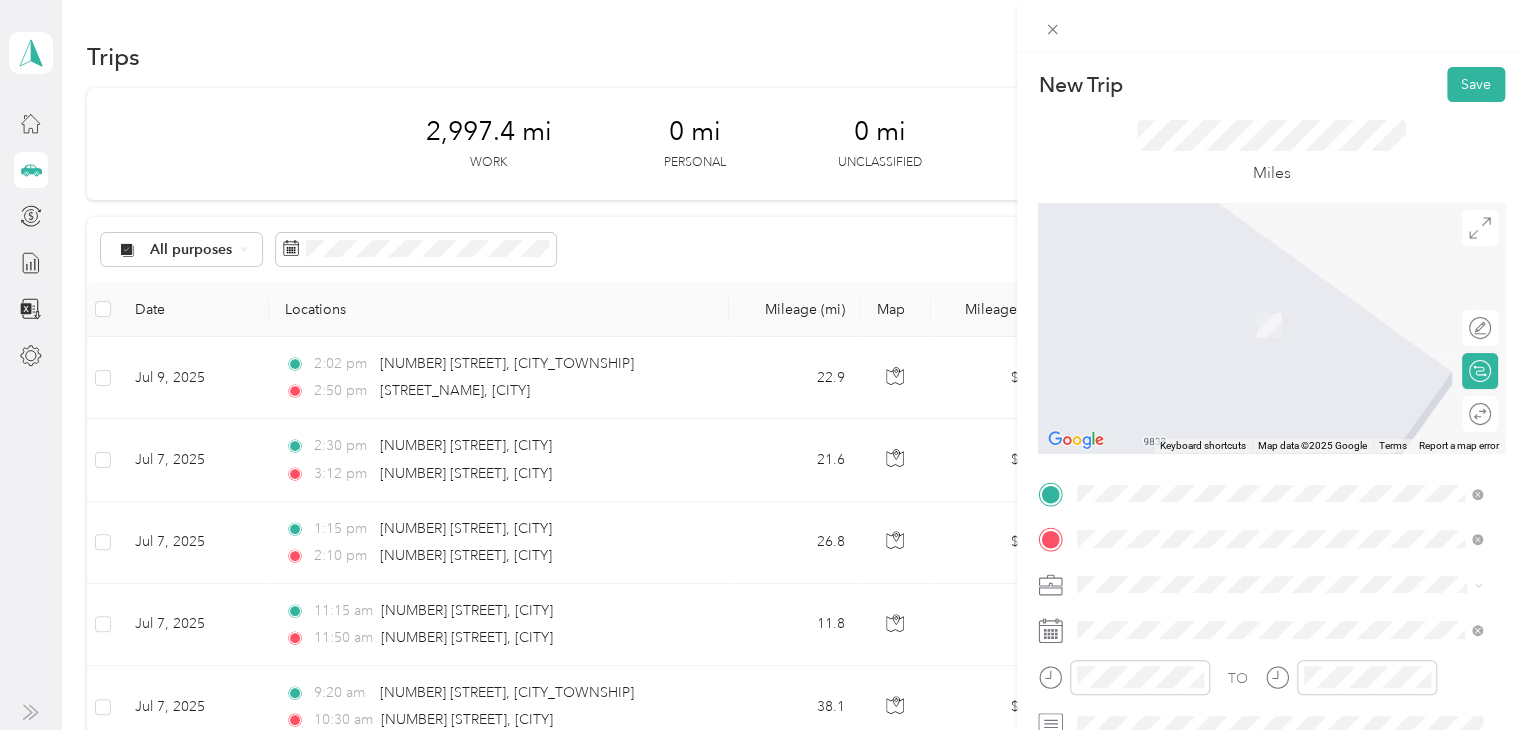 click on "2315 Kemper Lane
Cincinnati, Ohio 45206, United States" at bounding box center [1259, 304] 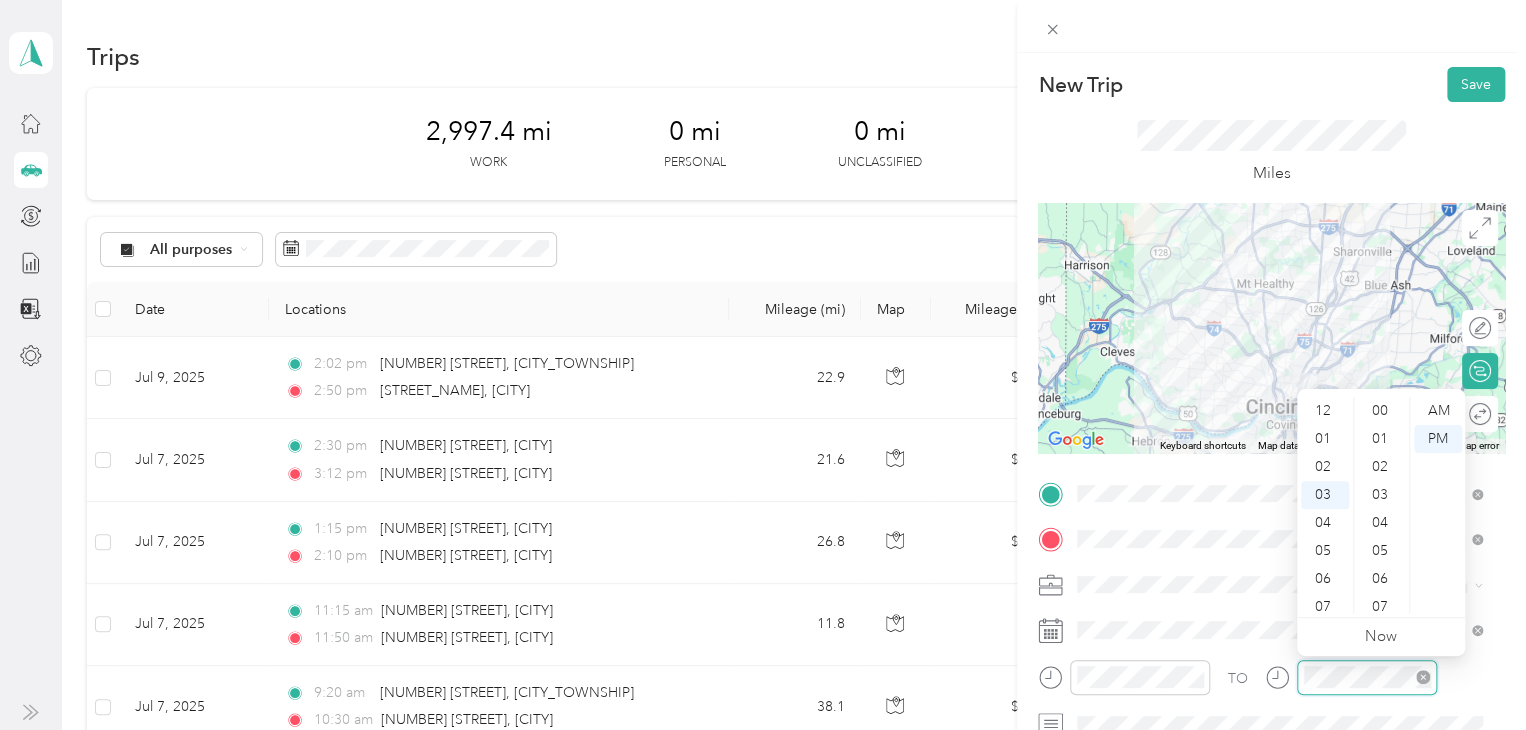 scroll, scrollTop: 84, scrollLeft: 0, axis: vertical 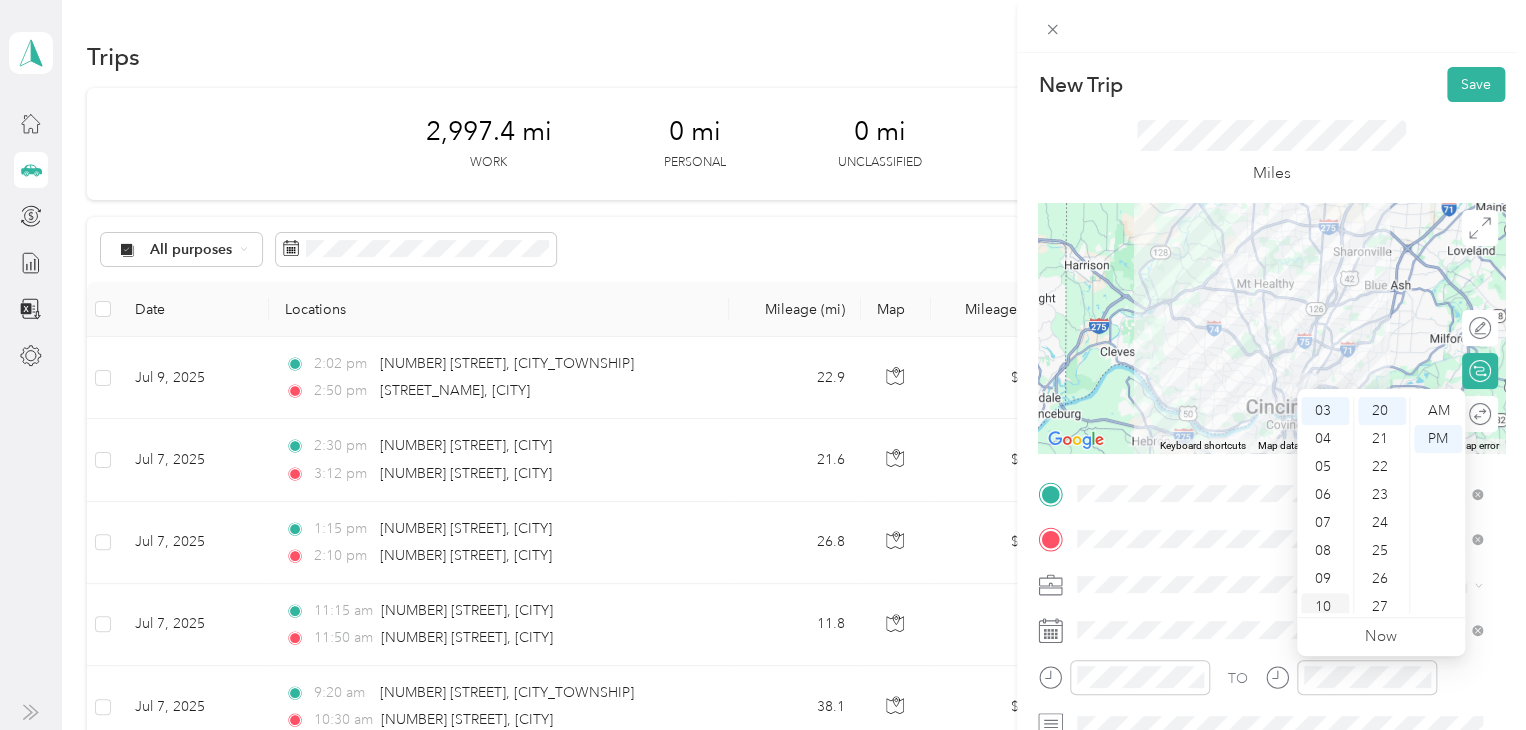 click on "10" at bounding box center (1325, 607) 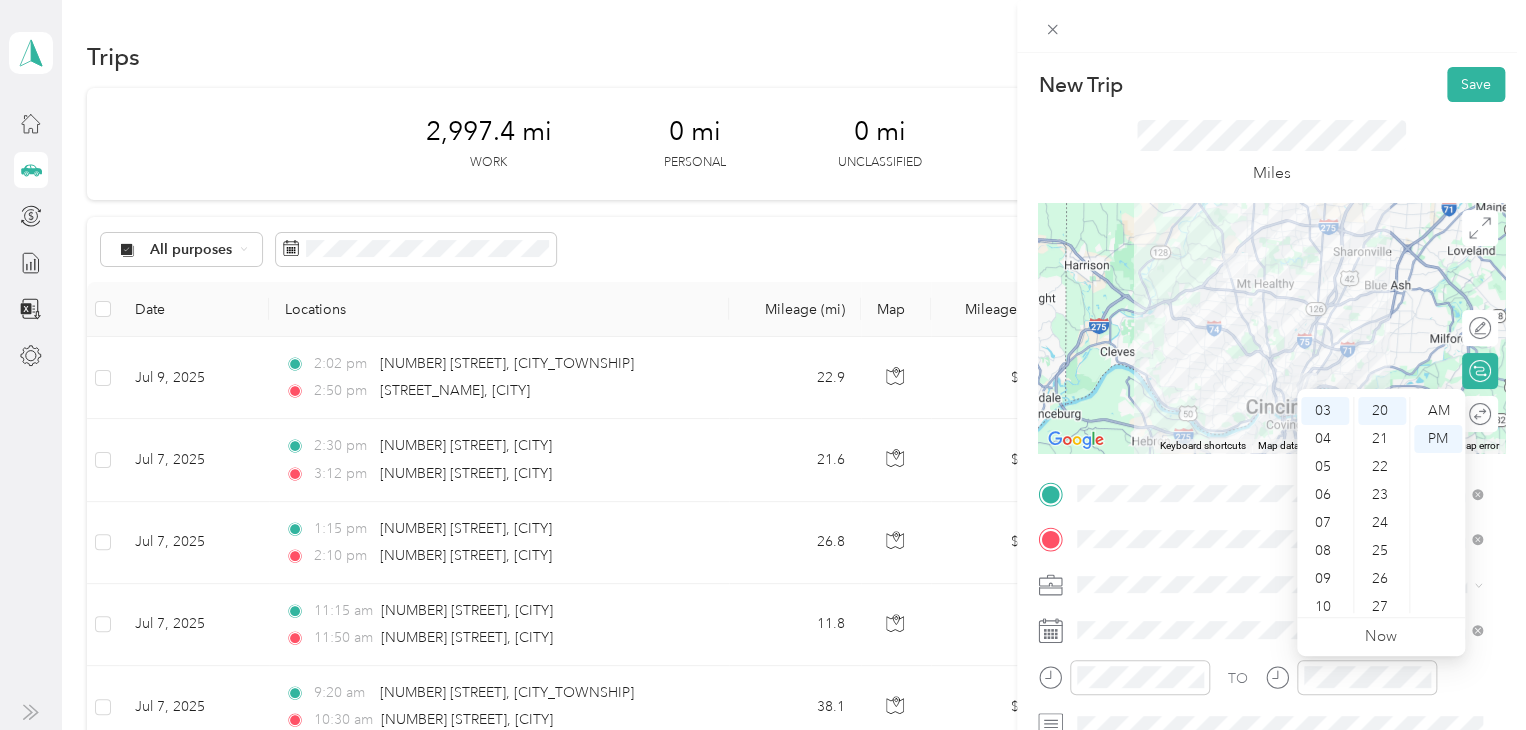scroll, scrollTop: 120, scrollLeft: 0, axis: vertical 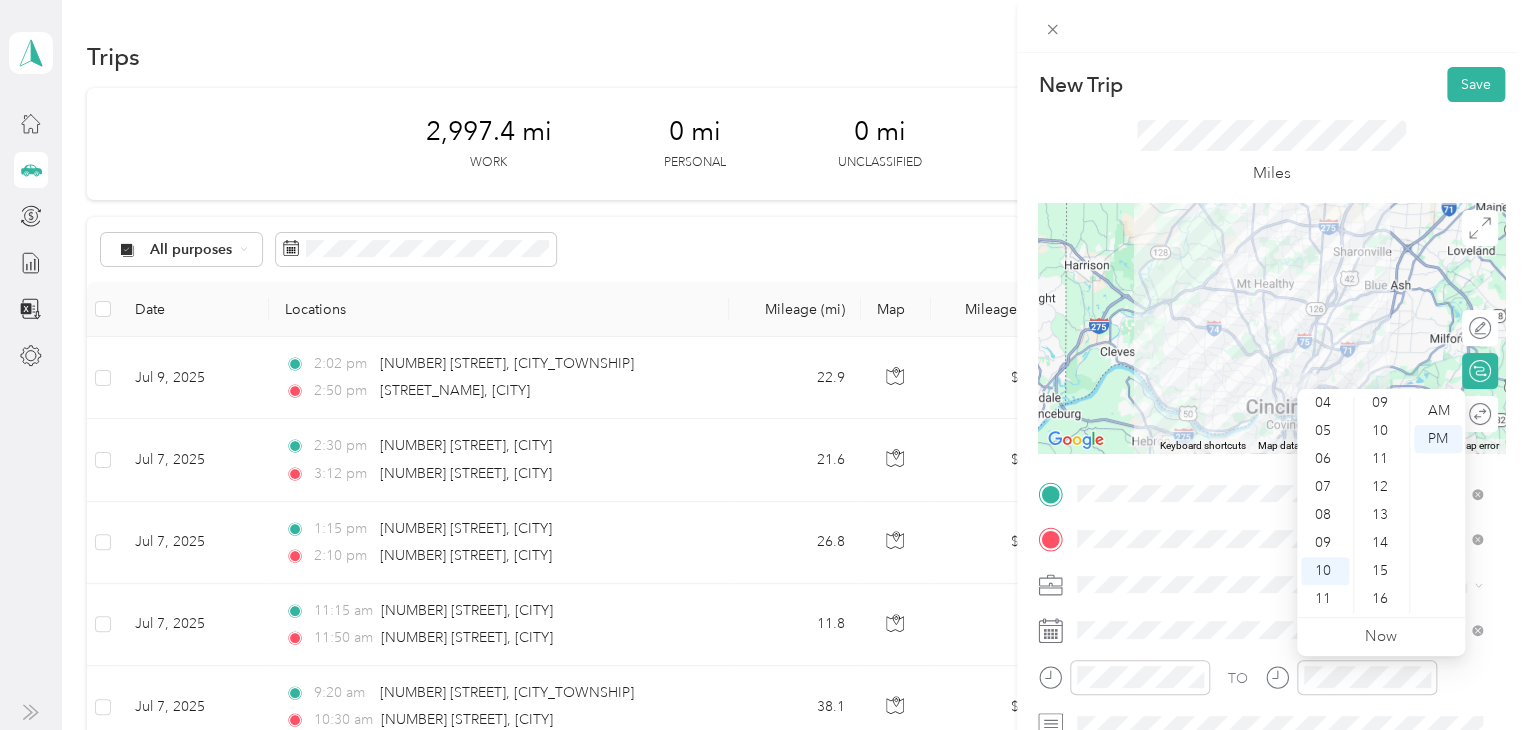 drag, startPoint x: 1380, startPoint y: 569, endPoint x: 1416, endPoint y: 520, distance: 60.80296 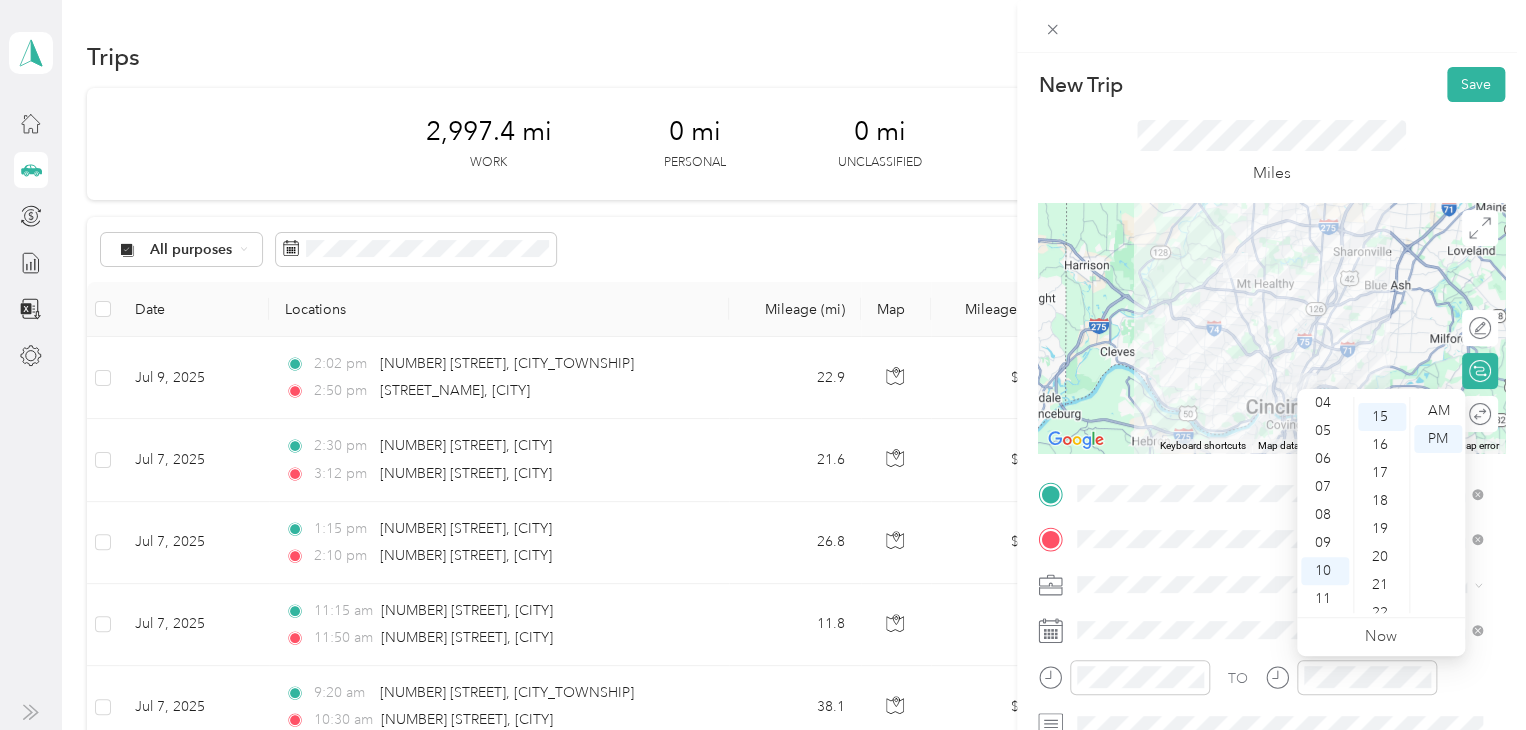 scroll, scrollTop: 420, scrollLeft: 0, axis: vertical 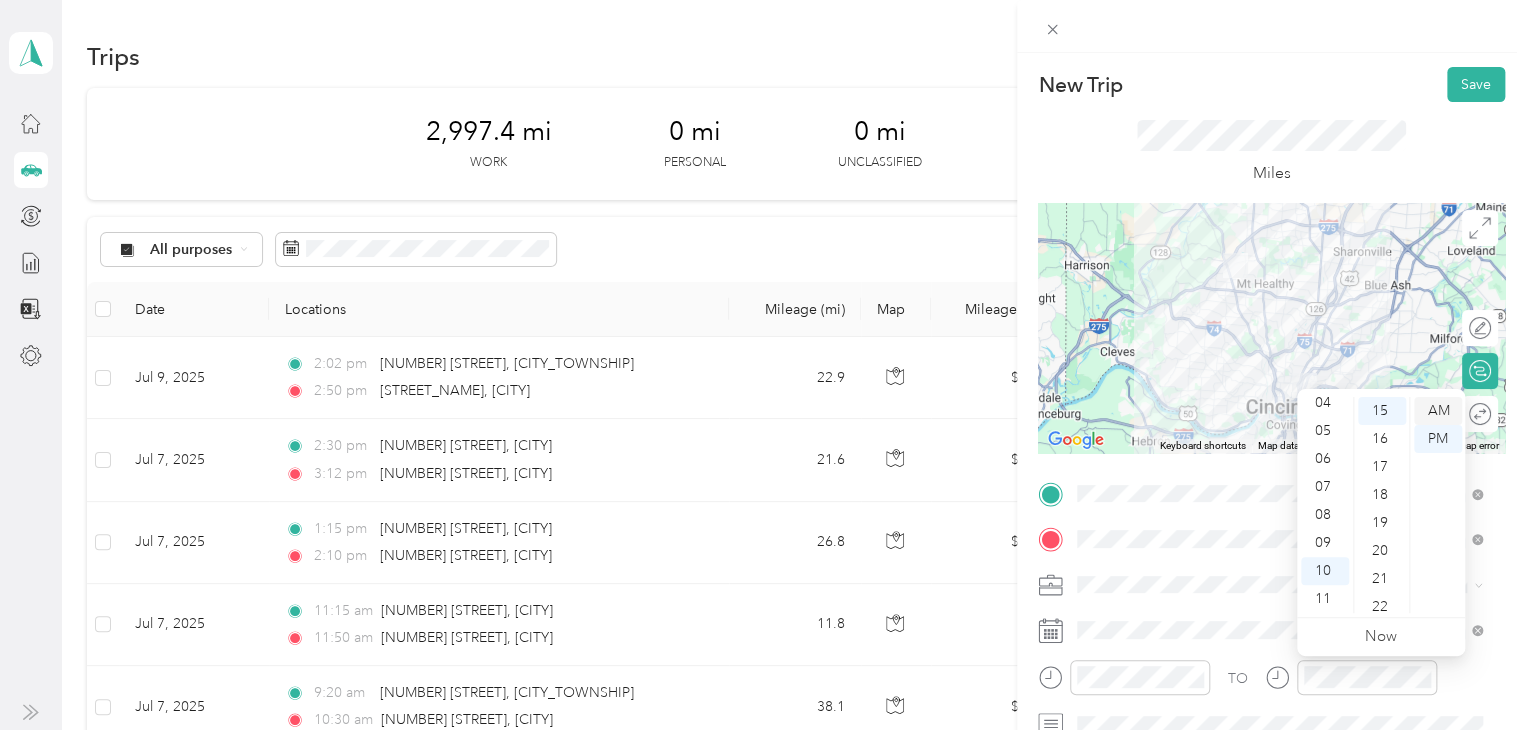 click on "AM" at bounding box center [1438, 411] 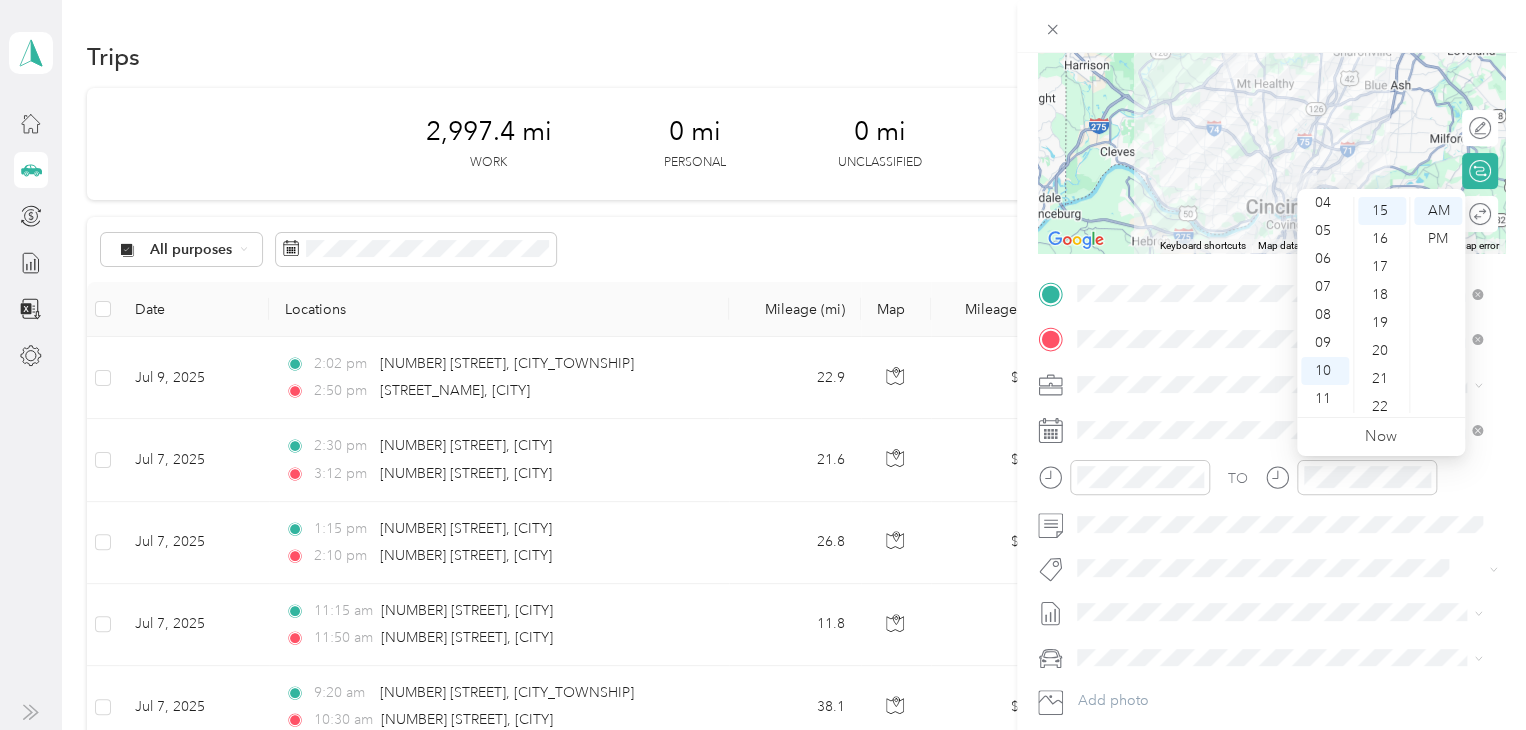 scroll, scrollTop: 0, scrollLeft: 0, axis: both 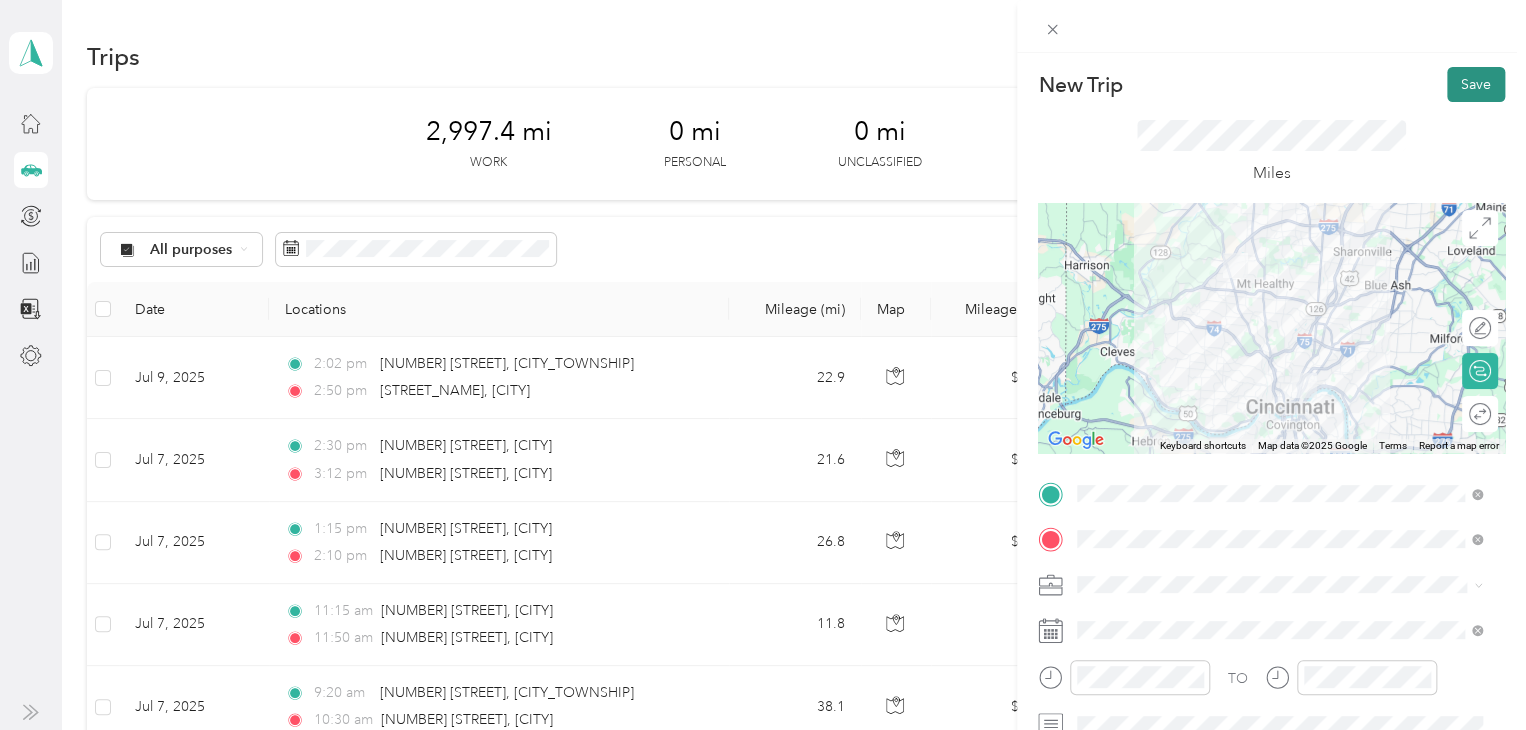 click on "Save" at bounding box center (1476, 84) 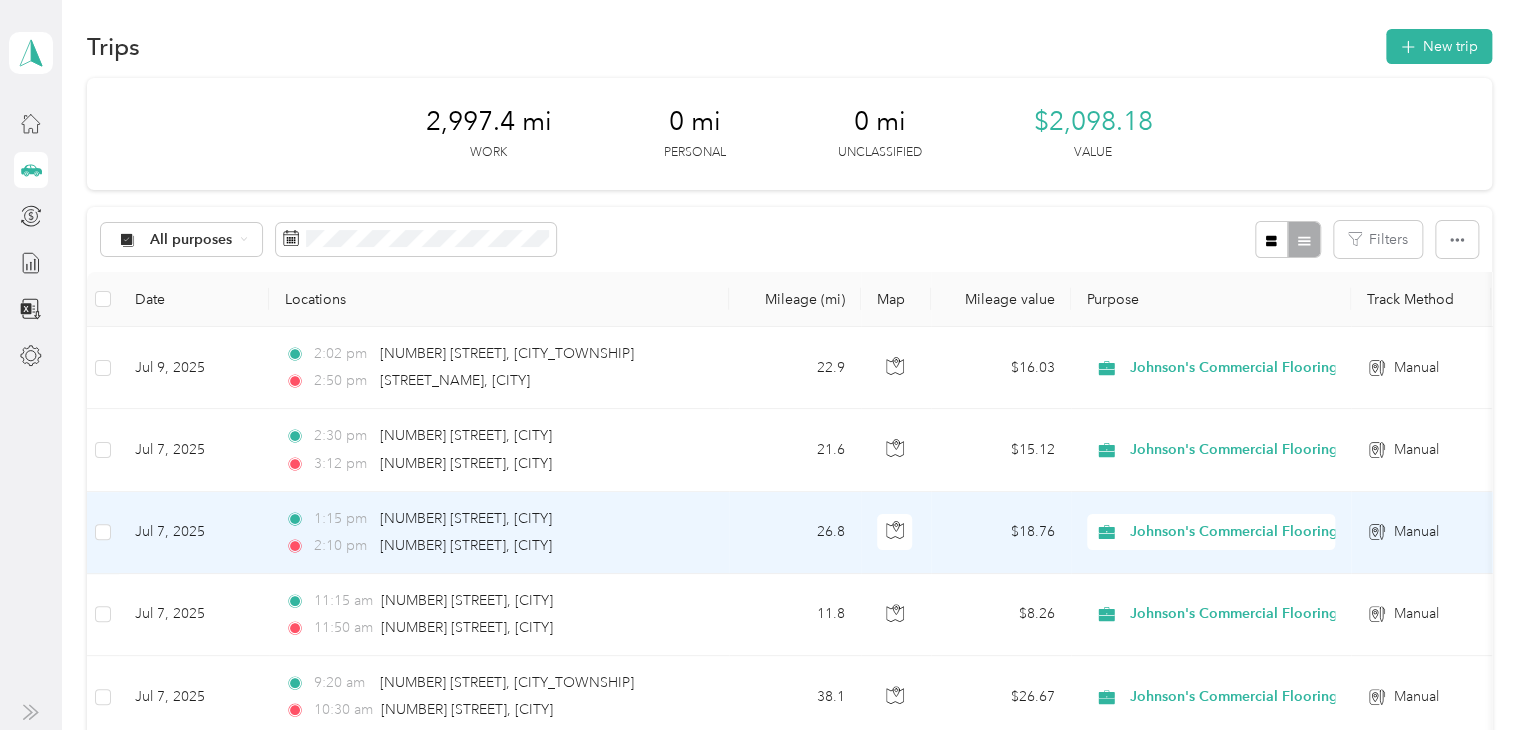 scroll, scrollTop: 0, scrollLeft: 0, axis: both 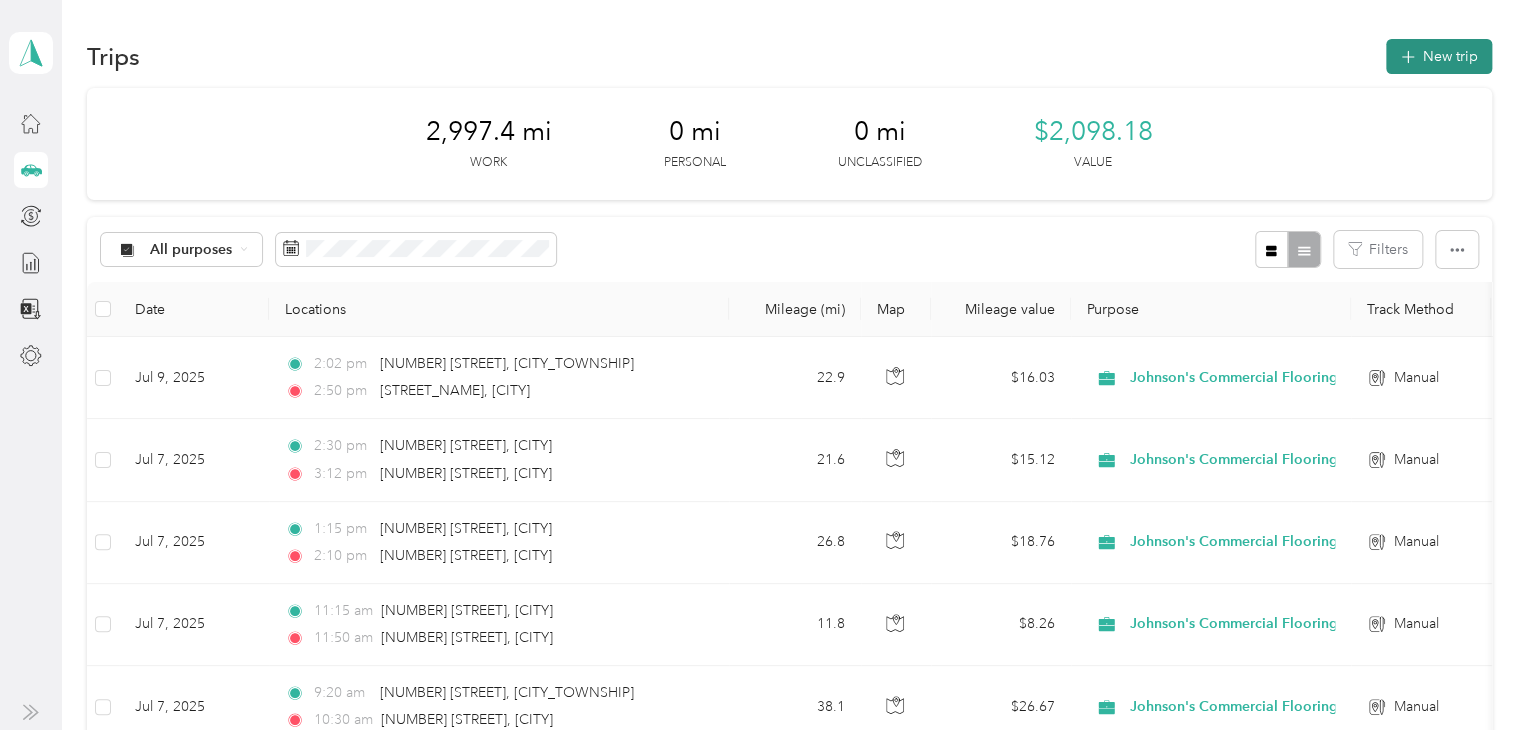 click on "New trip" at bounding box center (1439, 56) 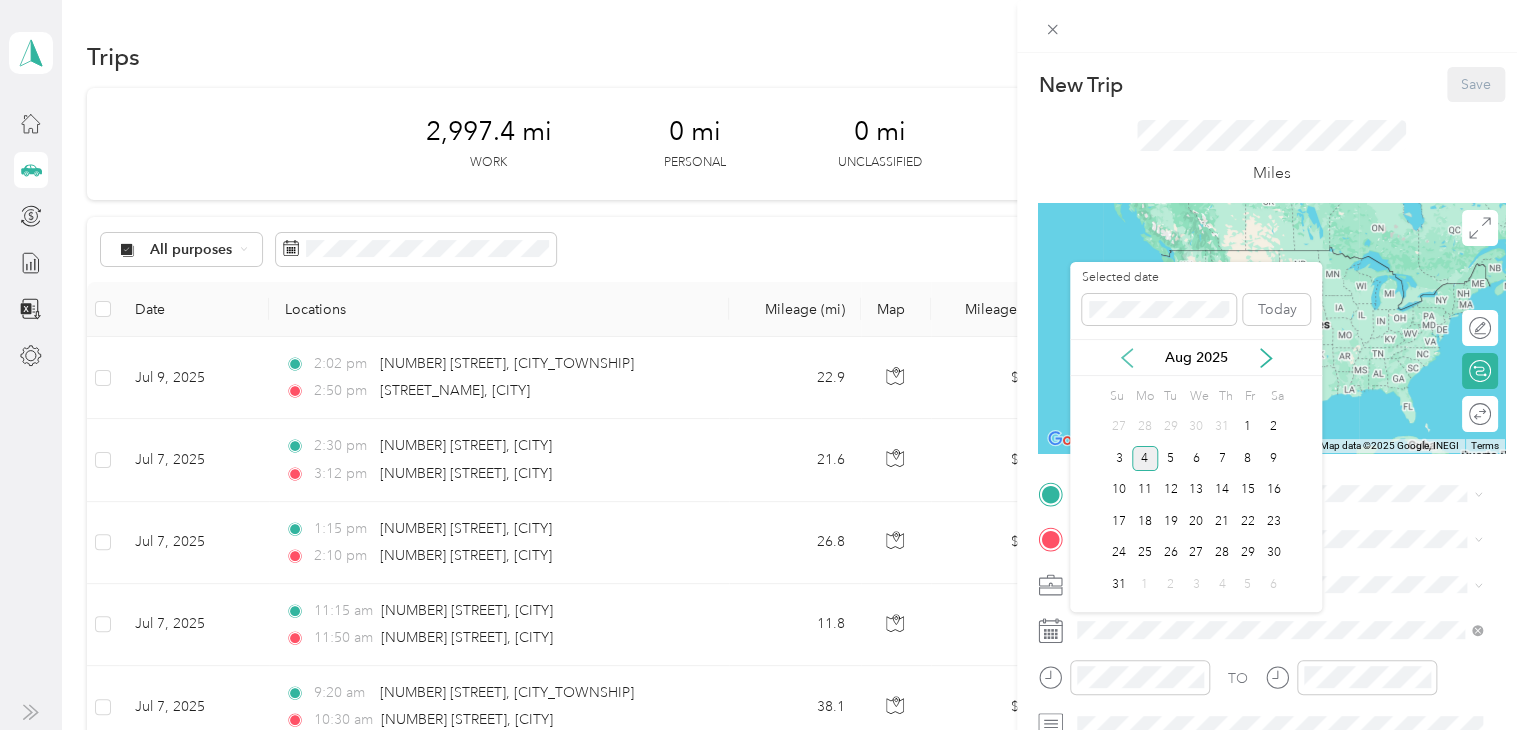 click 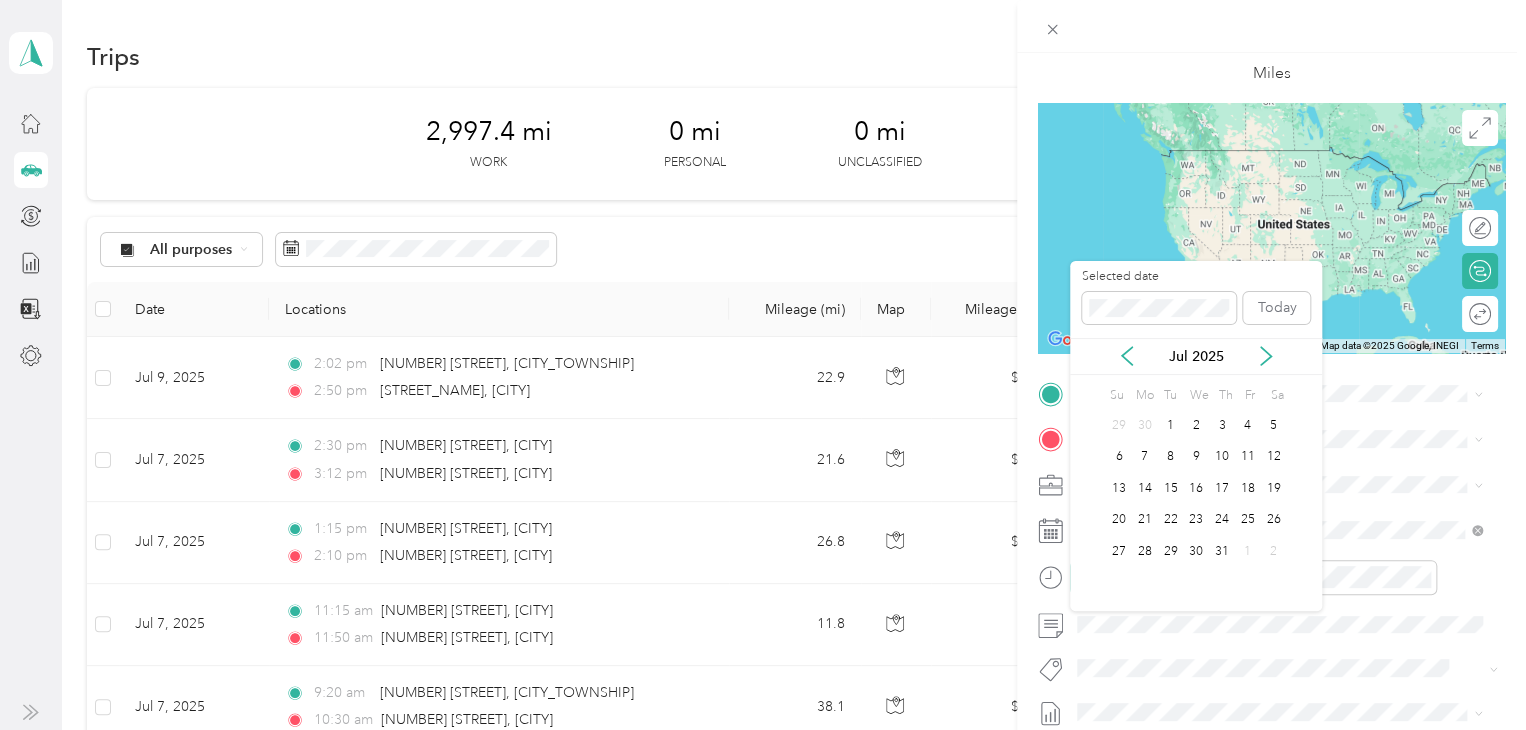 scroll, scrollTop: 200, scrollLeft: 0, axis: vertical 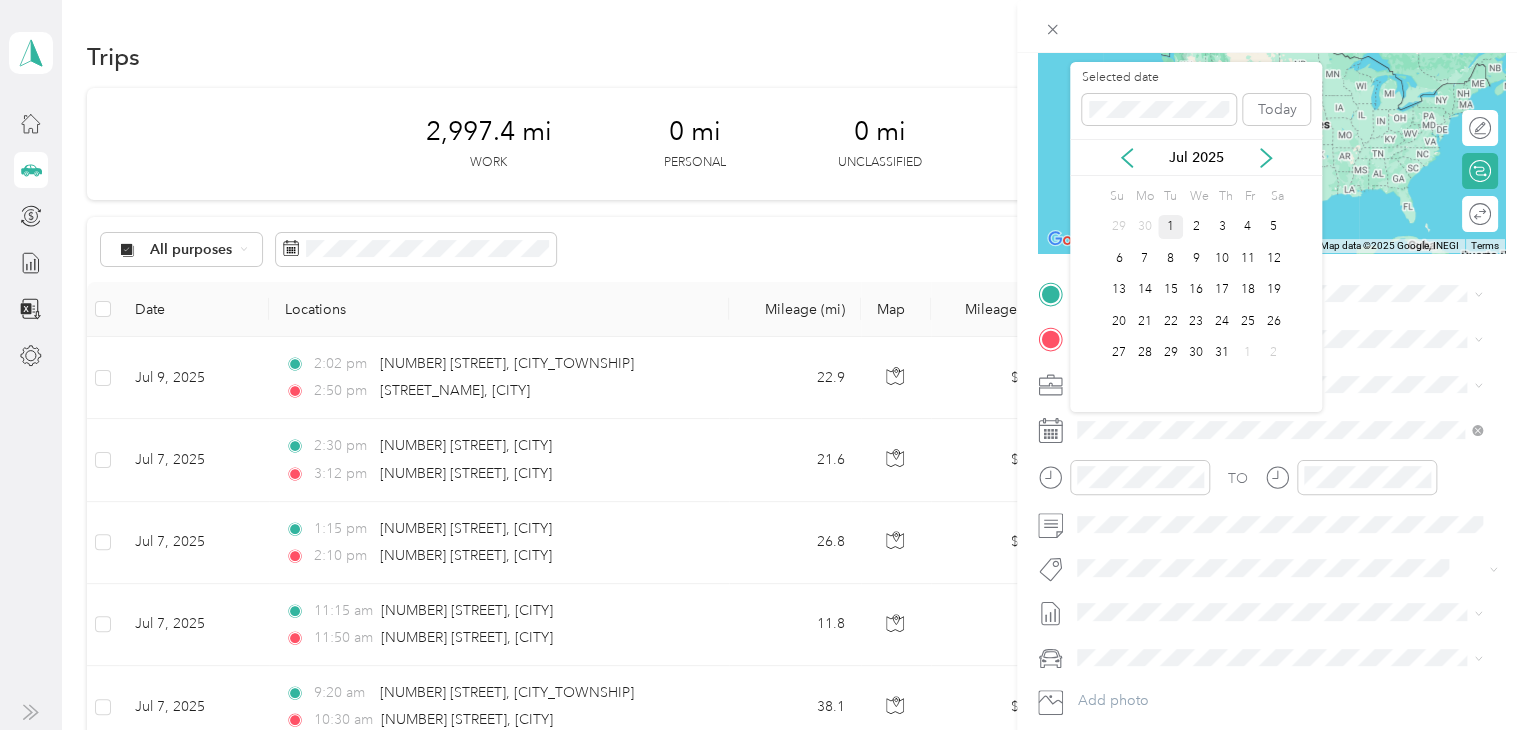 click on "1" at bounding box center (1171, 227) 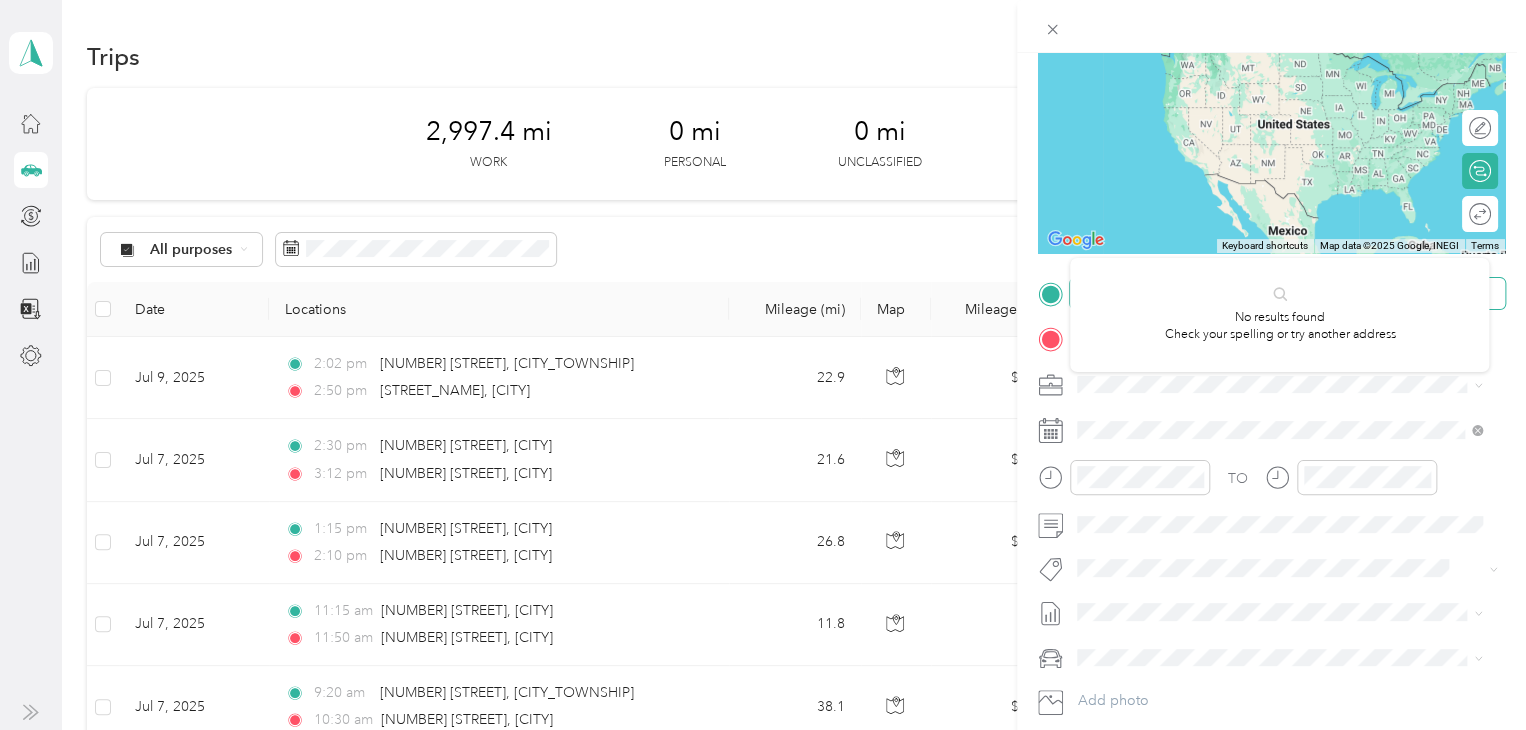 scroll, scrollTop: 319, scrollLeft: 0, axis: vertical 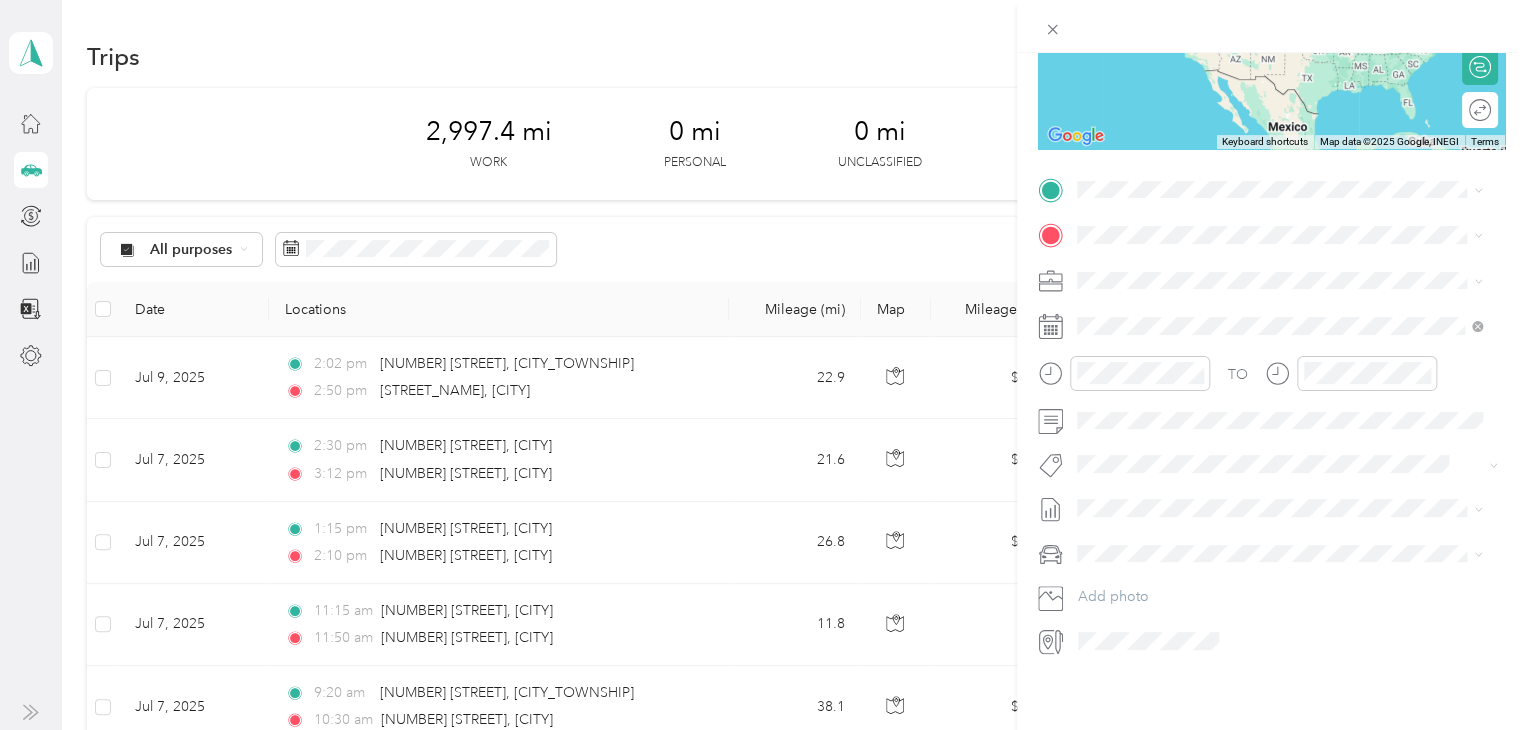 click on "2315 Kemper Lane
Cincinnati, Ohio 45206, United States" at bounding box center (1259, 247) 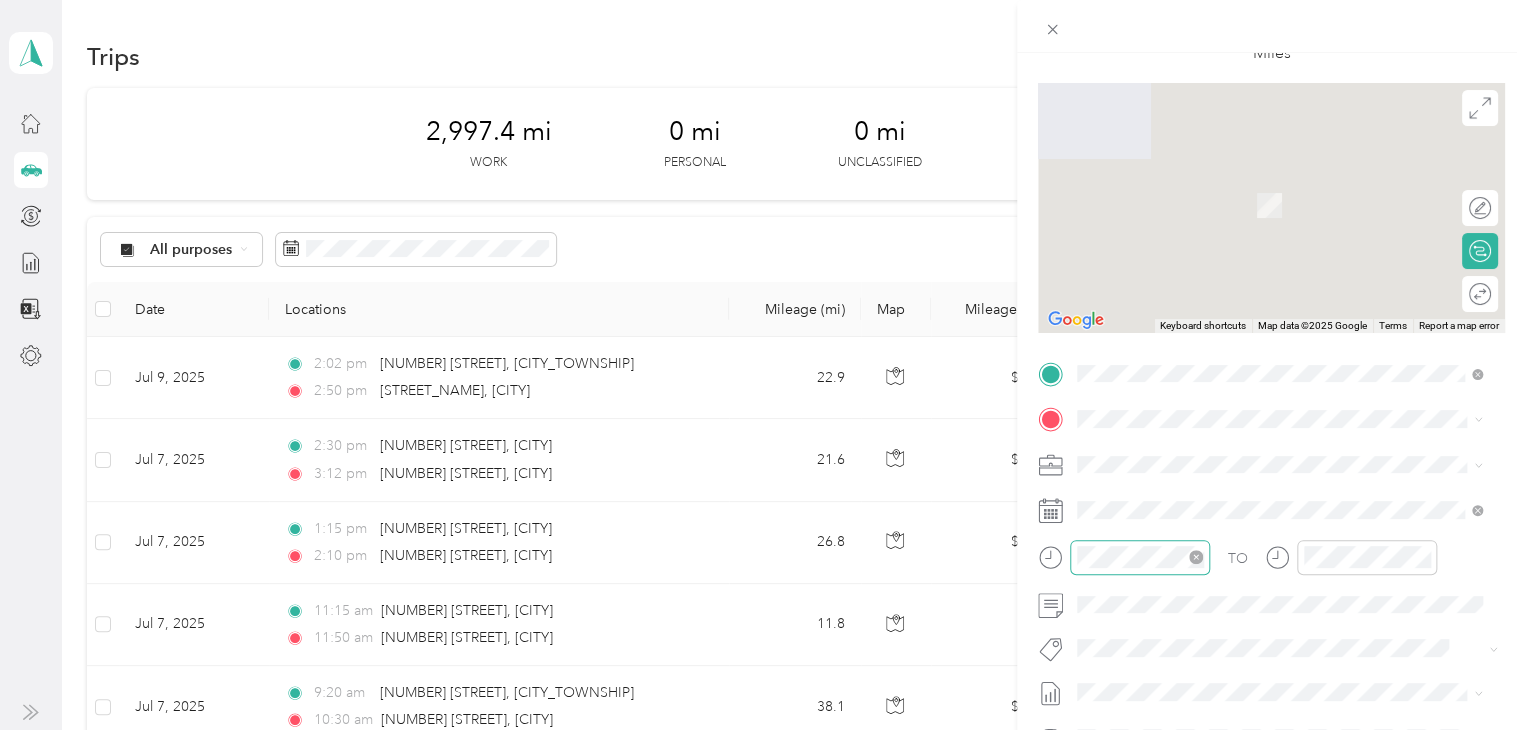 scroll, scrollTop: 319, scrollLeft: 0, axis: vertical 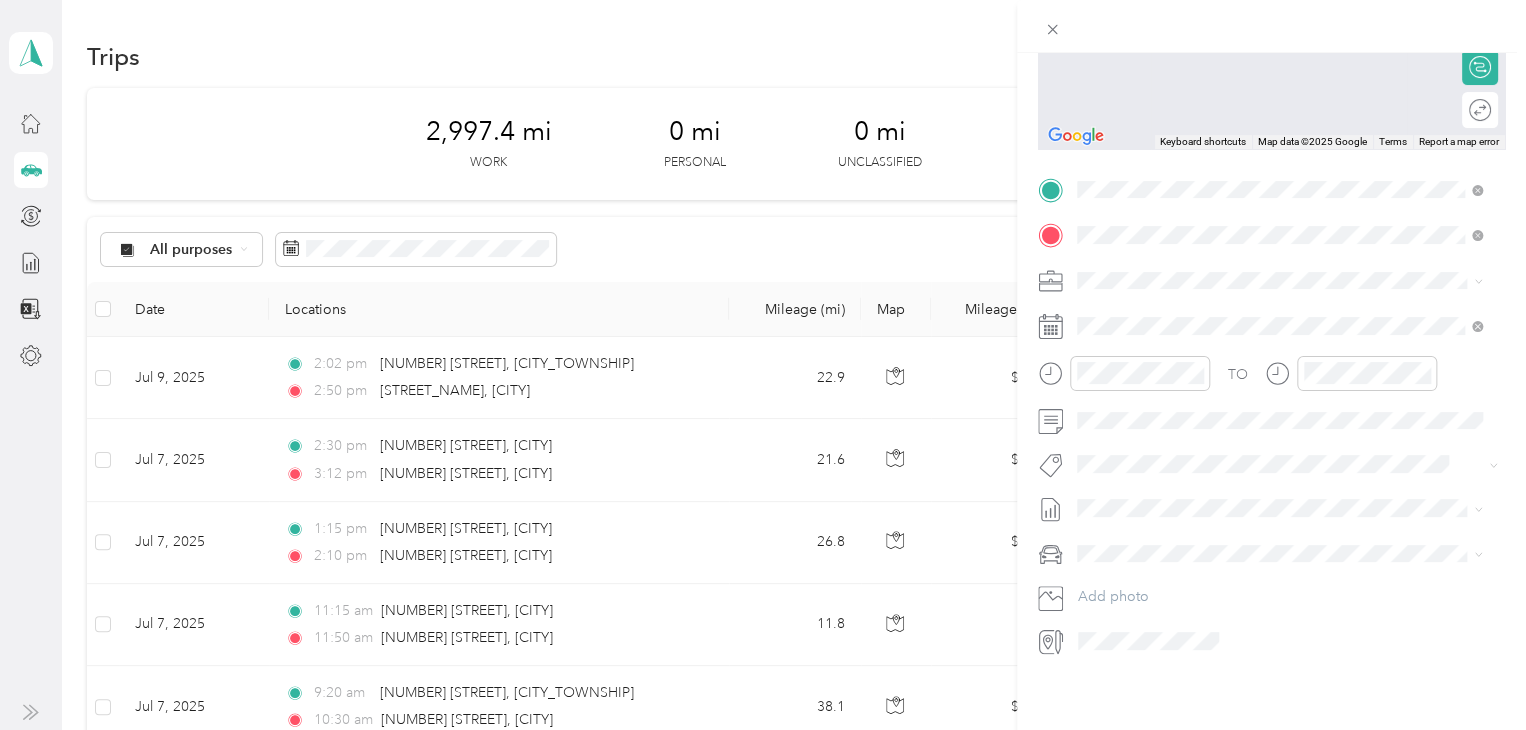 click on "[NUMBER] [STREET]
[CITY], [STATE] [POSTAL_CODE], [COUNTRY]" at bounding box center [1259, 300] 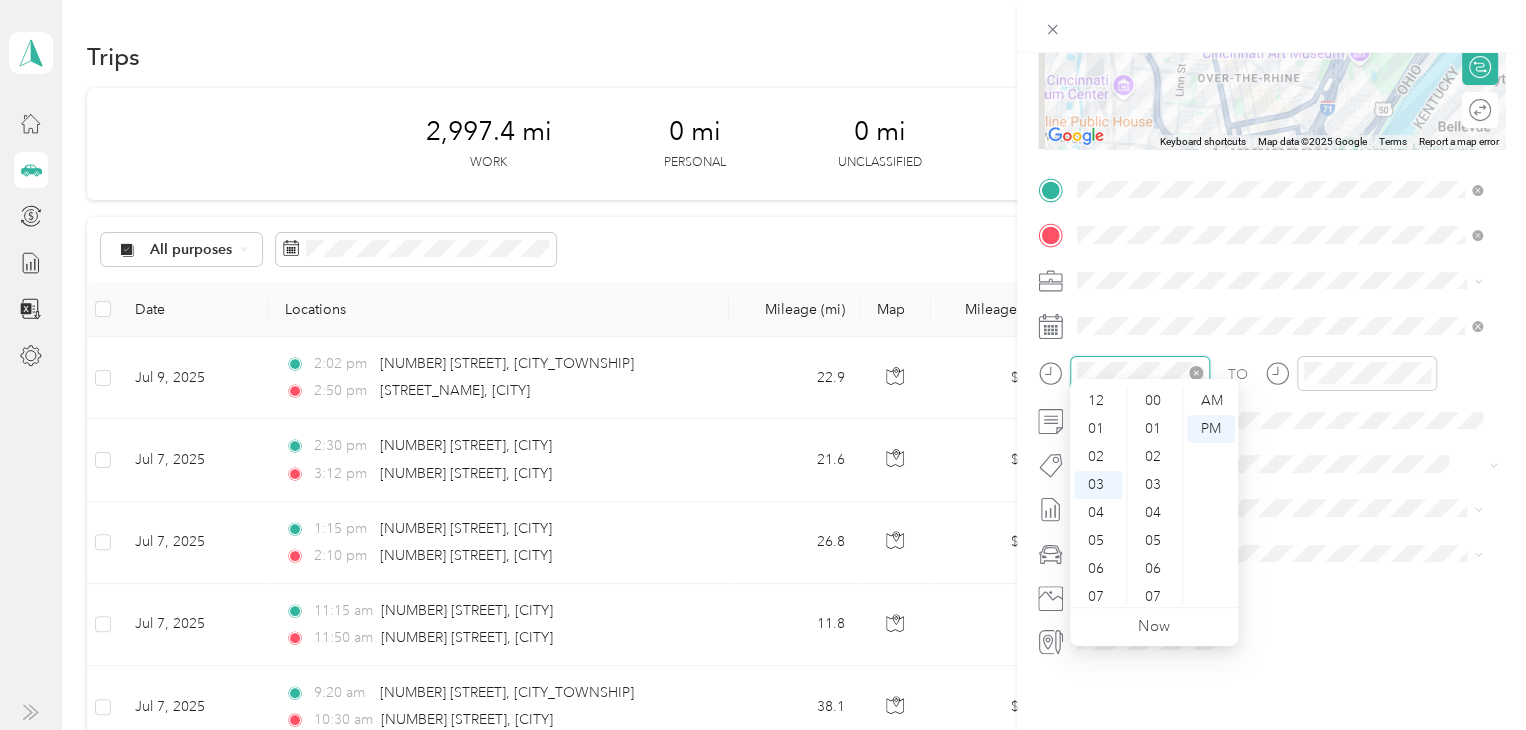 scroll, scrollTop: 84, scrollLeft: 0, axis: vertical 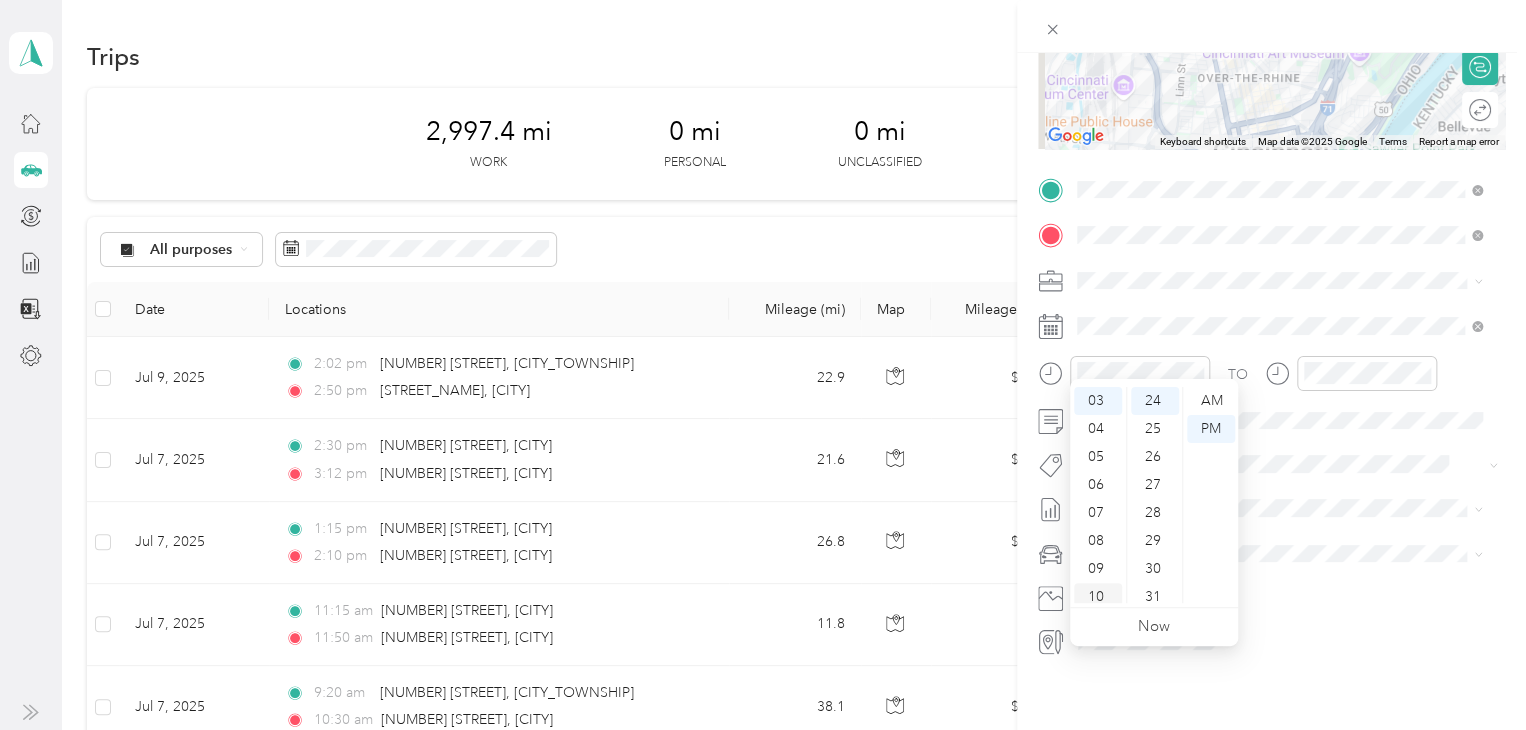 click on "10" at bounding box center (1098, 597) 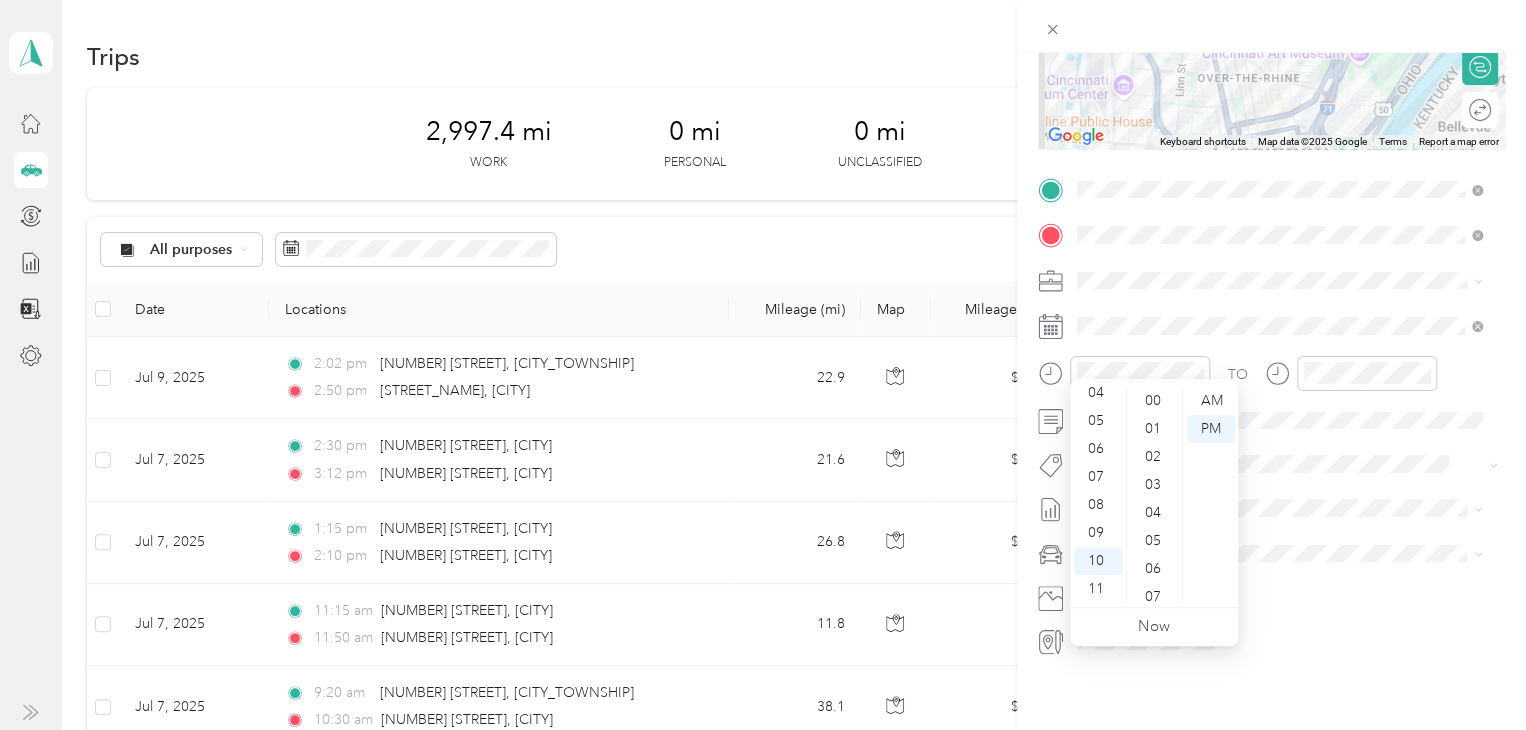 scroll, scrollTop: 0, scrollLeft: 0, axis: both 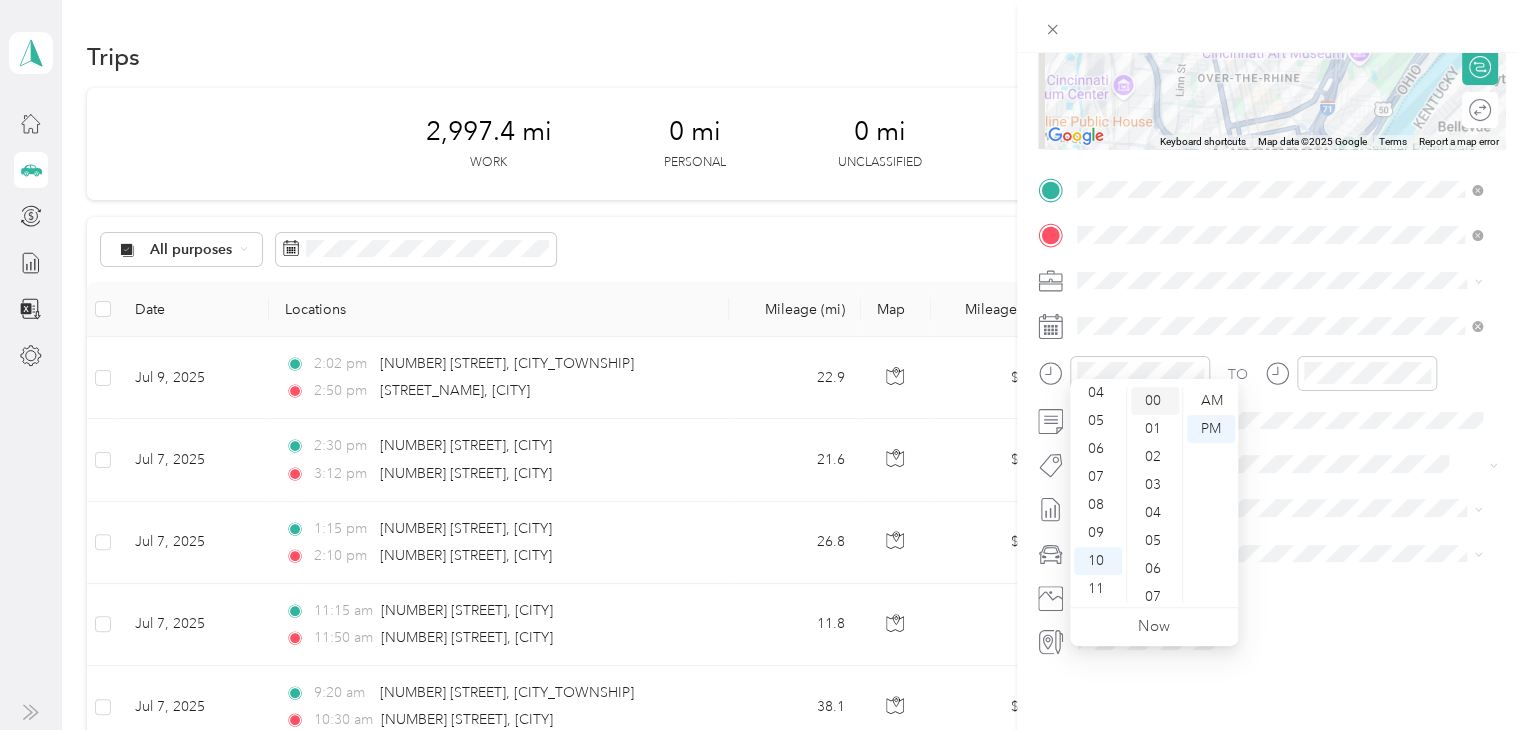 click on "00" at bounding box center [1155, 401] 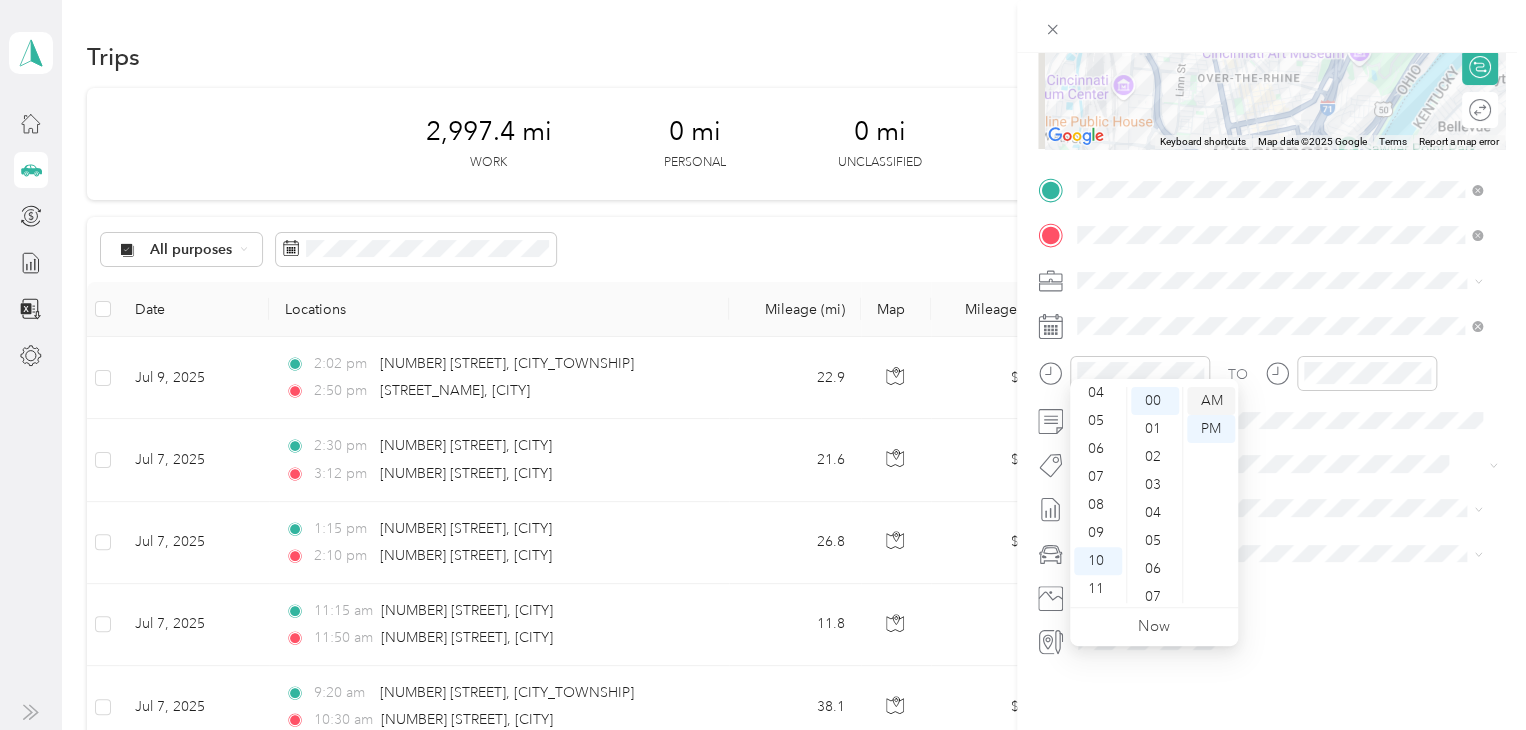 drag, startPoint x: 1208, startPoint y: 401, endPoint x: 1219, endPoint y: 398, distance: 11.401754 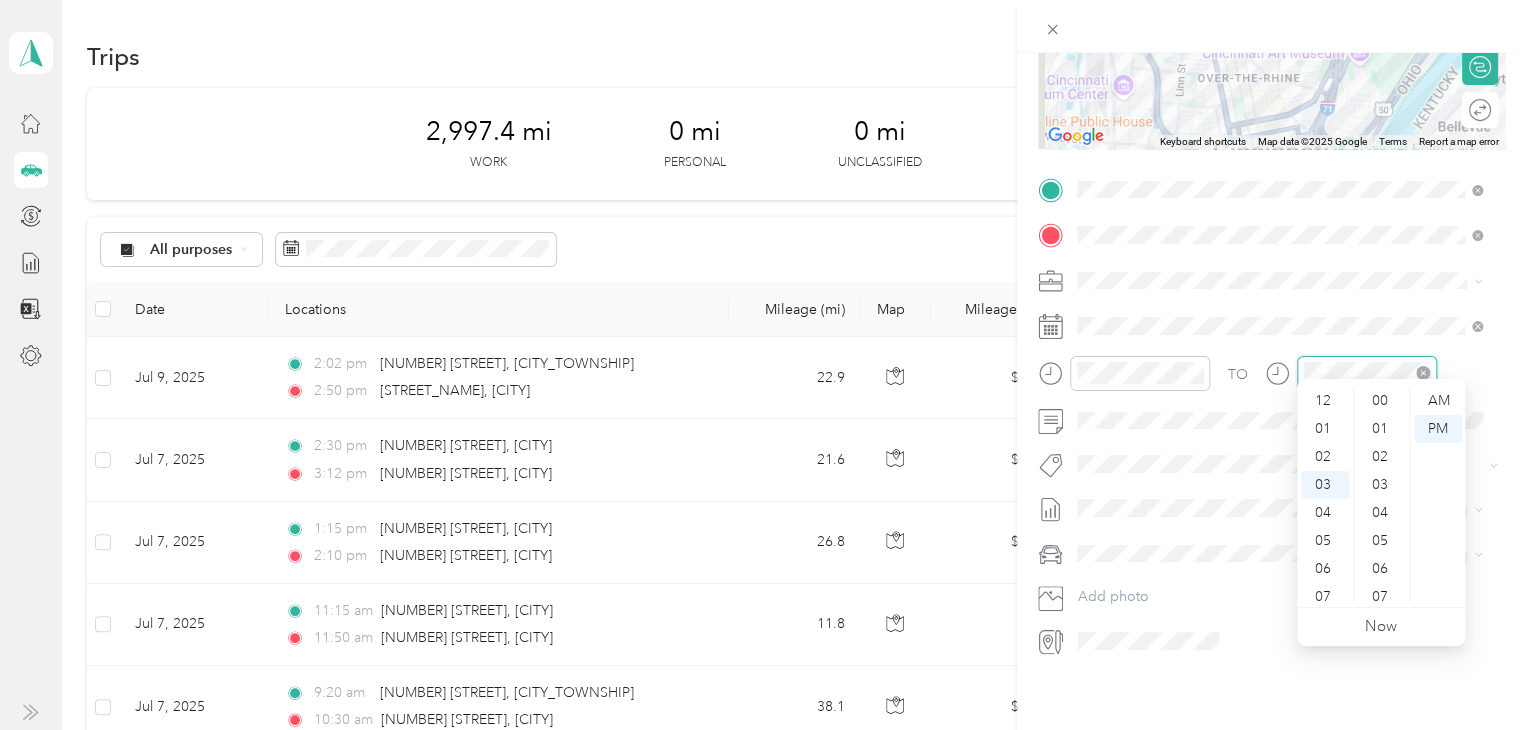 scroll, scrollTop: 672, scrollLeft: 0, axis: vertical 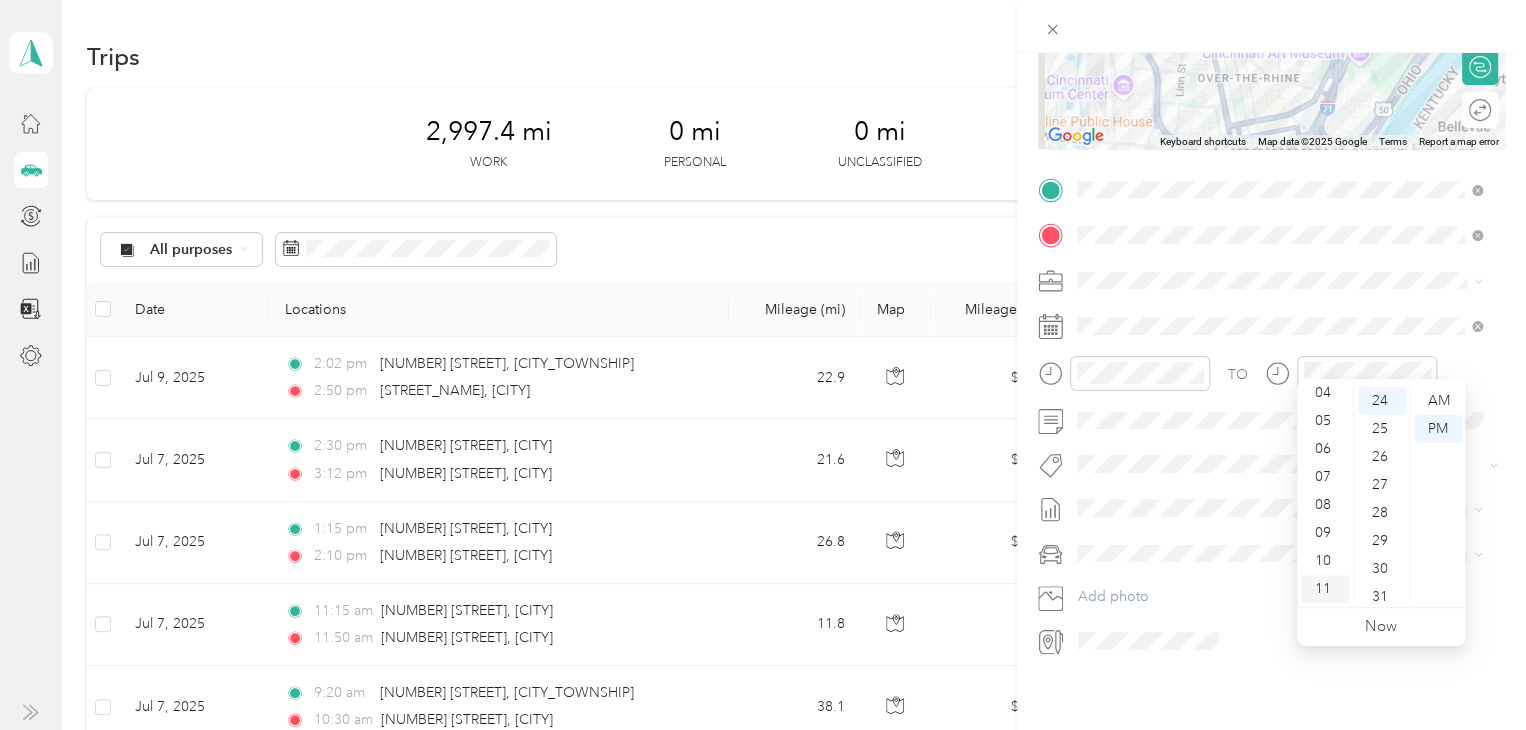 click on "11" at bounding box center (1325, 589) 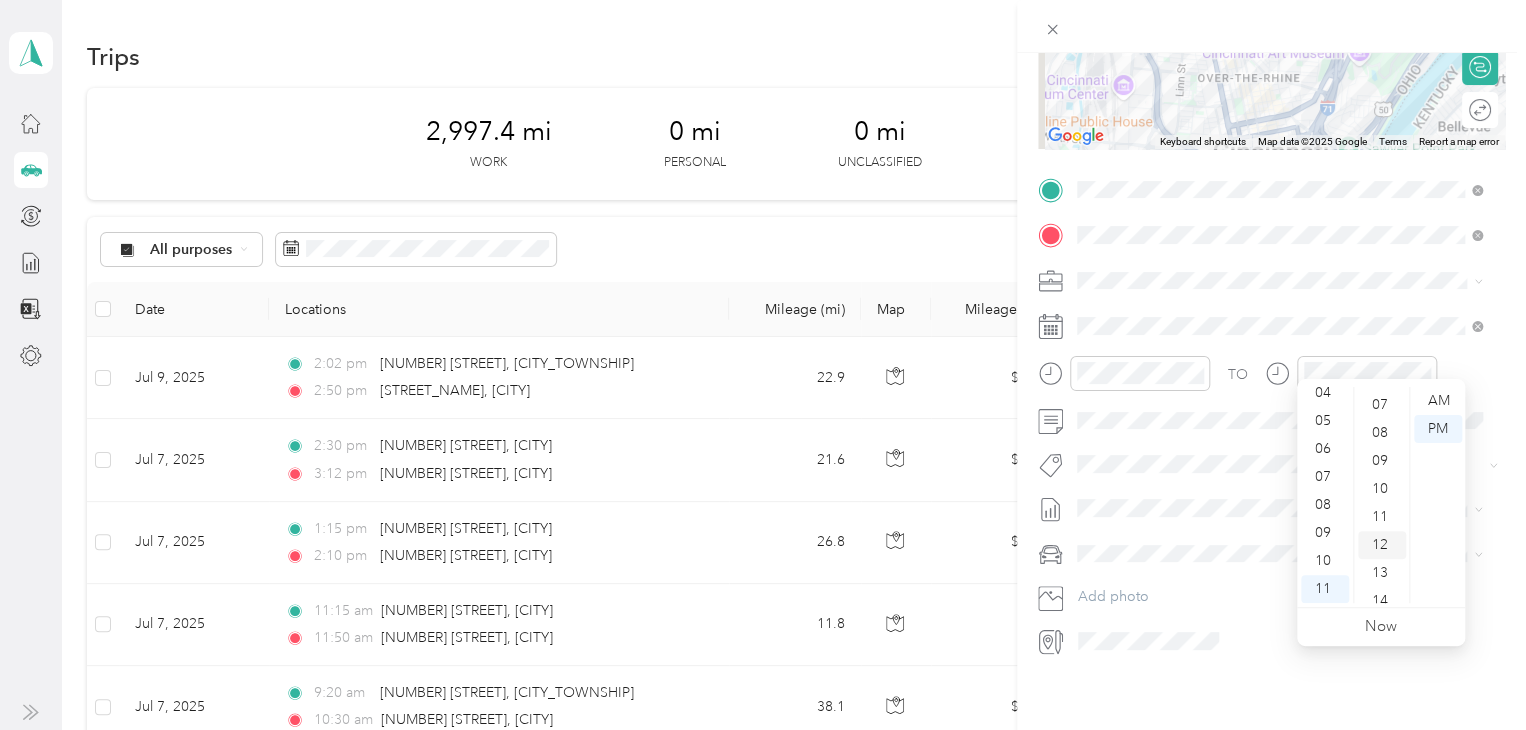 scroll, scrollTop: 0, scrollLeft: 0, axis: both 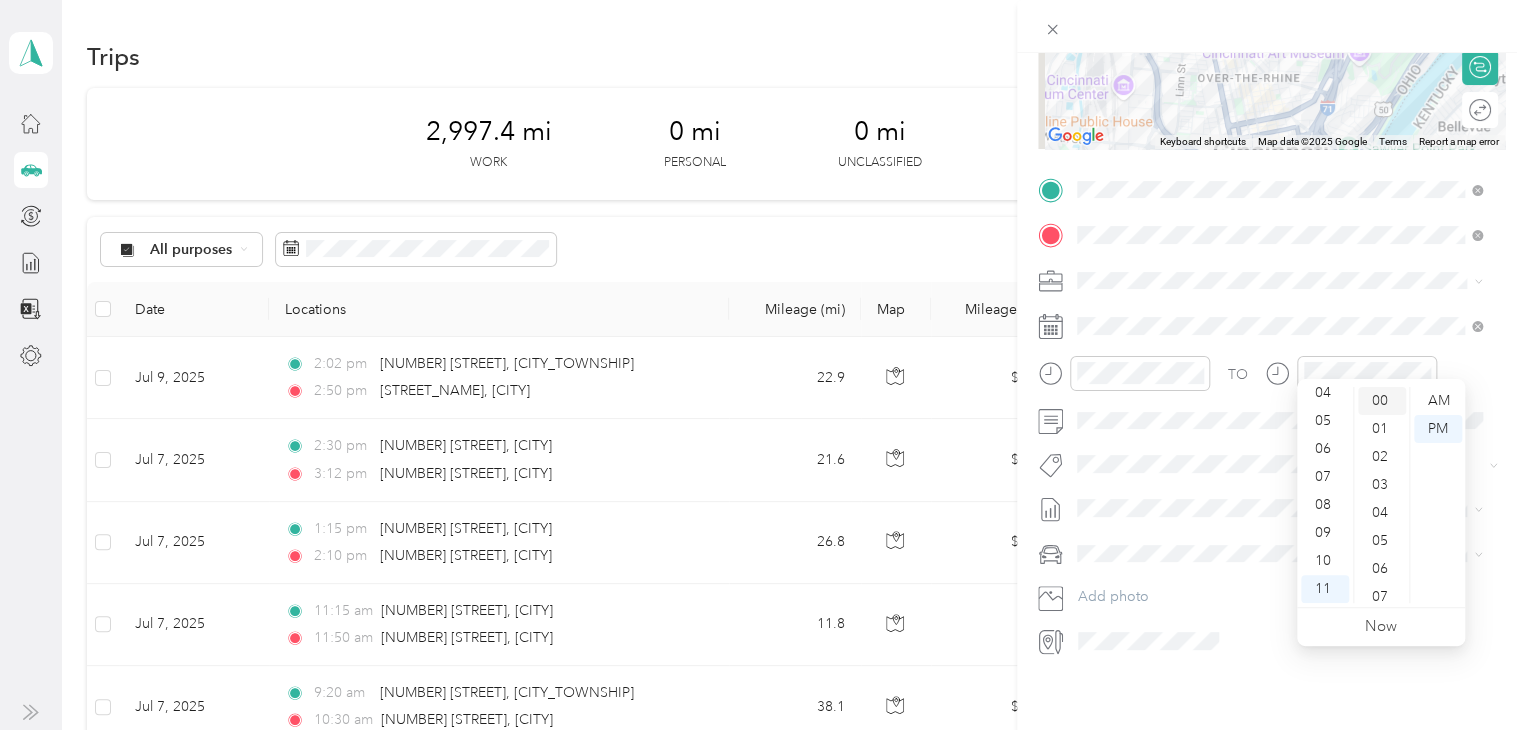 click on "00" at bounding box center [1382, 401] 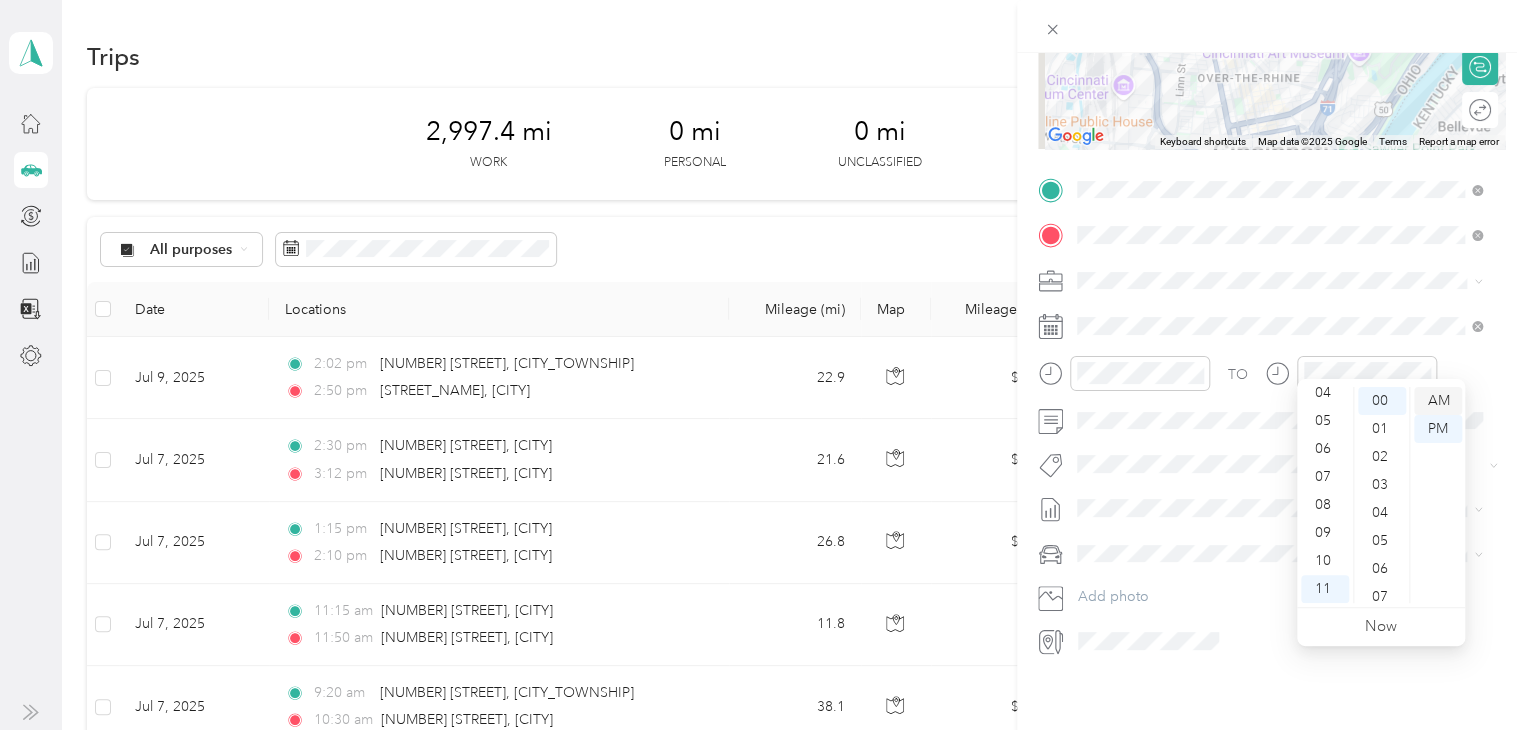 click on "AM" at bounding box center (1438, 401) 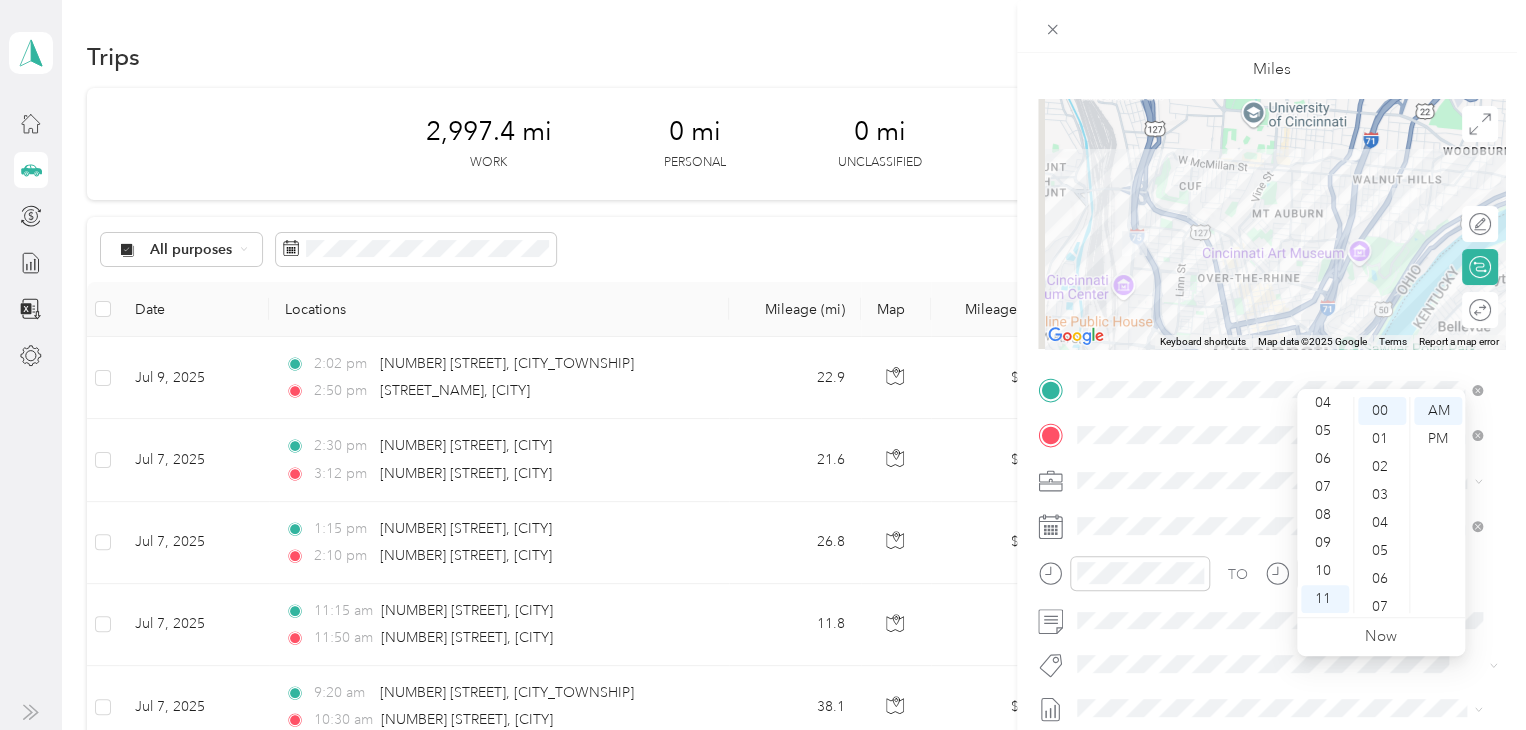 scroll, scrollTop: 0, scrollLeft: 0, axis: both 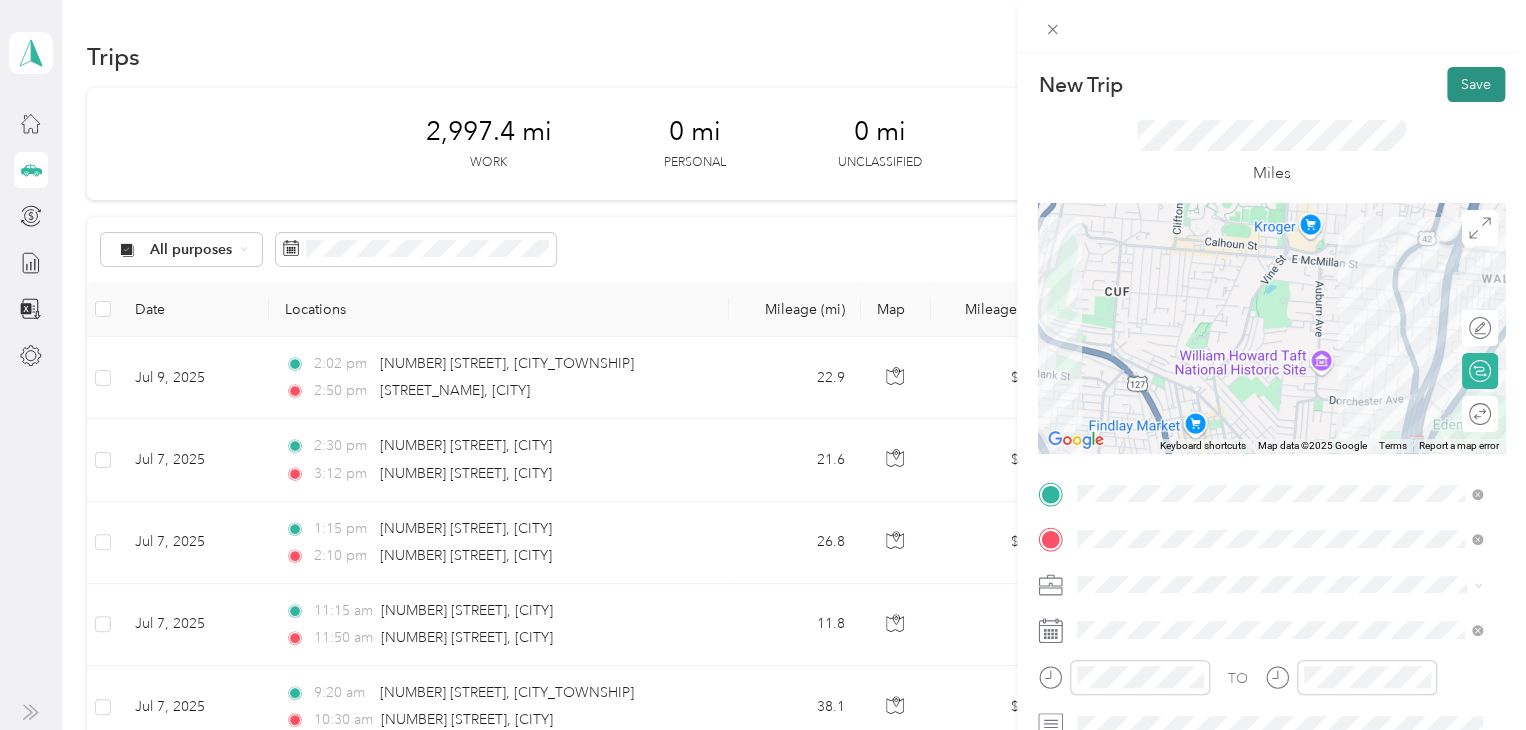 click on "Save" at bounding box center [1476, 84] 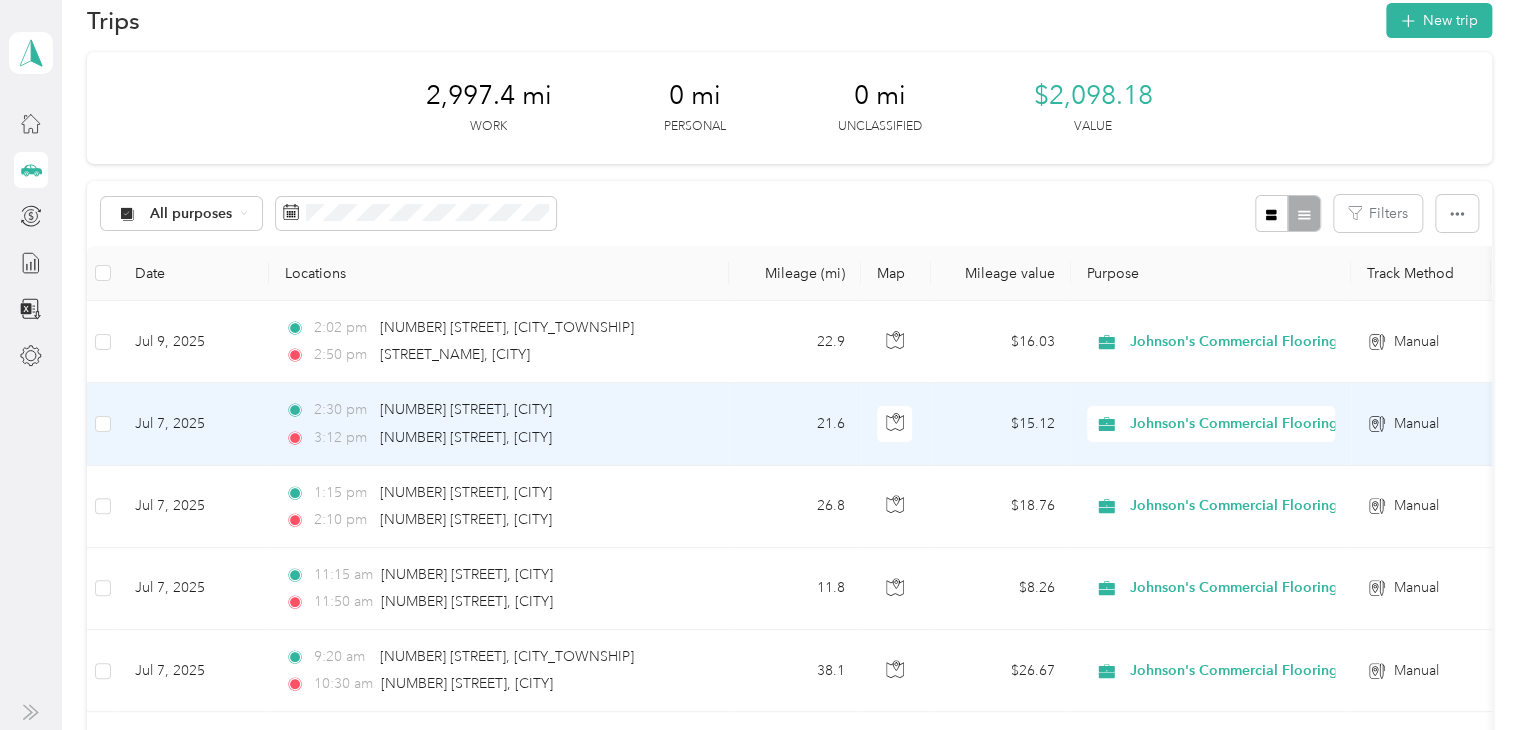 scroll, scrollTop: 0, scrollLeft: 0, axis: both 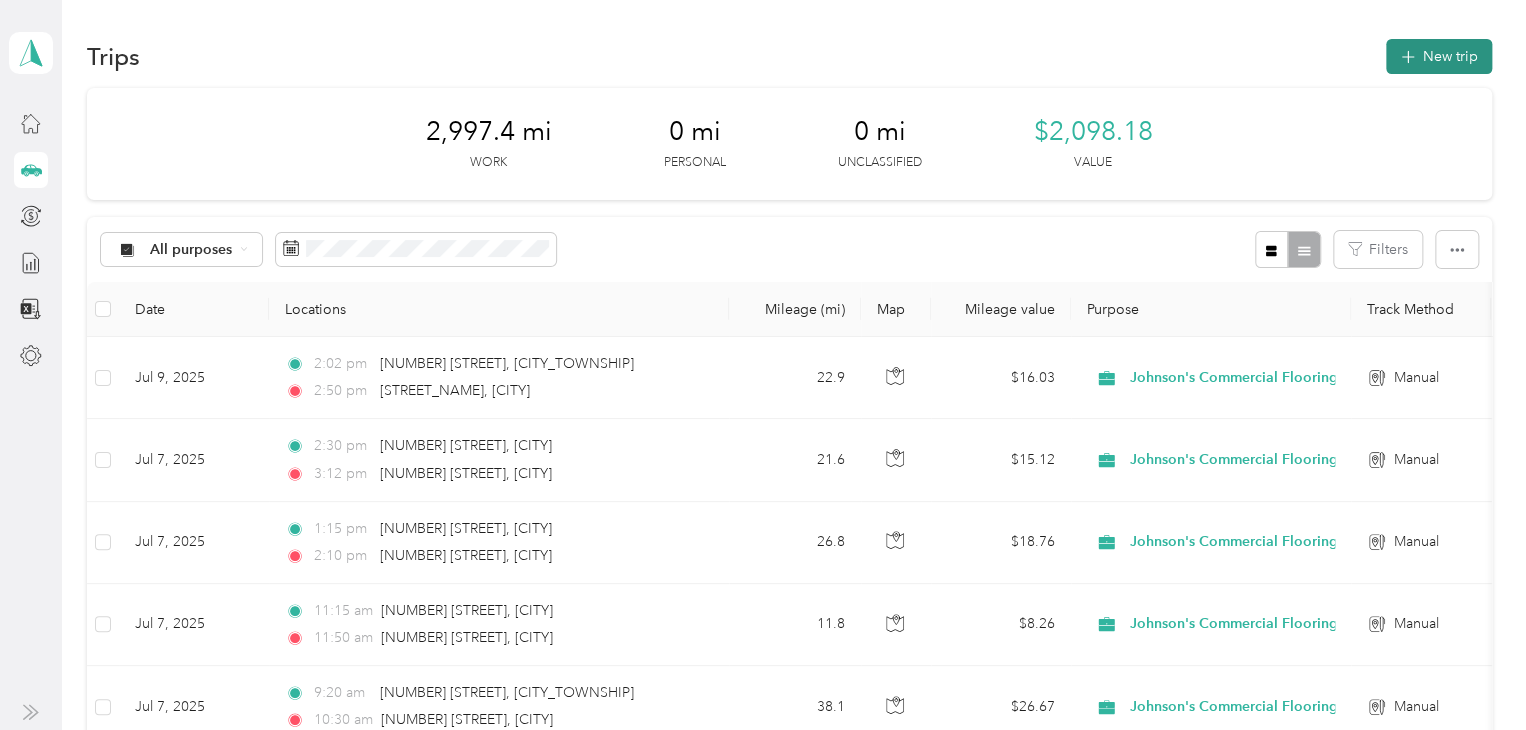 click on "New trip" at bounding box center [1439, 56] 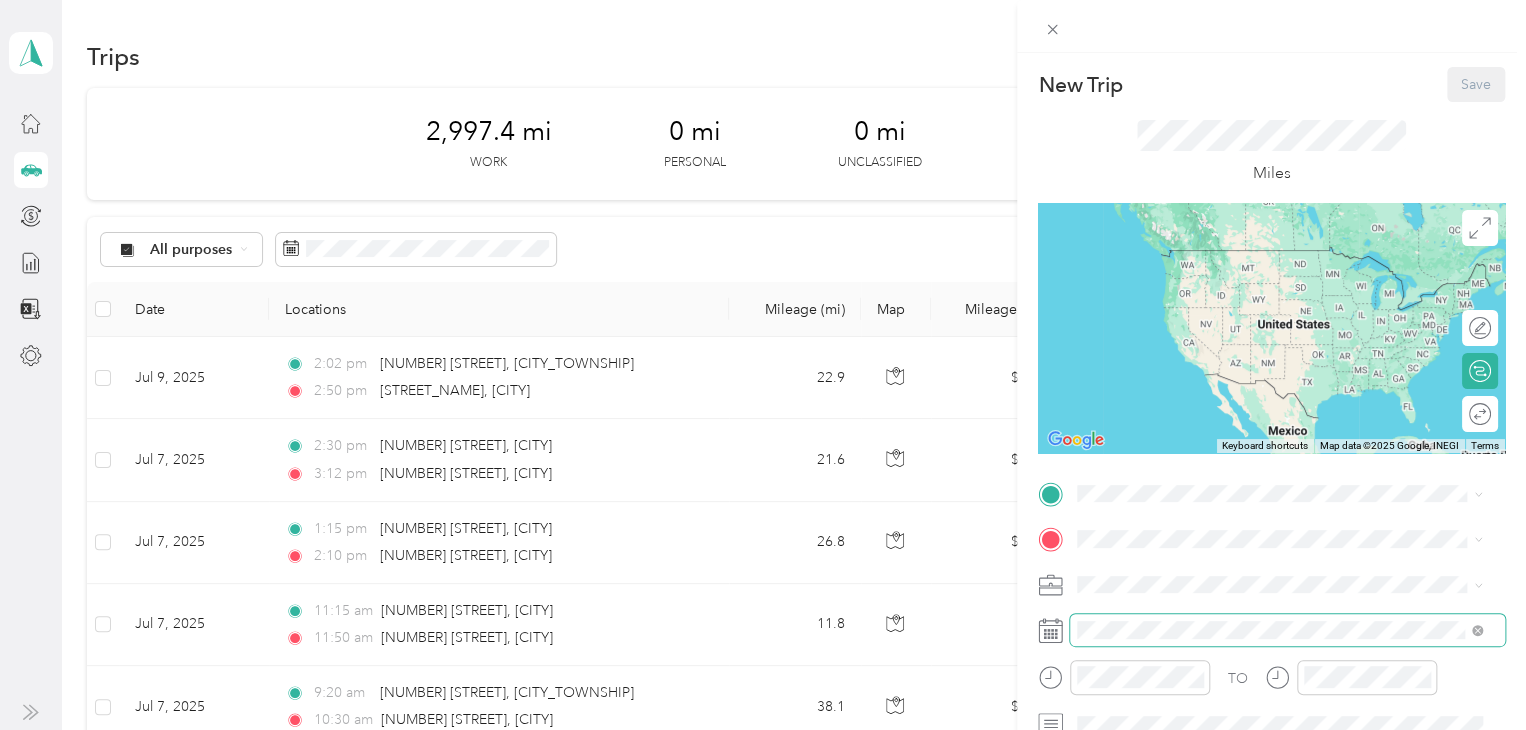 click at bounding box center [1287, 630] 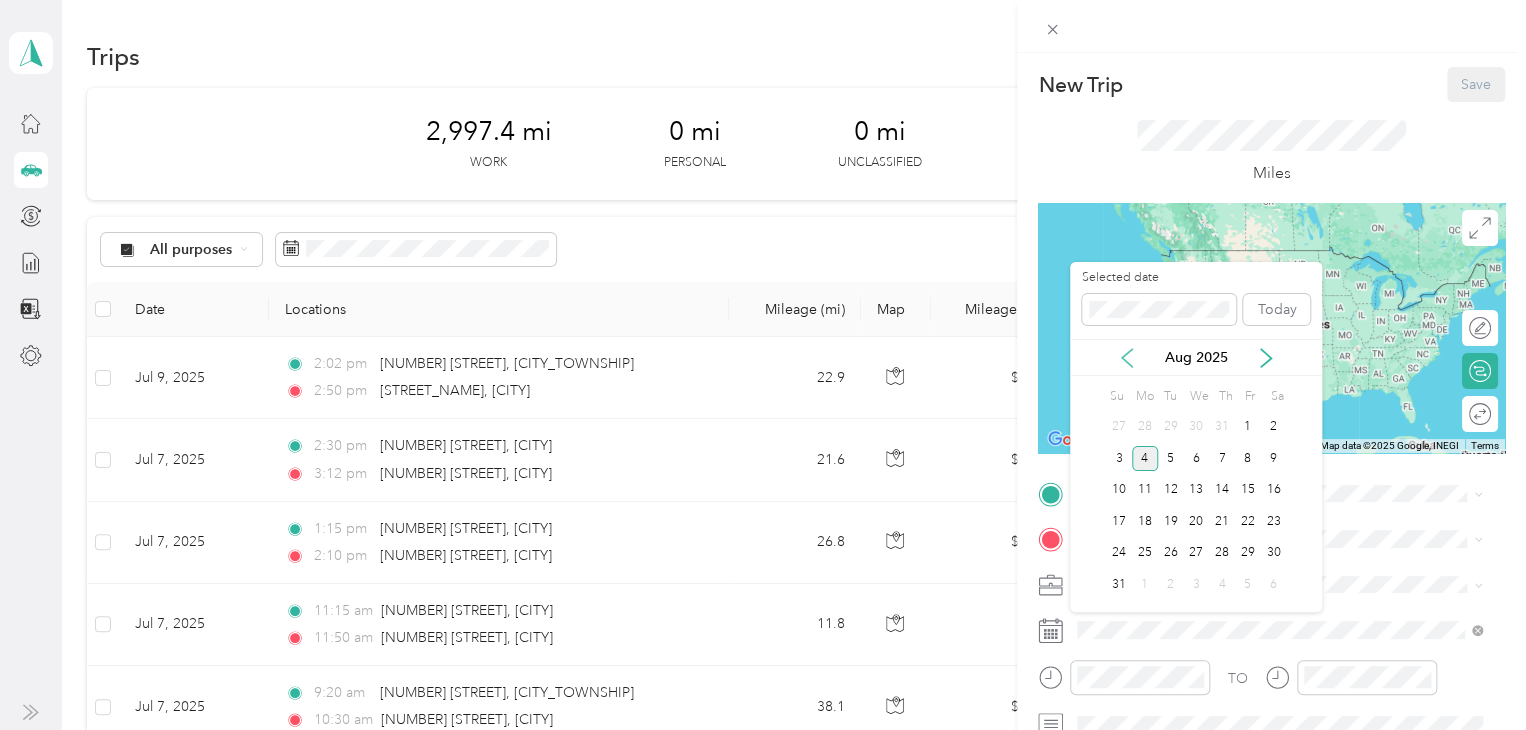 click 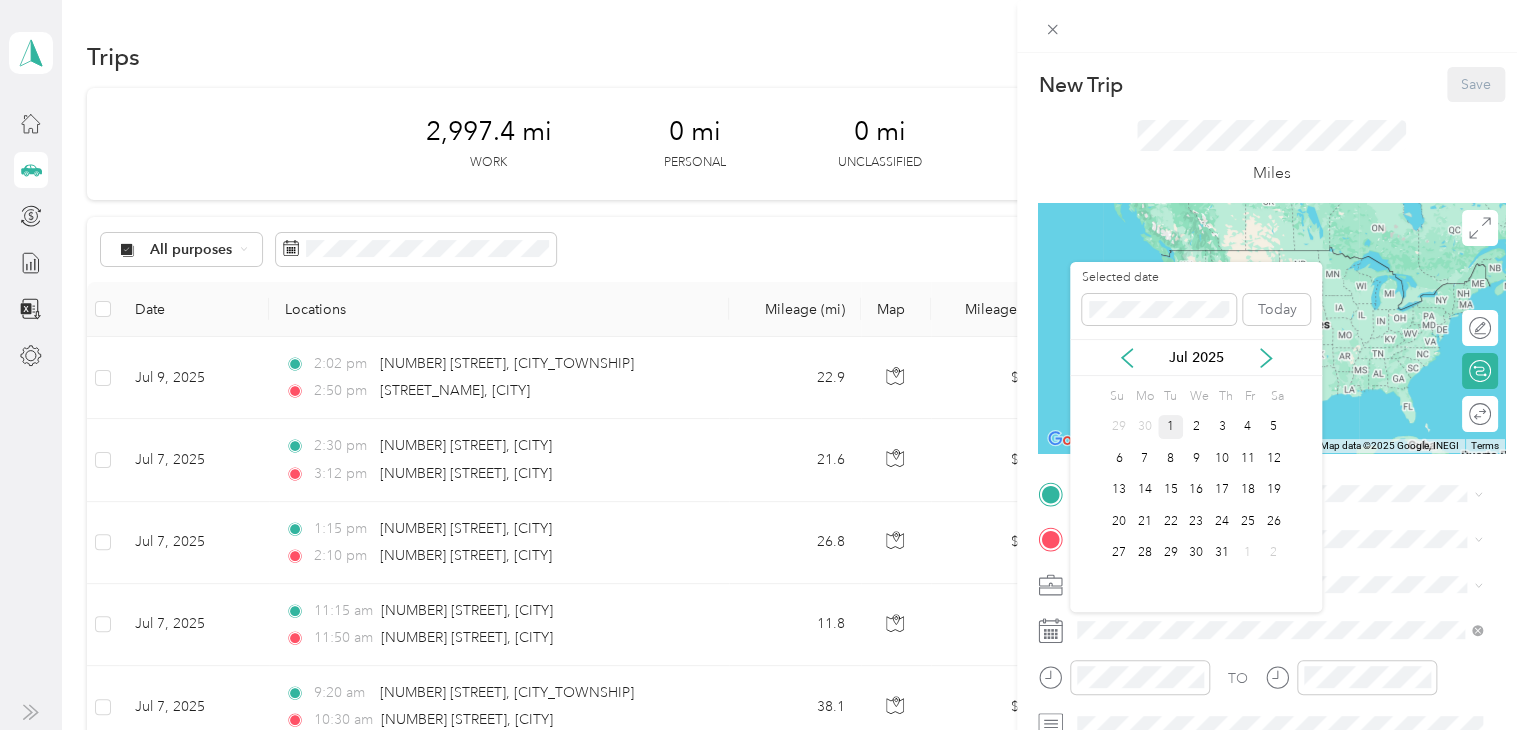 click on "1" at bounding box center [1171, 427] 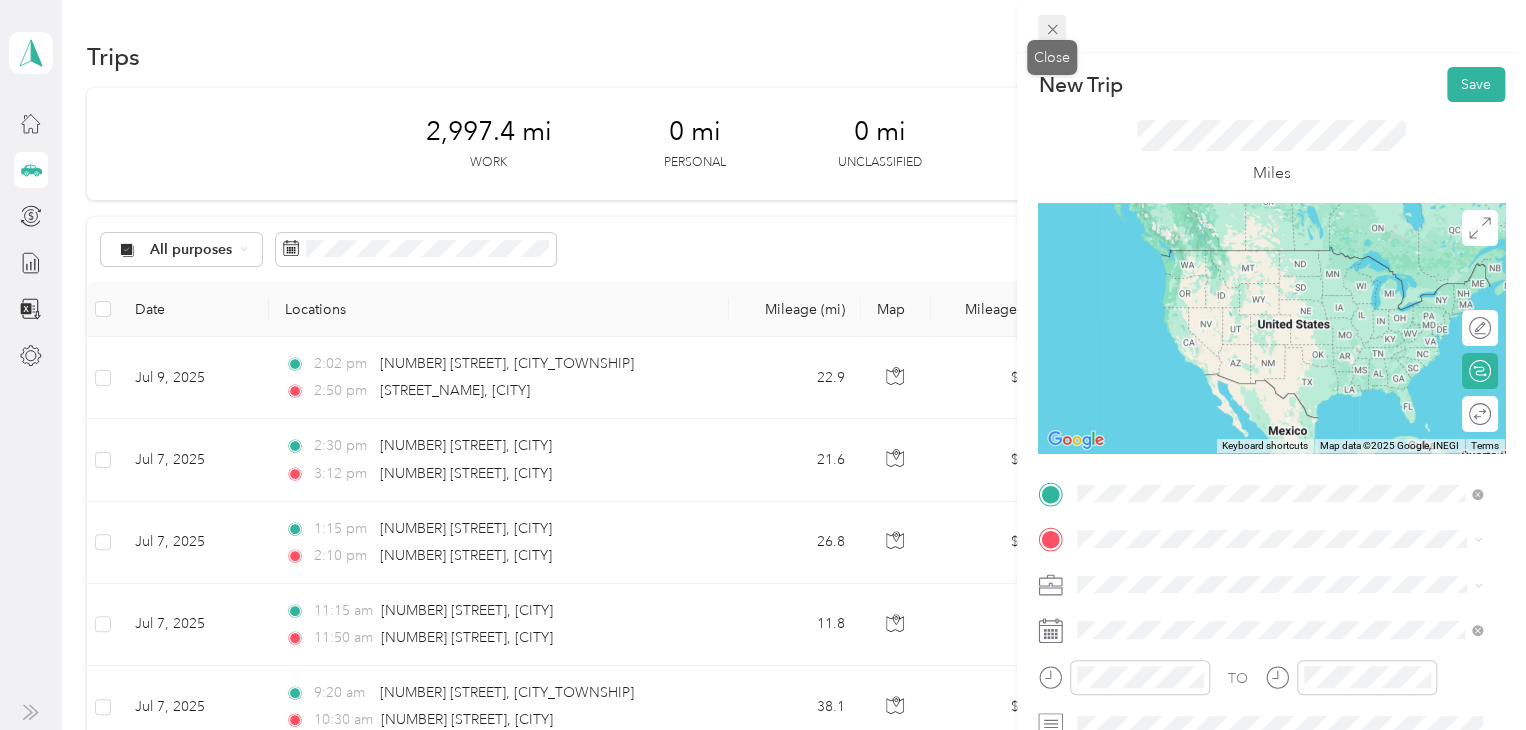 click at bounding box center [1052, 29] 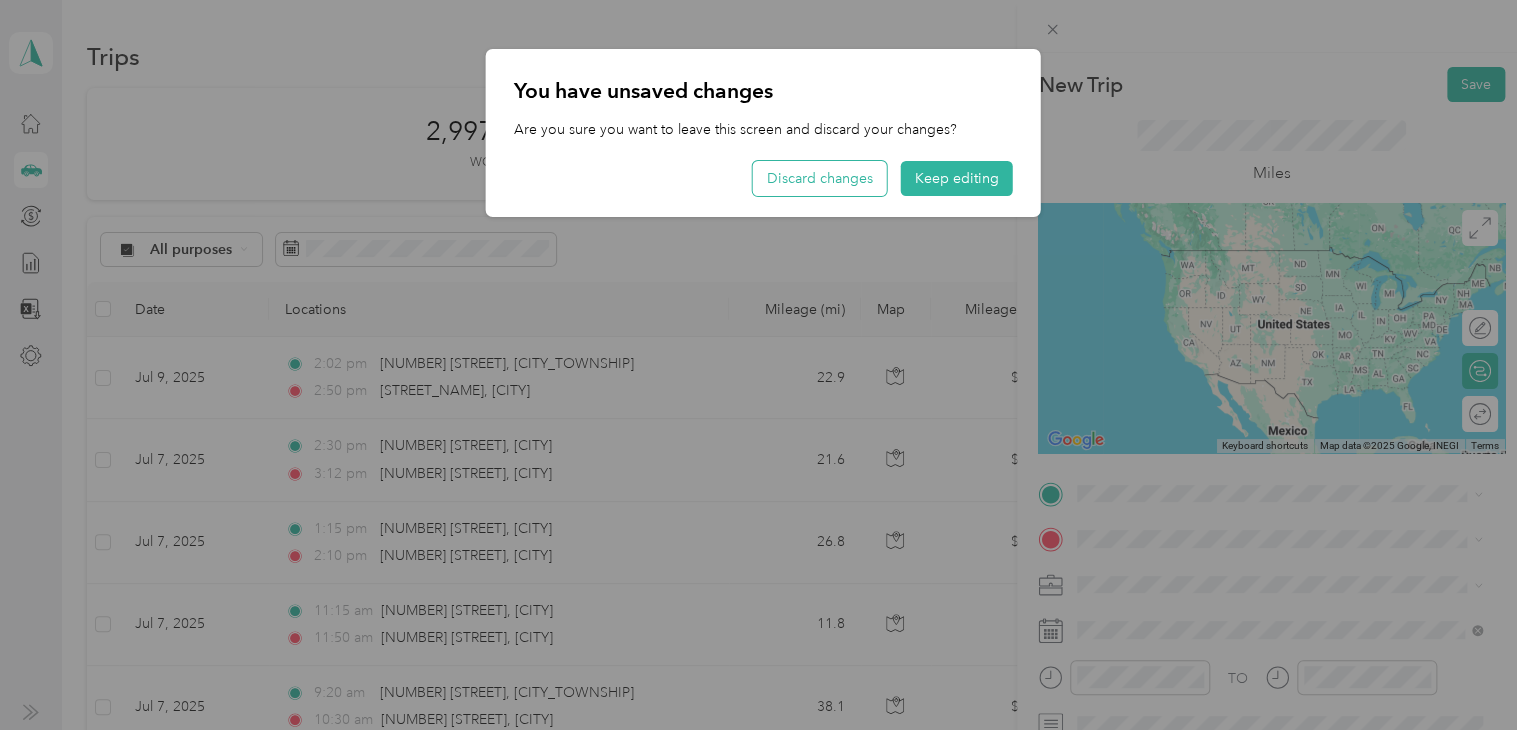 click on "Discard changes" at bounding box center [820, 178] 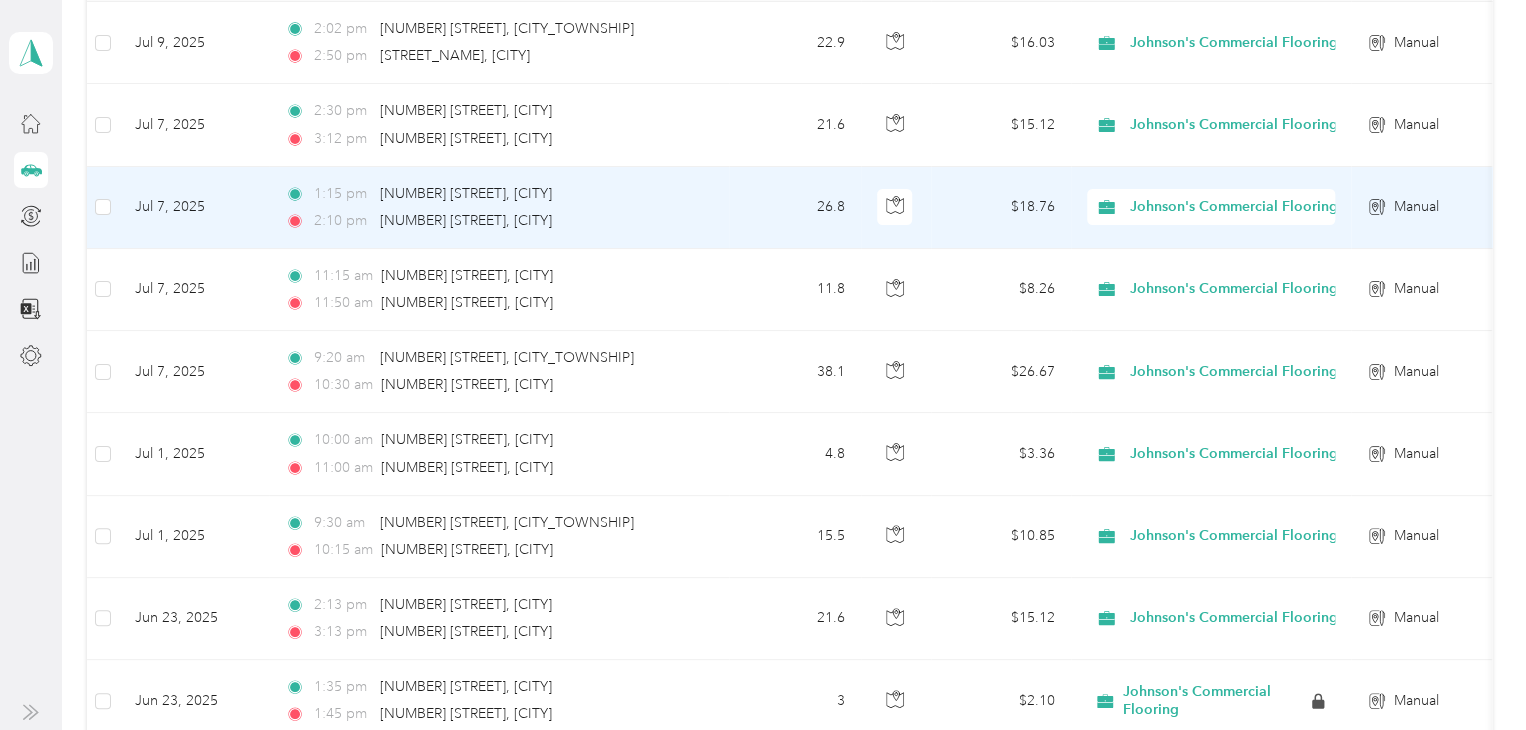 scroll, scrollTop: 0, scrollLeft: 0, axis: both 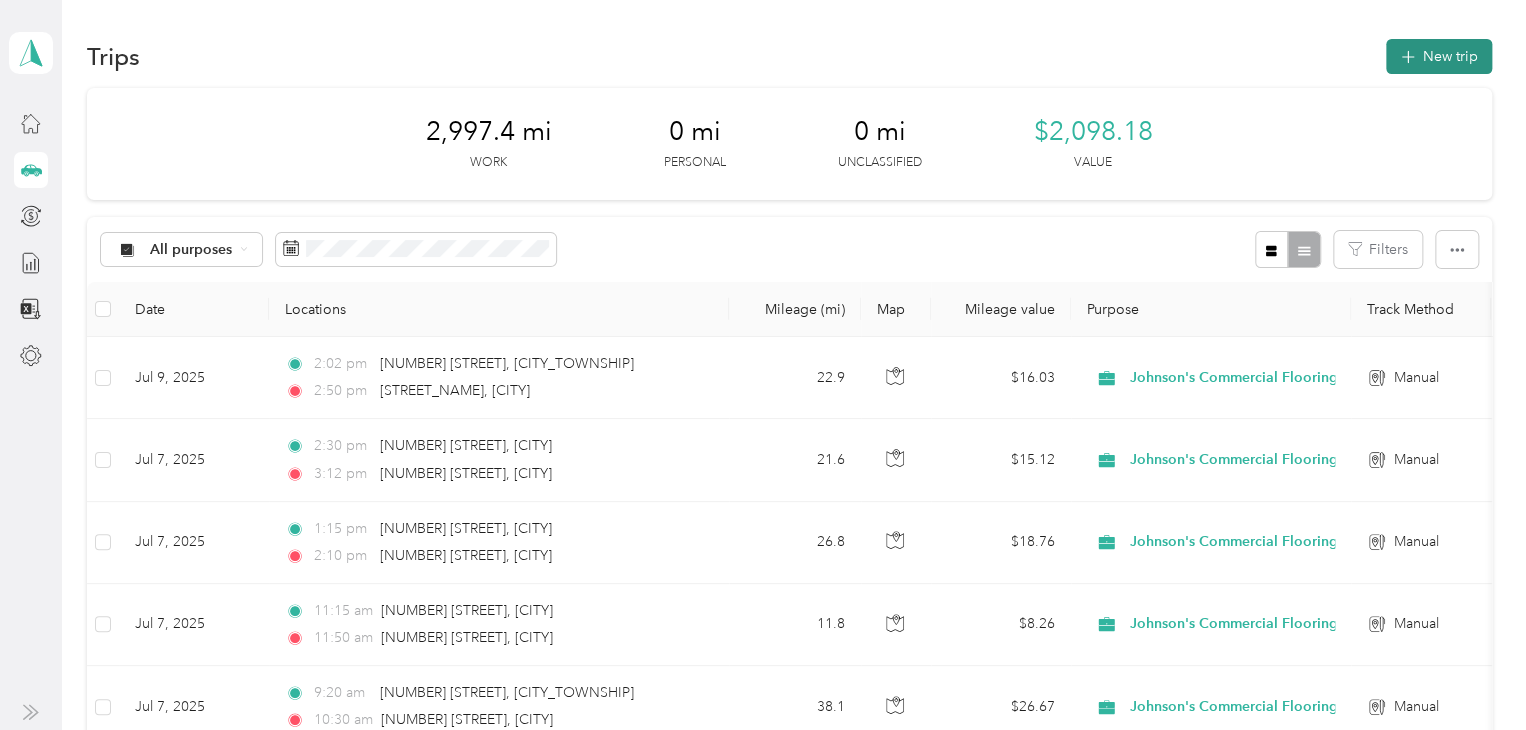 click on "New trip" at bounding box center [1439, 56] 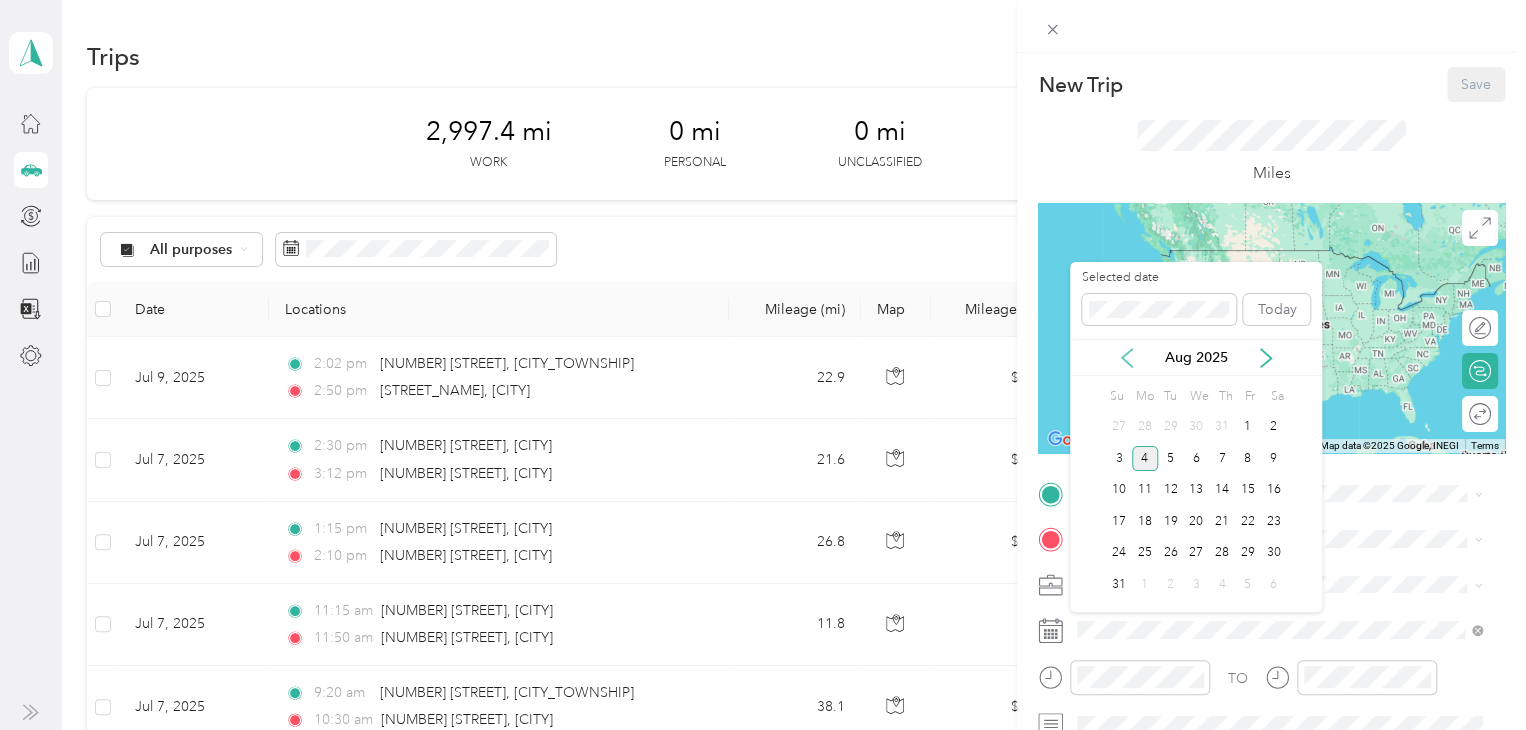 click 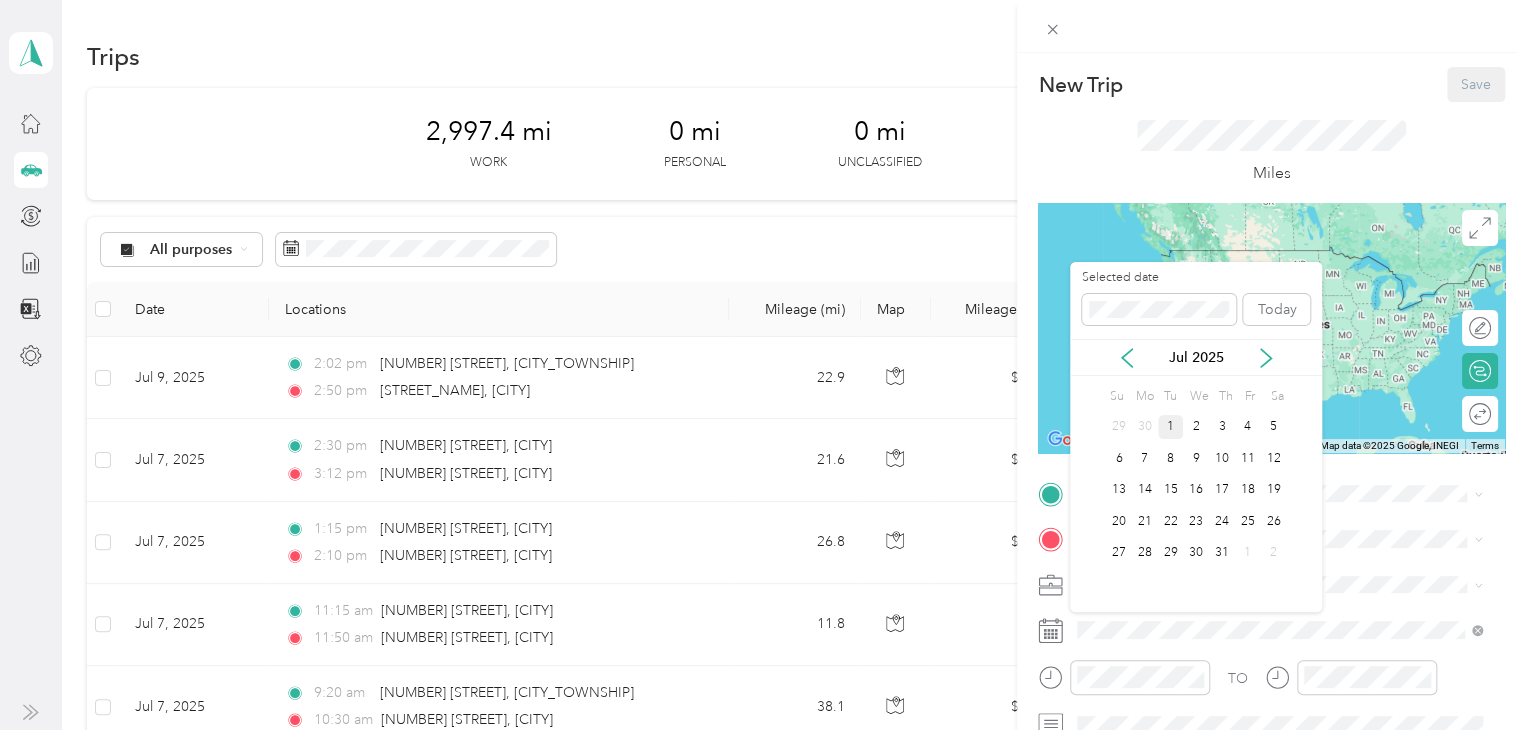 click on "1" at bounding box center (1171, 427) 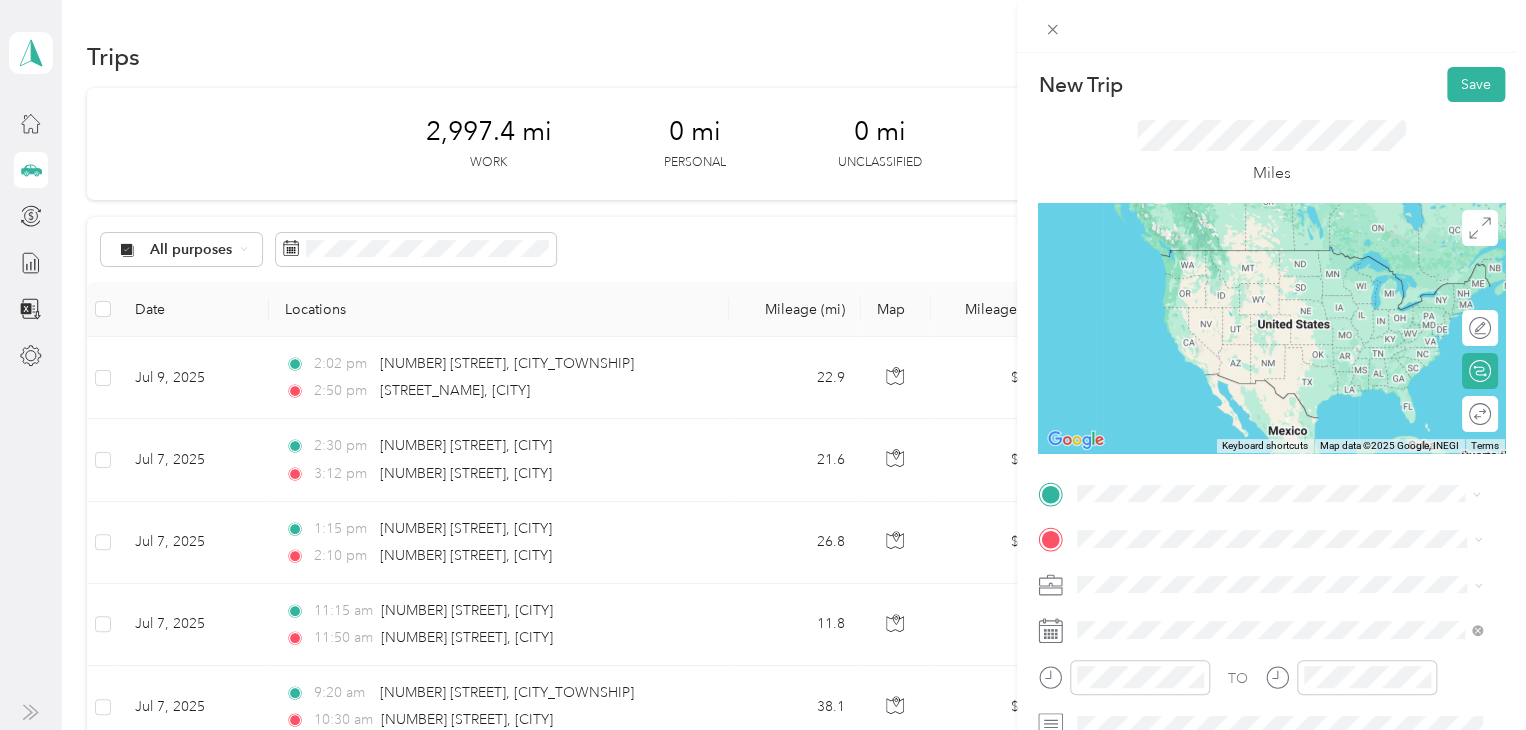 click on "[NUMBER] [STREET]
[CITY], [STATE] [POSTAL_CODE], [COUNTRY]" at bounding box center (1259, 258) 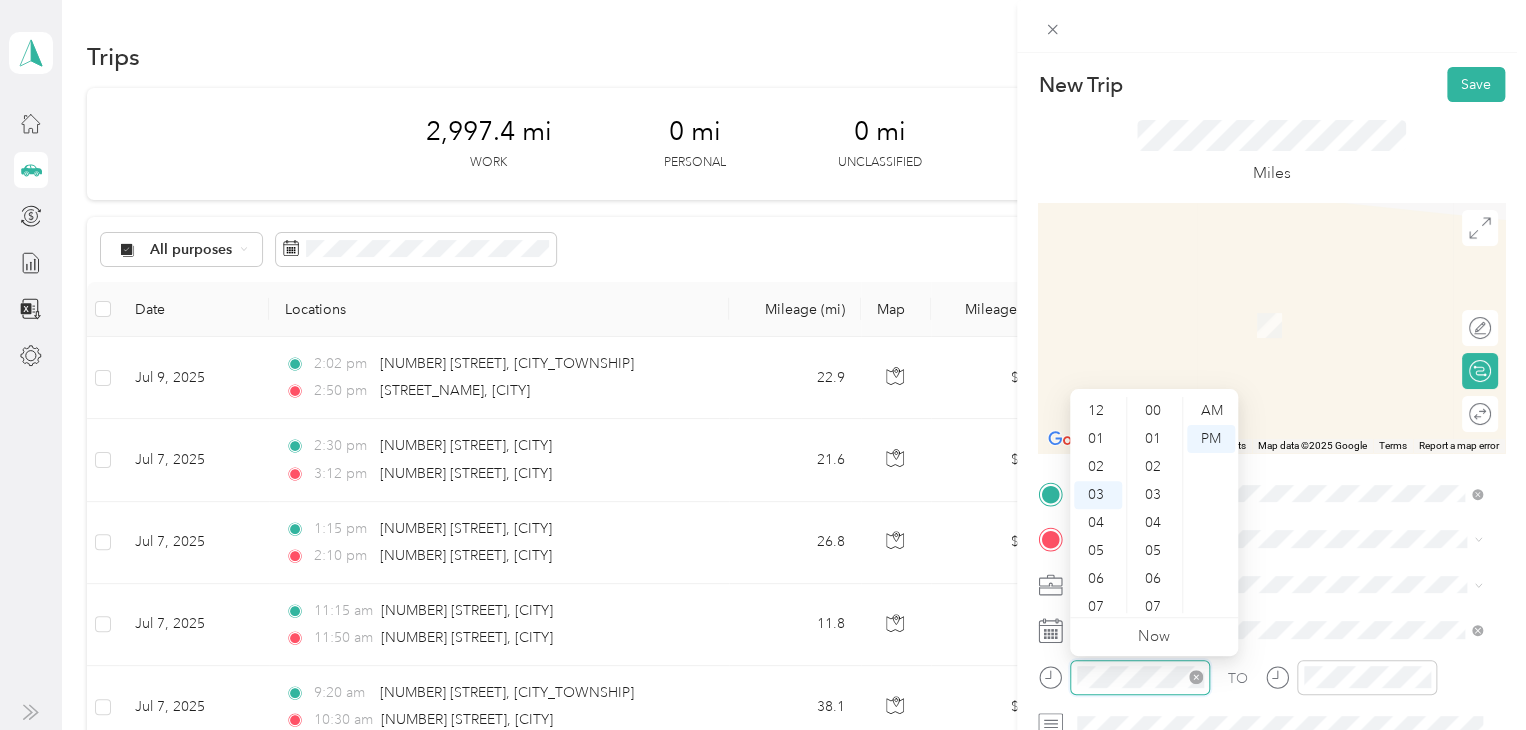 scroll, scrollTop: 84, scrollLeft: 0, axis: vertical 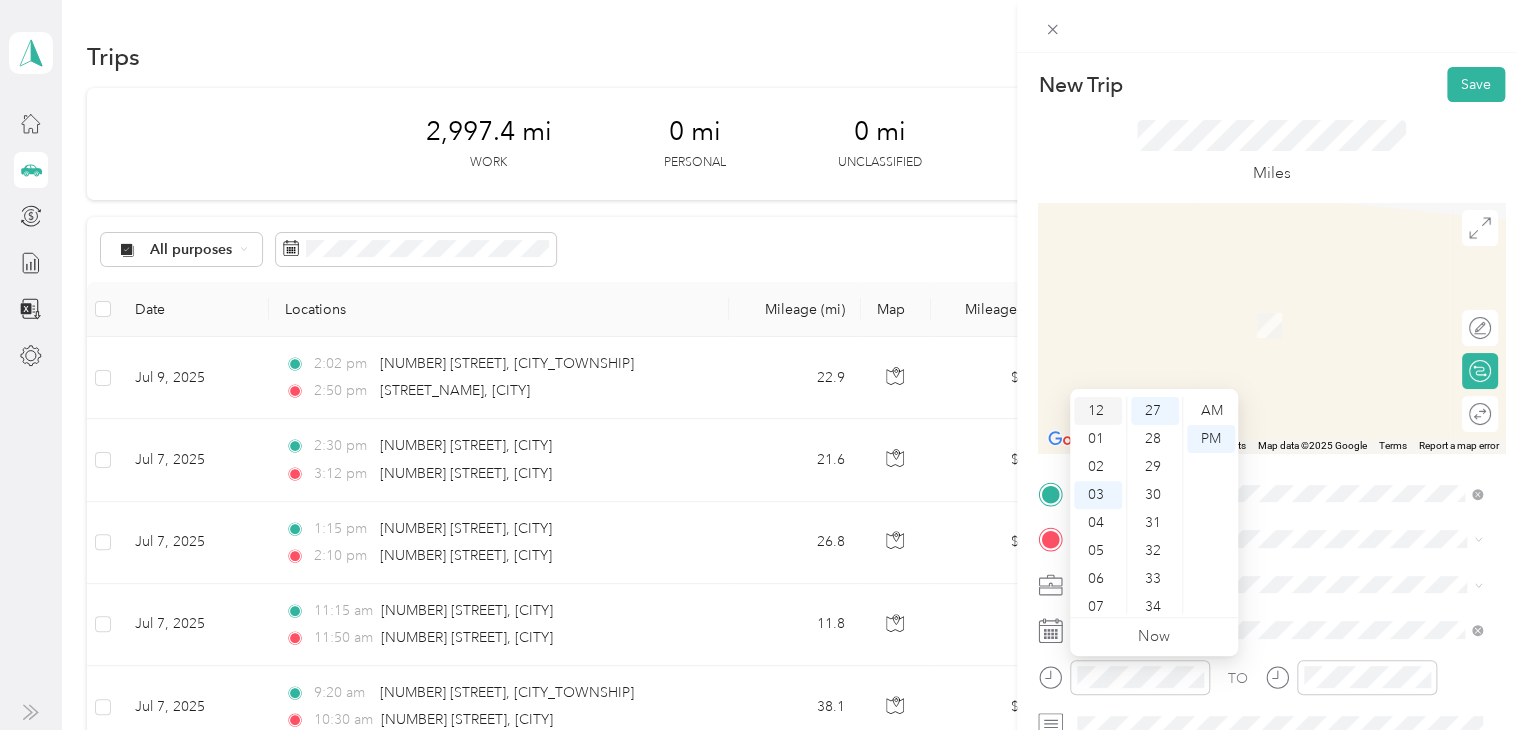 click on "12" at bounding box center [1098, 411] 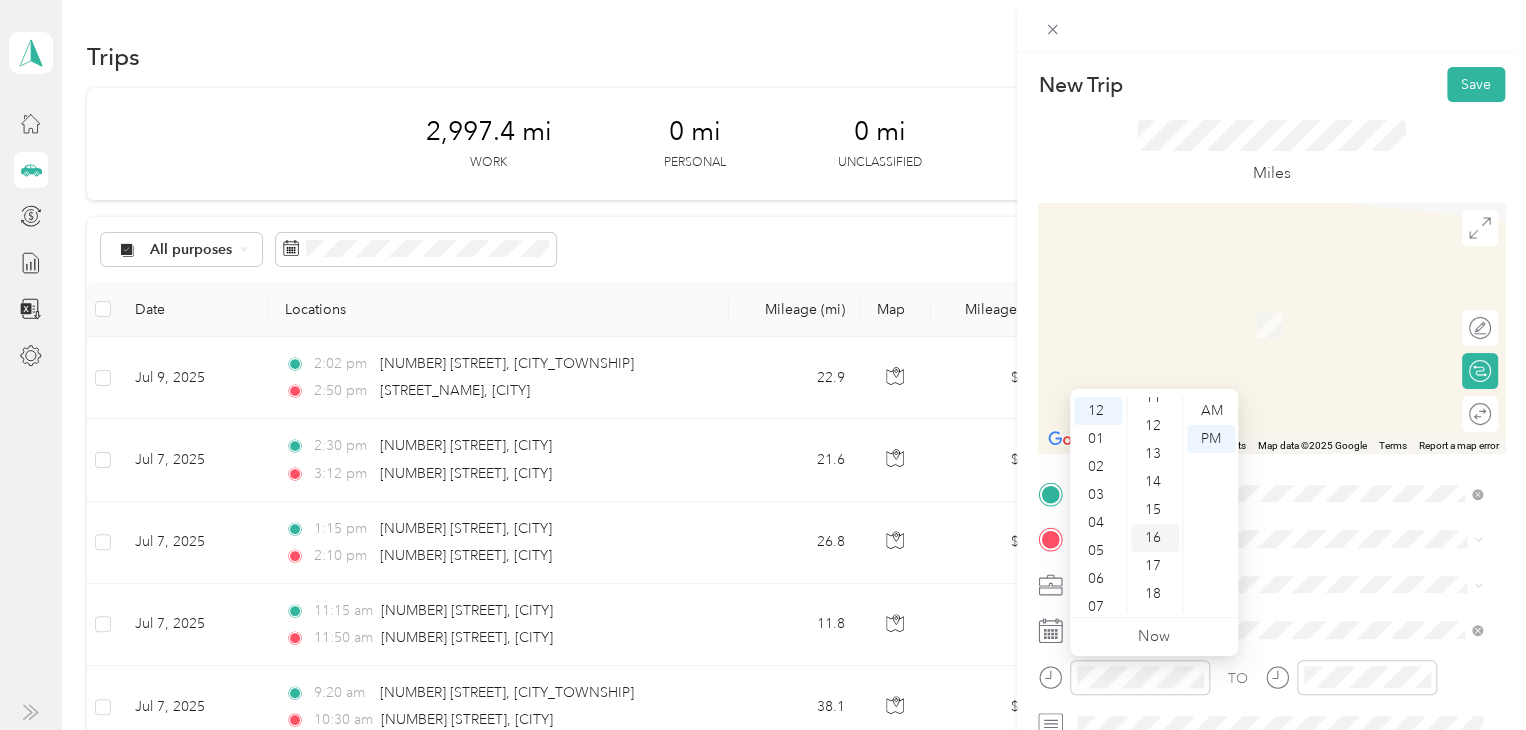 scroll, scrollTop: 356, scrollLeft: 0, axis: vertical 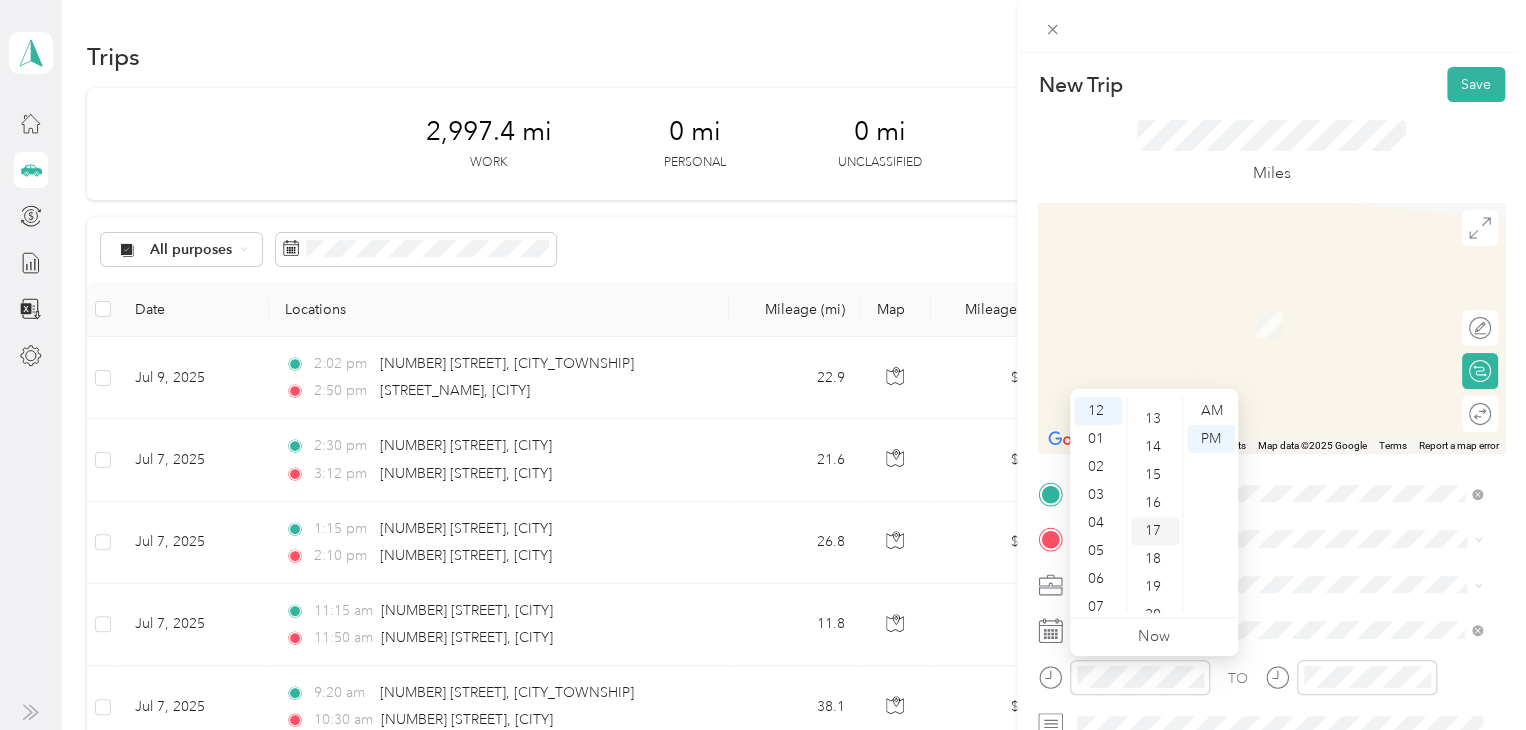 click on "15" at bounding box center (1155, 475) 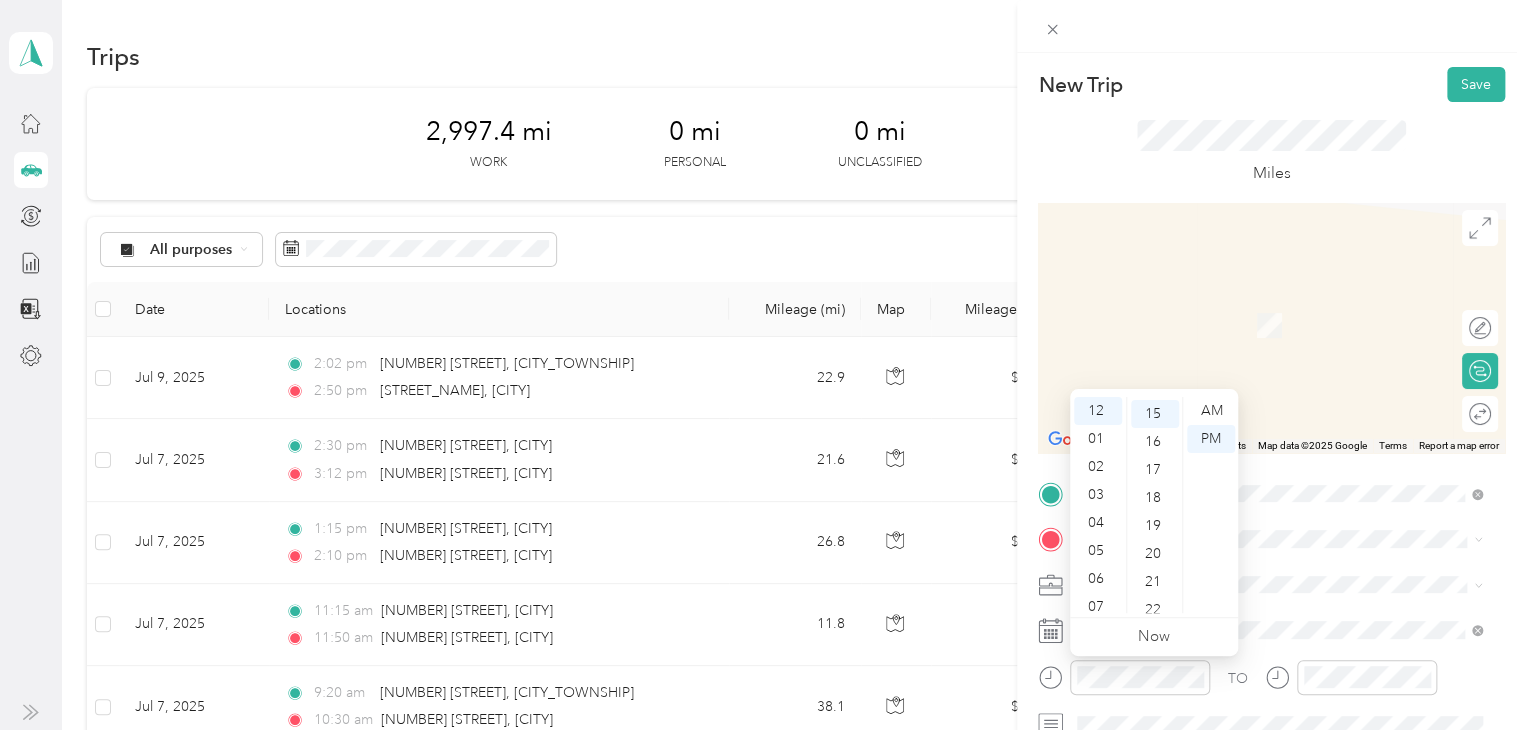 scroll, scrollTop: 420, scrollLeft: 0, axis: vertical 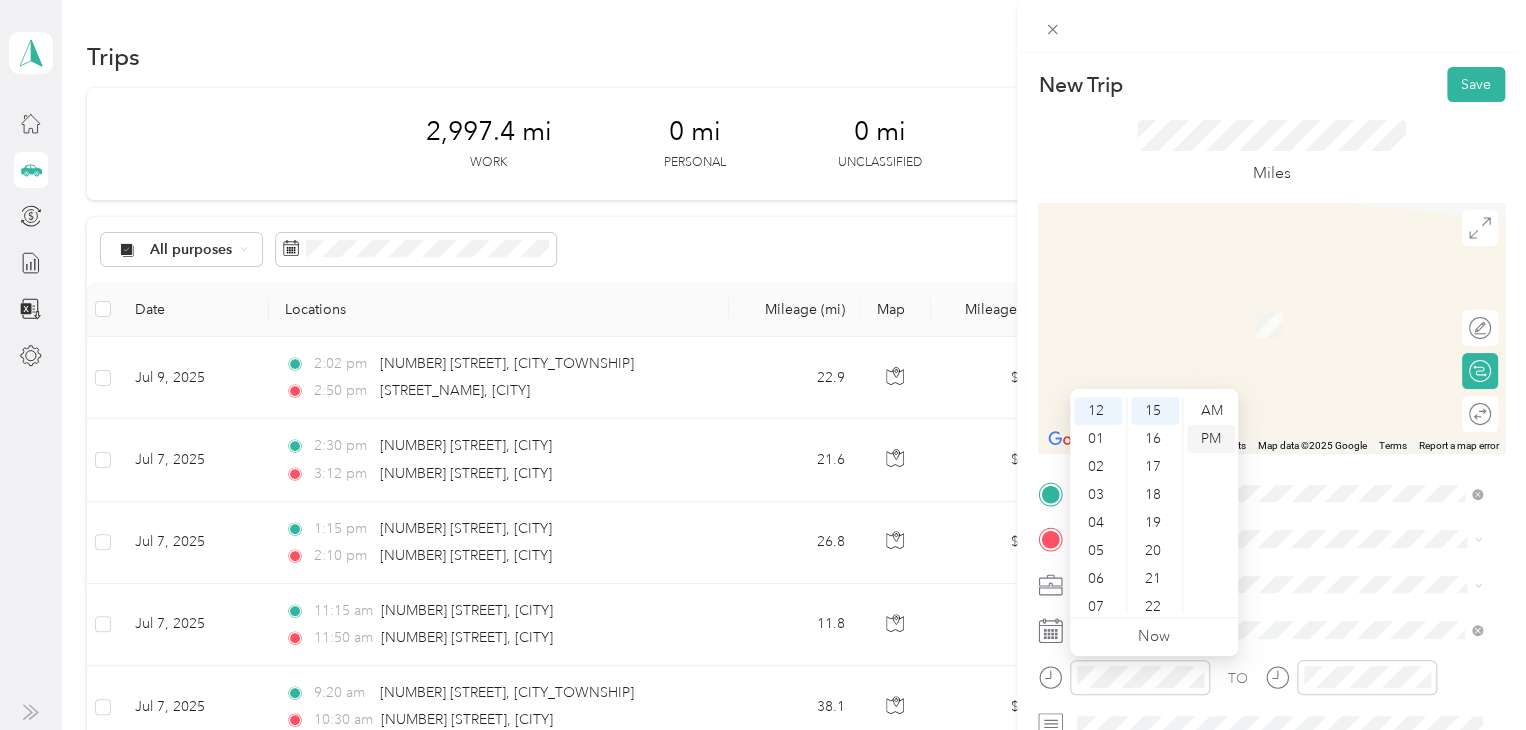 click on "PM" at bounding box center [1211, 439] 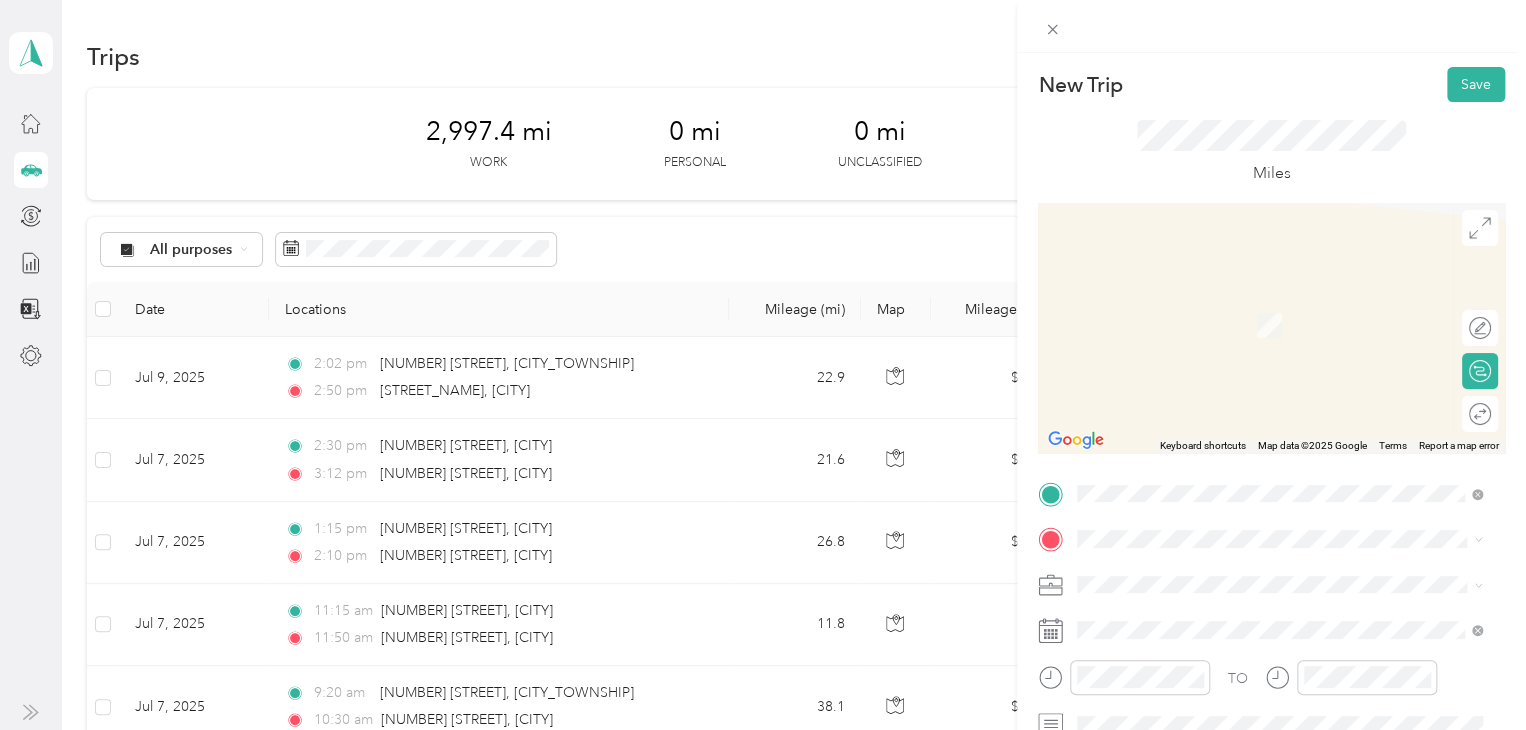 click on "Miles" at bounding box center (1272, 153) 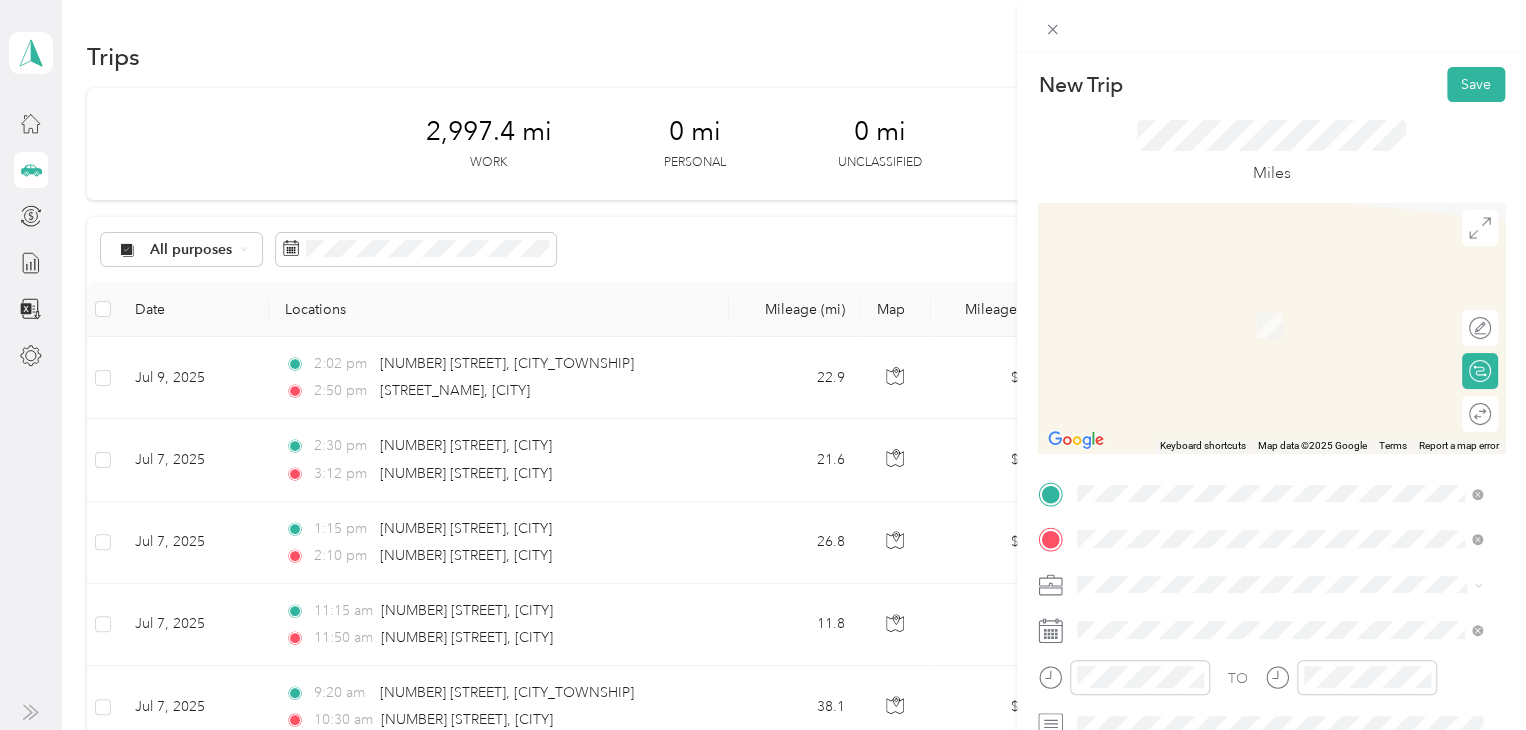 click on "5206 Montgomery Road
Norwood, Ohio 45212, United States" at bounding box center (1259, 304) 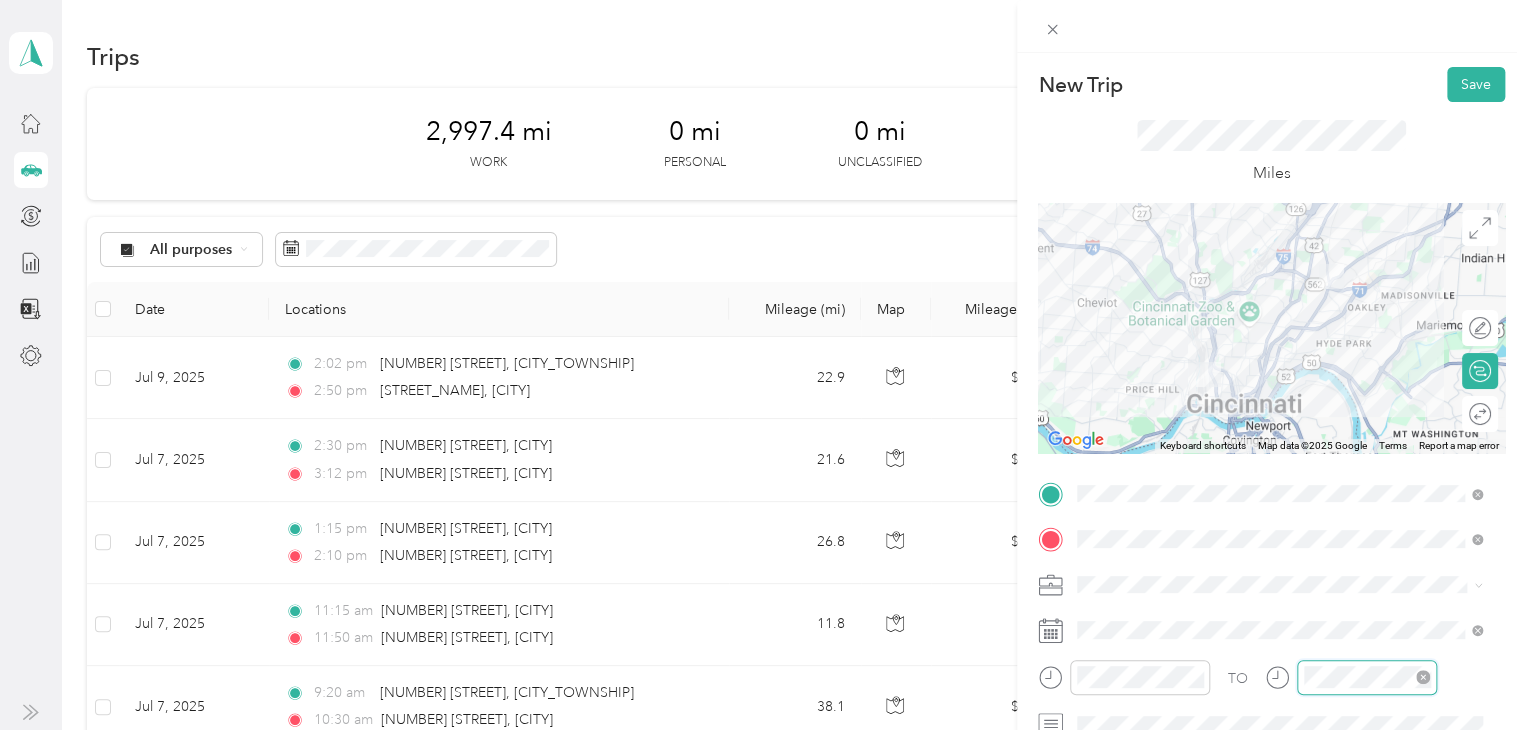 scroll, scrollTop: 84, scrollLeft: 0, axis: vertical 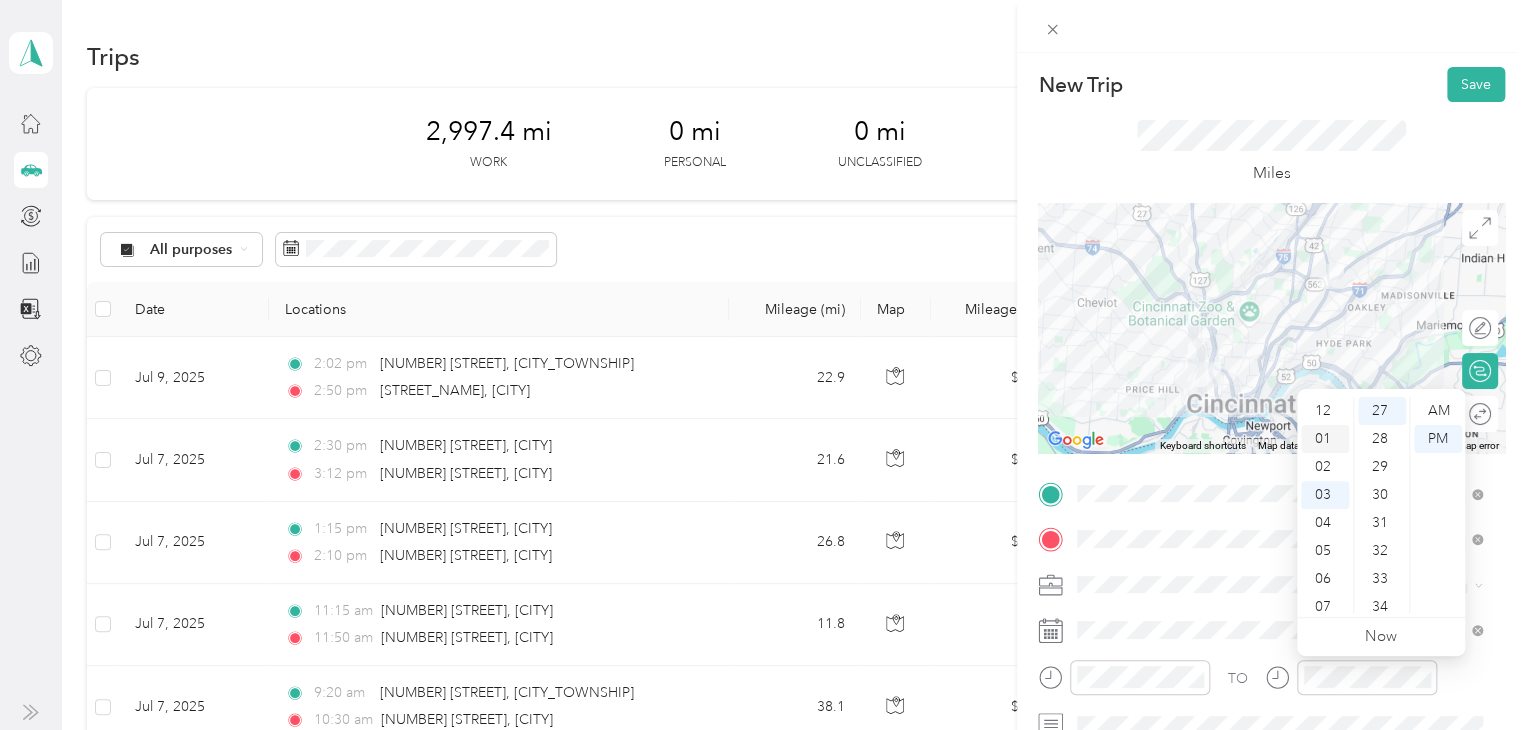 drag, startPoint x: 1326, startPoint y: 433, endPoint x: 1352, endPoint y: 454, distance: 33.42155 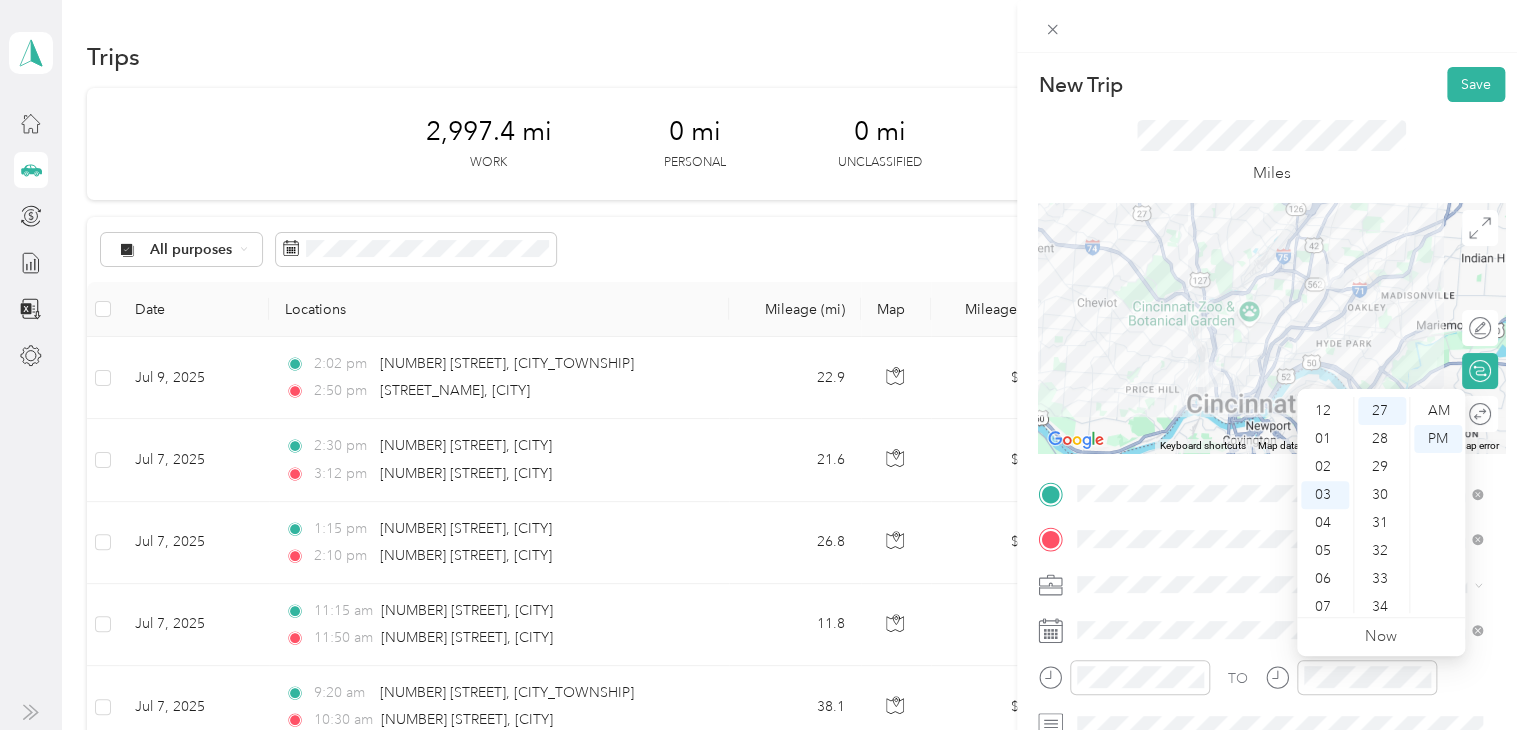 click on "01" at bounding box center (1325, 439) 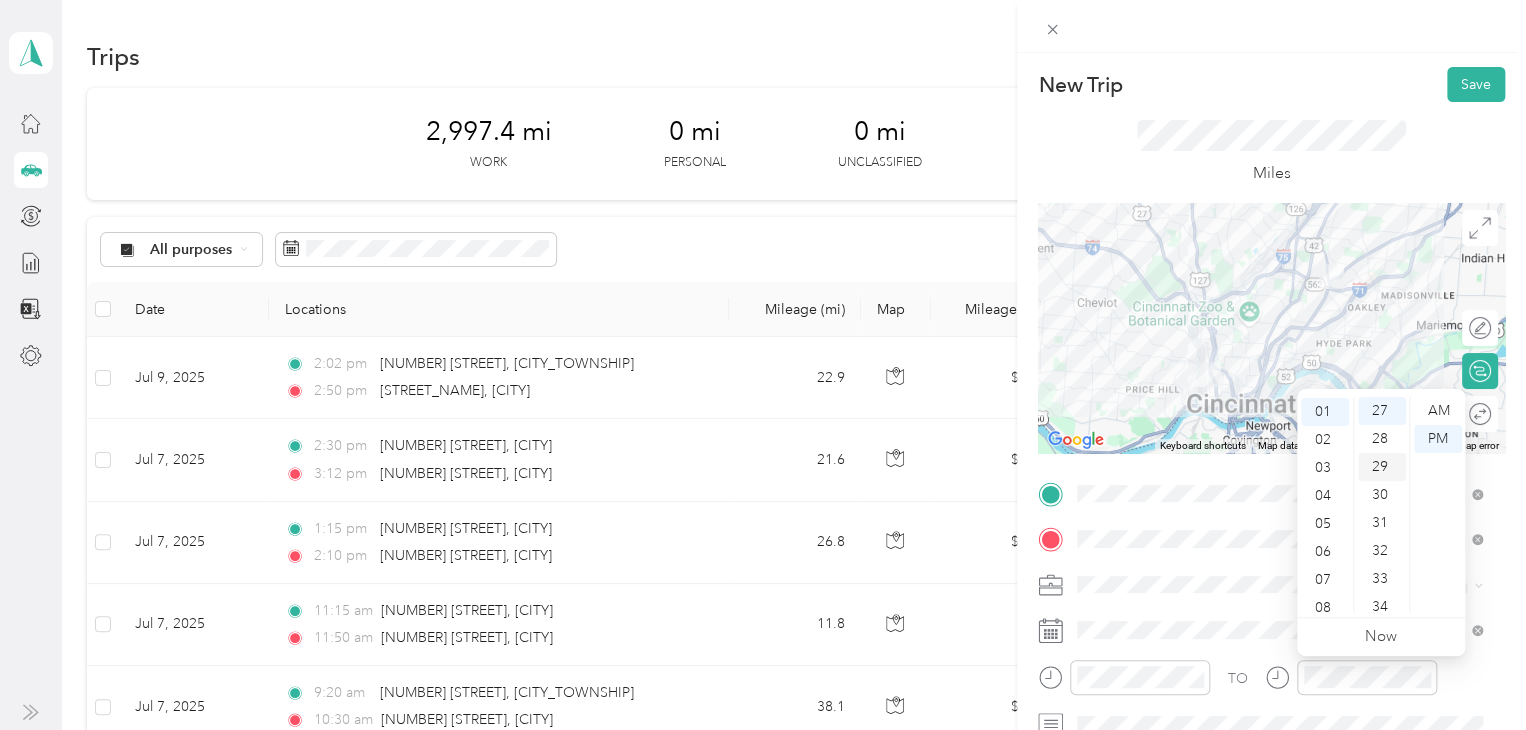 scroll, scrollTop: 28, scrollLeft: 0, axis: vertical 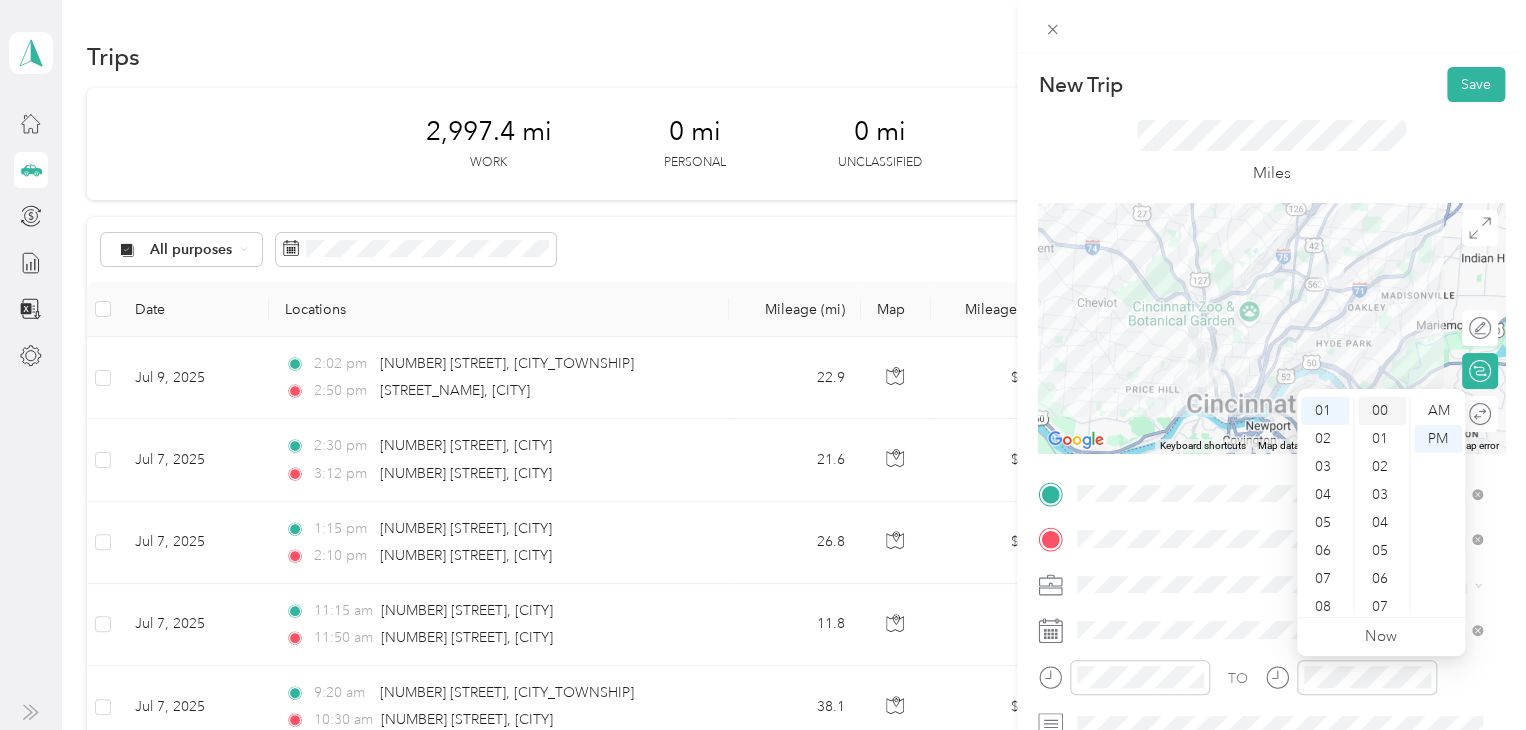 click on "00" at bounding box center (1382, 411) 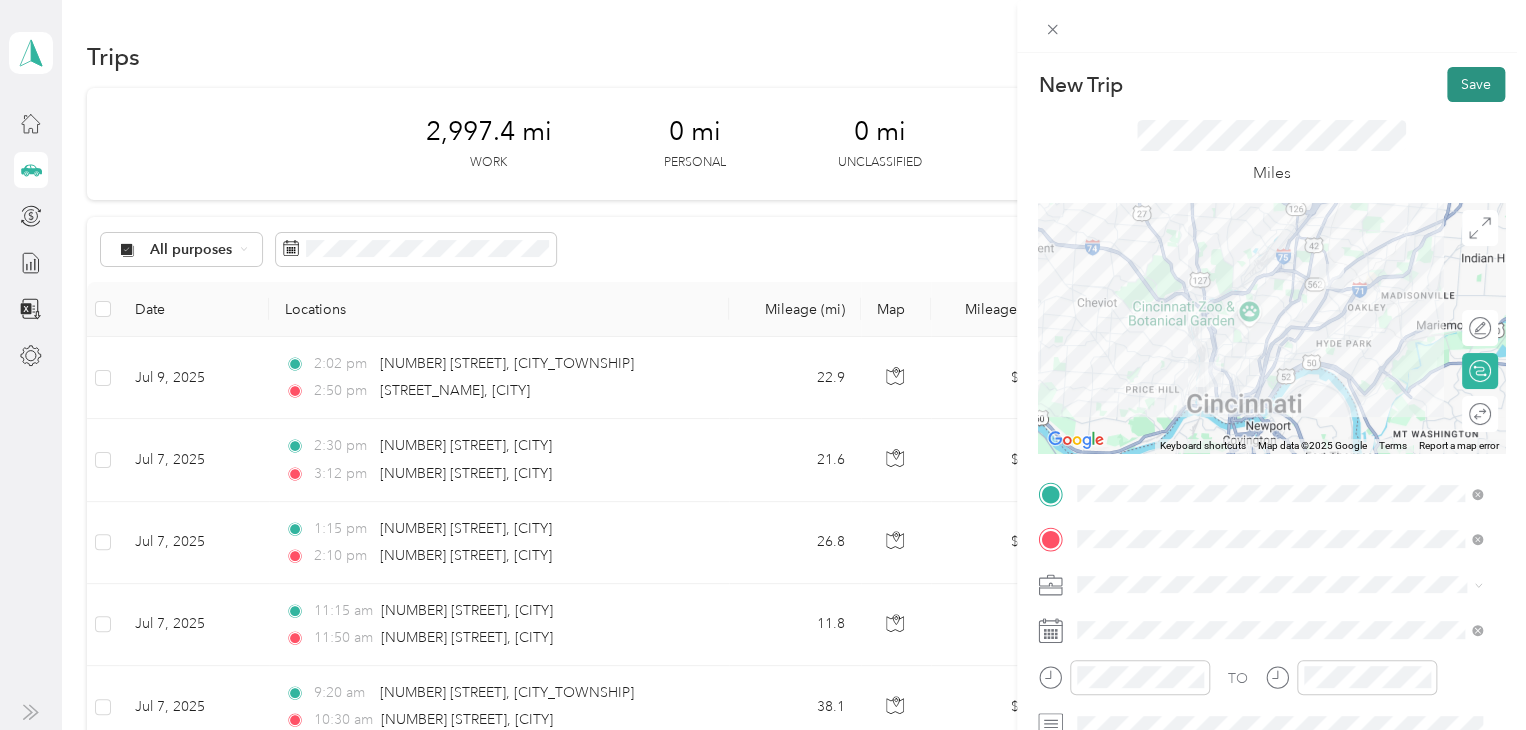 click on "Save" at bounding box center (1476, 84) 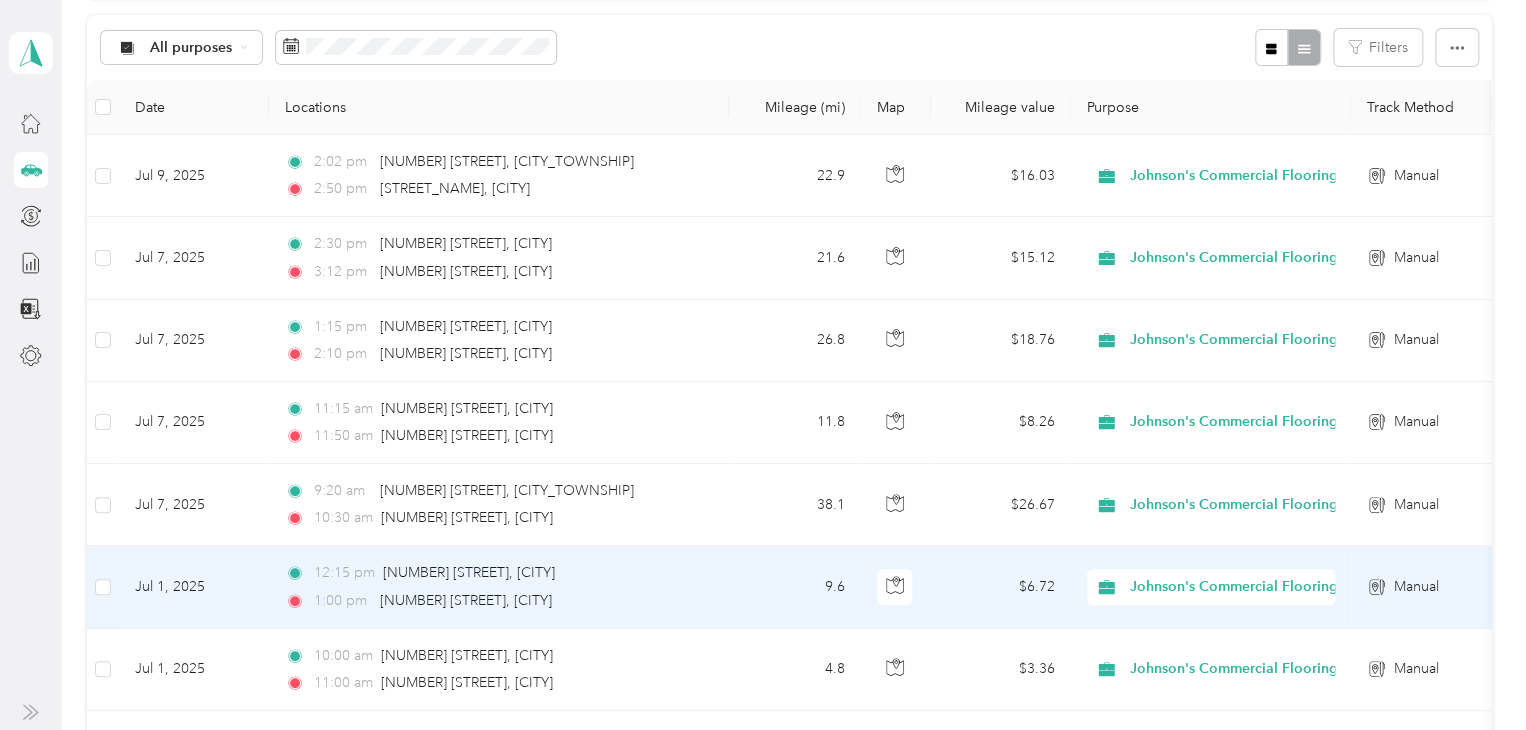 scroll, scrollTop: 0, scrollLeft: 0, axis: both 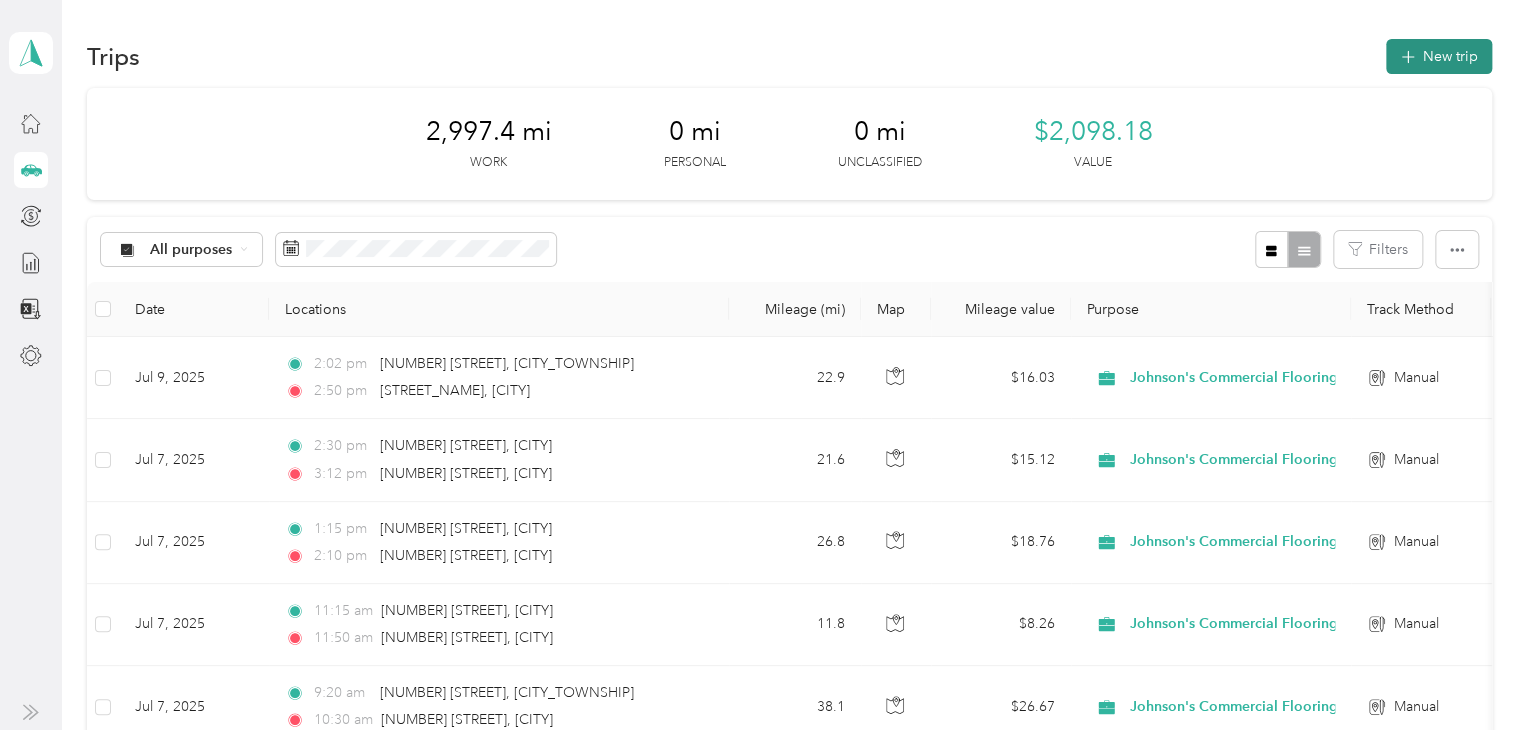 click on "New trip" at bounding box center (1439, 56) 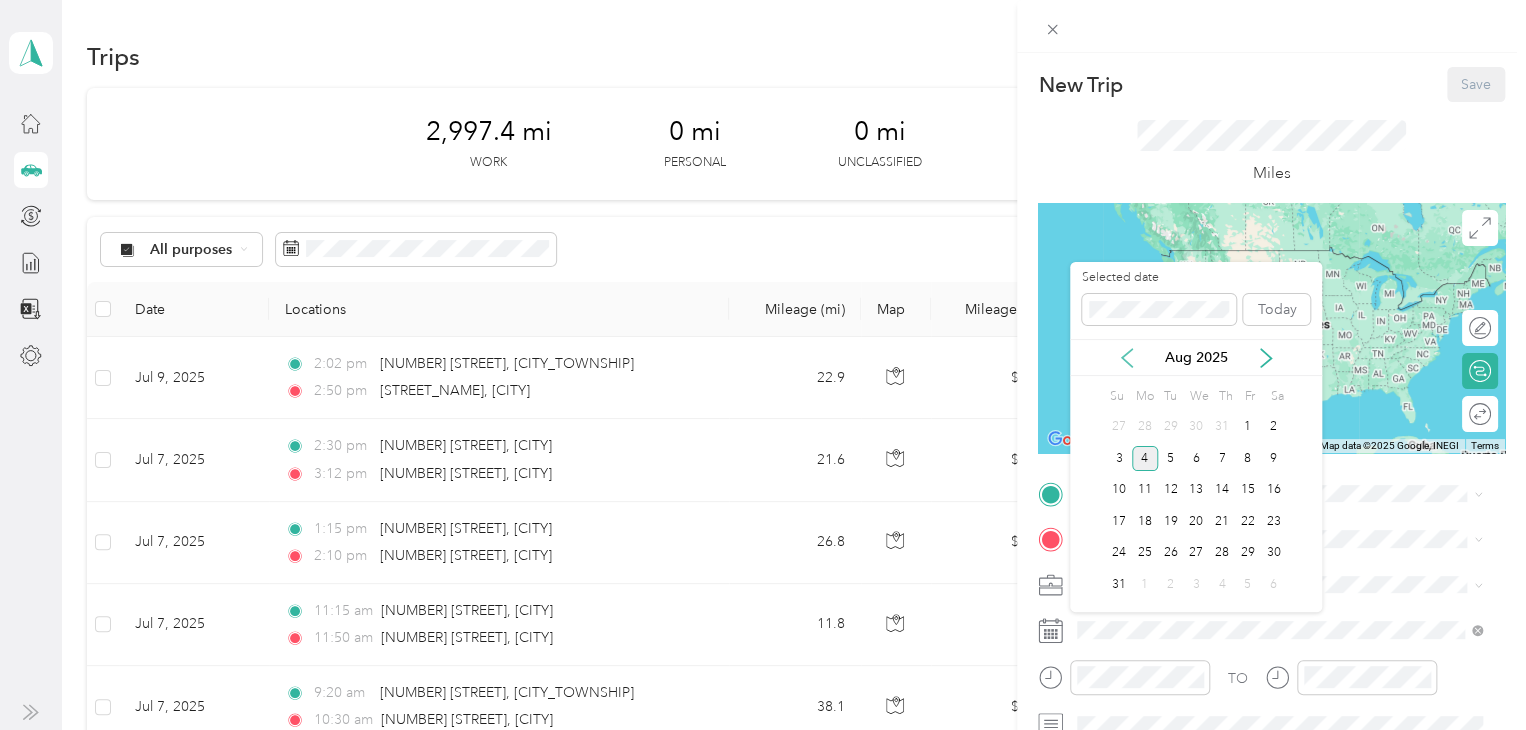 click 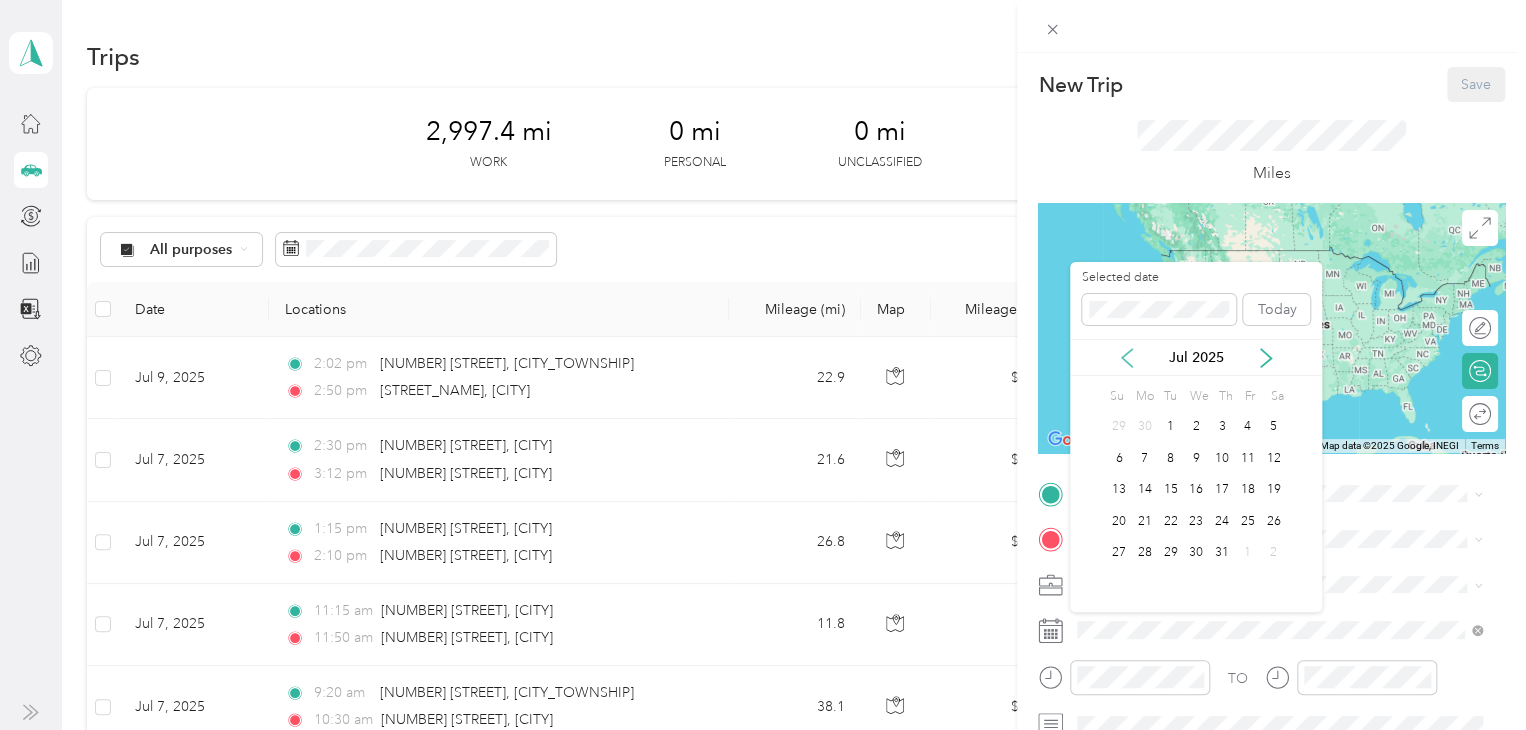 click 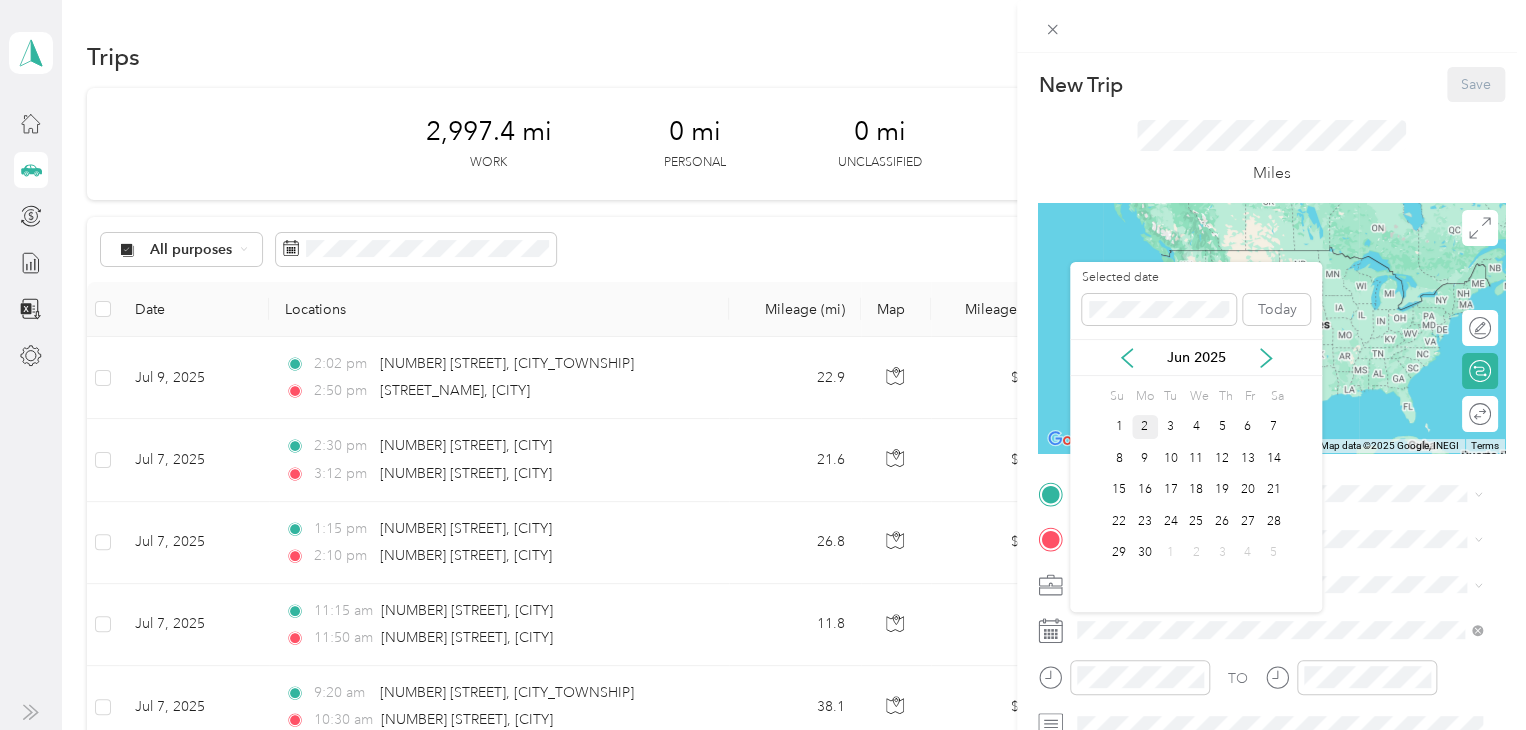 click on "2" at bounding box center (1145, 427) 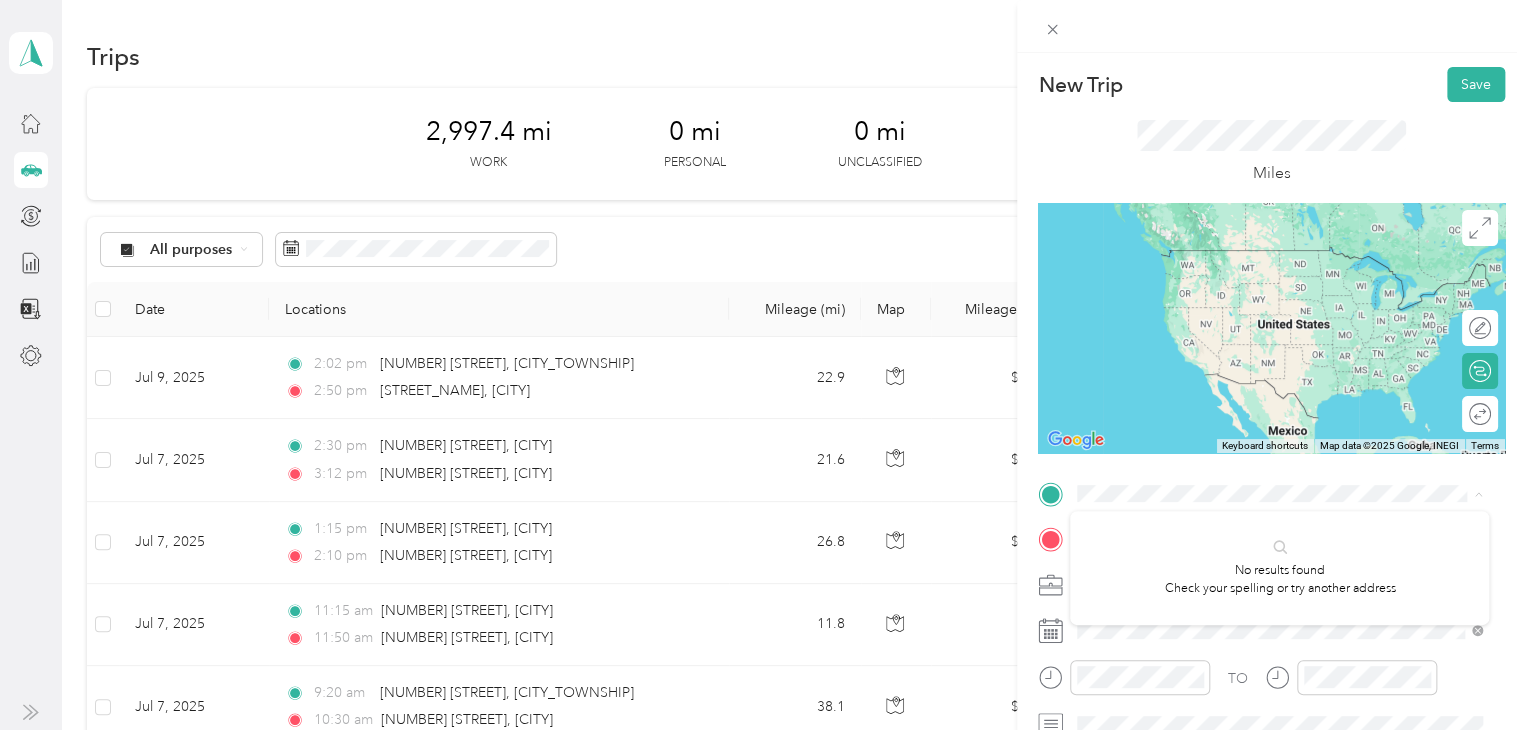 click on "TO Add photo" at bounding box center [1271, 719] 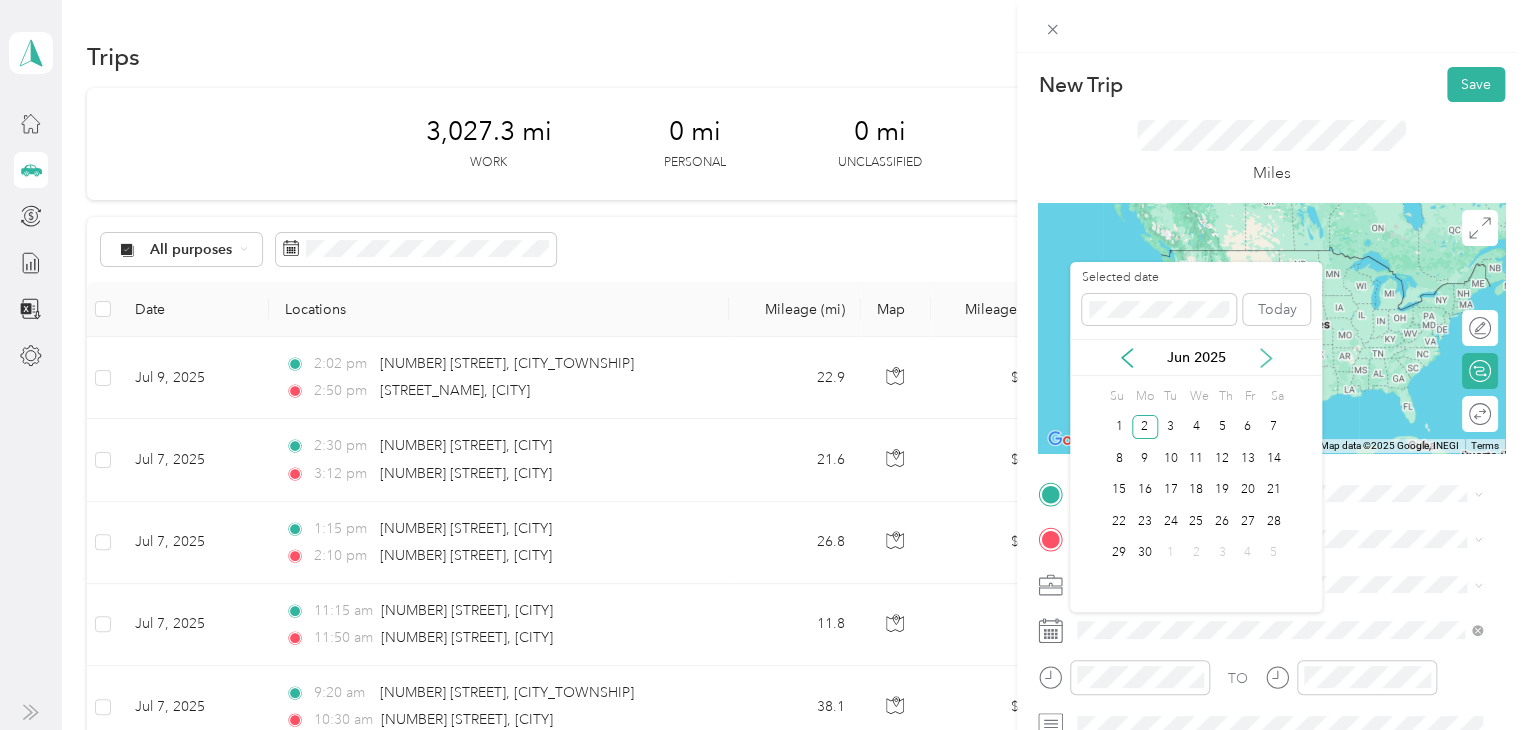click 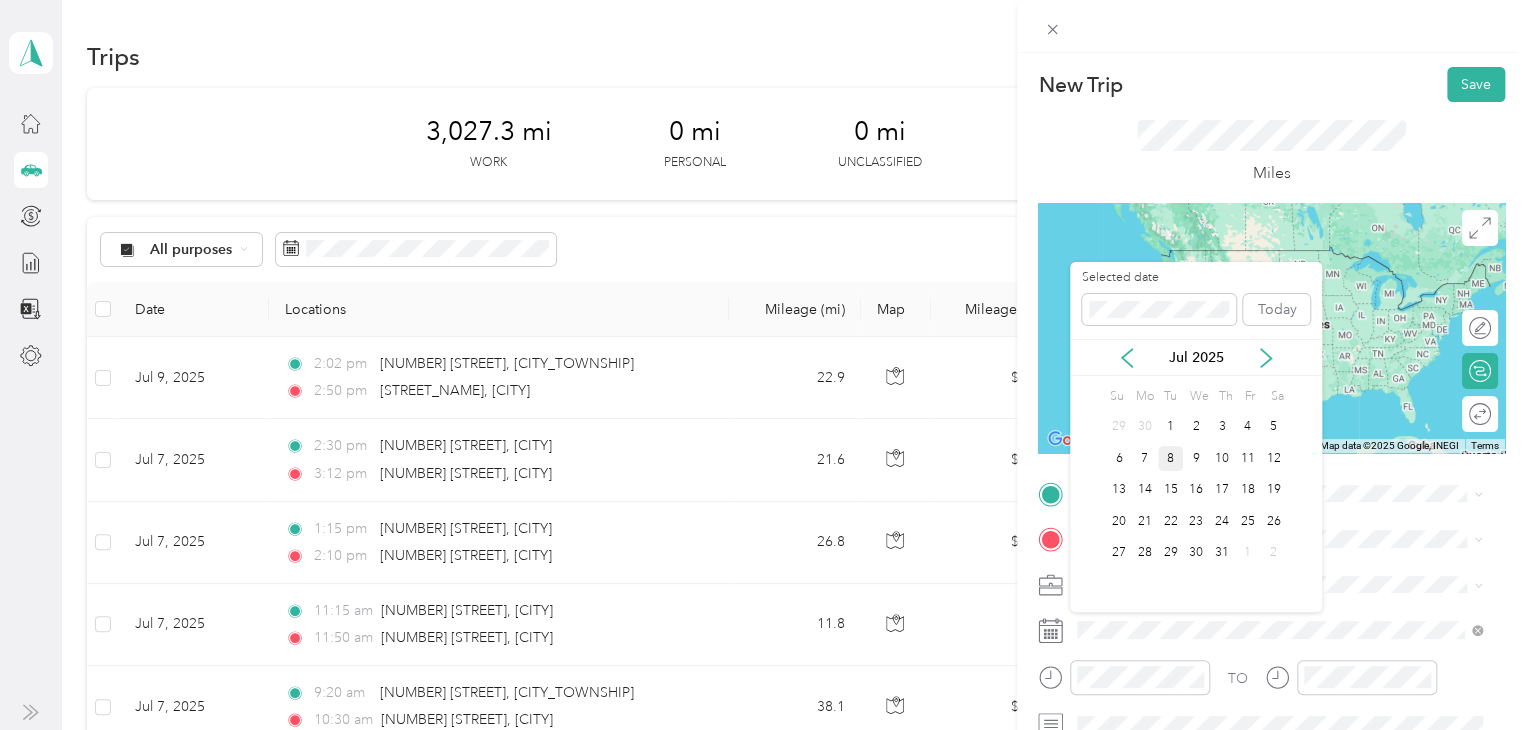click on "8" at bounding box center [1171, 458] 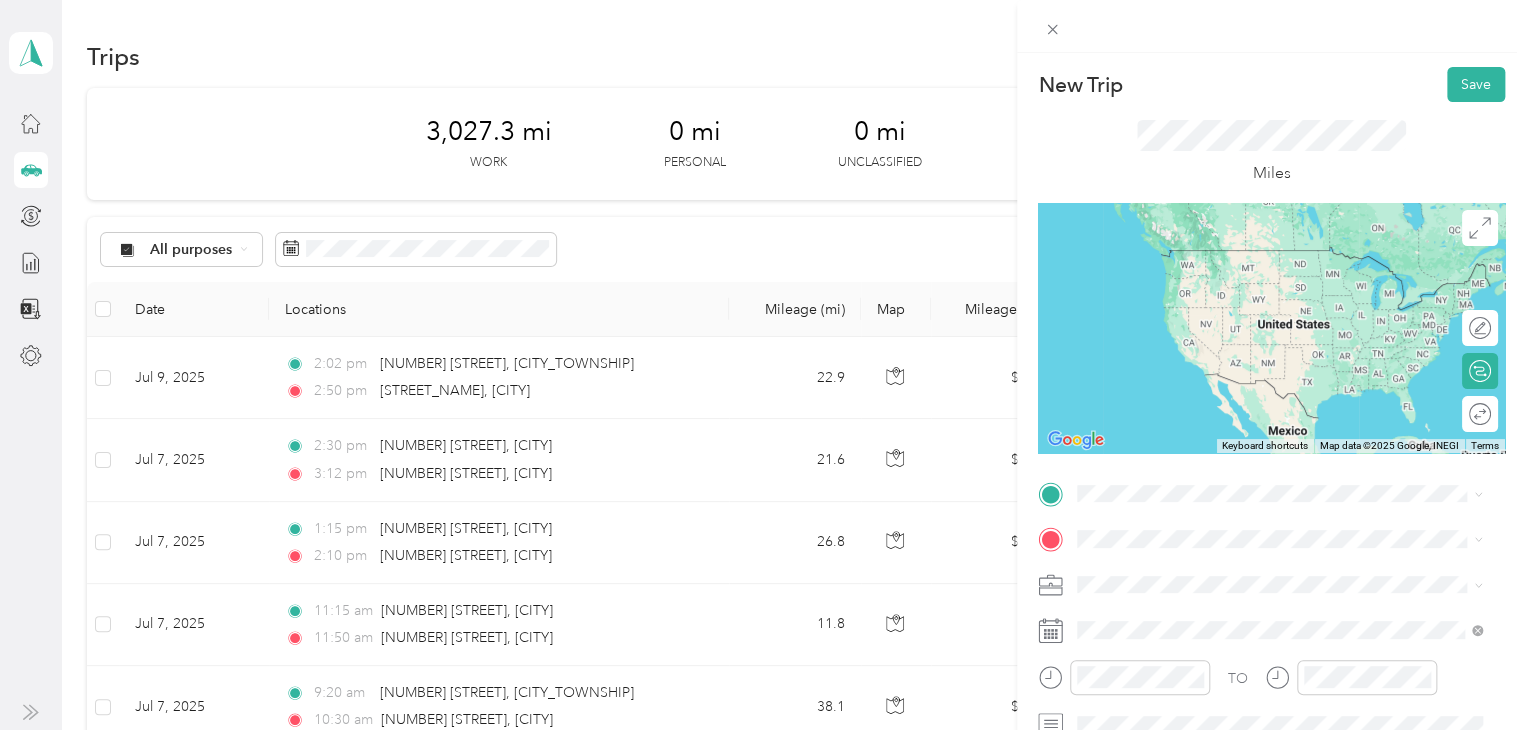 click on "[NUMBER] [STREET]
[CITY], [STATE] [POSTAL_CODE], [COUNTRY]" at bounding box center (1295, 582) 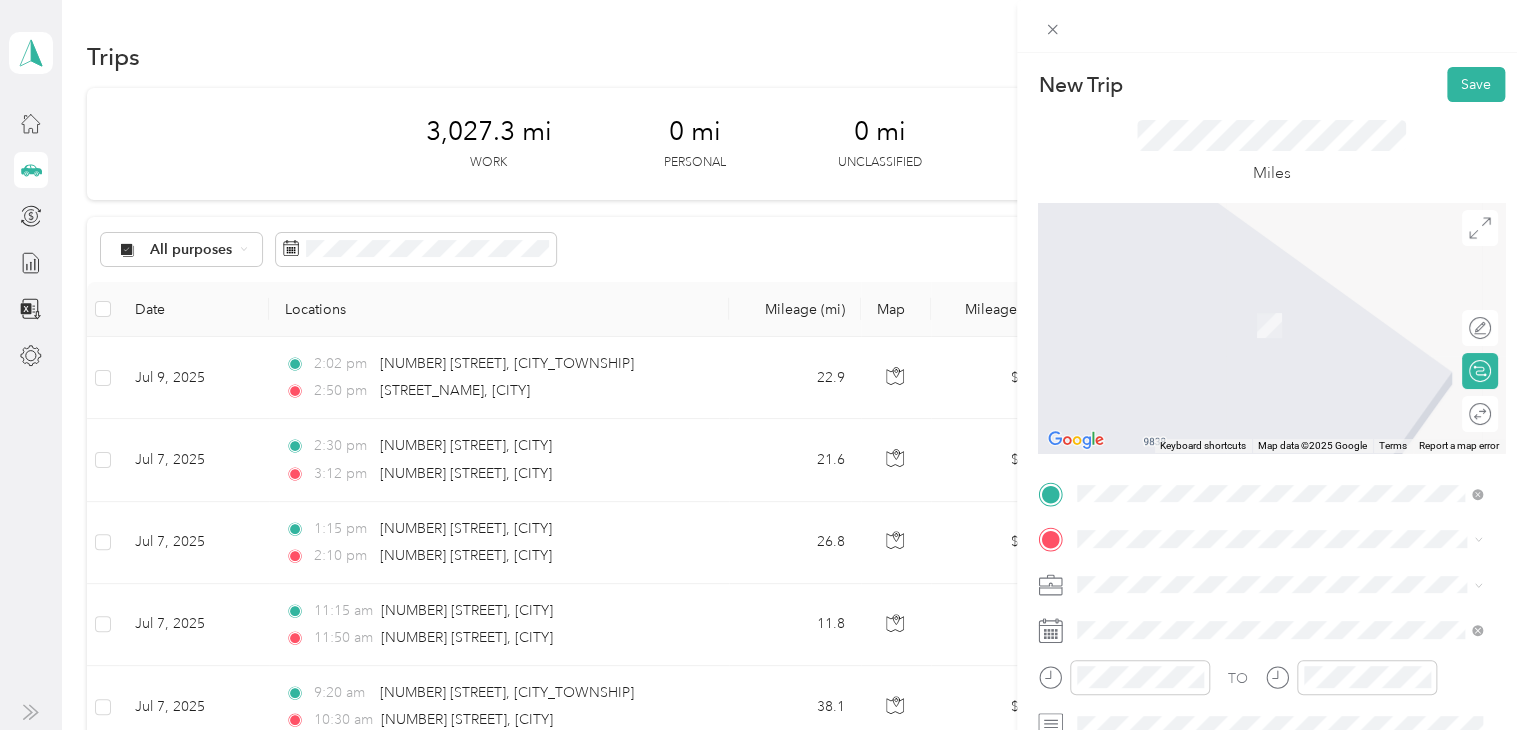 click on "5411 Southgate Boulevard
Fairfield, Ohio 45014, United States" at bounding box center (1259, 302) 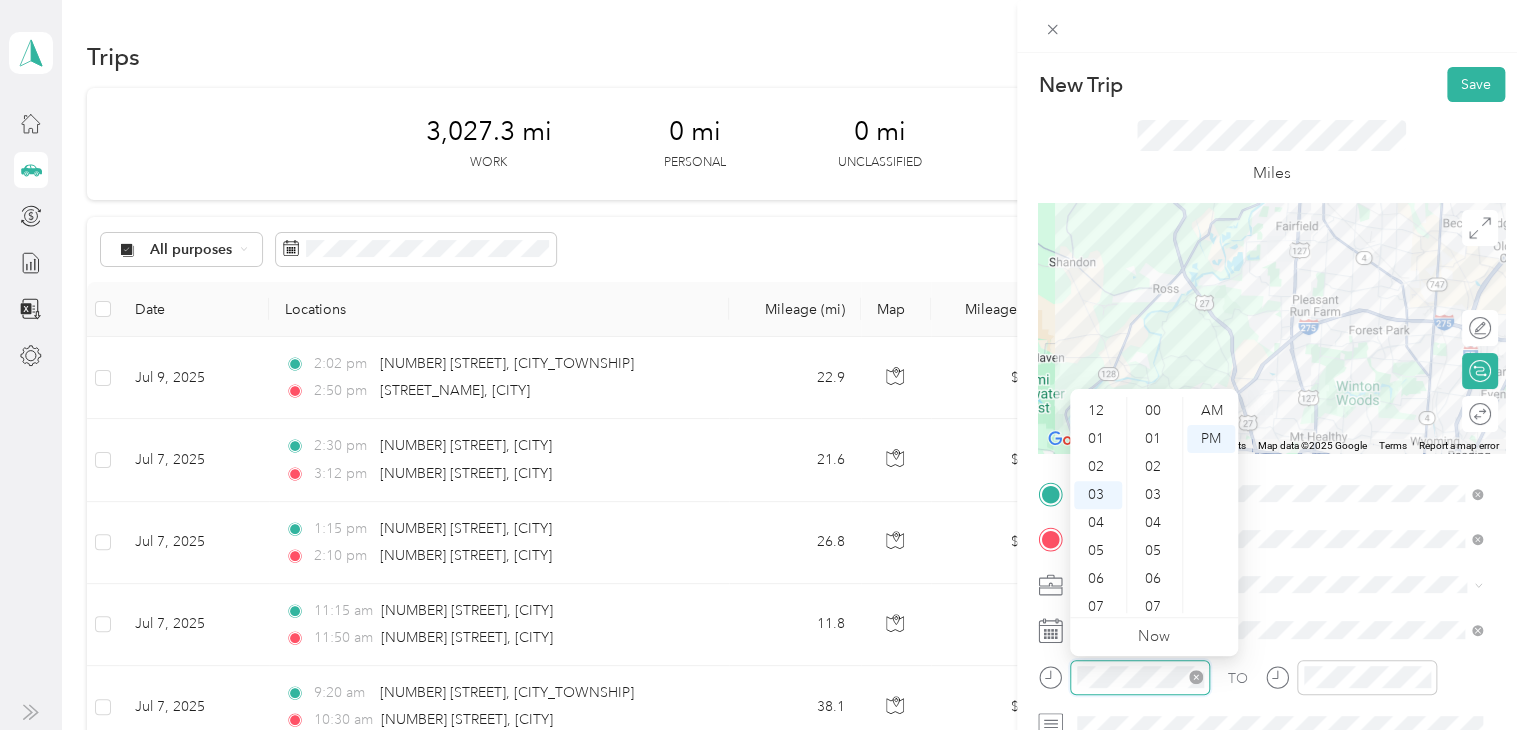 scroll, scrollTop: 84, scrollLeft: 0, axis: vertical 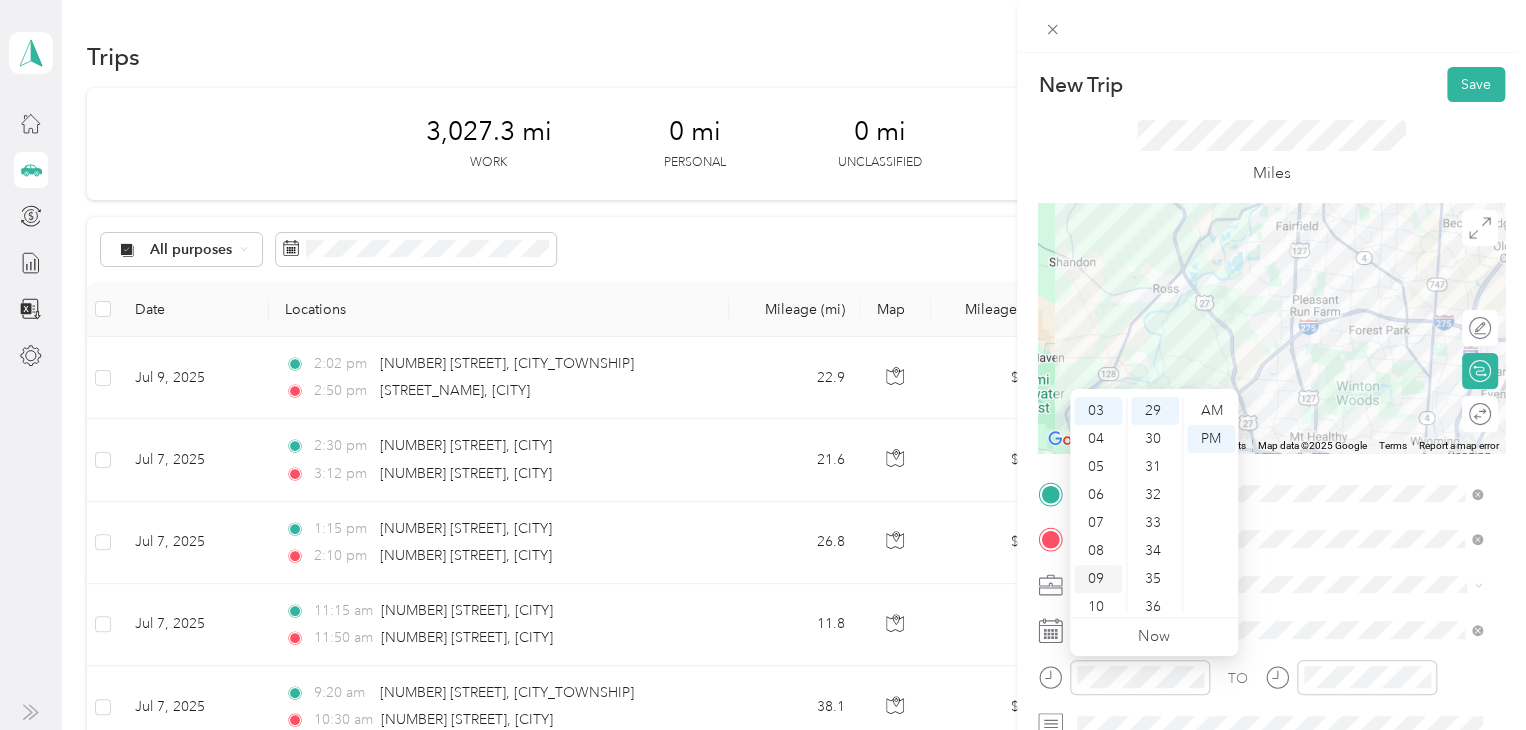 click on "09" at bounding box center [1098, 579] 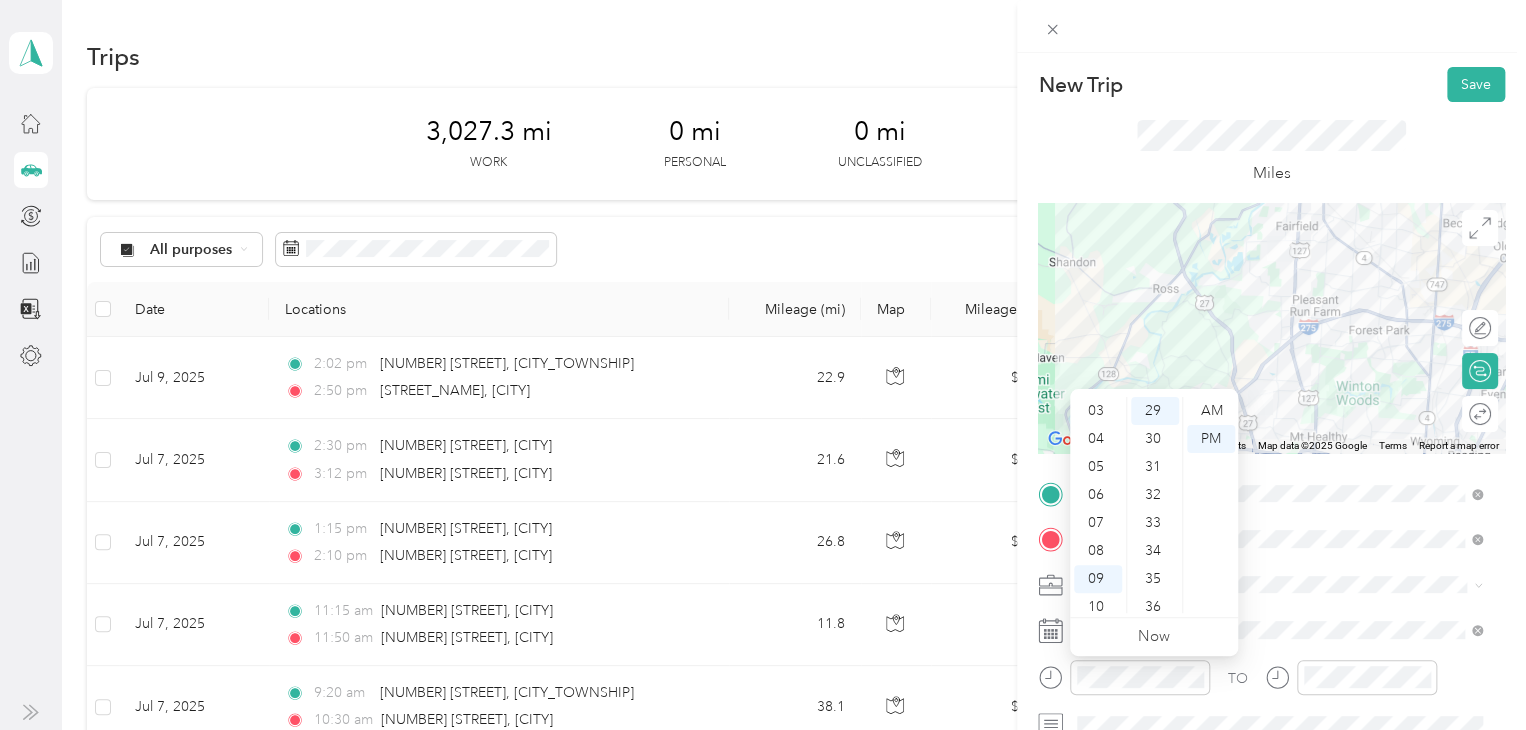 scroll, scrollTop: 120, scrollLeft: 0, axis: vertical 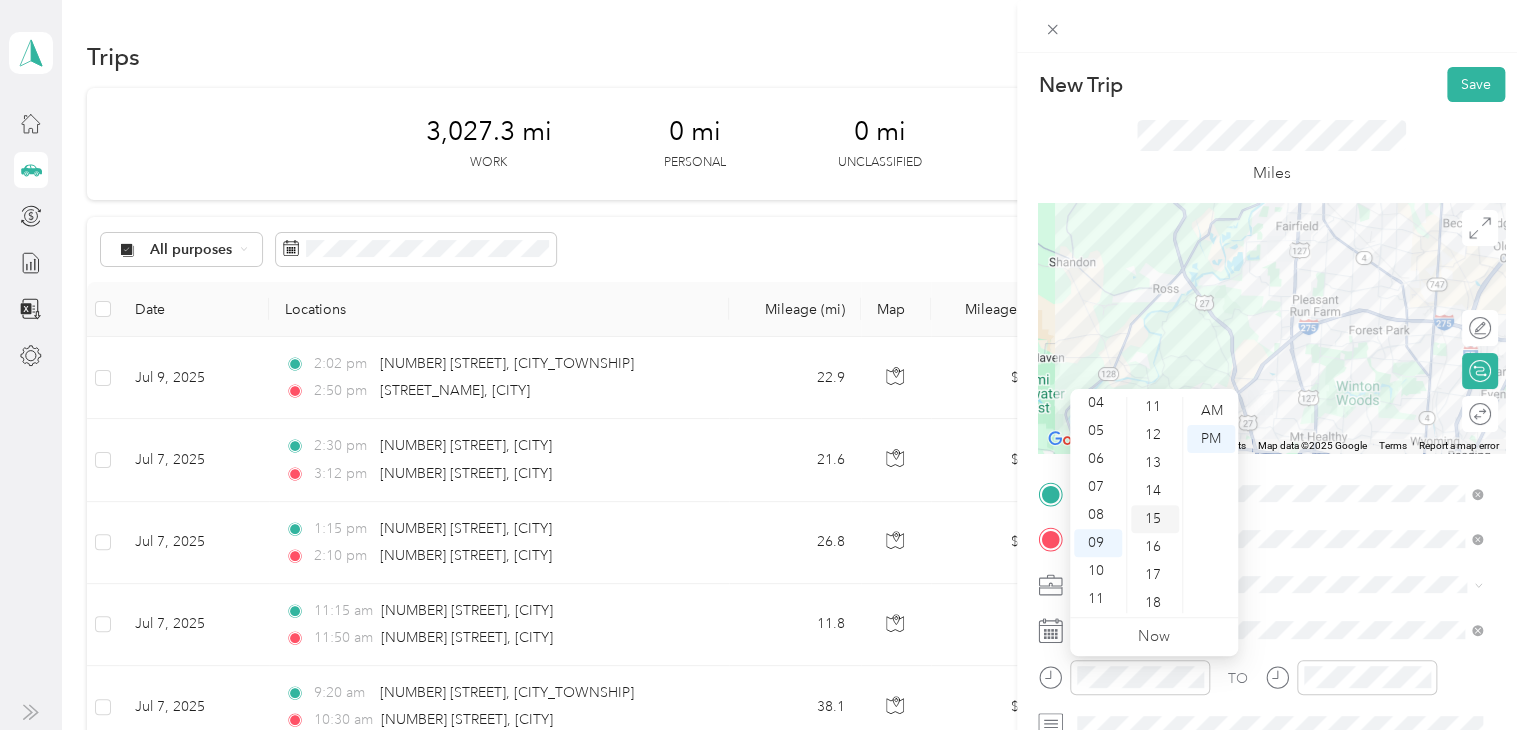 drag, startPoint x: 1150, startPoint y: 517, endPoint x: 1180, endPoint y: 486, distance: 43.13931 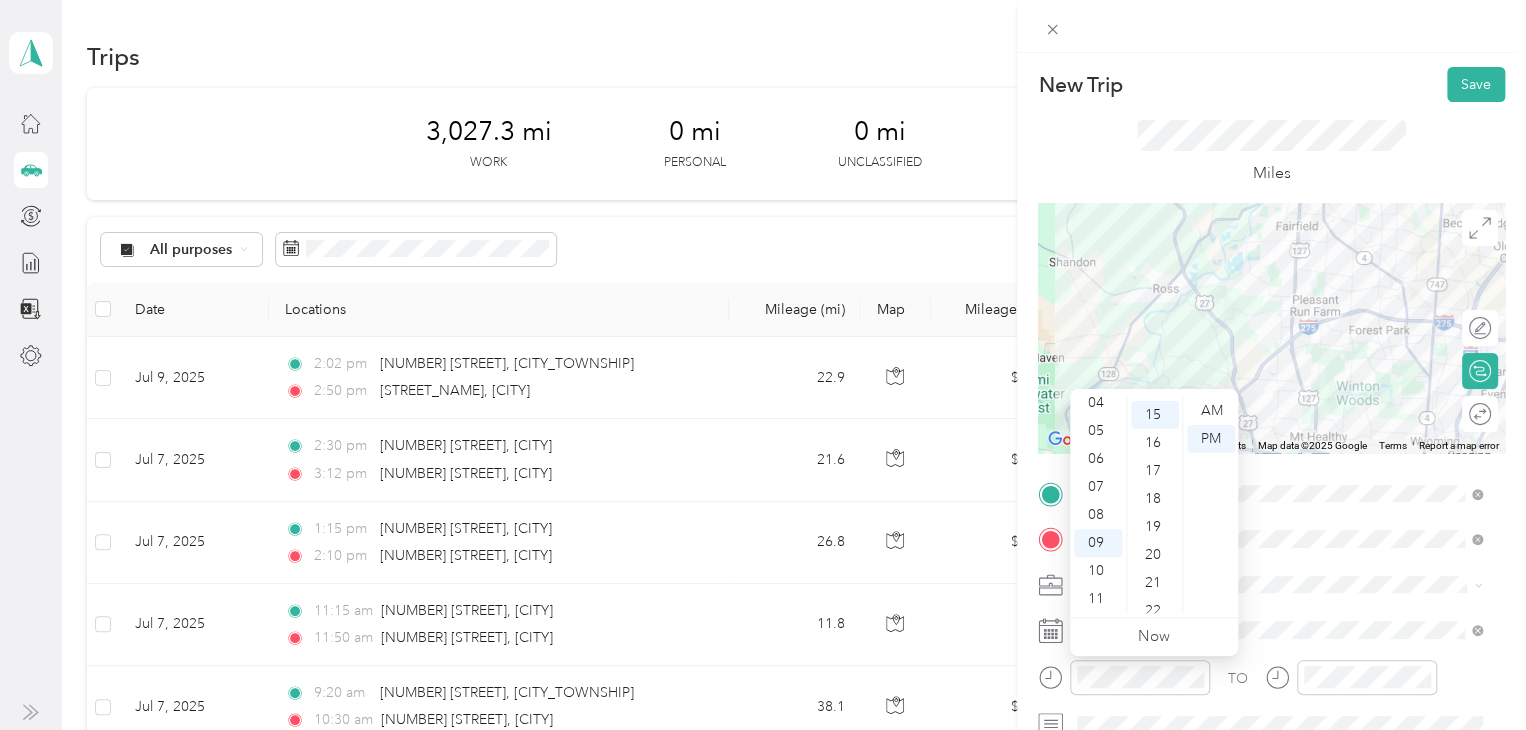 scroll, scrollTop: 420, scrollLeft: 0, axis: vertical 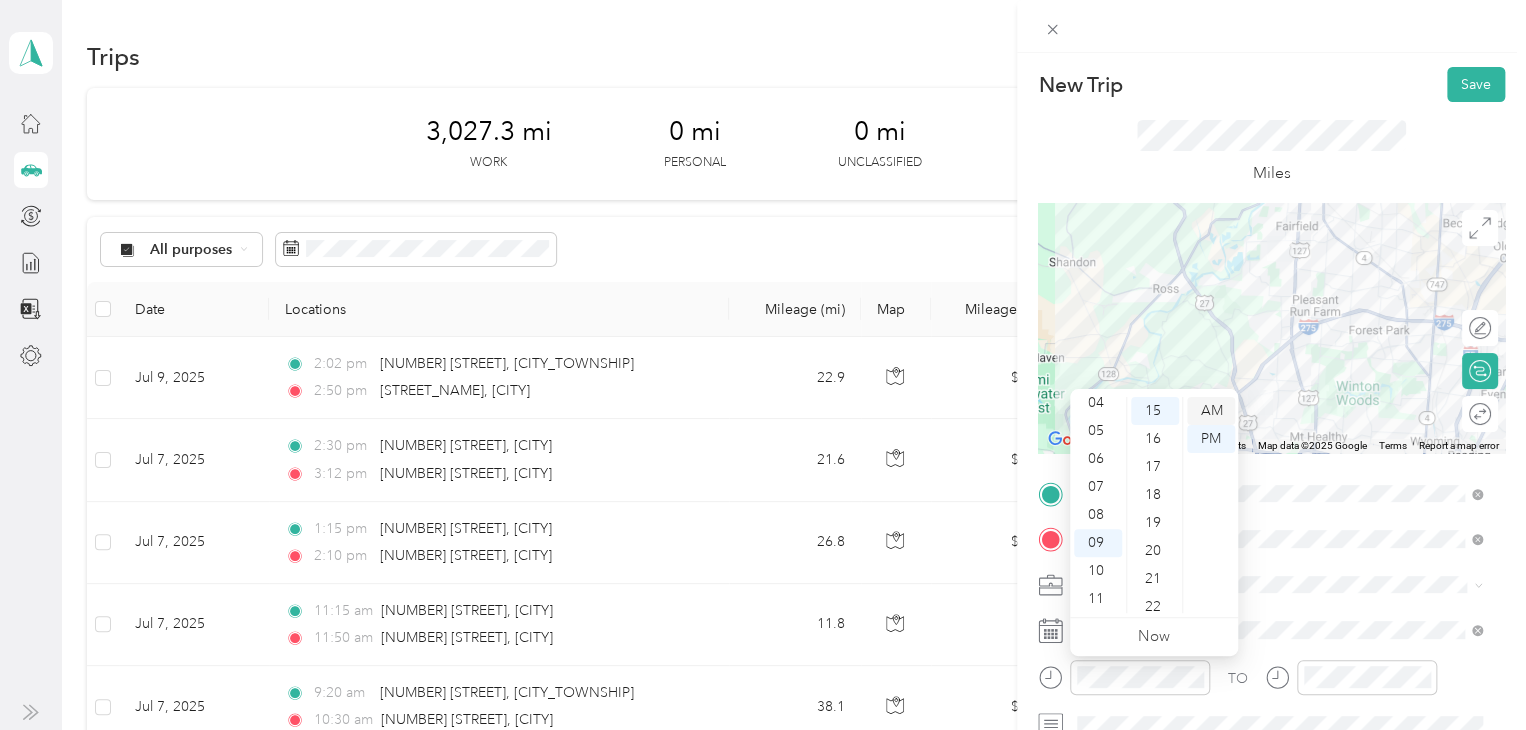 click on "AM" at bounding box center (1211, 411) 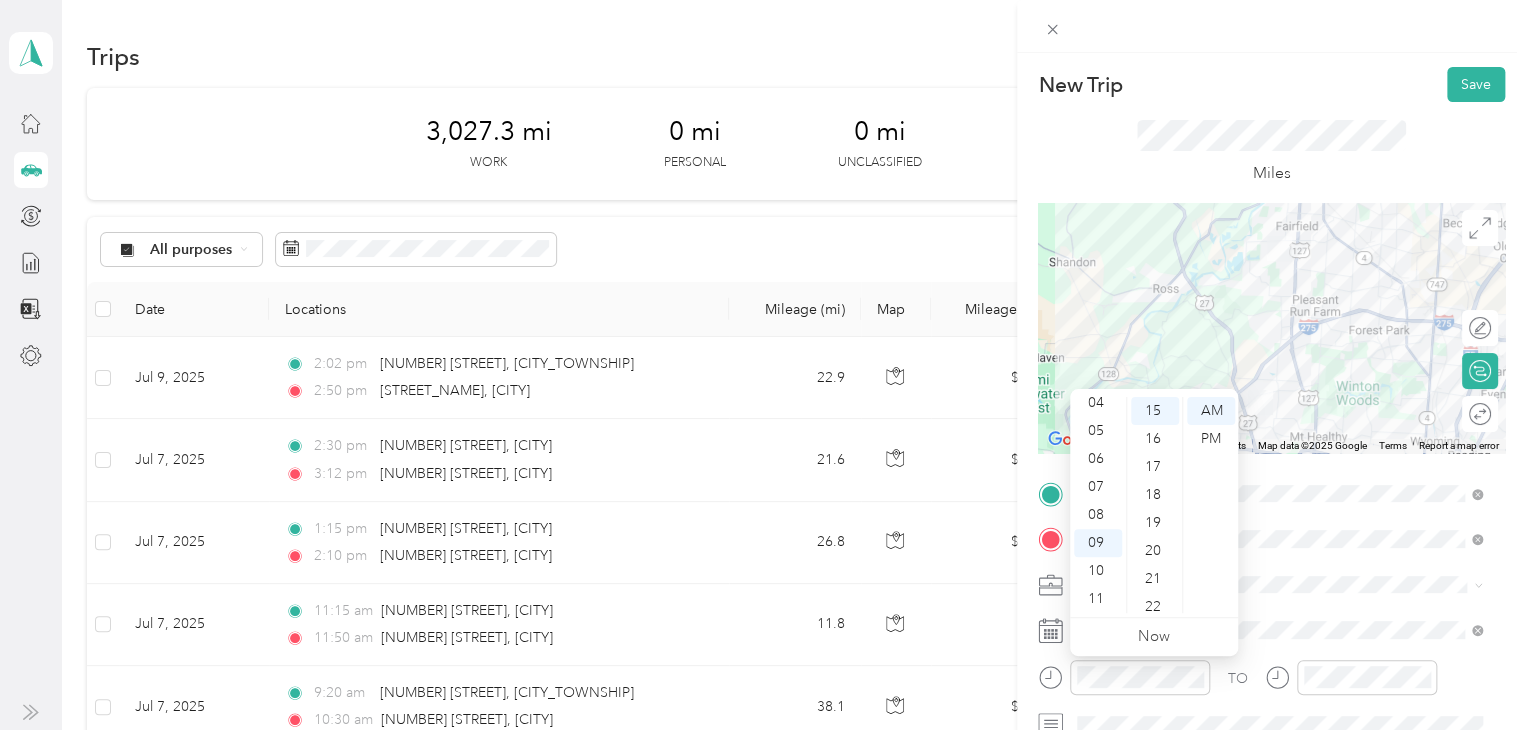 click on "New Trip Save" at bounding box center [1271, 84] 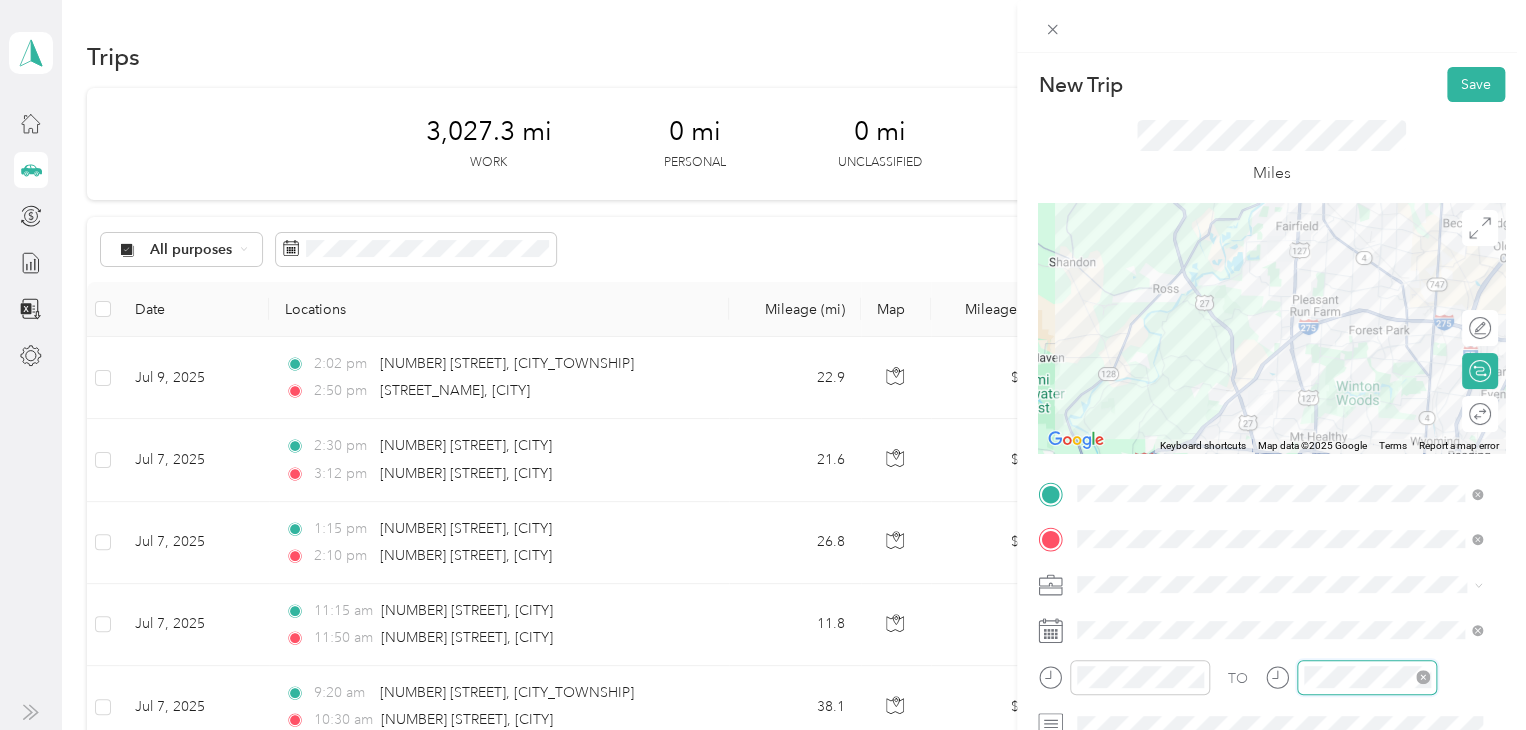 scroll, scrollTop: 82, scrollLeft: 0, axis: vertical 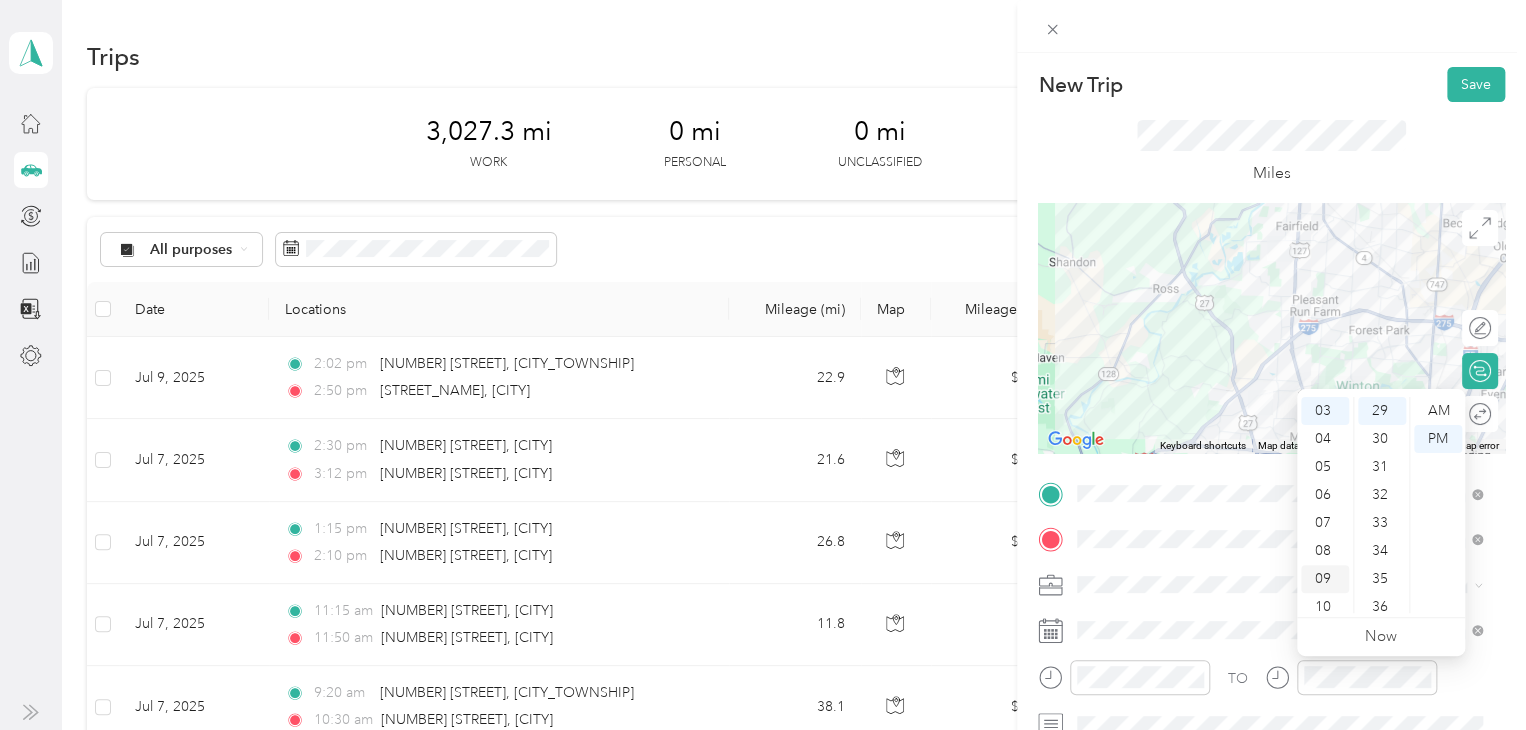 click on "09" at bounding box center [1325, 579] 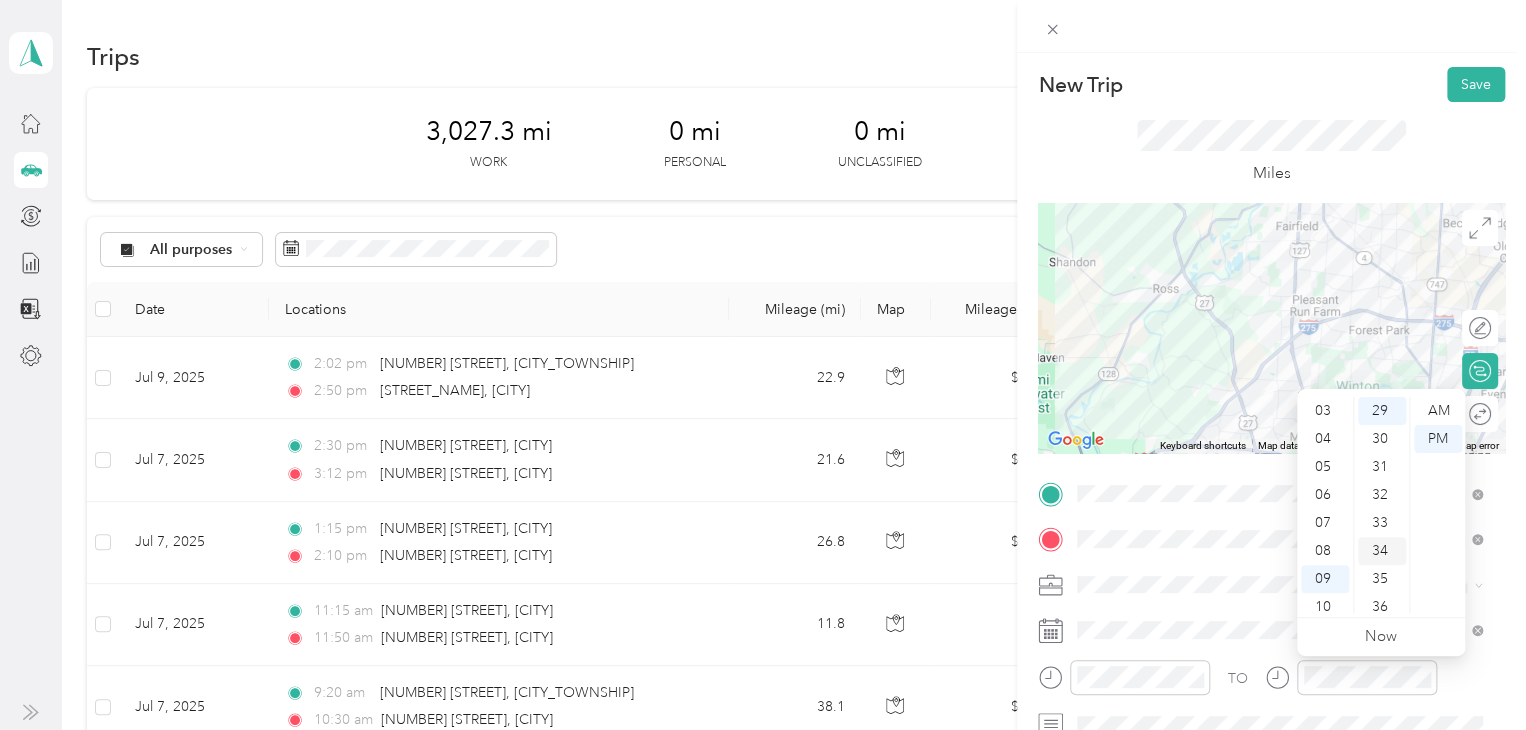 scroll, scrollTop: 120, scrollLeft: 0, axis: vertical 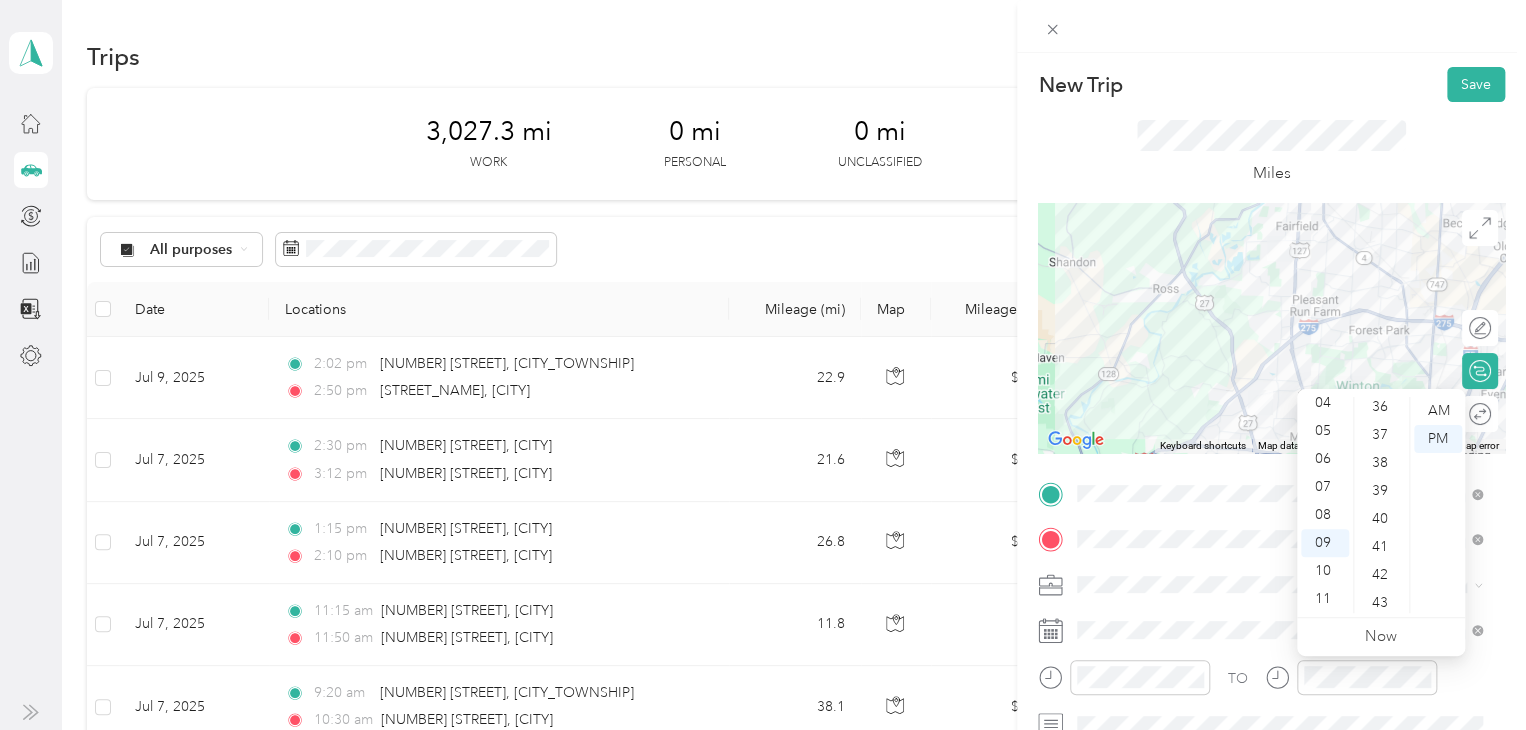drag, startPoint x: 1379, startPoint y: 518, endPoint x: 1412, endPoint y: 479, distance: 51.088158 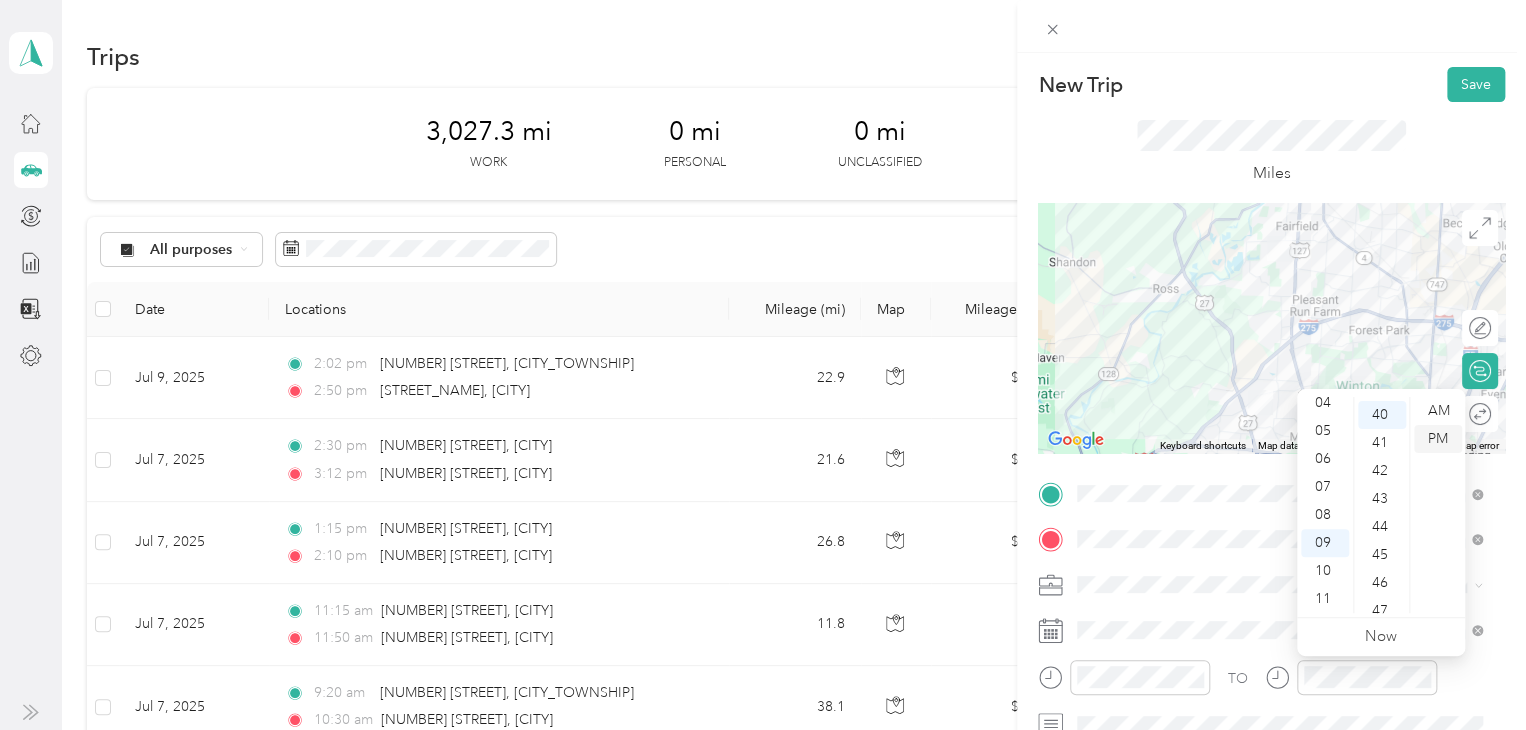 scroll, scrollTop: 1120, scrollLeft: 0, axis: vertical 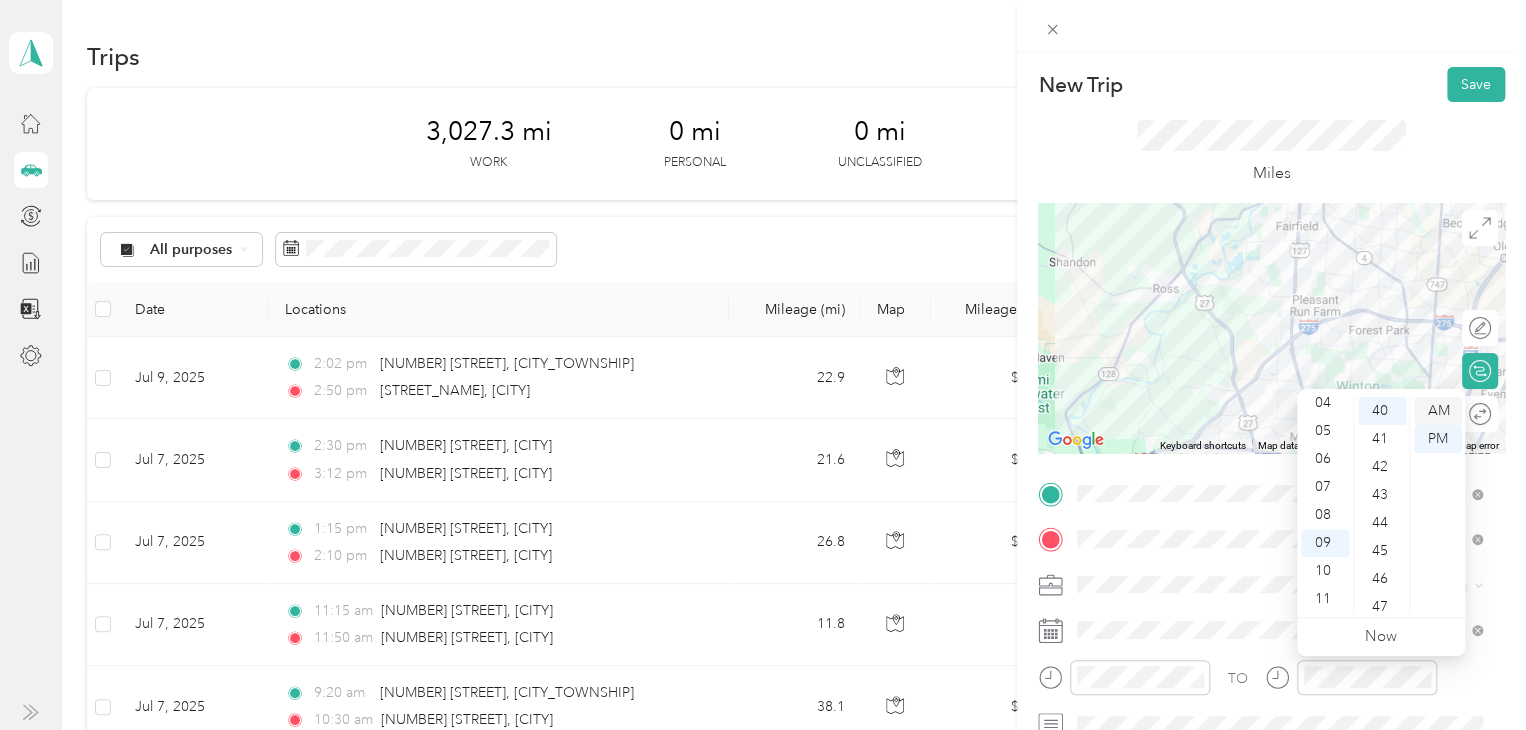 click on "AM" at bounding box center (1438, 411) 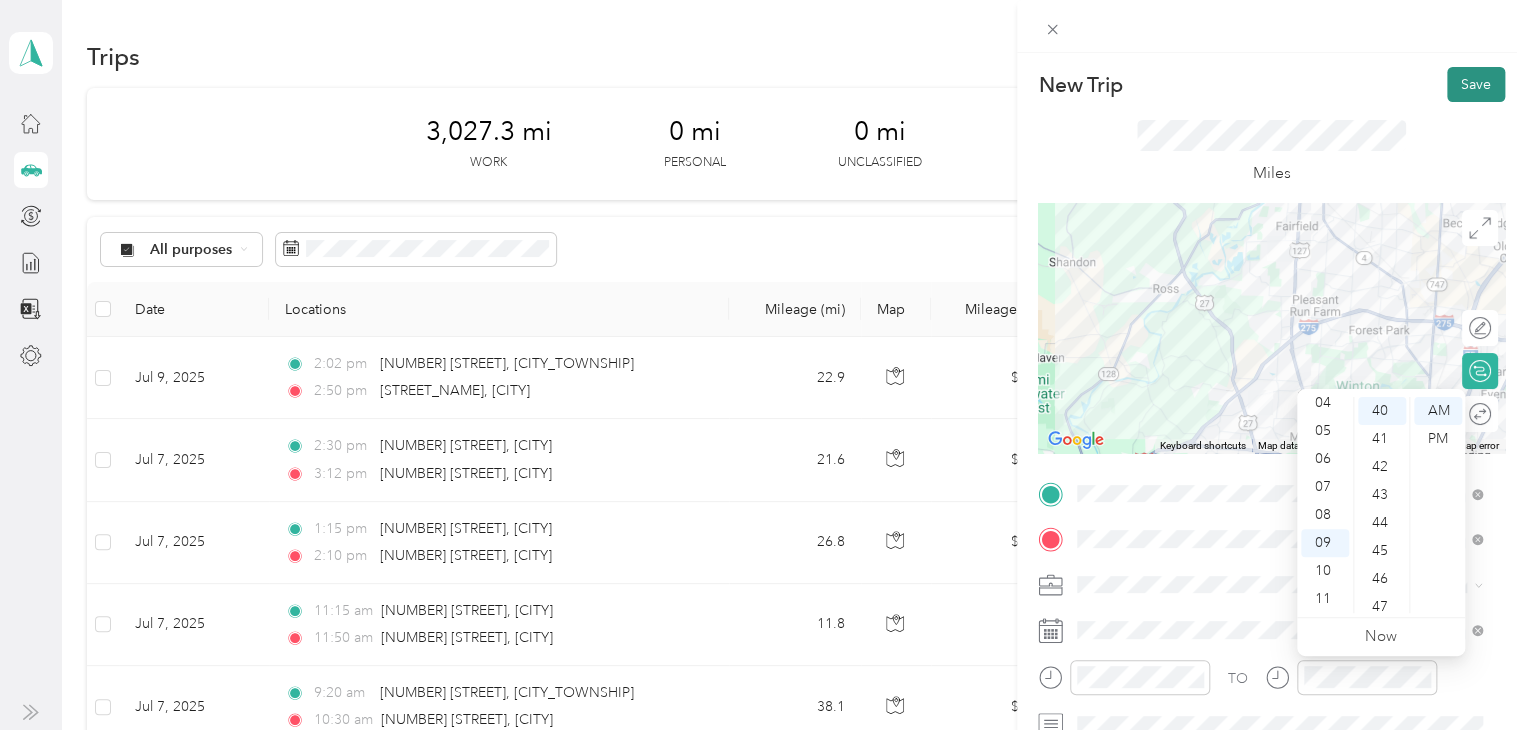 click on "Save" at bounding box center [1476, 84] 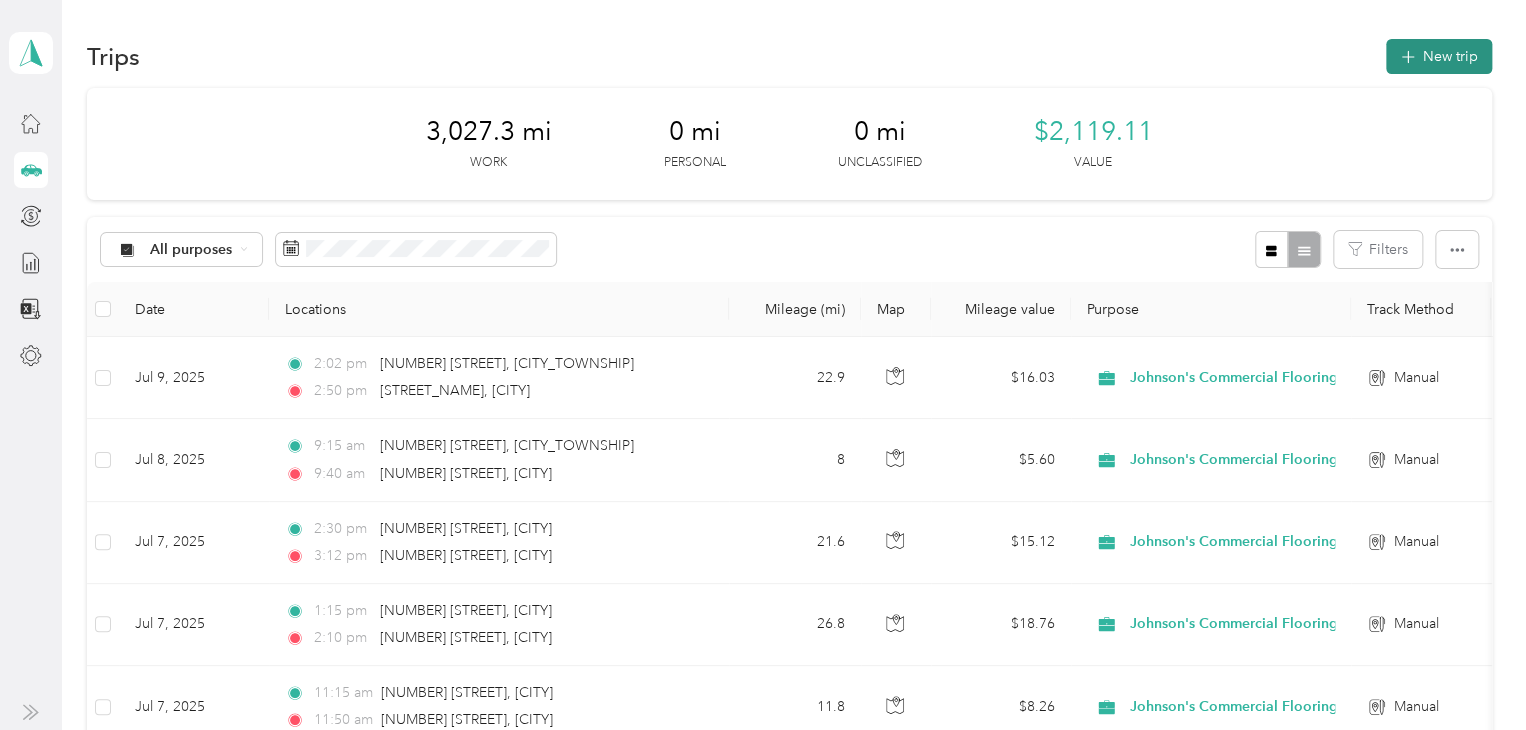 click on "New trip" at bounding box center (1439, 56) 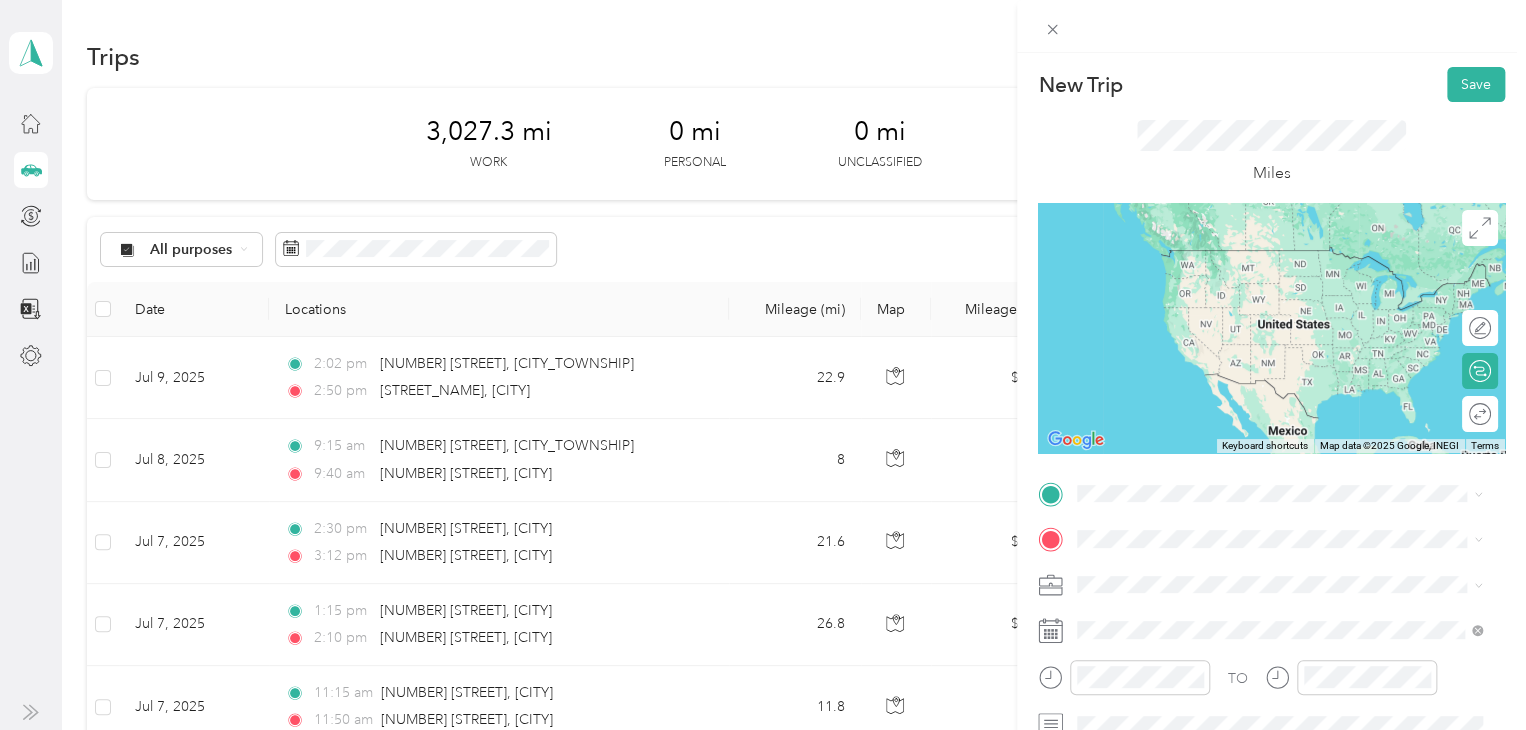 click on "5411 Southgate Boulevard
Fairfield, Ohio 45014, United States" at bounding box center [1259, 254] 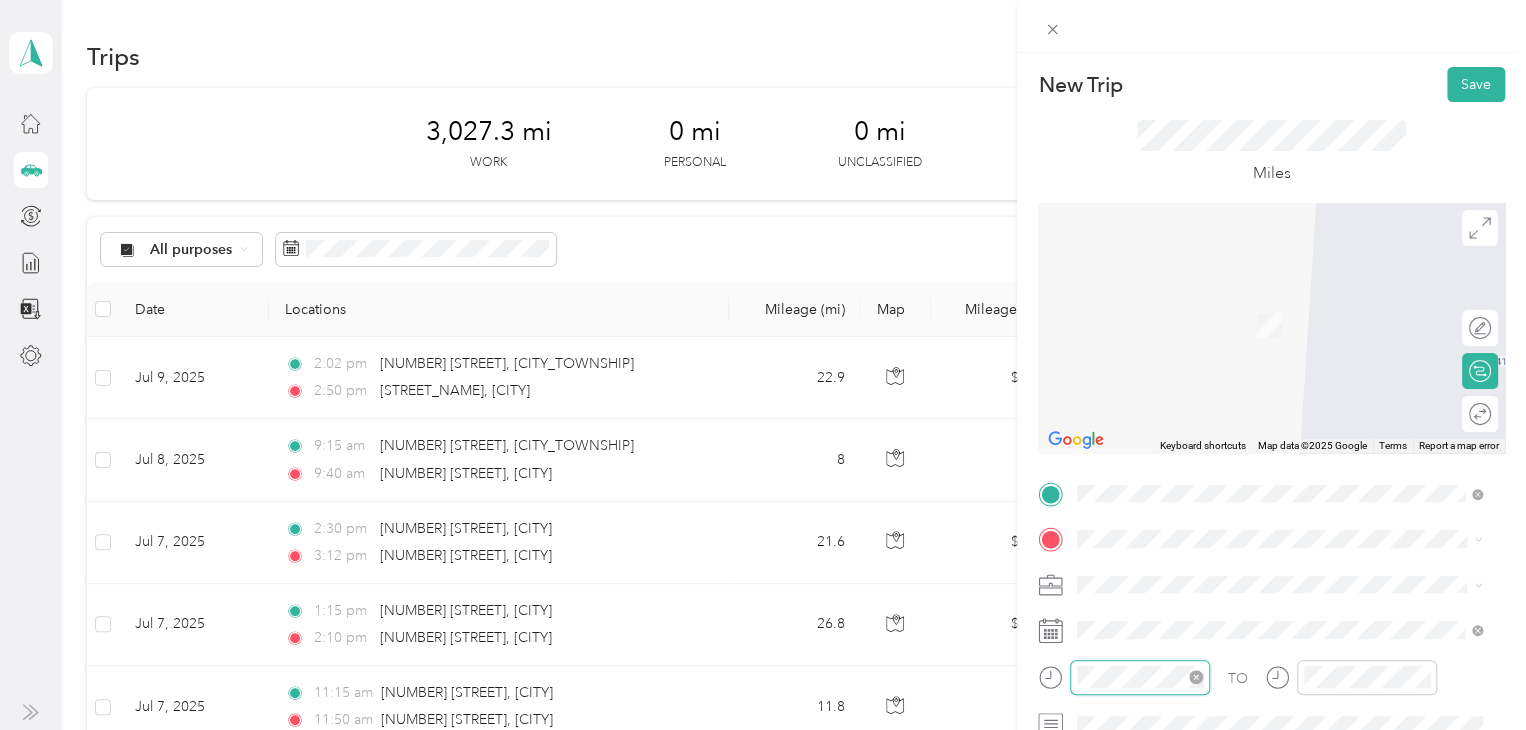 scroll, scrollTop: 84, scrollLeft: 0, axis: vertical 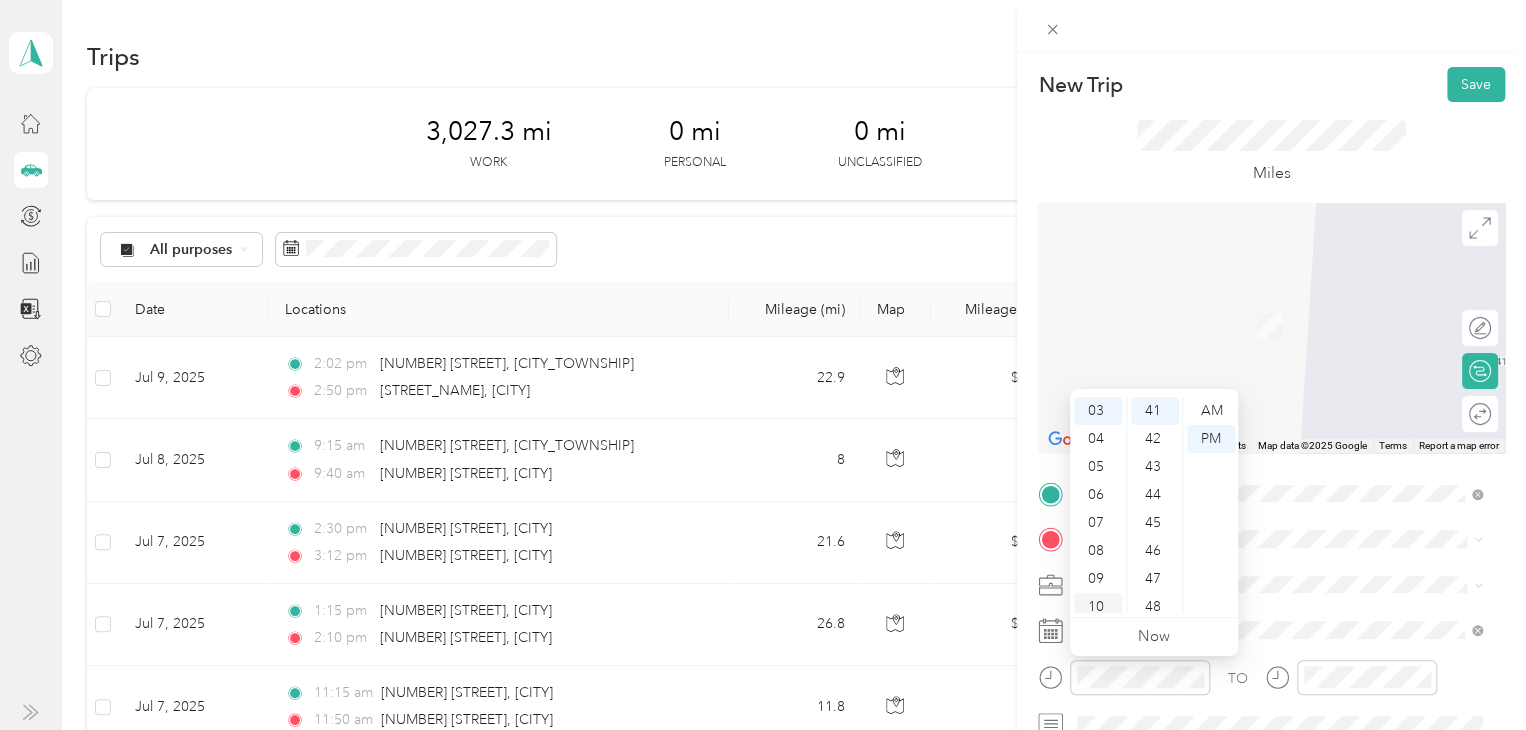 click on "10" at bounding box center (1098, 607) 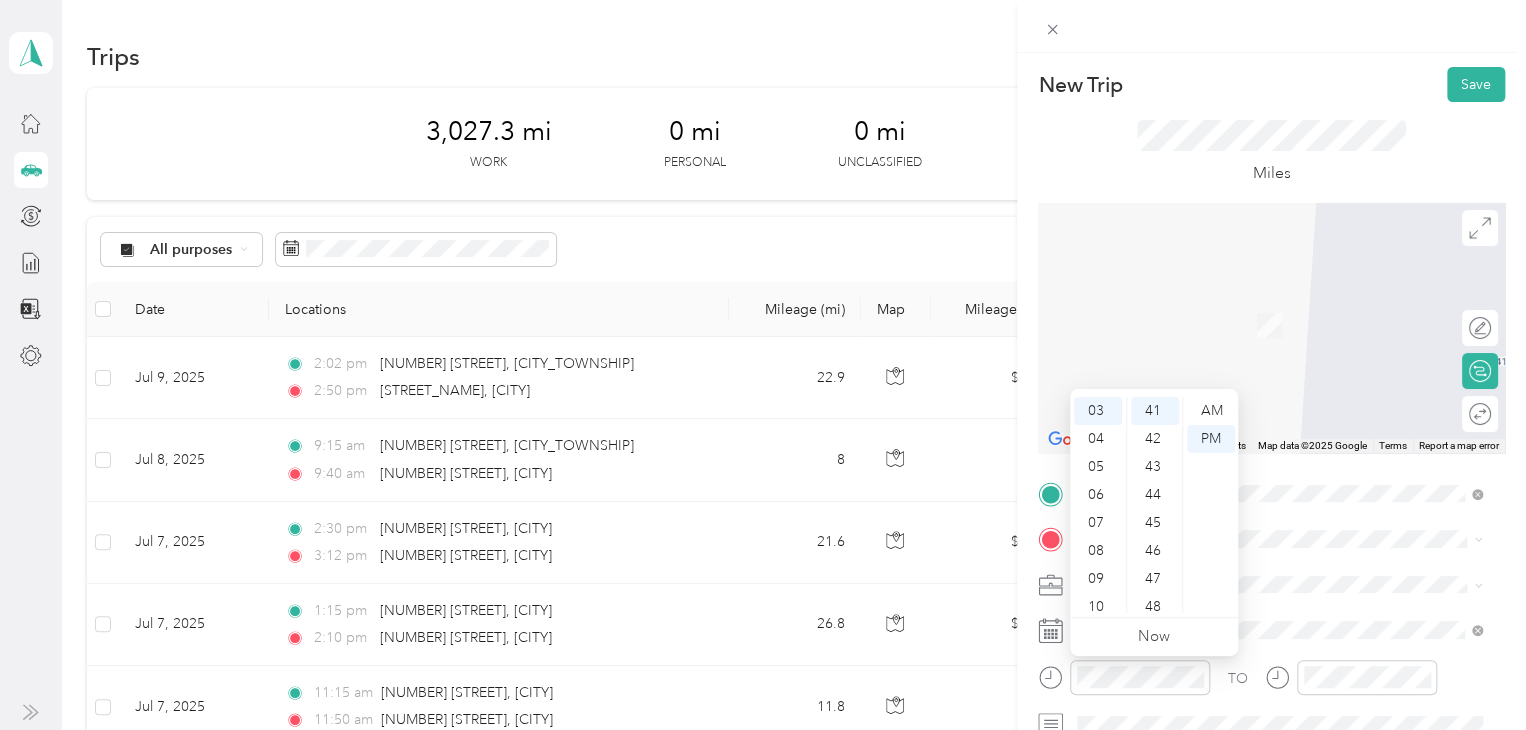 scroll, scrollTop: 120, scrollLeft: 0, axis: vertical 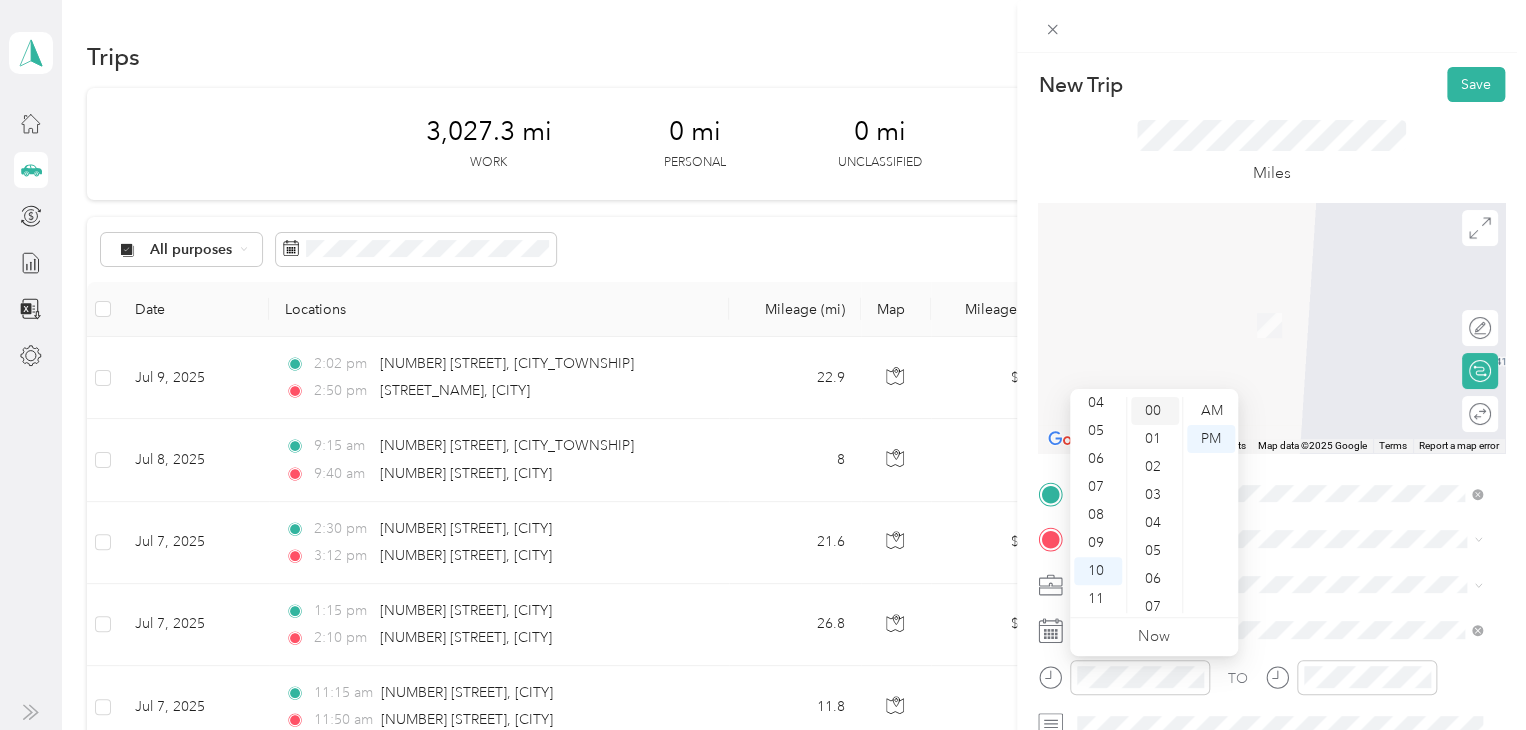 click on "00" at bounding box center (1155, 411) 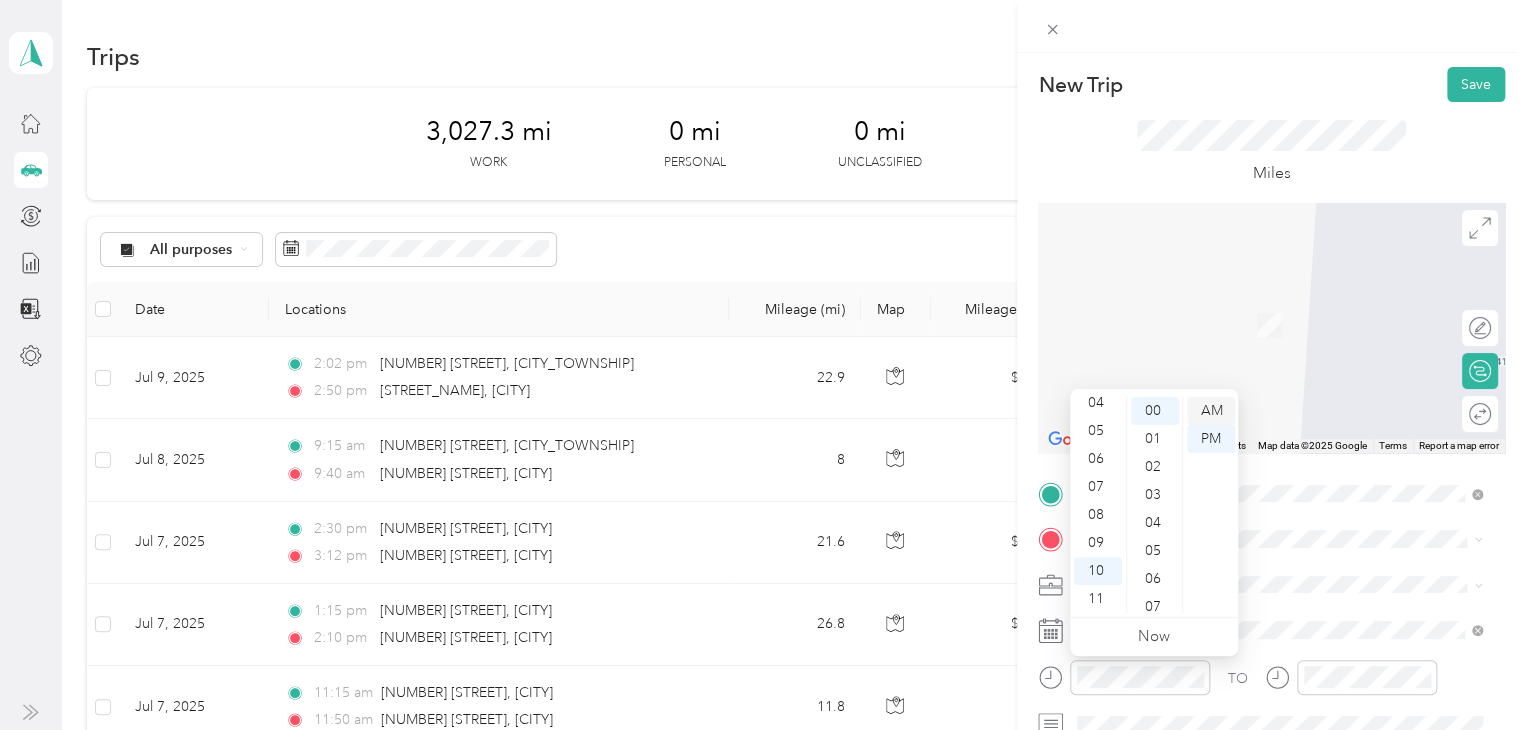 click on "AM" at bounding box center (1211, 411) 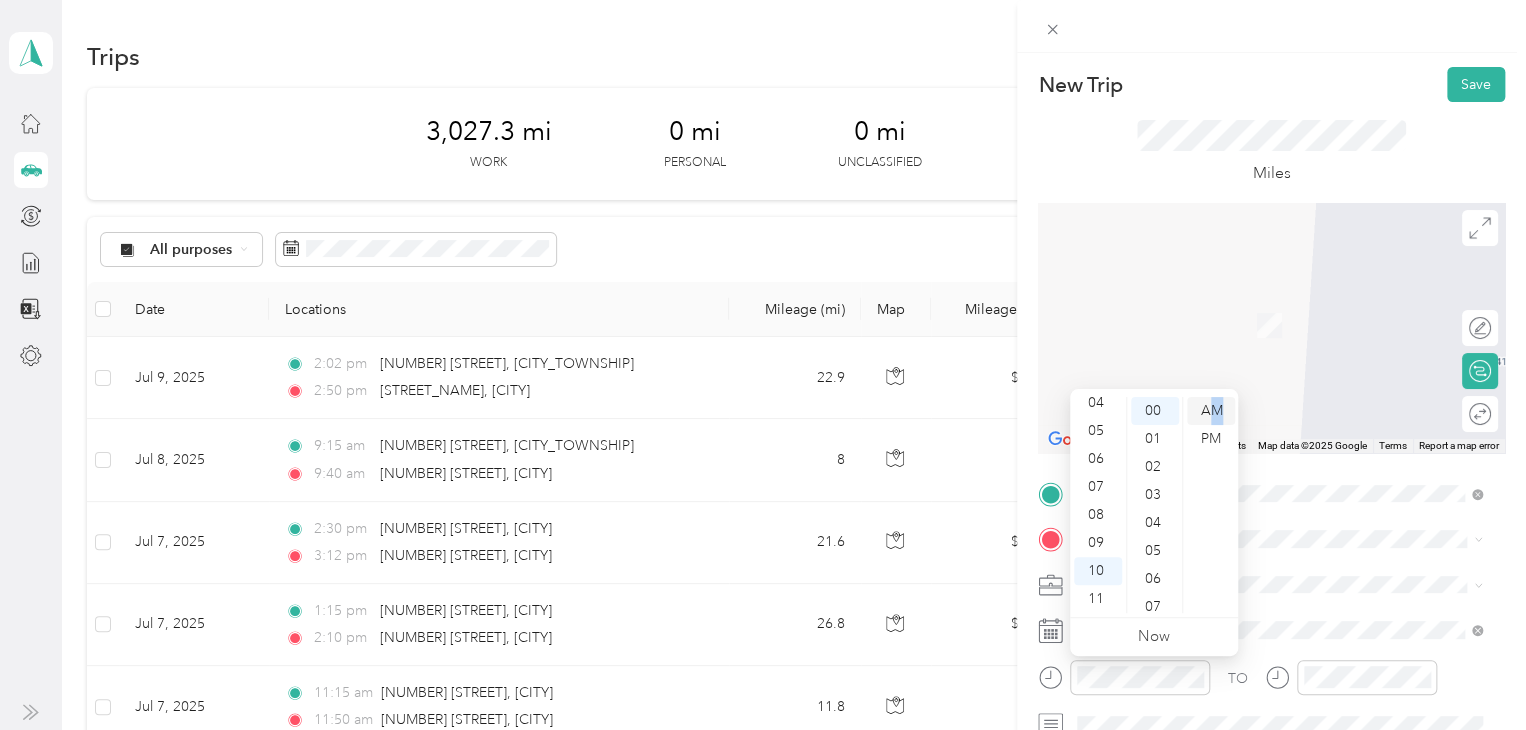 click on "AM" at bounding box center (1211, 411) 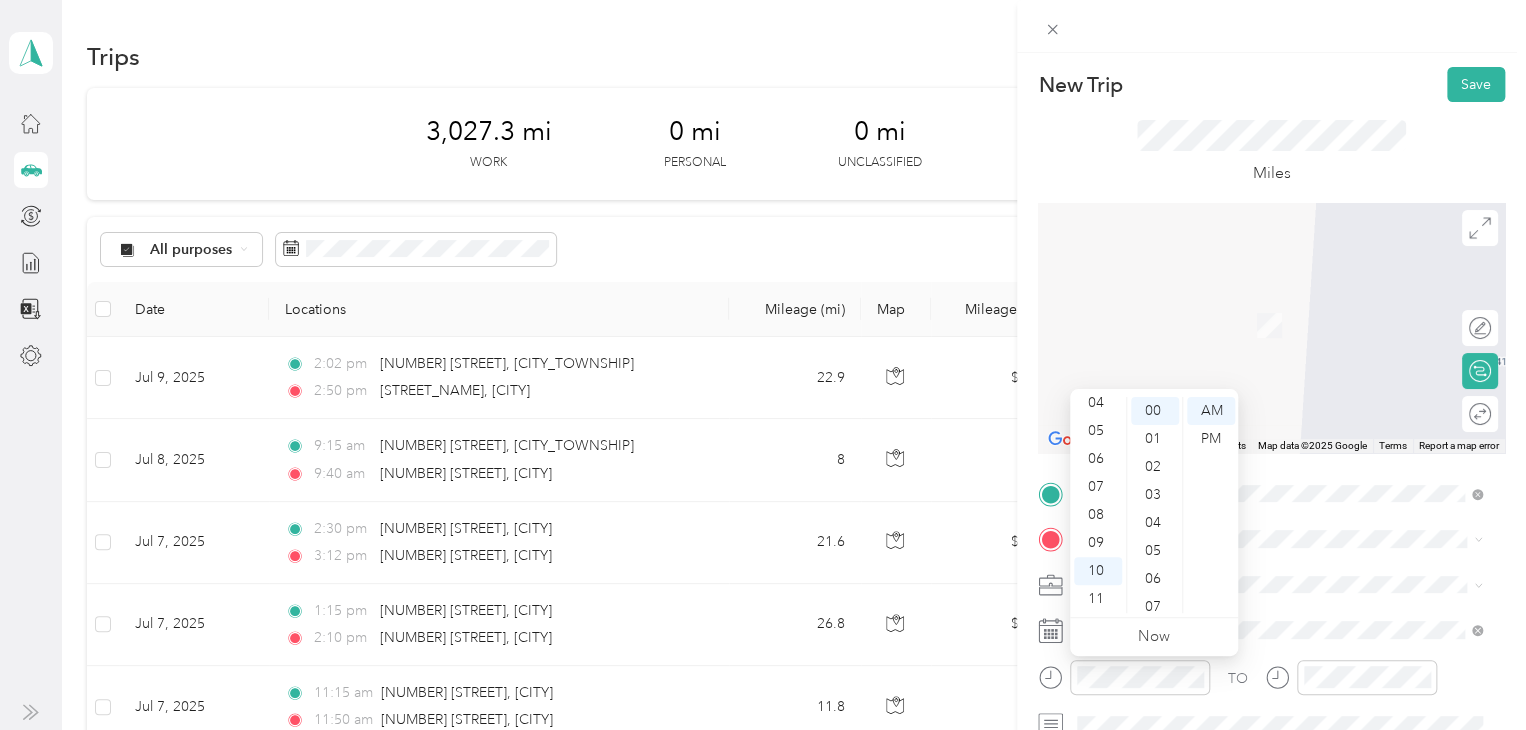click on "New Trip Save This trip cannot be edited because it is either under review, approved, or paid. Contact your Team Manager to edit it. Miles ← Move left → Move right ↑ Move up ↓ Move down + Zoom in - Zoom out Home Jump left by 75% End Jump right by 75% Page Up Jump up by 75% Page Down Jump down by 75% Keyboard shortcuts Map Data Map data ©2025 Google Map data ©2025 Google 2 m  Click to toggle between metric and imperial units Terms Report a map error Edit route Calculate route Round trip TO Add photo" at bounding box center (1271, 514) 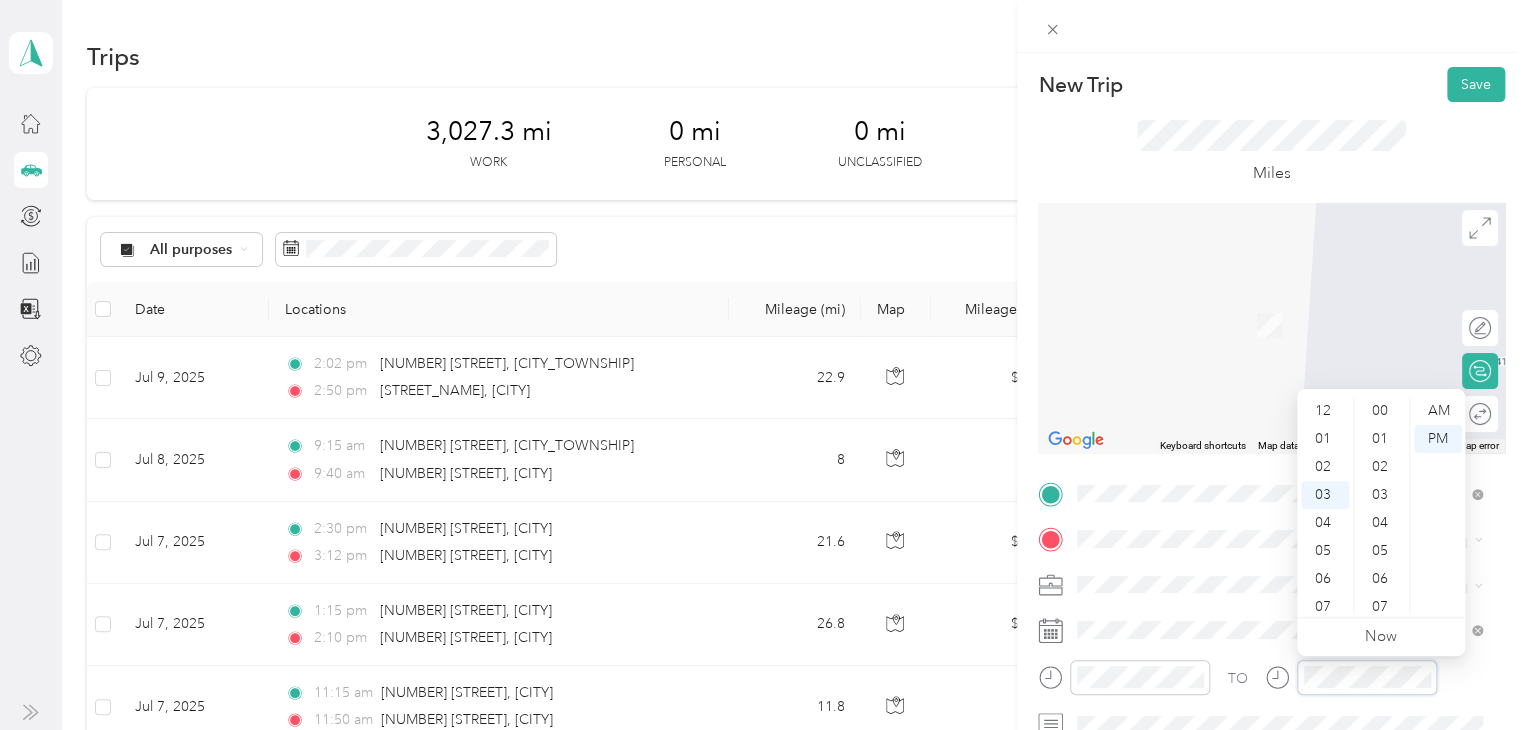 scroll, scrollTop: 84, scrollLeft: 0, axis: vertical 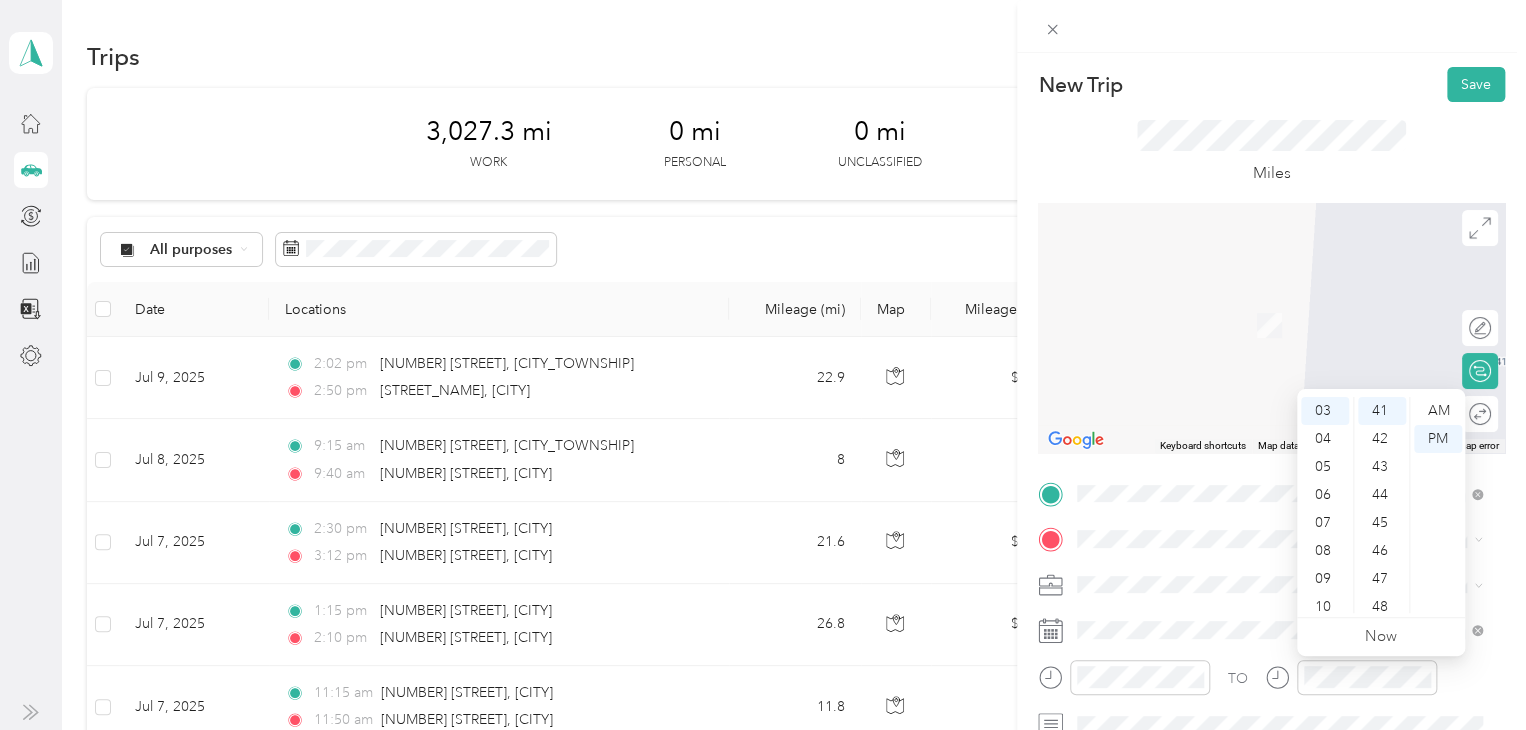 click on "New Trip Save" at bounding box center (1271, 84) 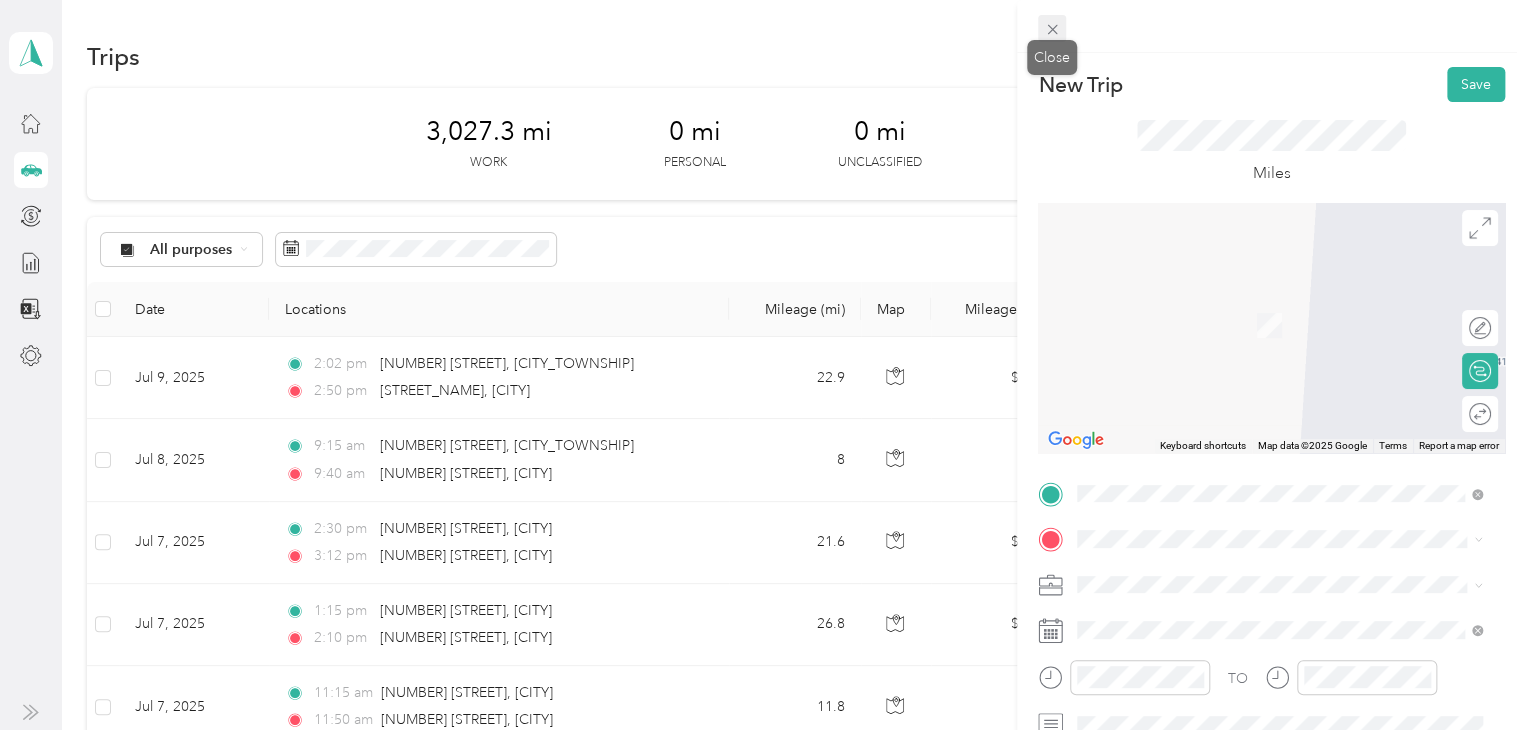 click 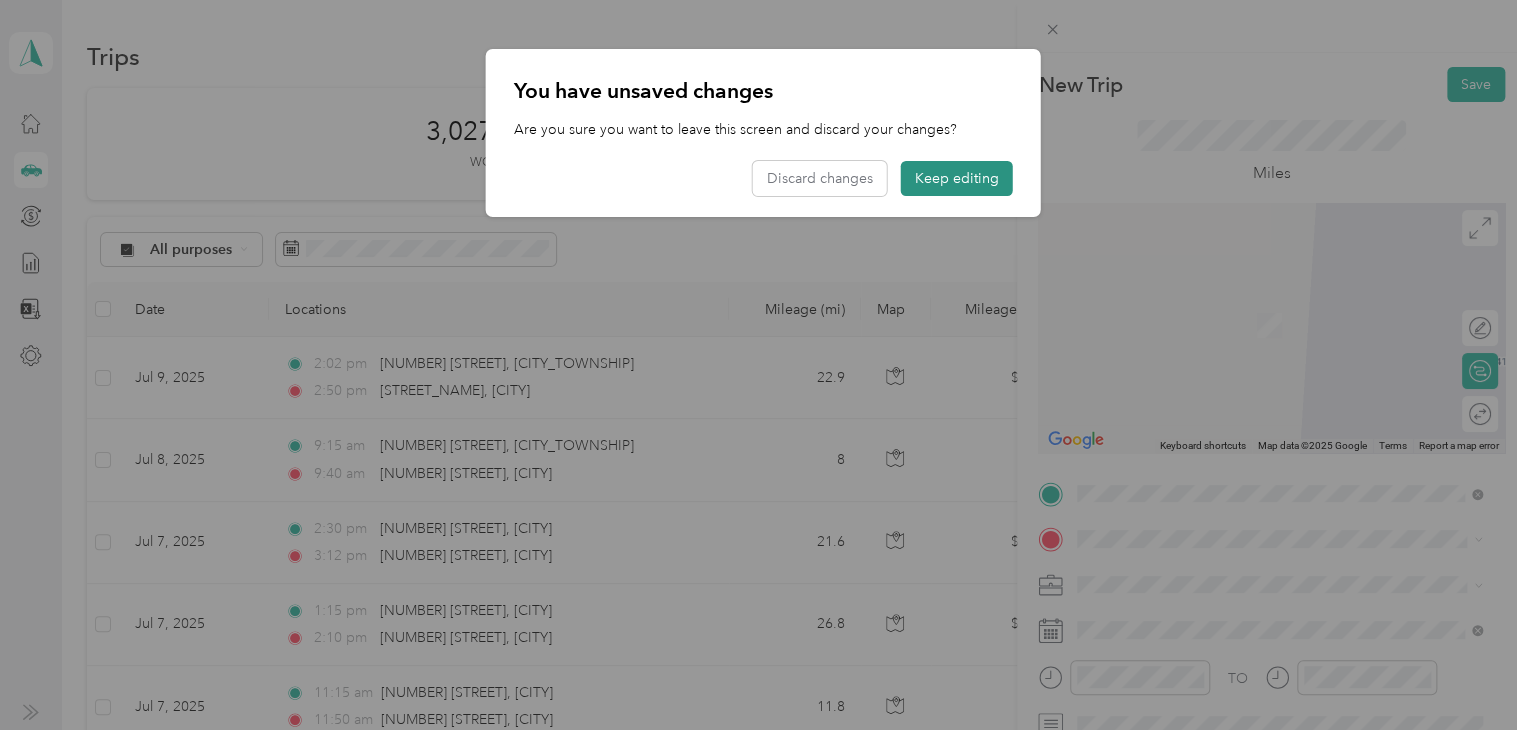 click on "Keep editing" at bounding box center (957, 178) 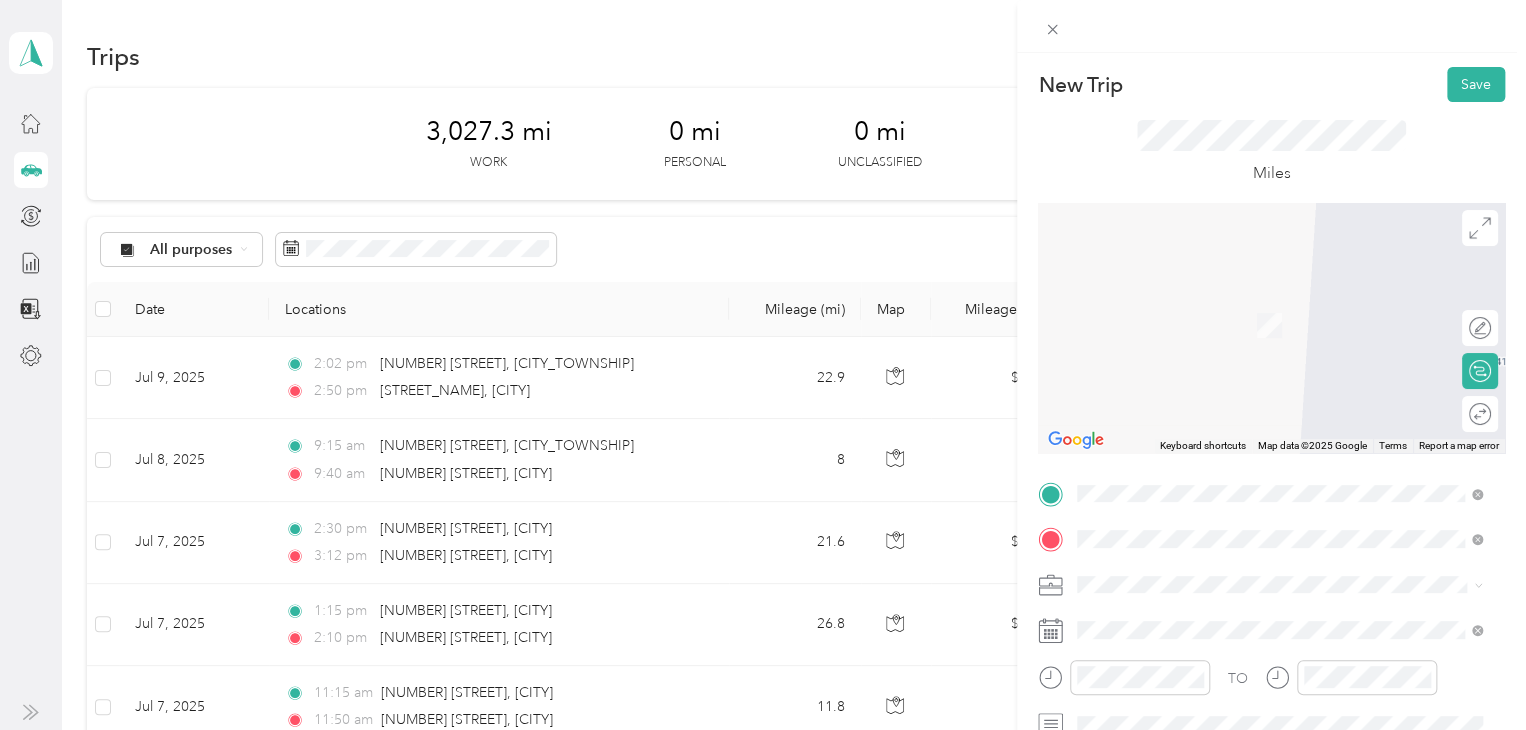click on "1344 Carriage Hill Lane
Hamilton, Ohio 45013, United States" at bounding box center [1259, 619] 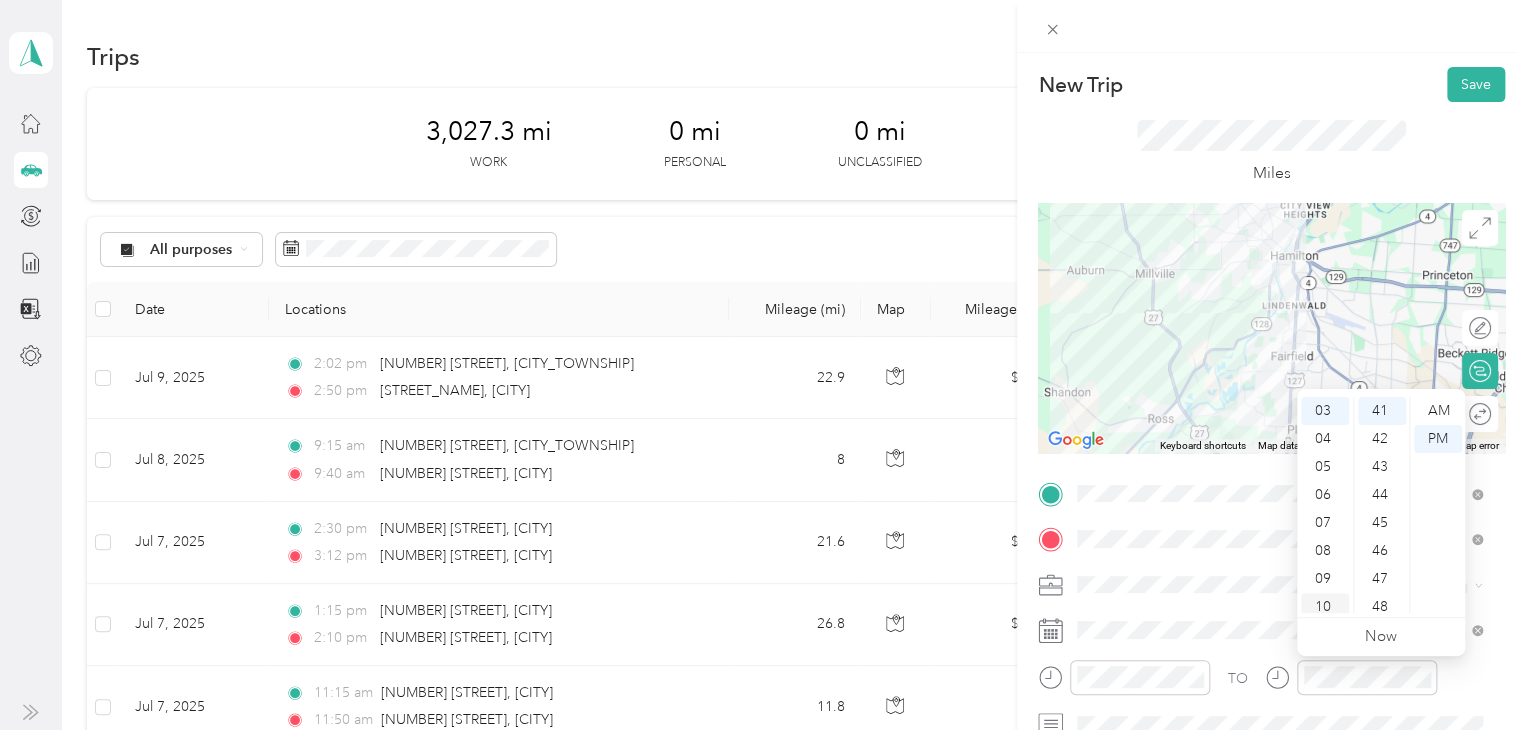 click on "10" at bounding box center [1325, 607] 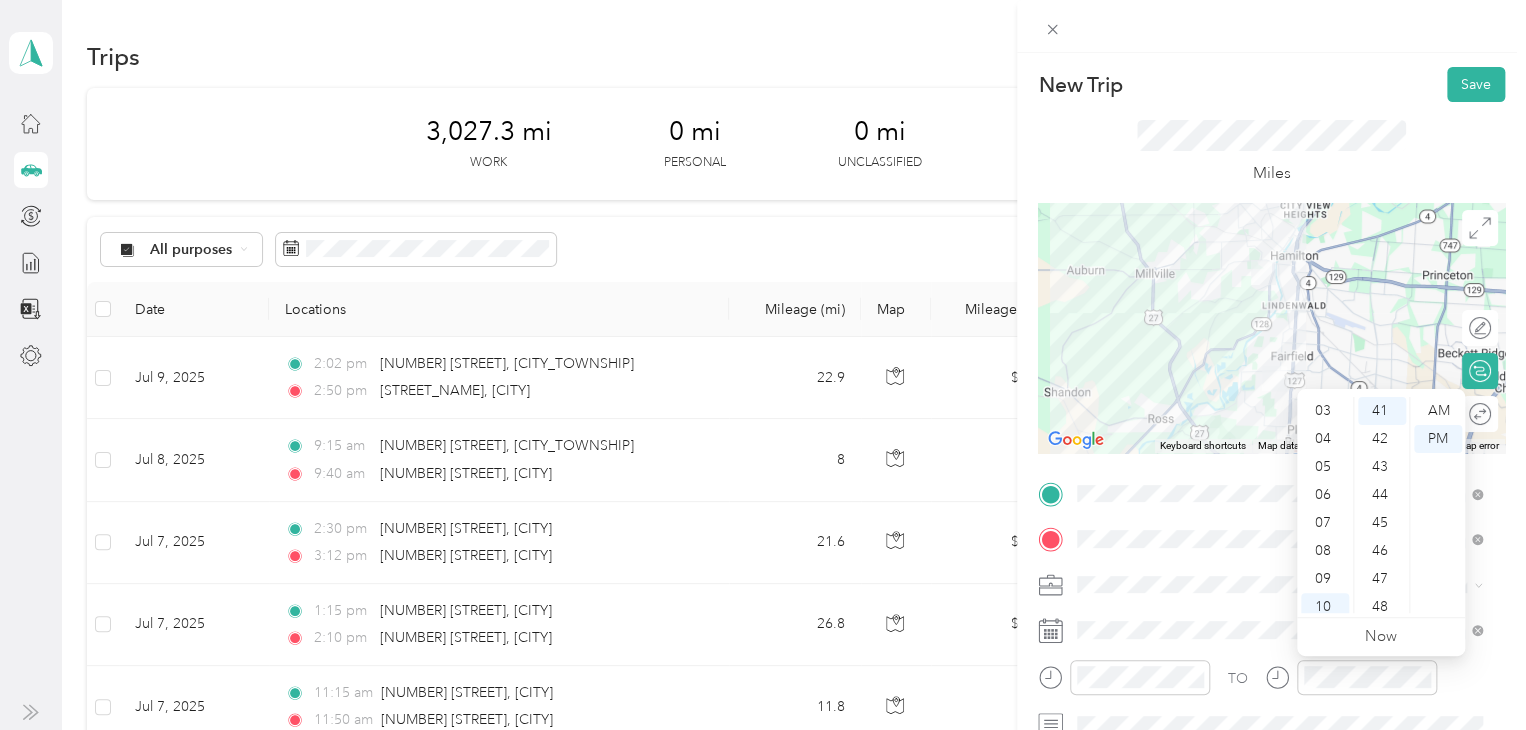 scroll, scrollTop: 120, scrollLeft: 0, axis: vertical 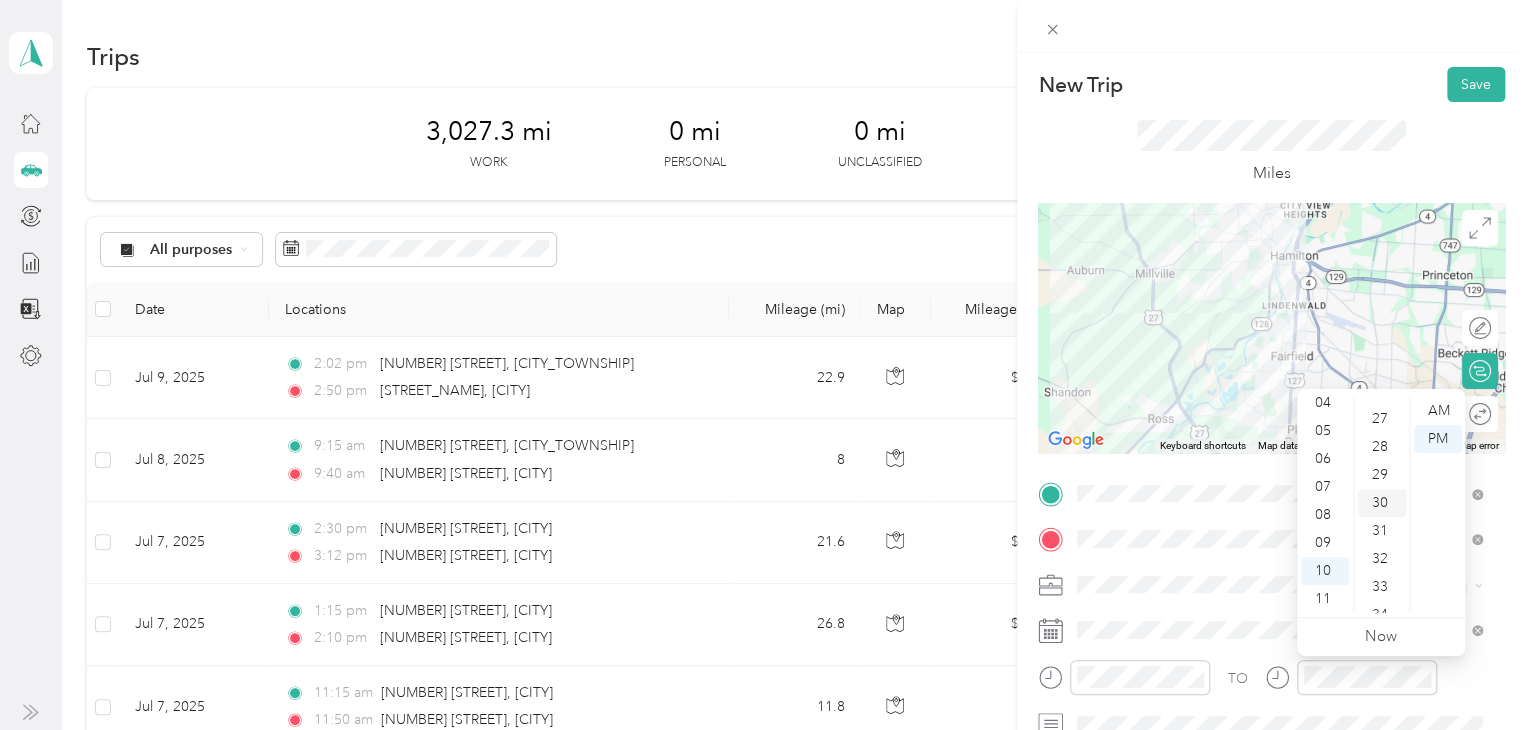 click on "30" at bounding box center [1382, 503] 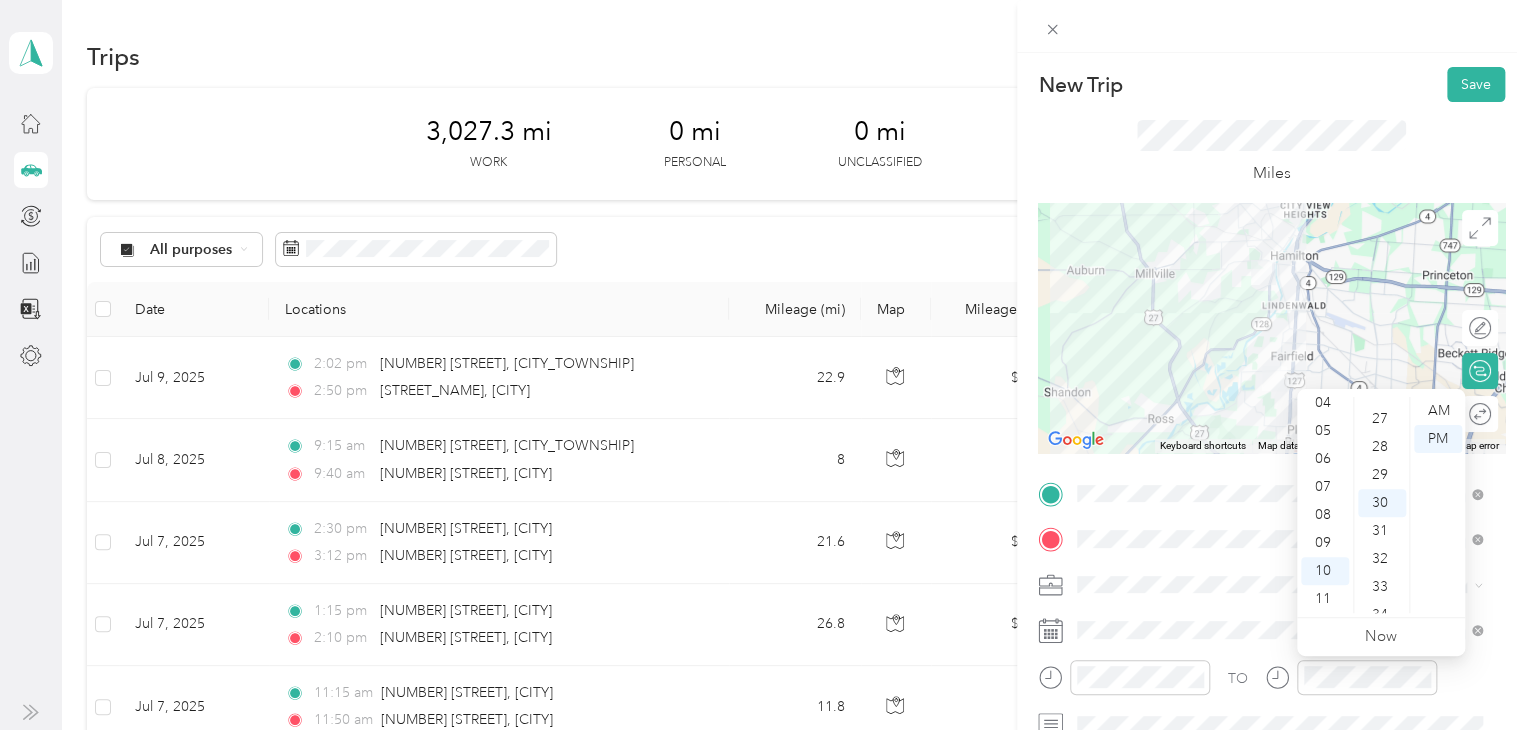 scroll, scrollTop: 840, scrollLeft: 0, axis: vertical 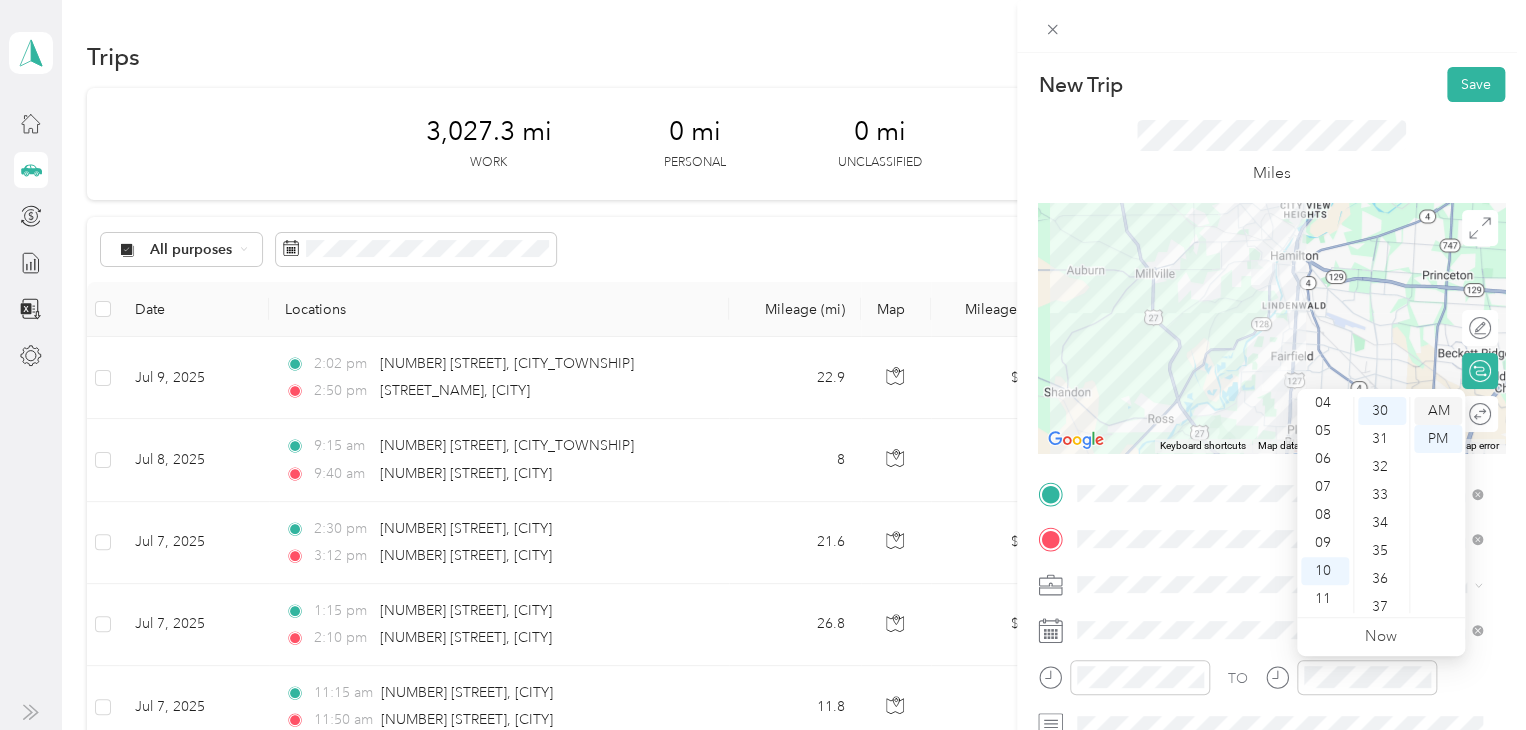click on "AM" at bounding box center (1438, 411) 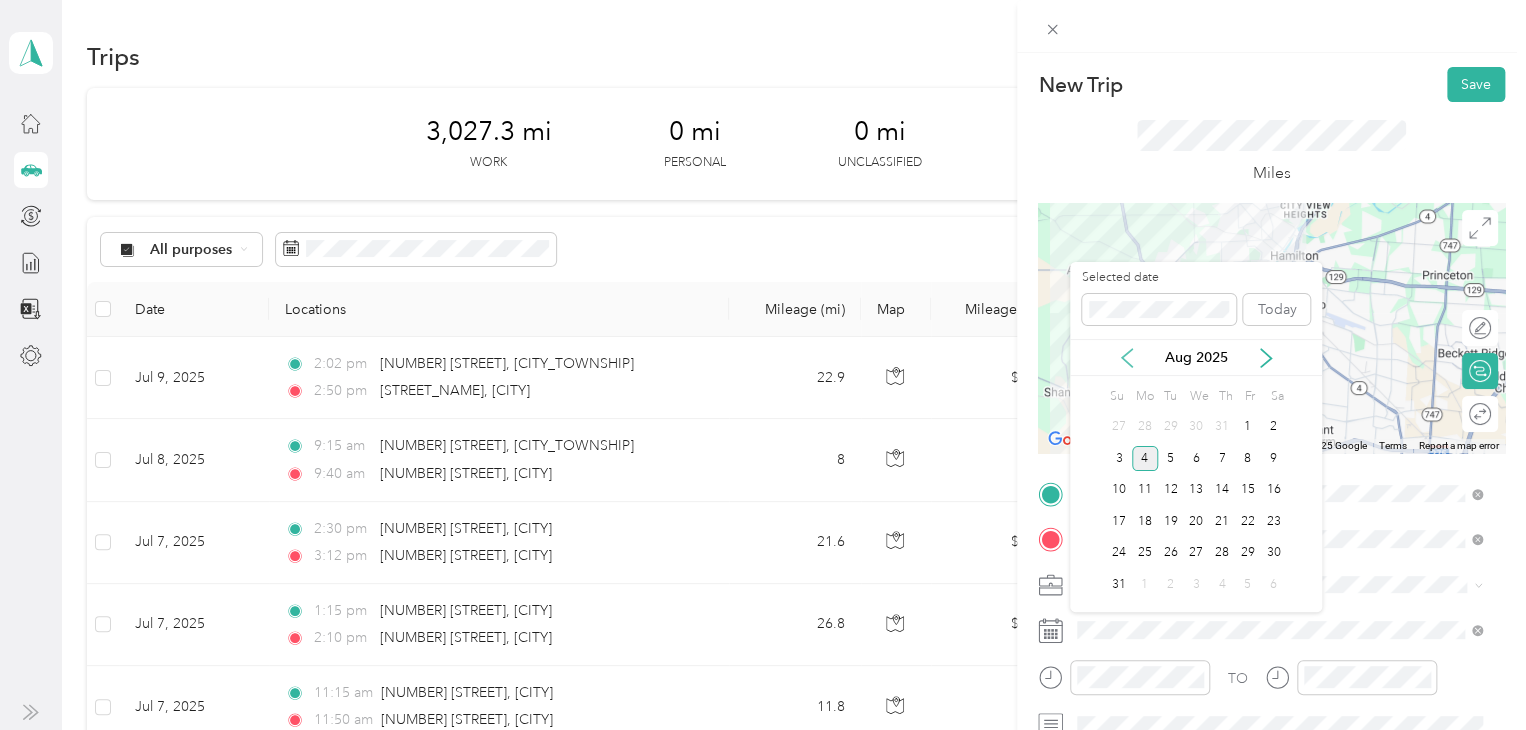 click 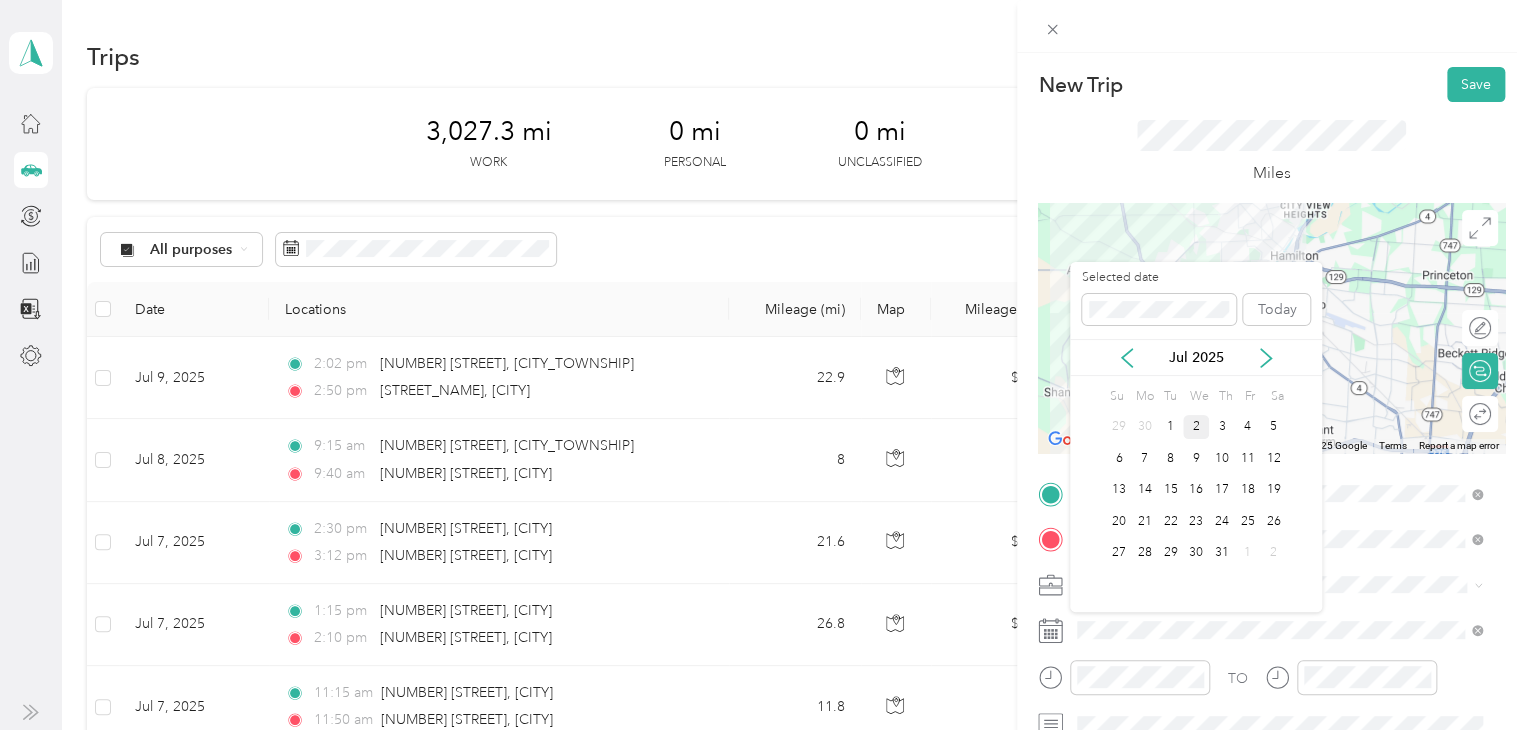 click on "2" at bounding box center (1196, 427) 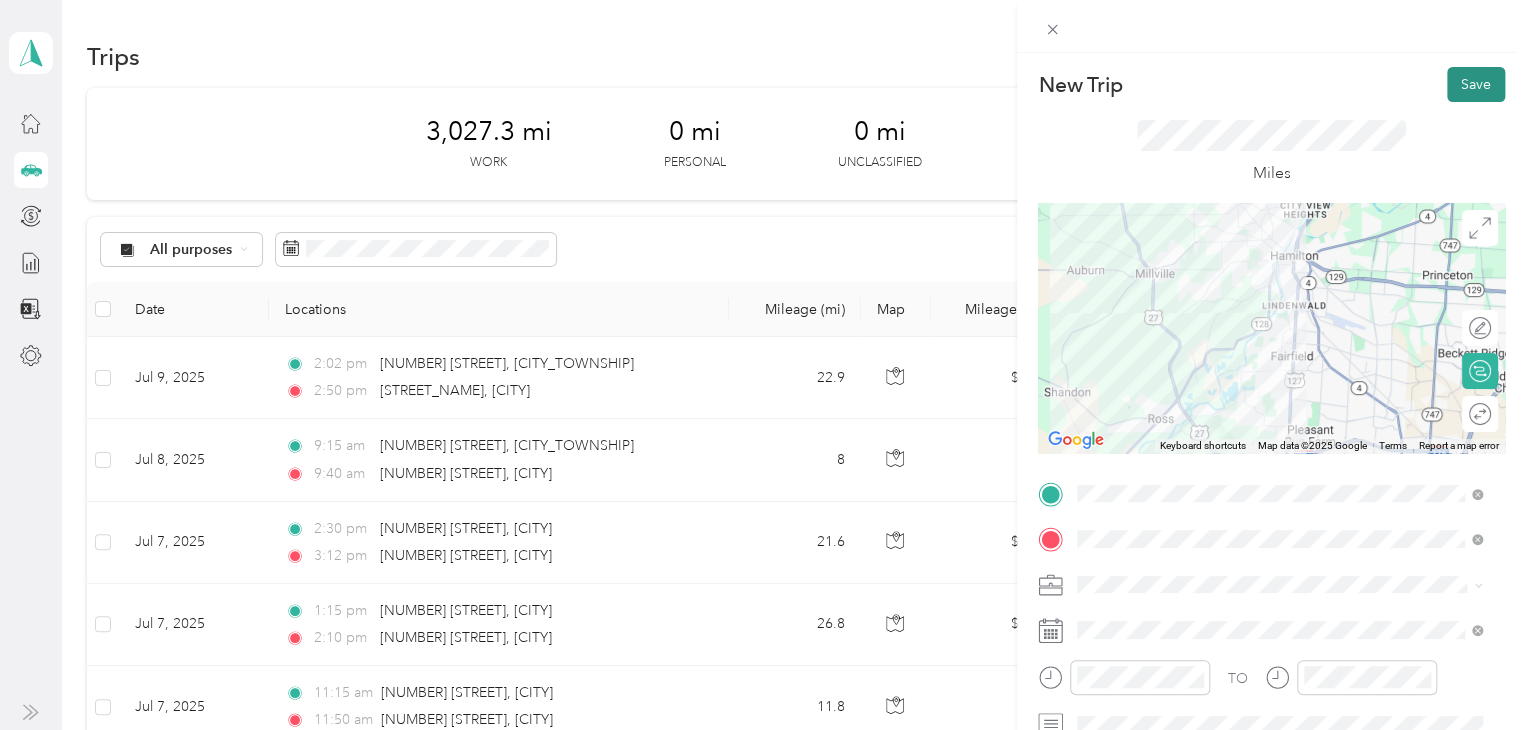 click on "Save" at bounding box center [1476, 84] 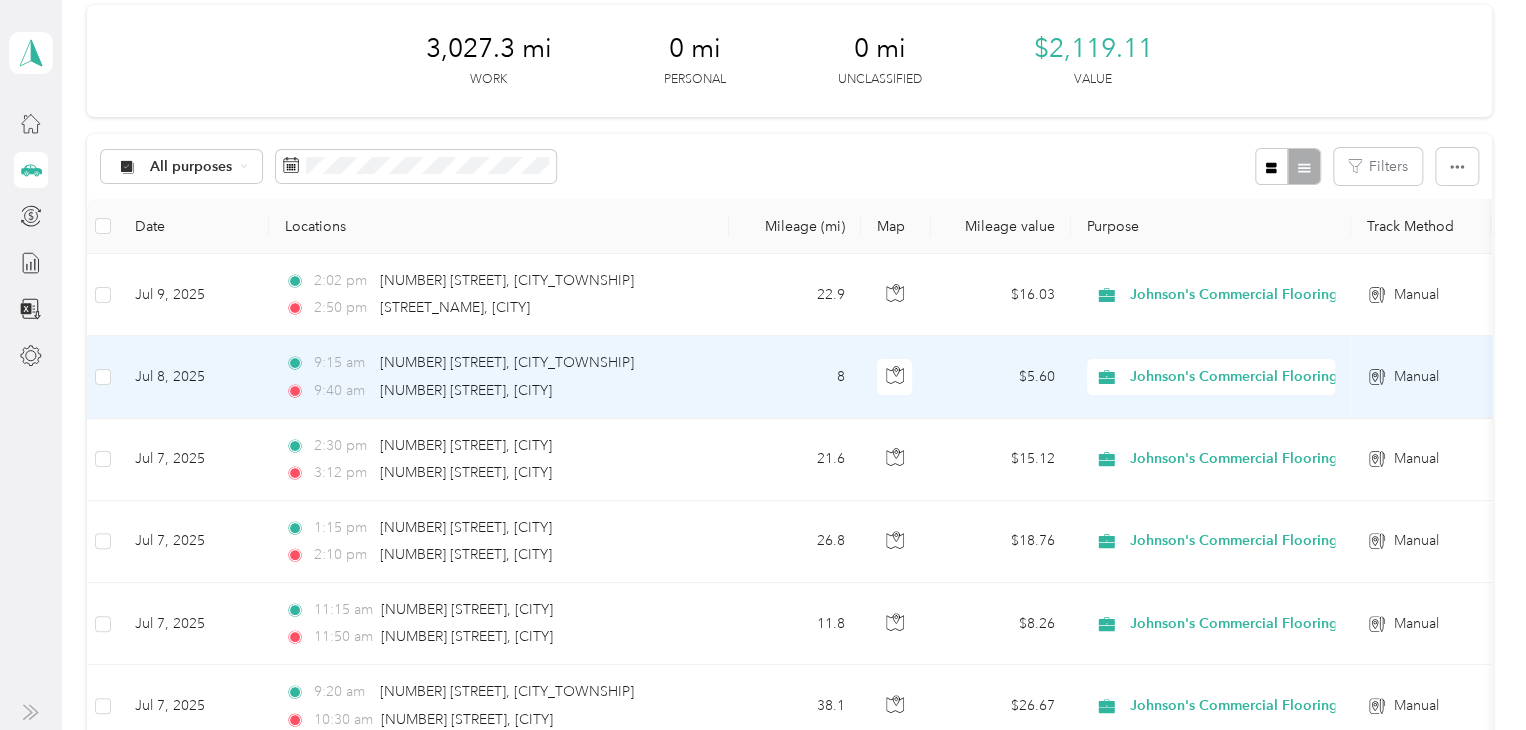 scroll, scrollTop: 0, scrollLeft: 0, axis: both 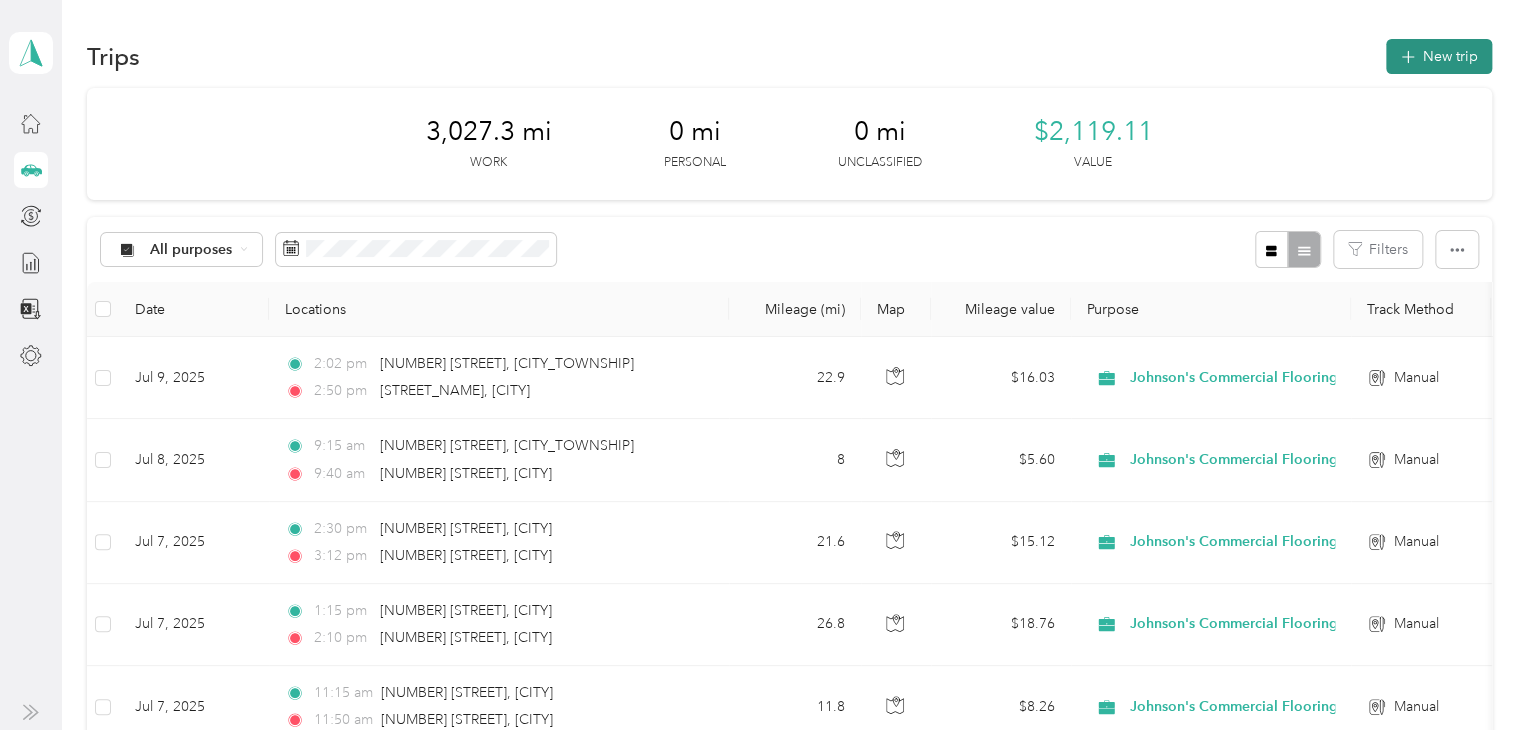 click on "New trip" at bounding box center (1439, 56) 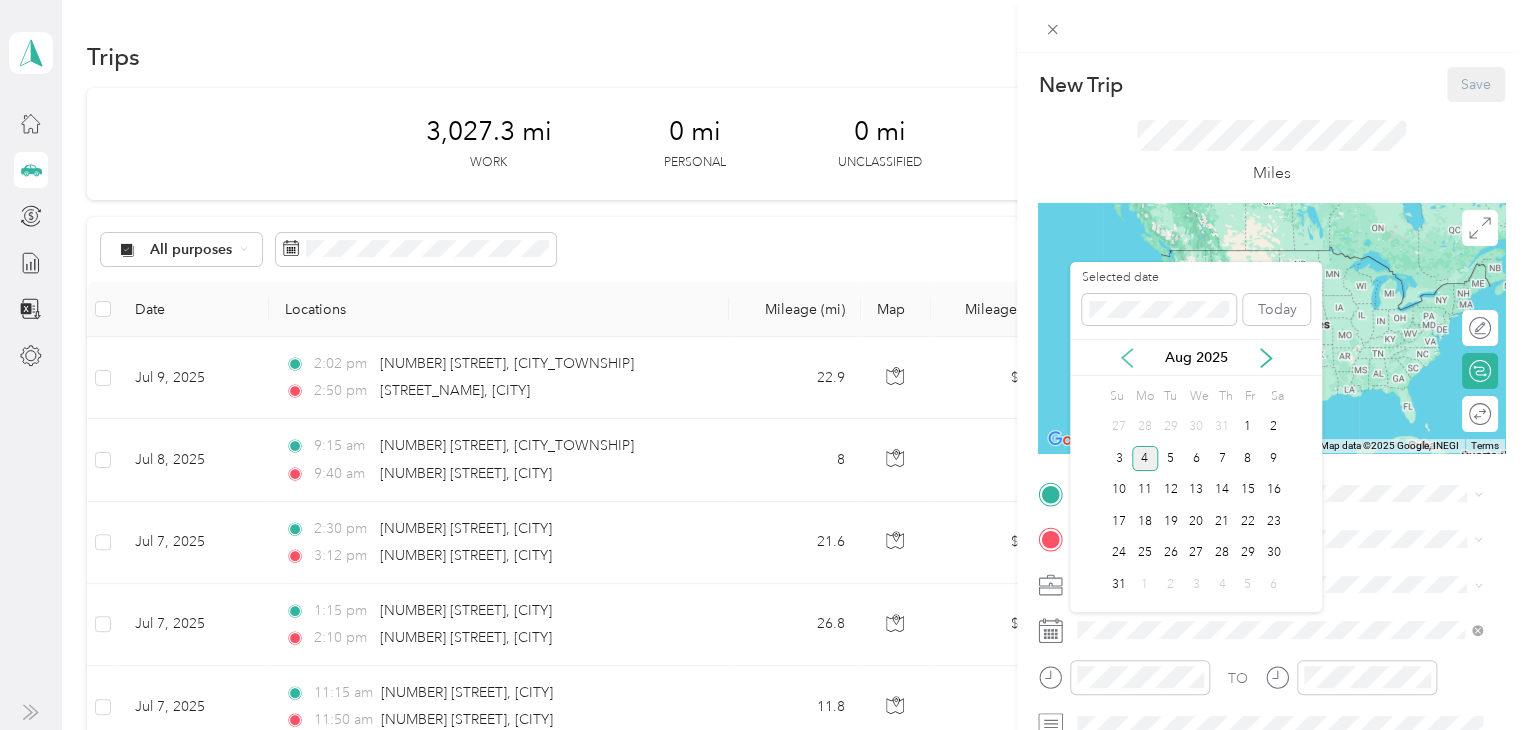click 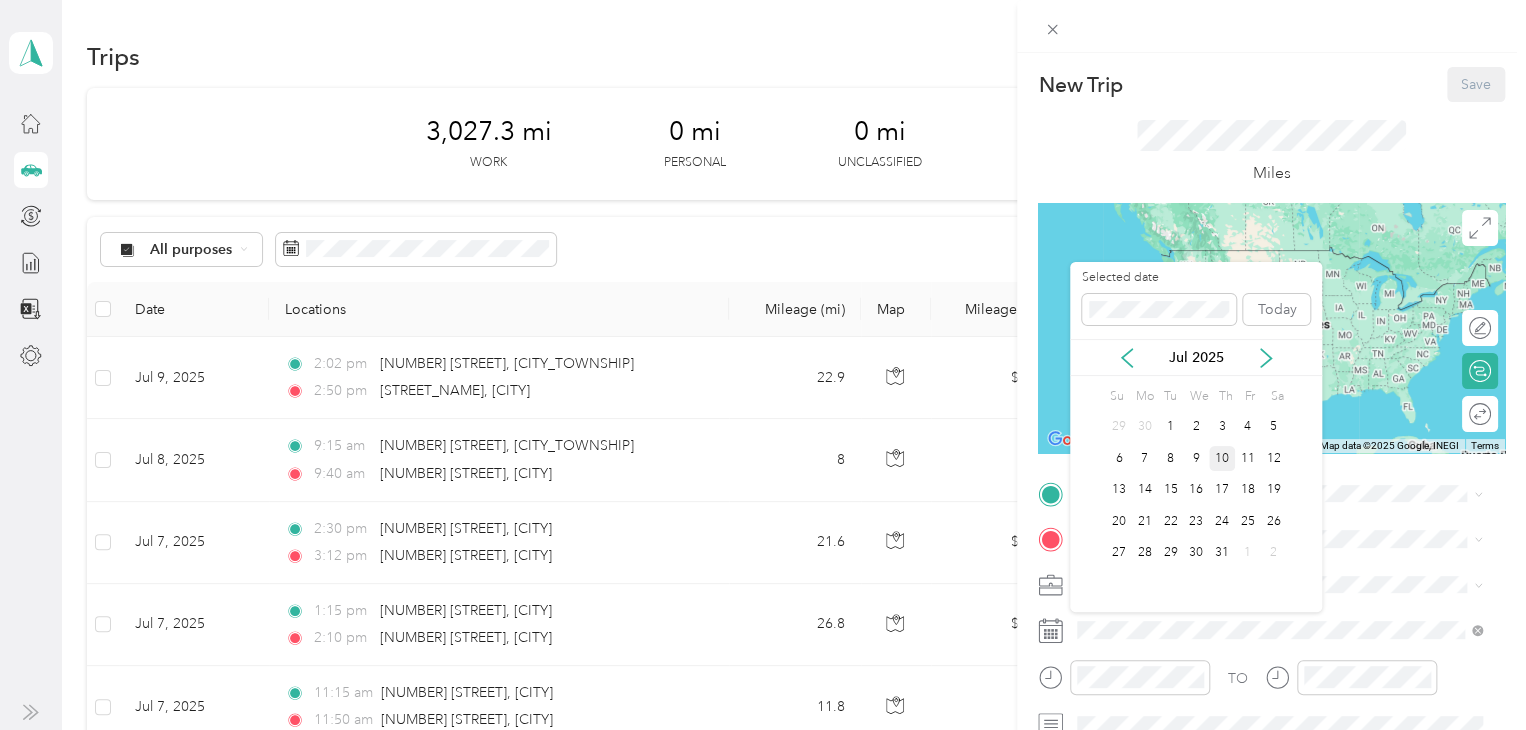 click on "10" at bounding box center [1222, 458] 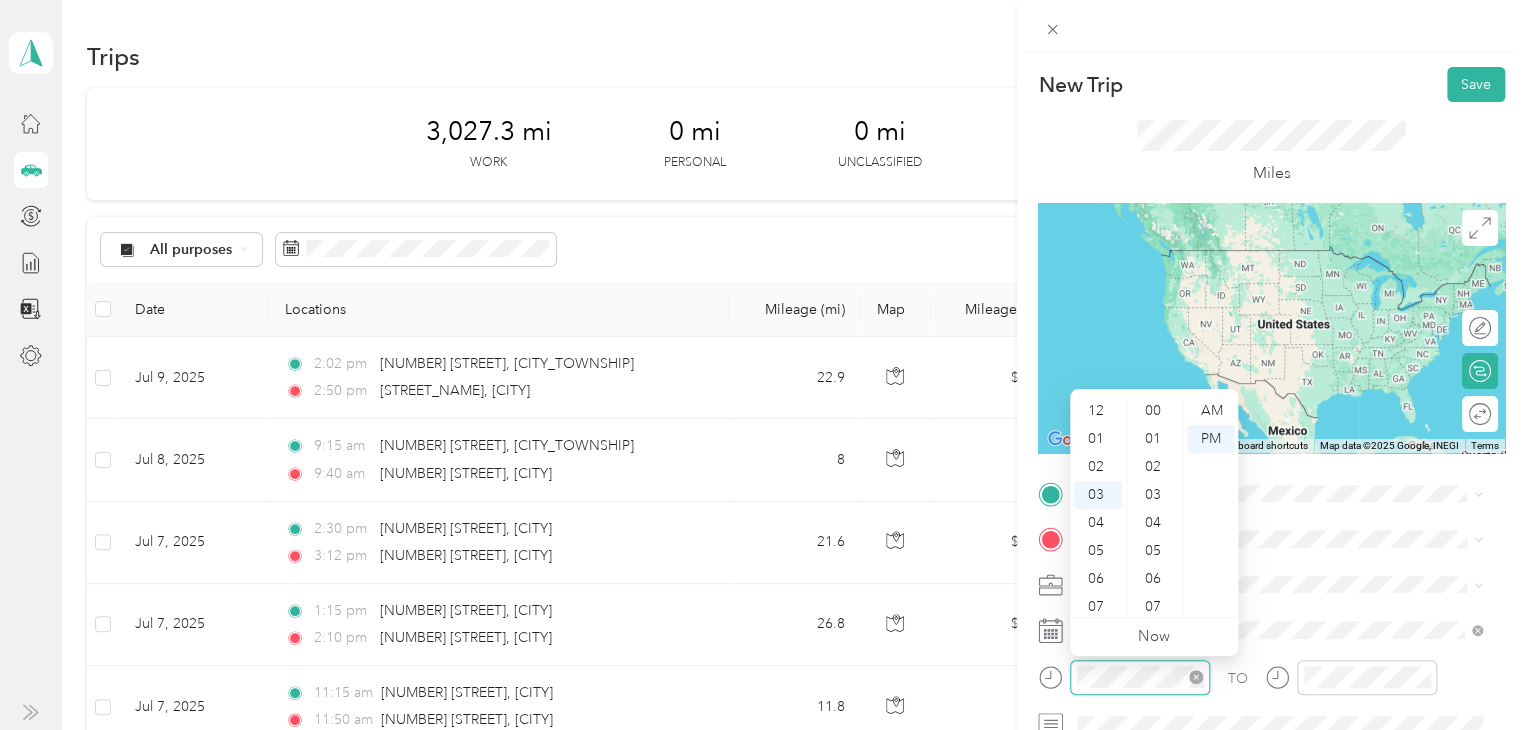 scroll, scrollTop: 84, scrollLeft: 0, axis: vertical 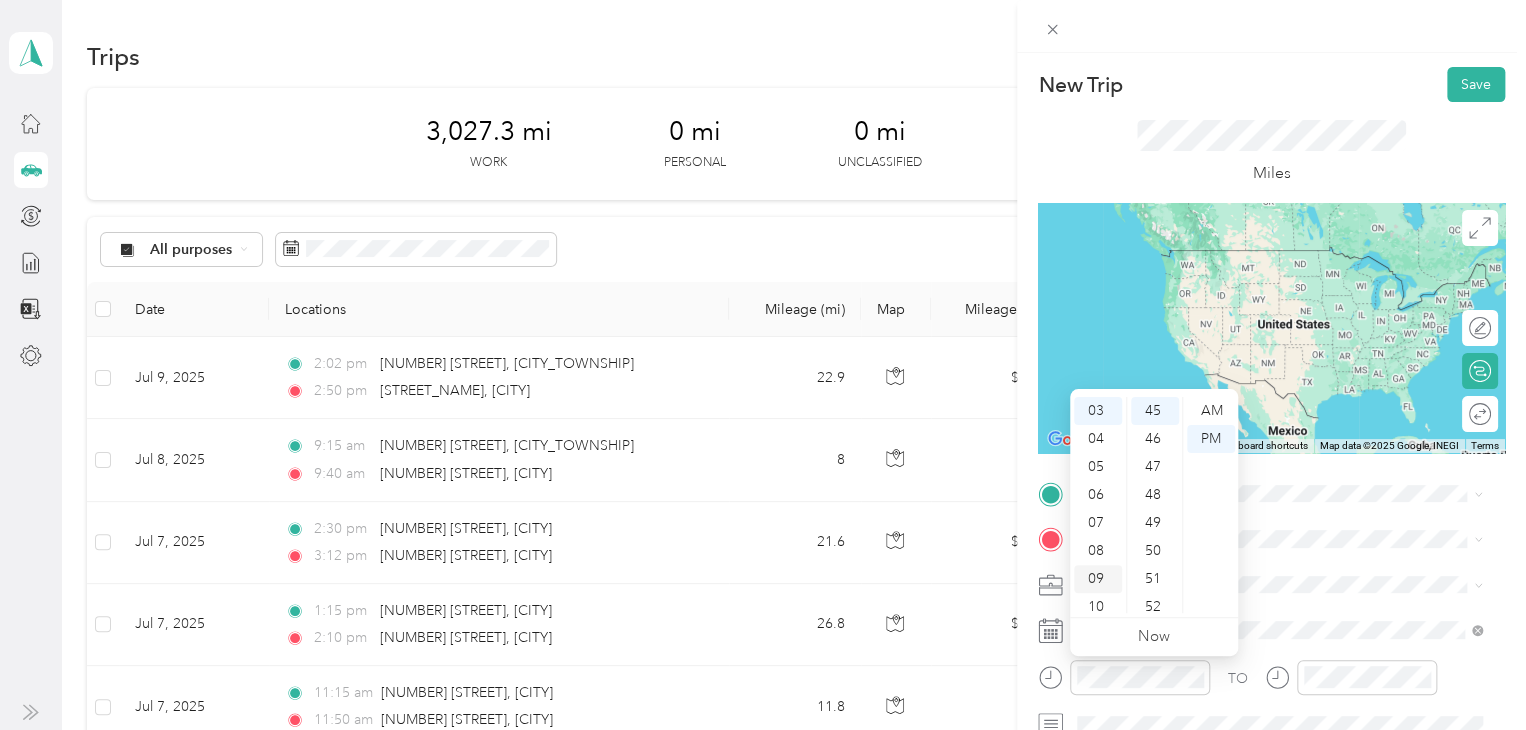 click on "09" at bounding box center [1098, 579] 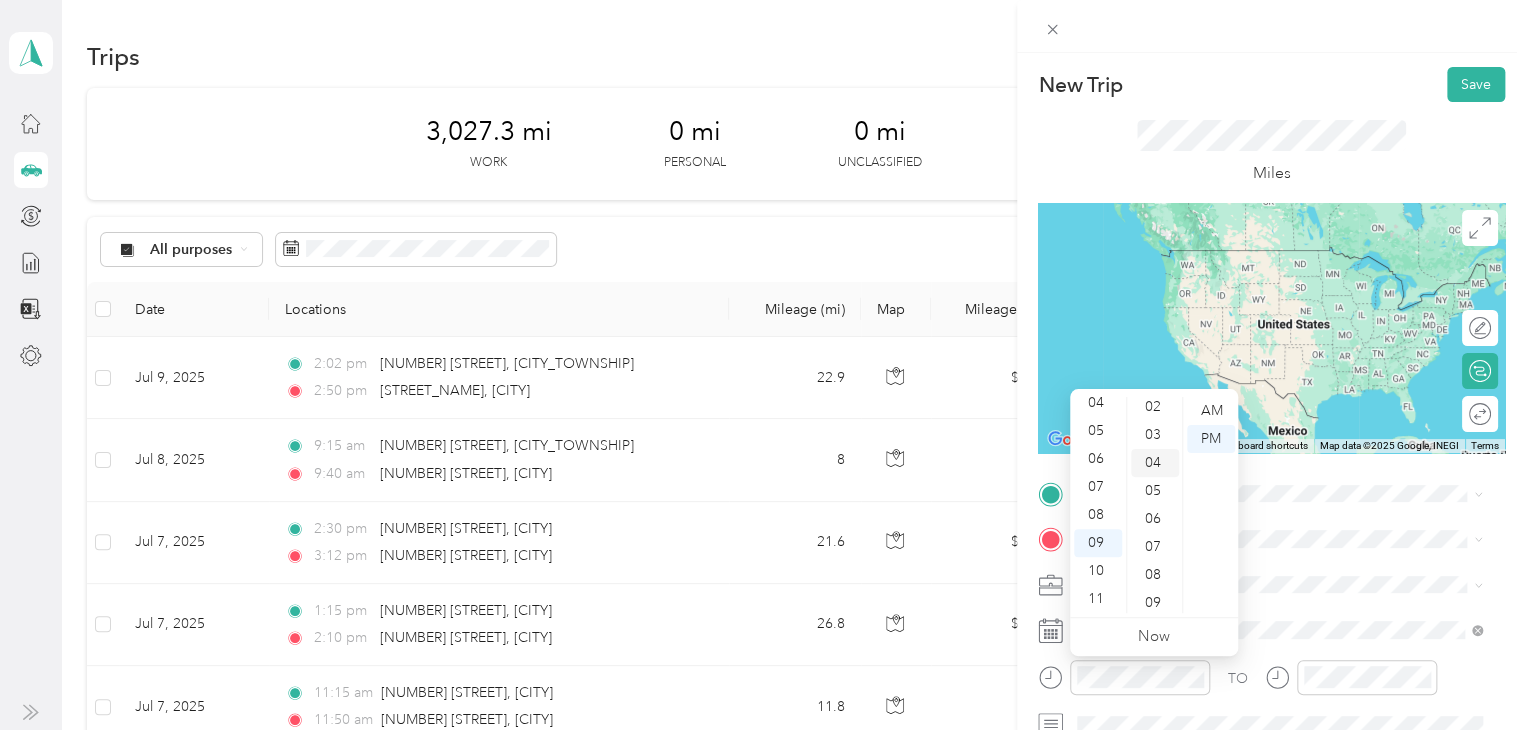 scroll, scrollTop: 0, scrollLeft: 0, axis: both 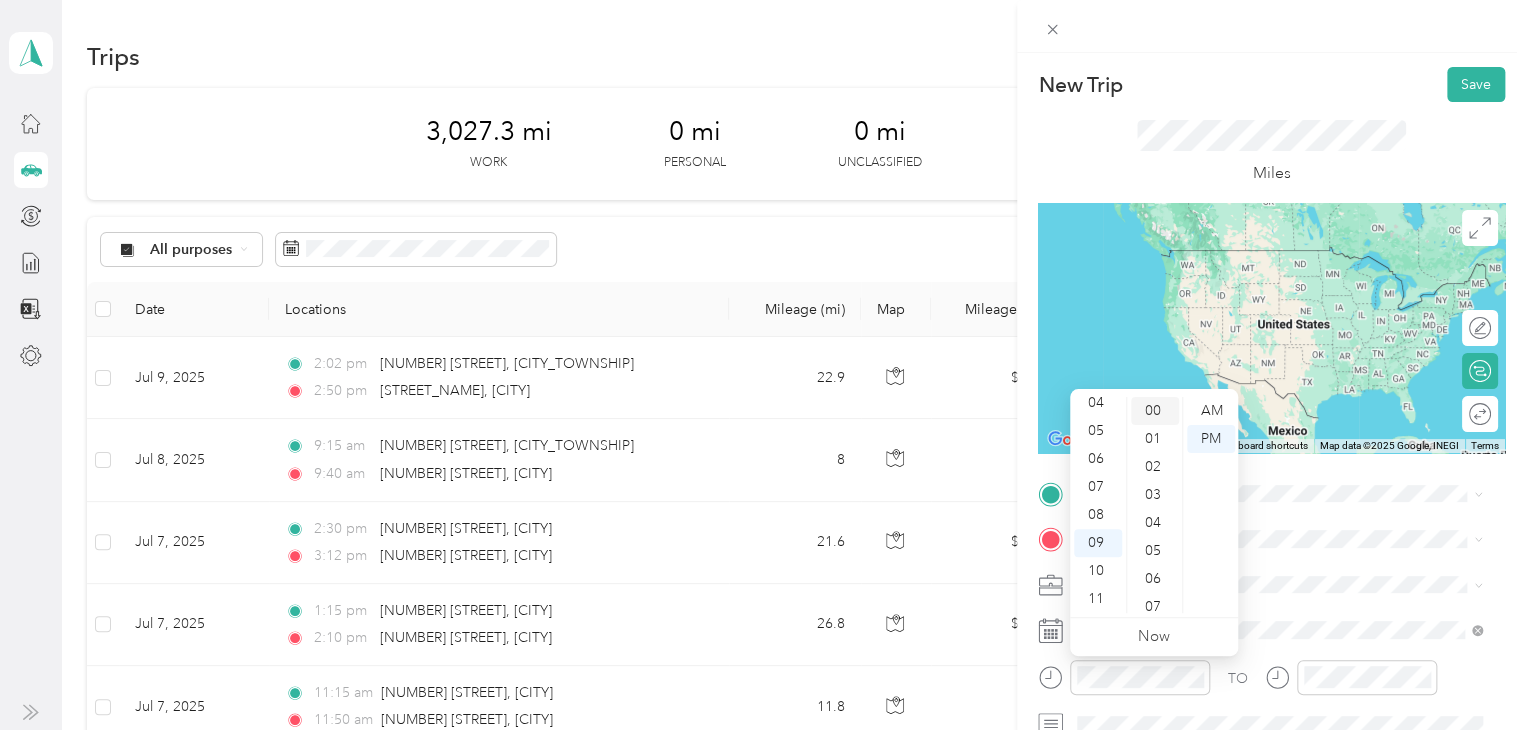 click on "00" at bounding box center (1155, 411) 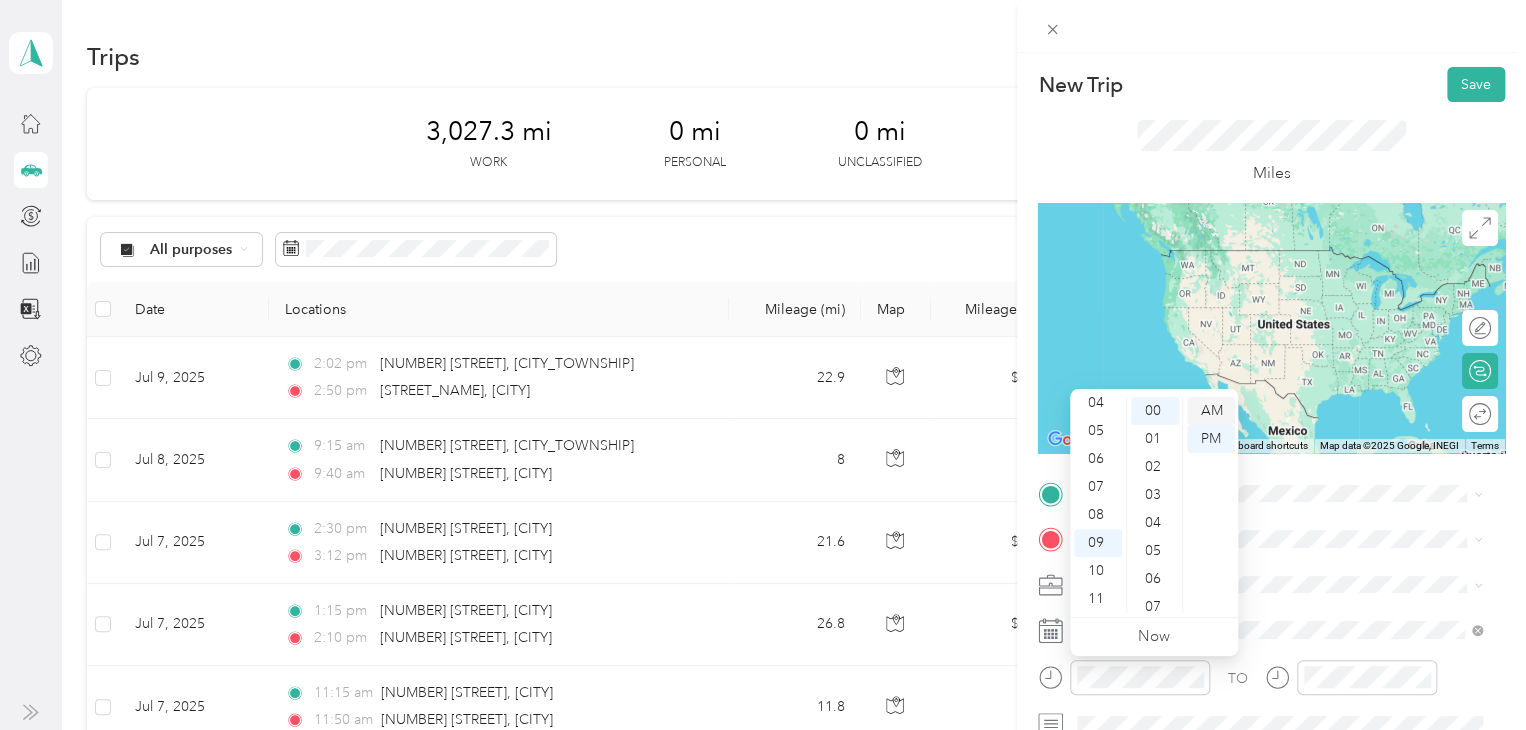 click on "AM" at bounding box center (1211, 411) 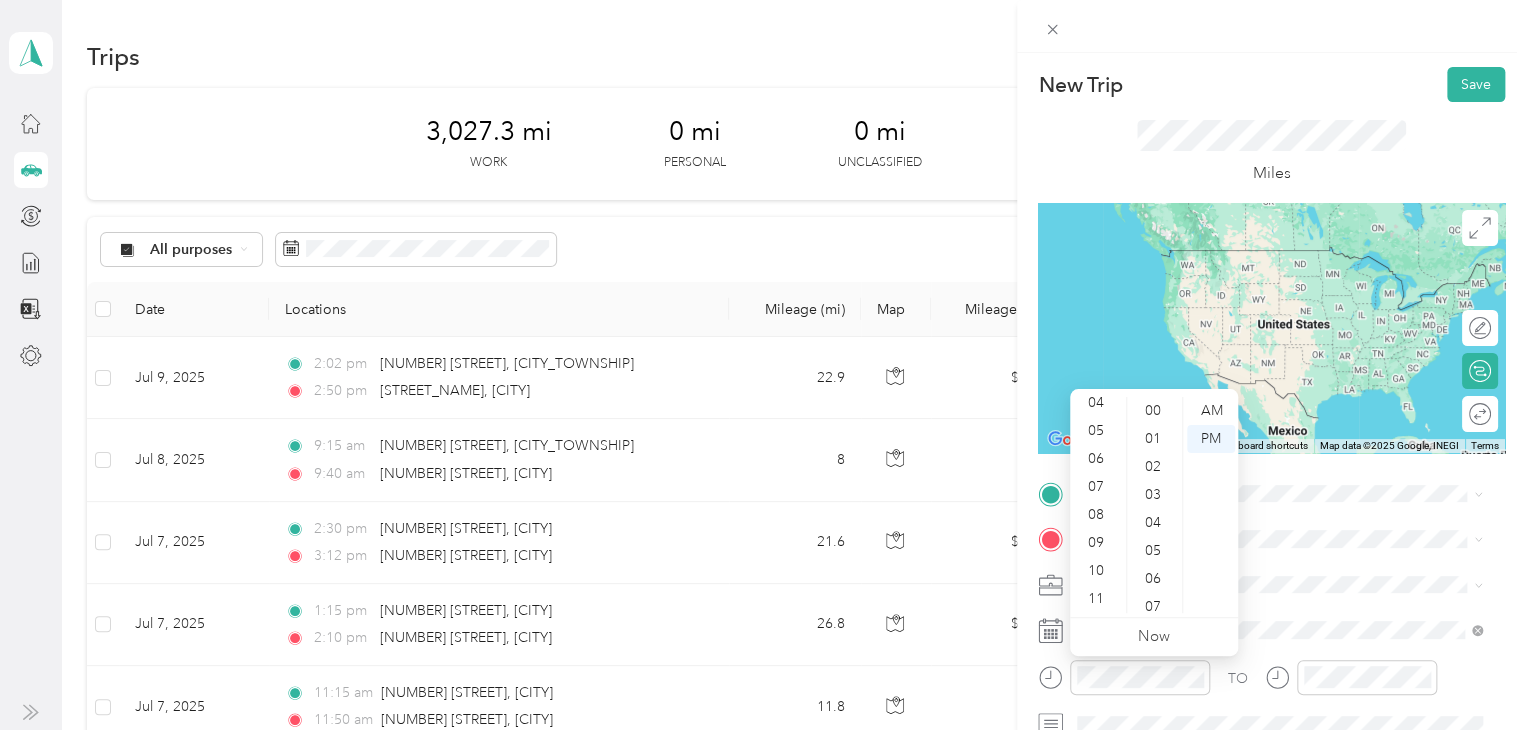 scroll, scrollTop: 84, scrollLeft: 0, axis: vertical 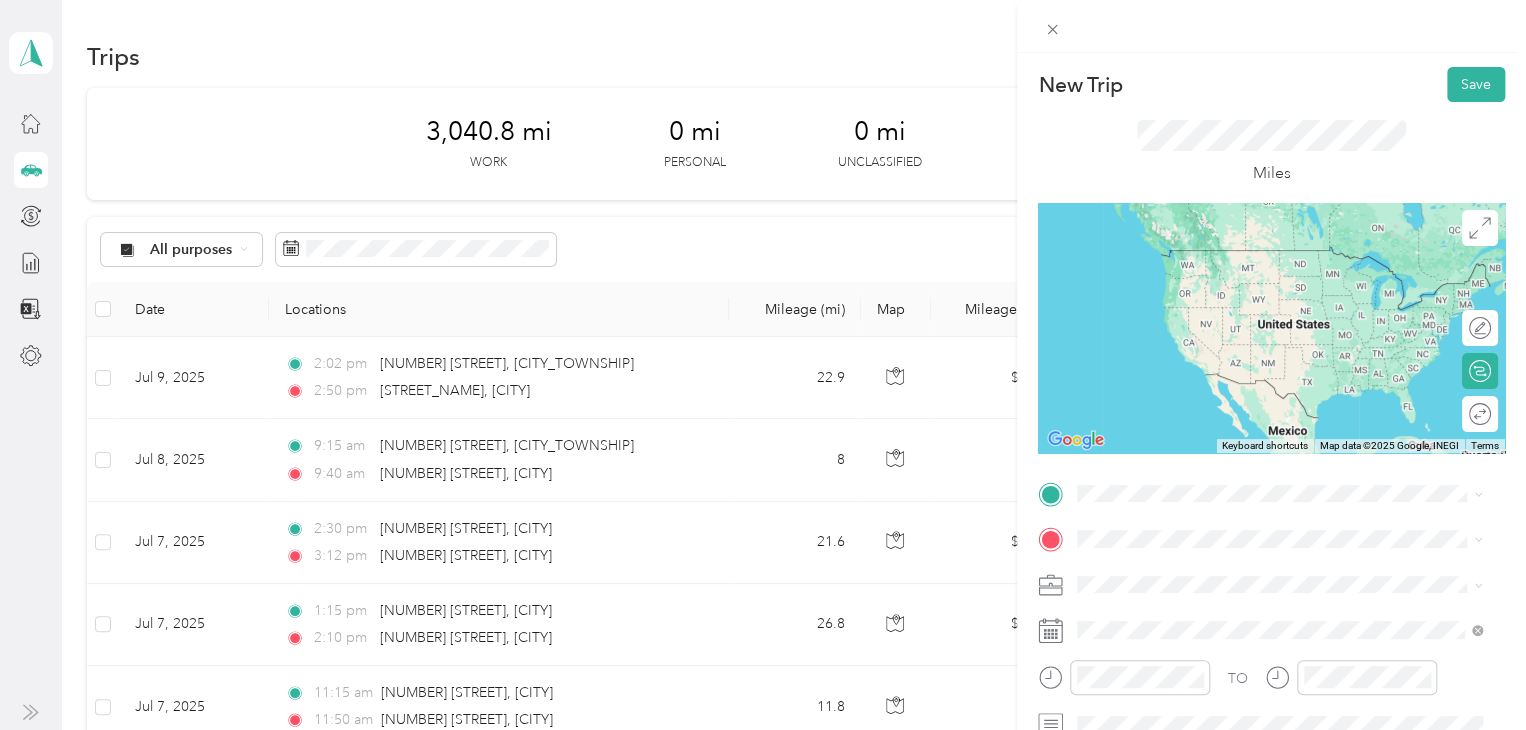 drag, startPoint x: 140, startPoint y: 155, endPoint x: 303, endPoint y: 183, distance: 165.38742 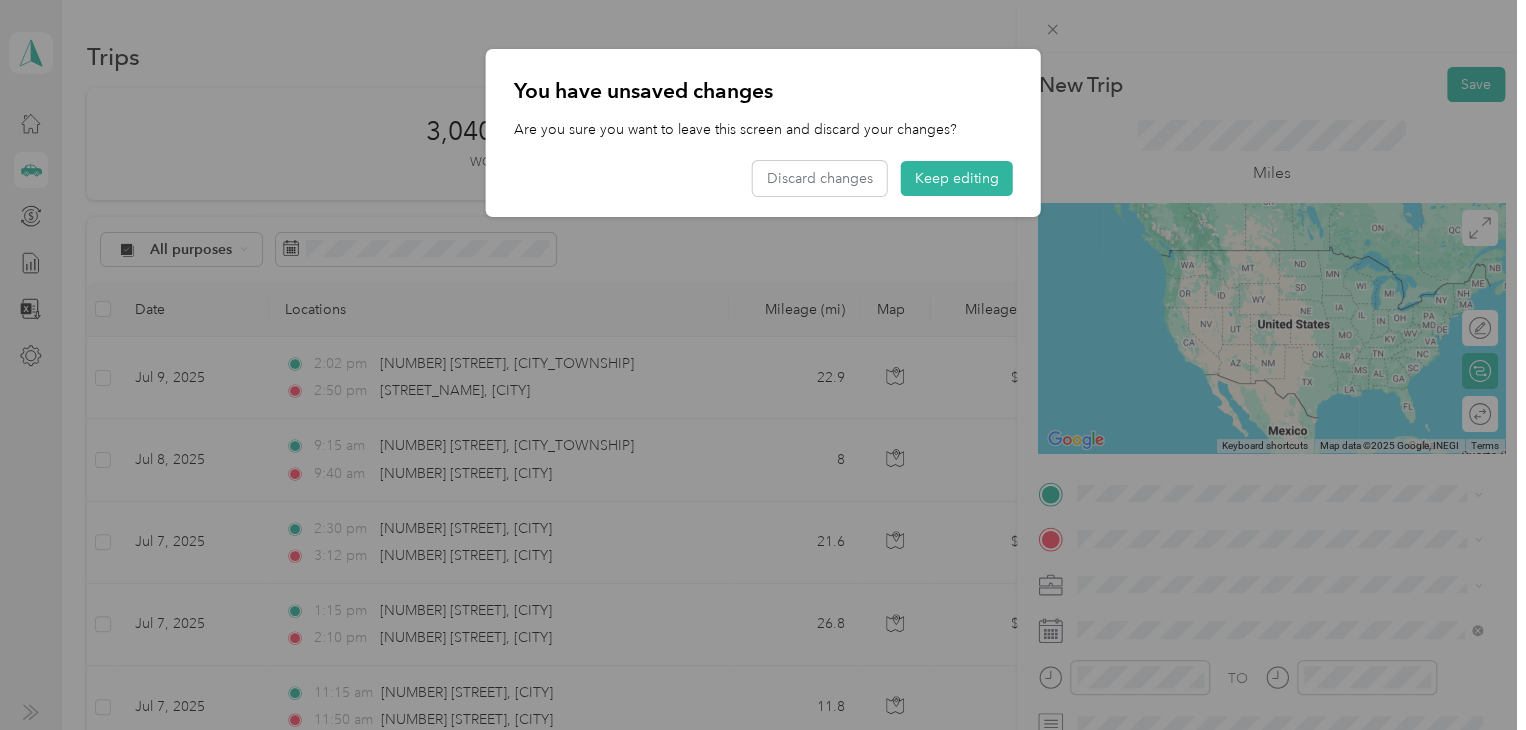 click at bounding box center [763, 365] 